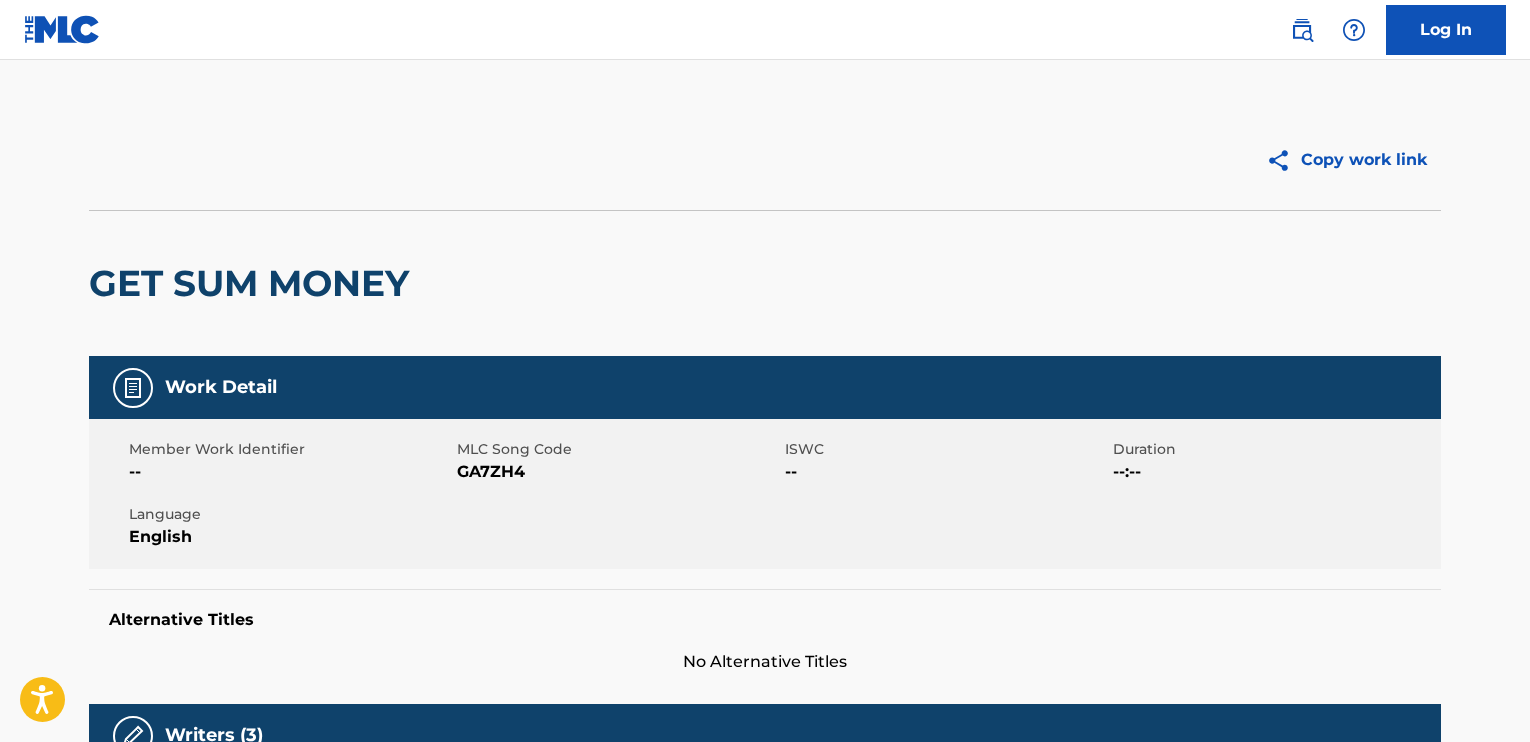 scroll, scrollTop: 0, scrollLeft: 0, axis: both 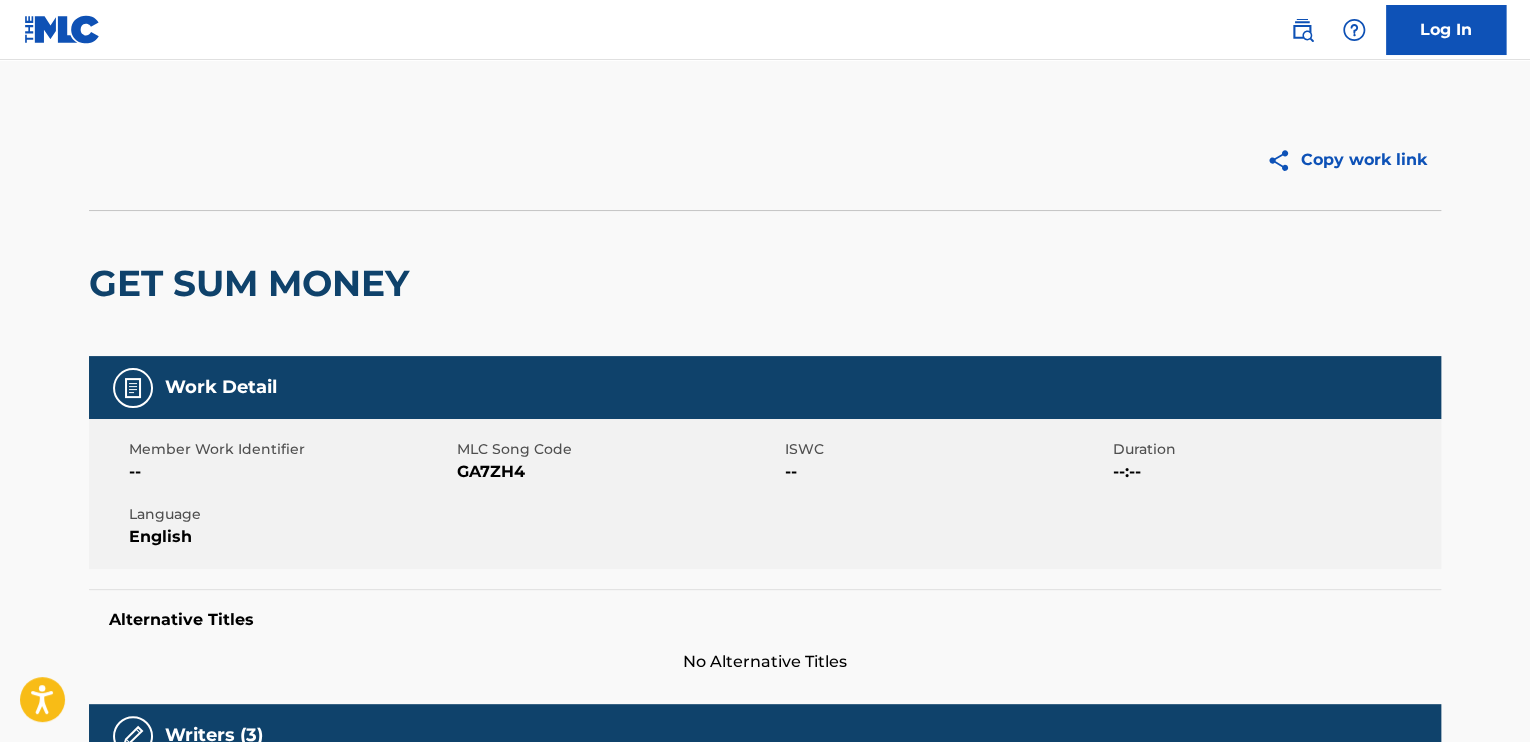 click on "Log In" at bounding box center (1446, 30) 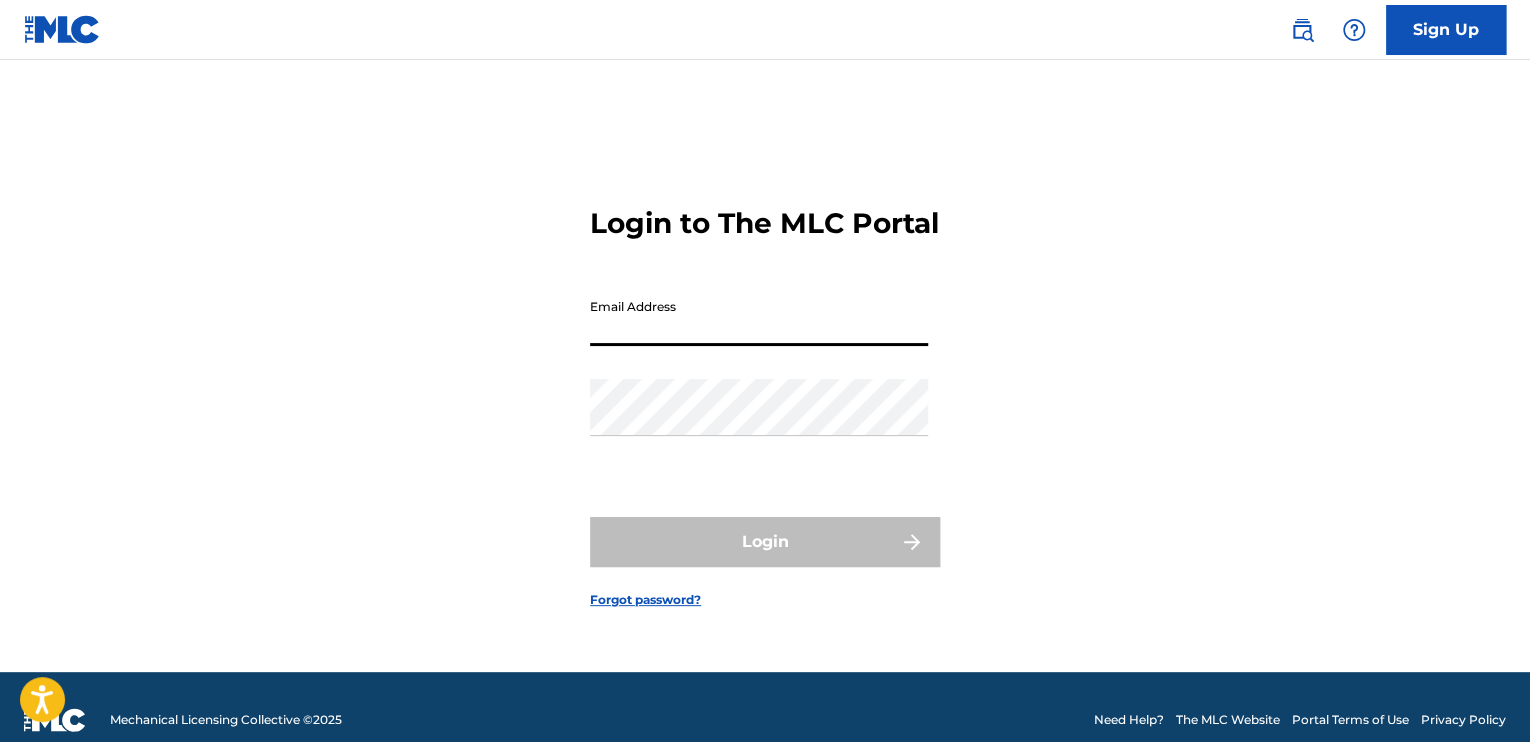 click on "Email Address" at bounding box center [759, 317] 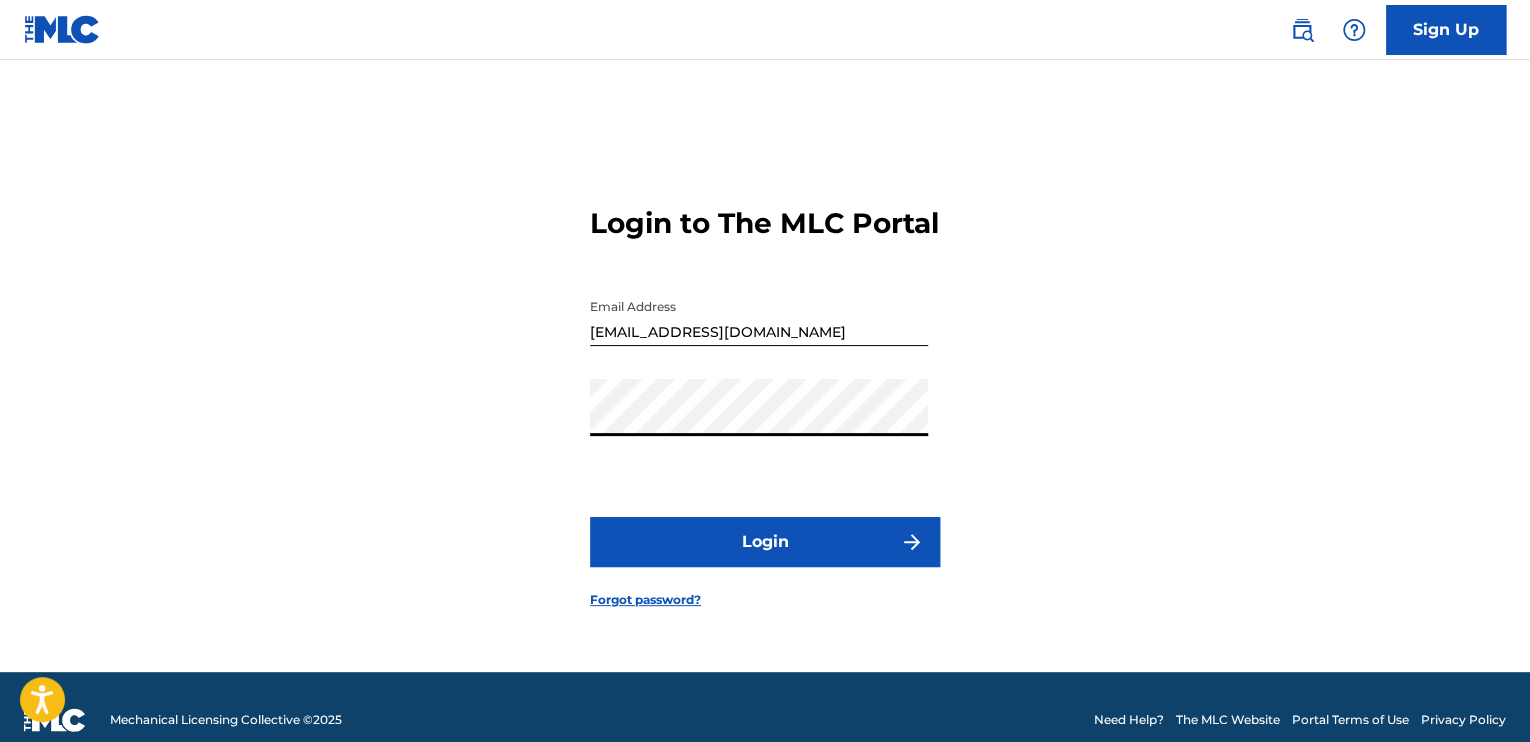 click on "Login" at bounding box center [765, 542] 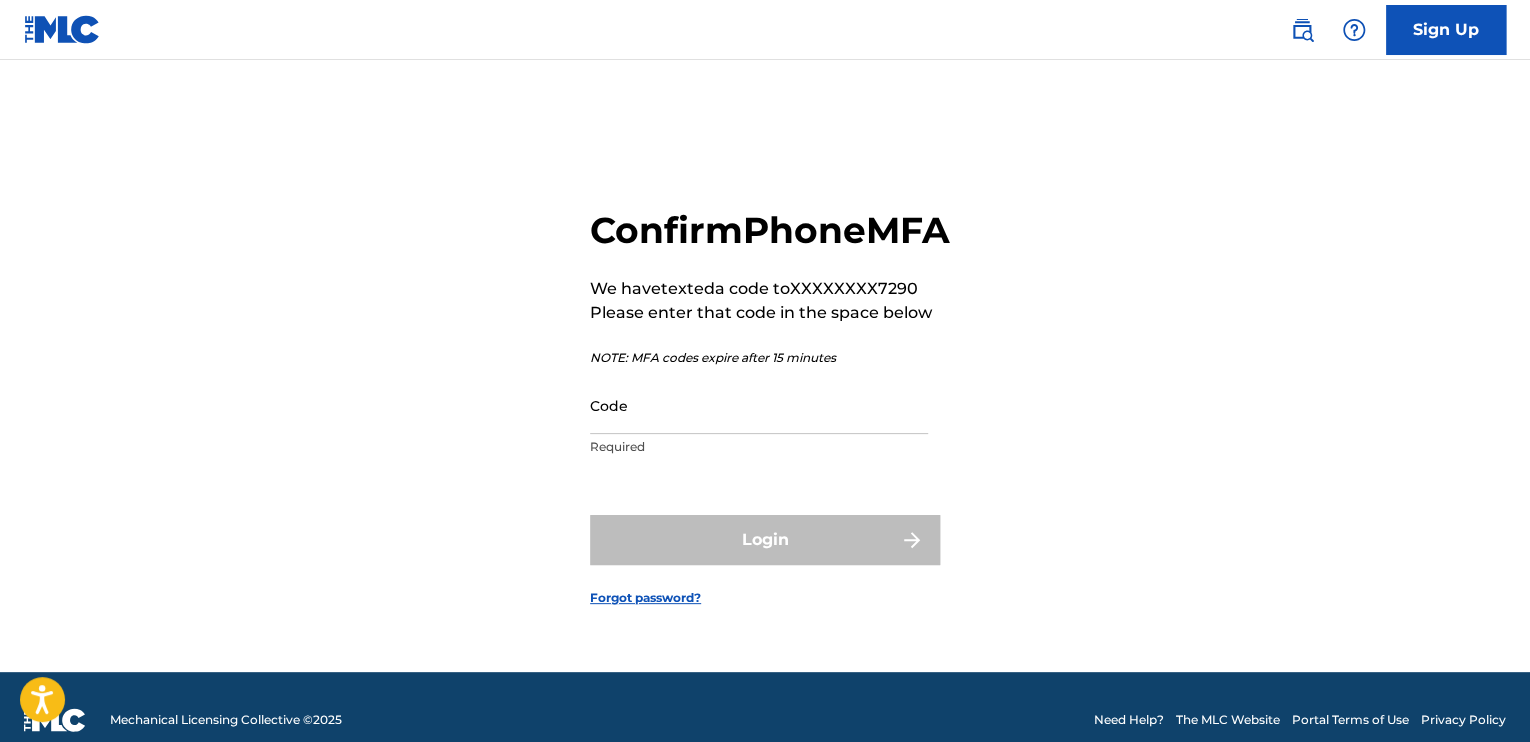 click on "Code" at bounding box center (759, 405) 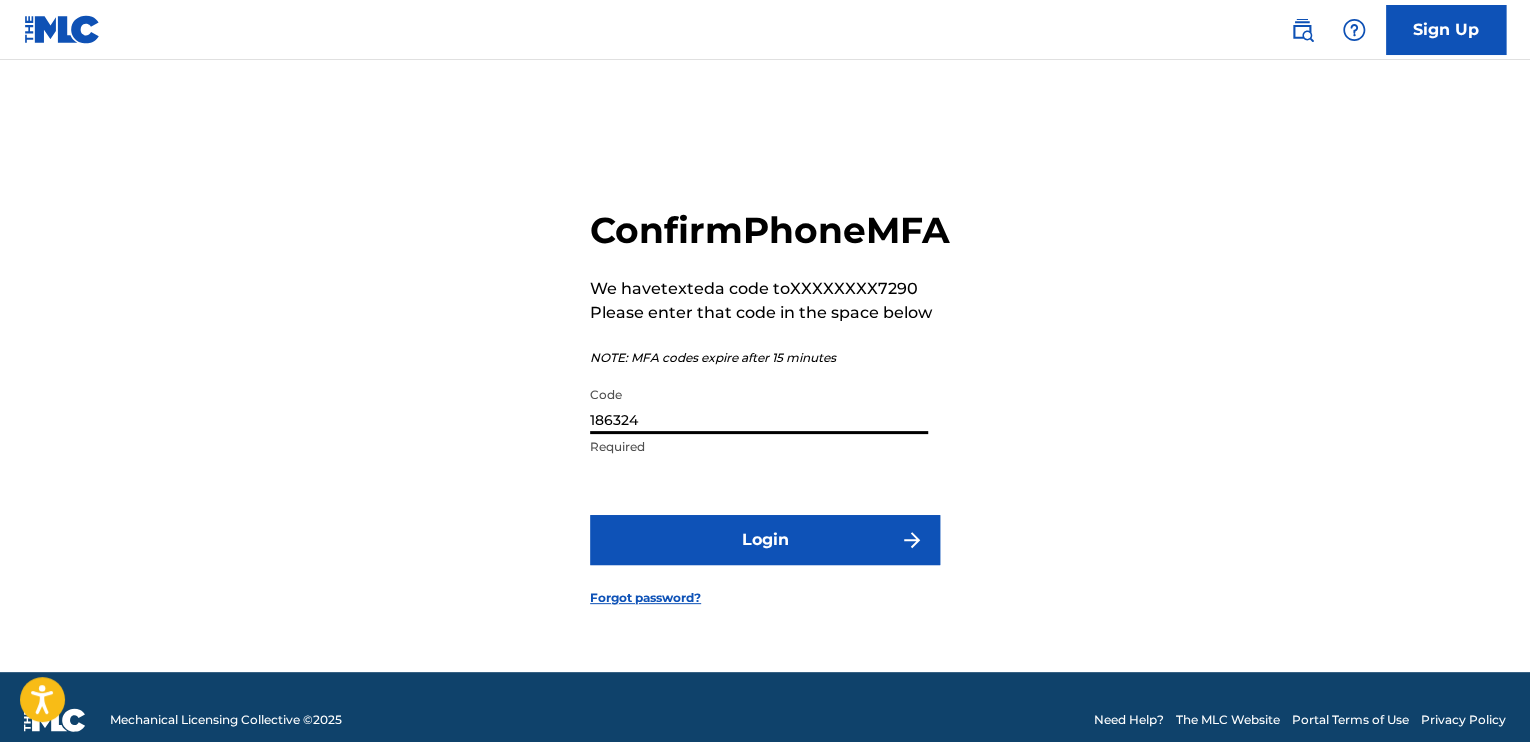 type on "186324" 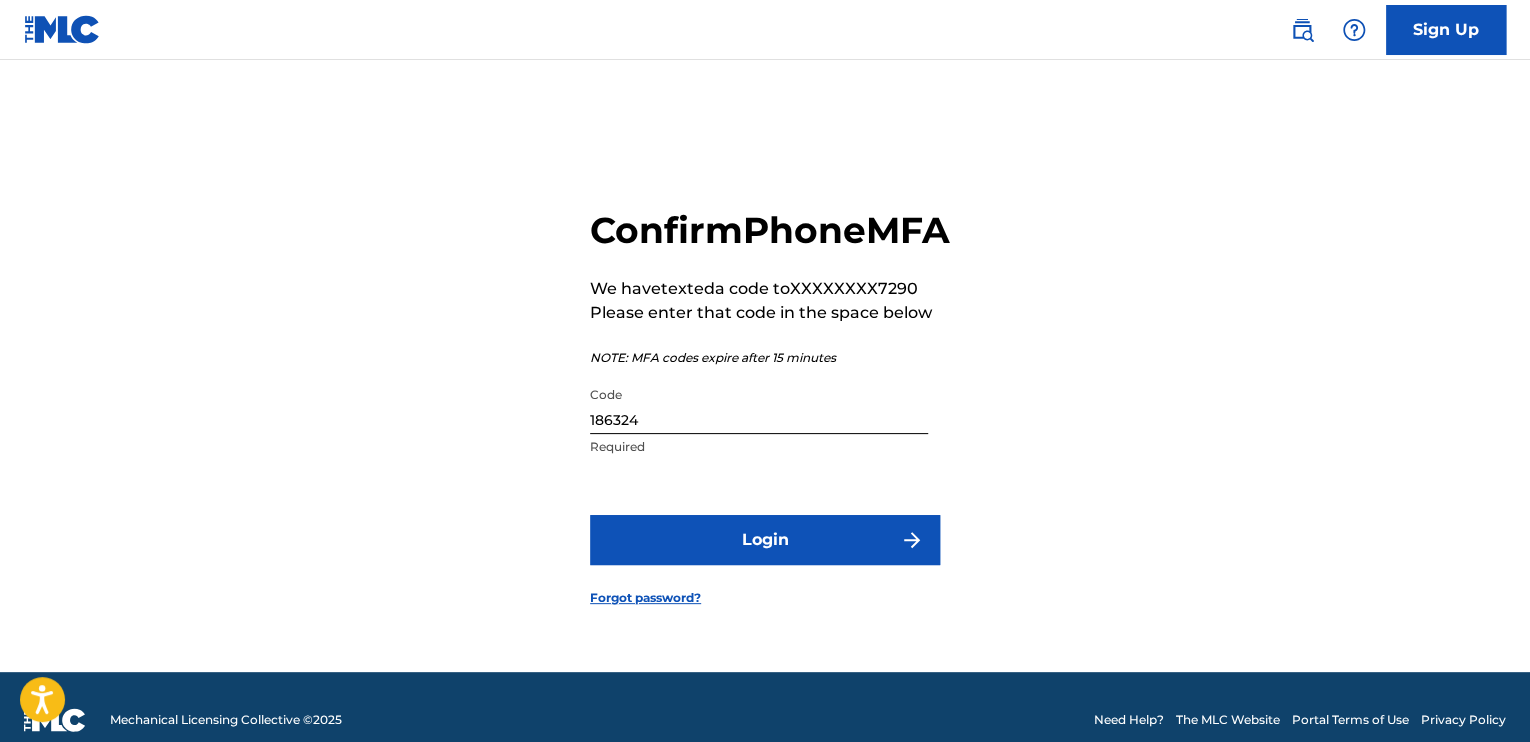 click on "Login" at bounding box center [765, 540] 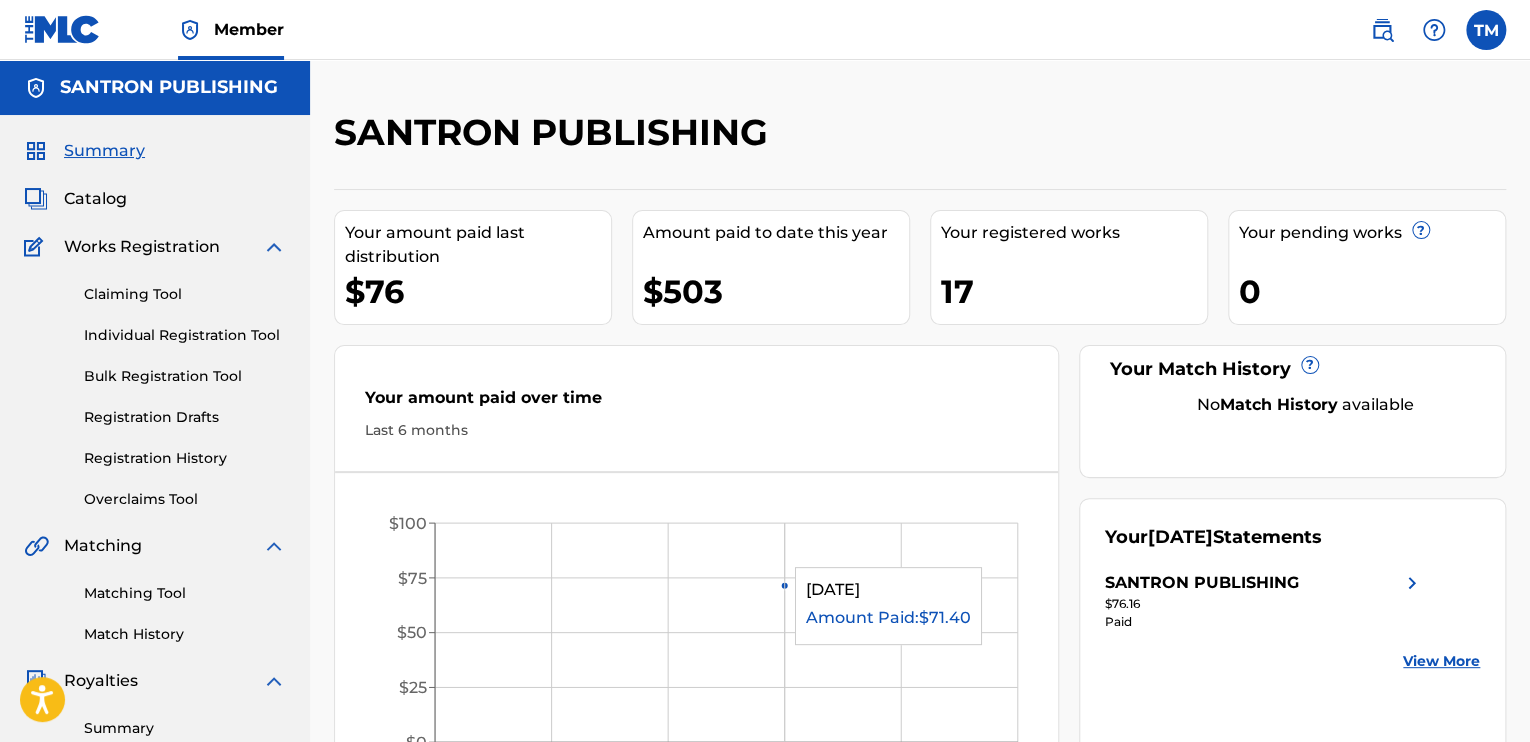 scroll, scrollTop: 0, scrollLeft: 0, axis: both 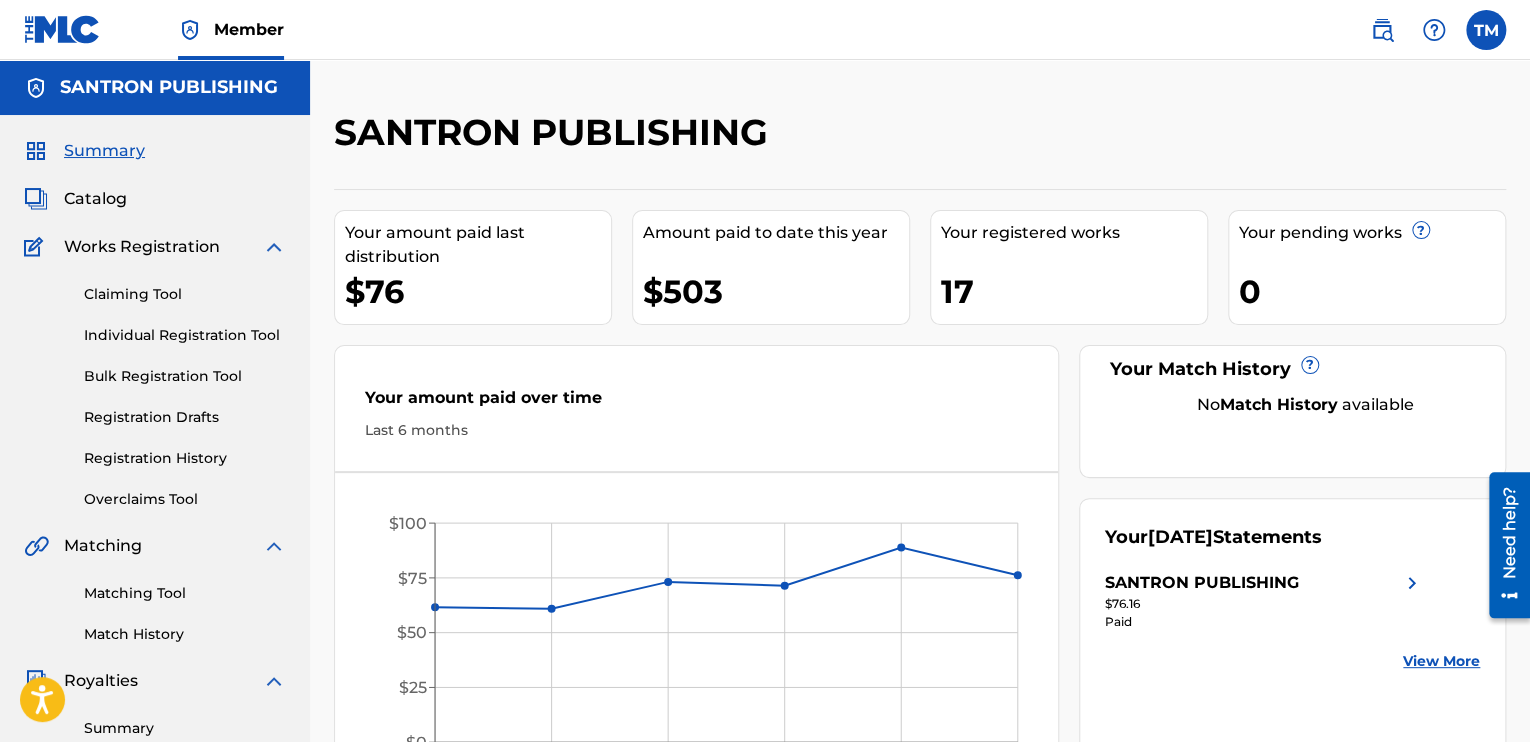 click on "Works Registration" at bounding box center (142, 247) 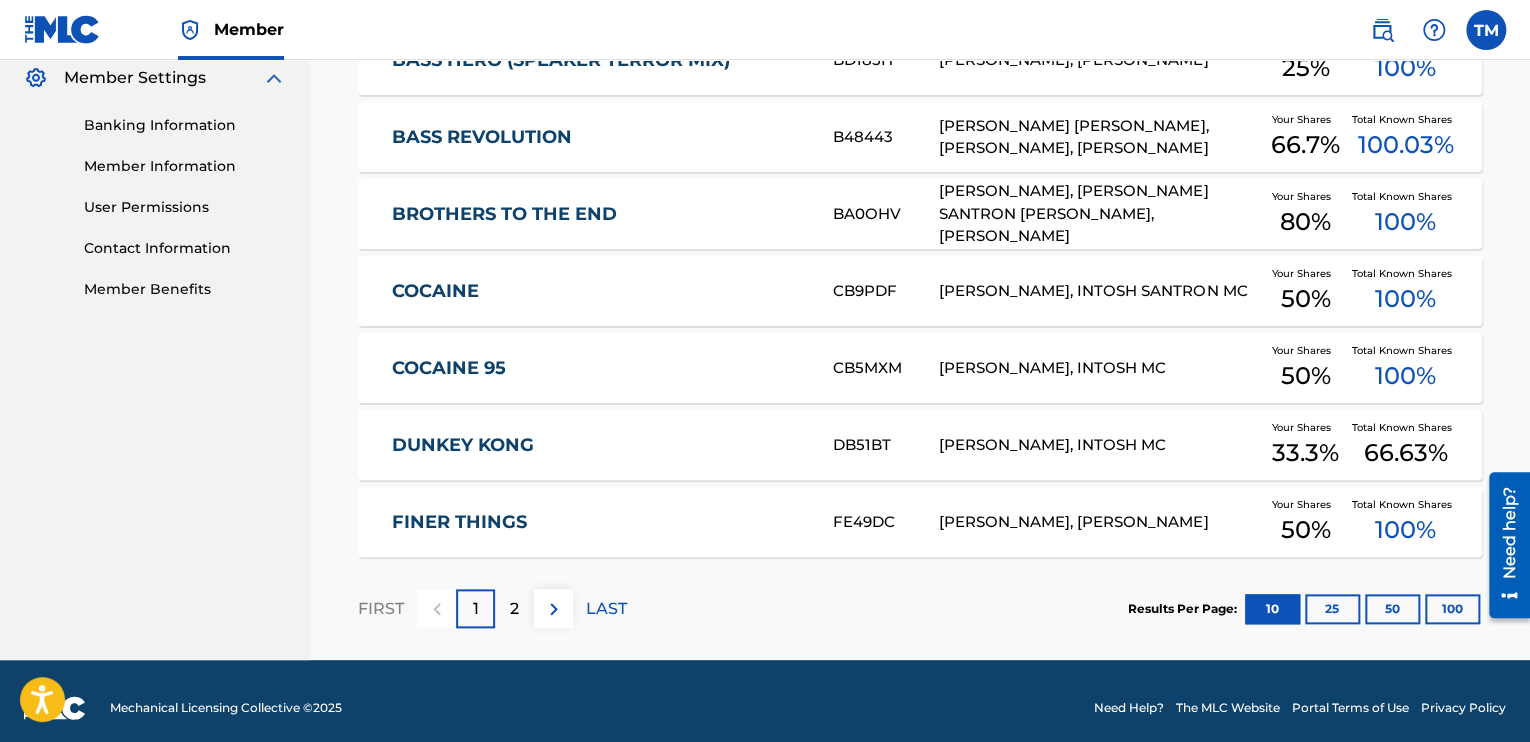 scroll, scrollTop: 832, scrollLeft: 0, axis: vertical 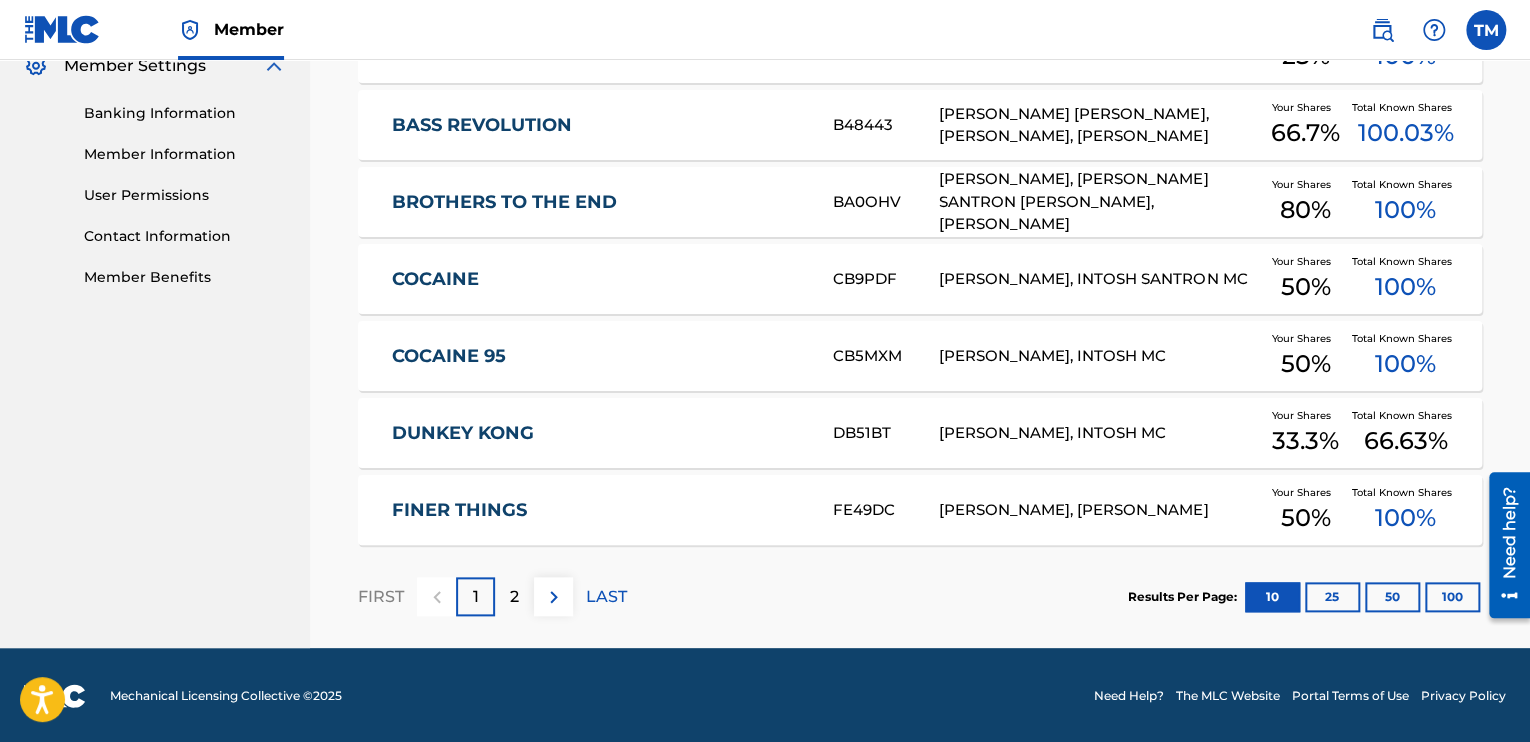 click on "2" at bounding box center (514, 596) 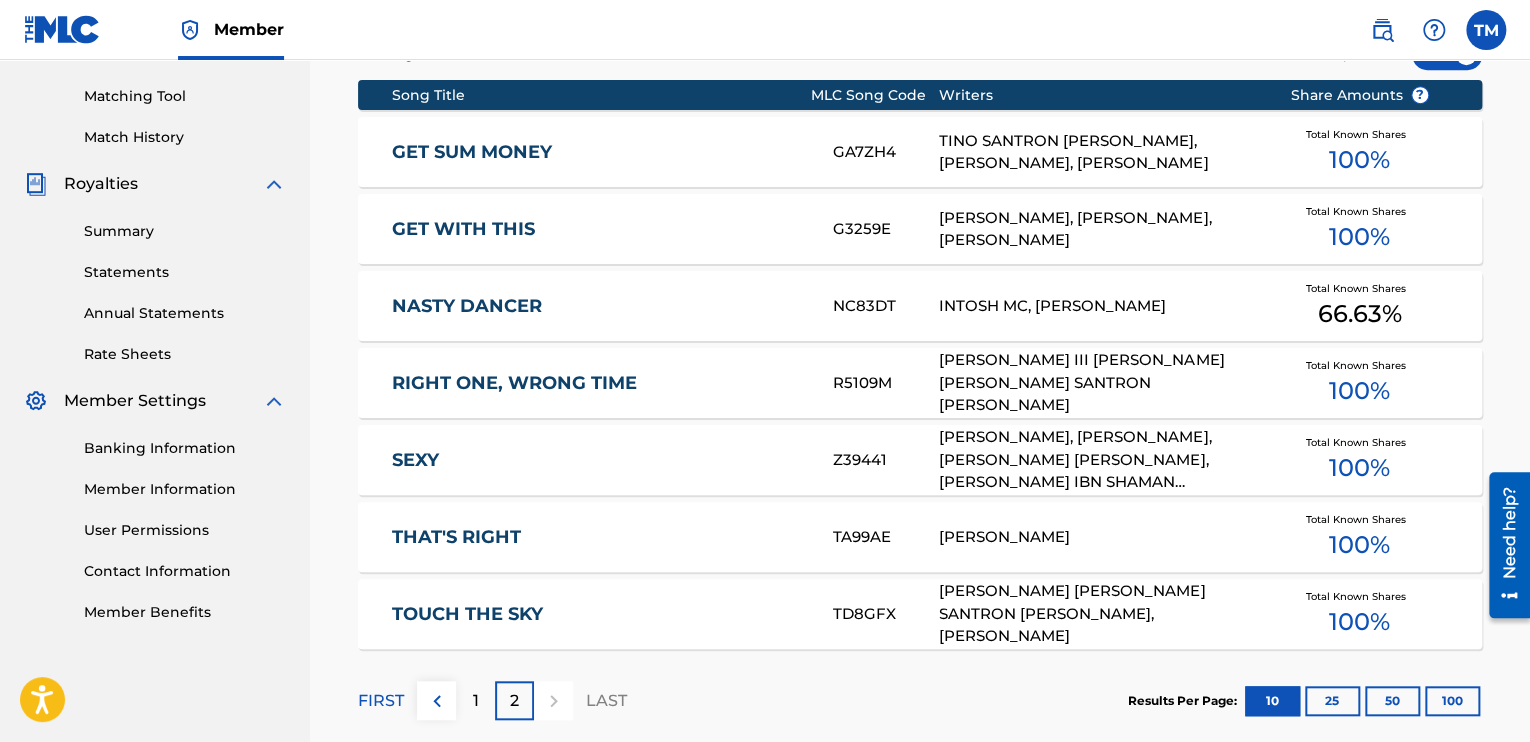 scroll, scrollTop: 602, scrollLeft: 0, axis: vertical 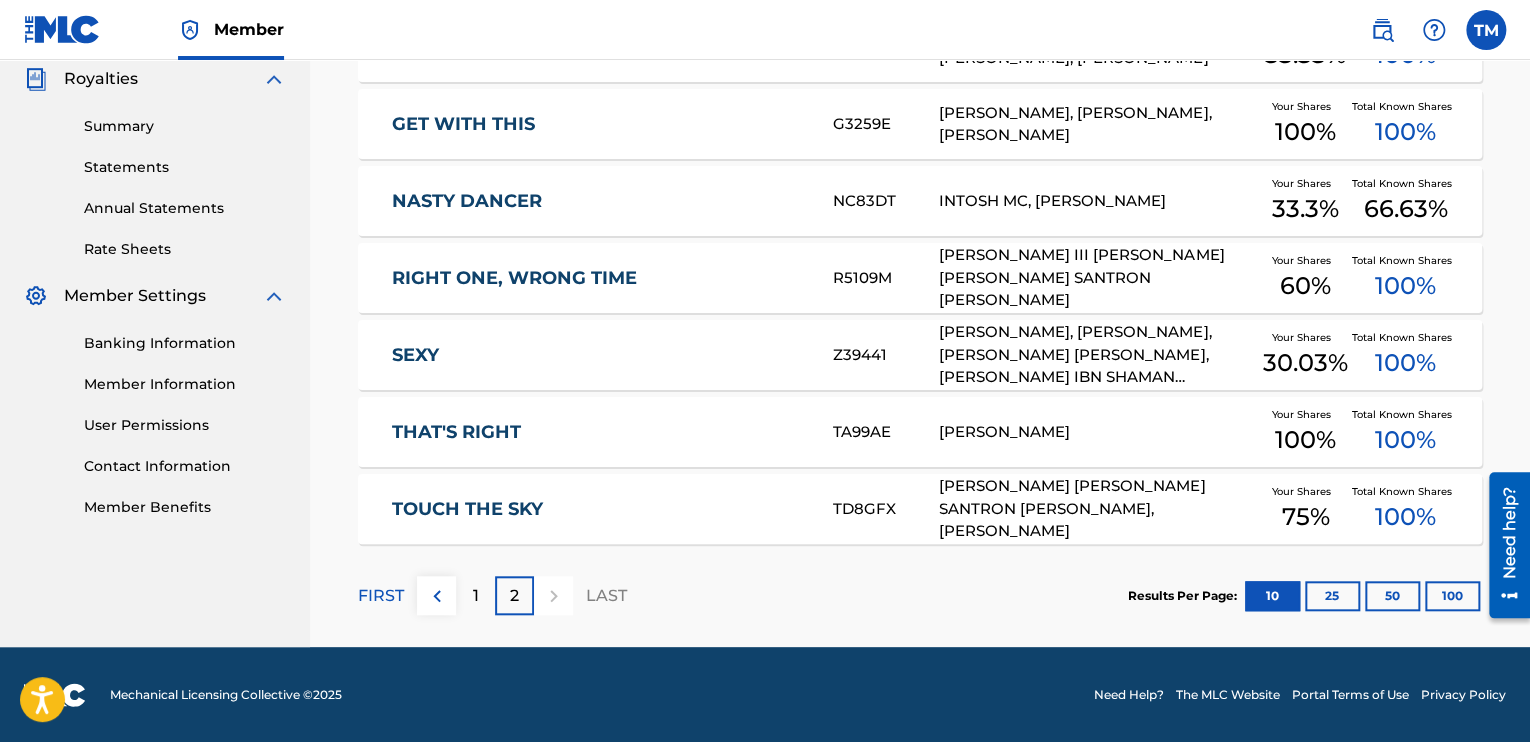 click on "[PERSON_NAME], [PERSON_NAME], [PERSON_NAME] [PERSON_NAME], [PERSON_NAME] IBN SHAMAN [PERSON_NAME], [PERSON_NAME], [PERSON_NAME], [PERSON_NAME] [PERSON_NAME] [PERSON_NAME]" at bounding box center (1099, 355) 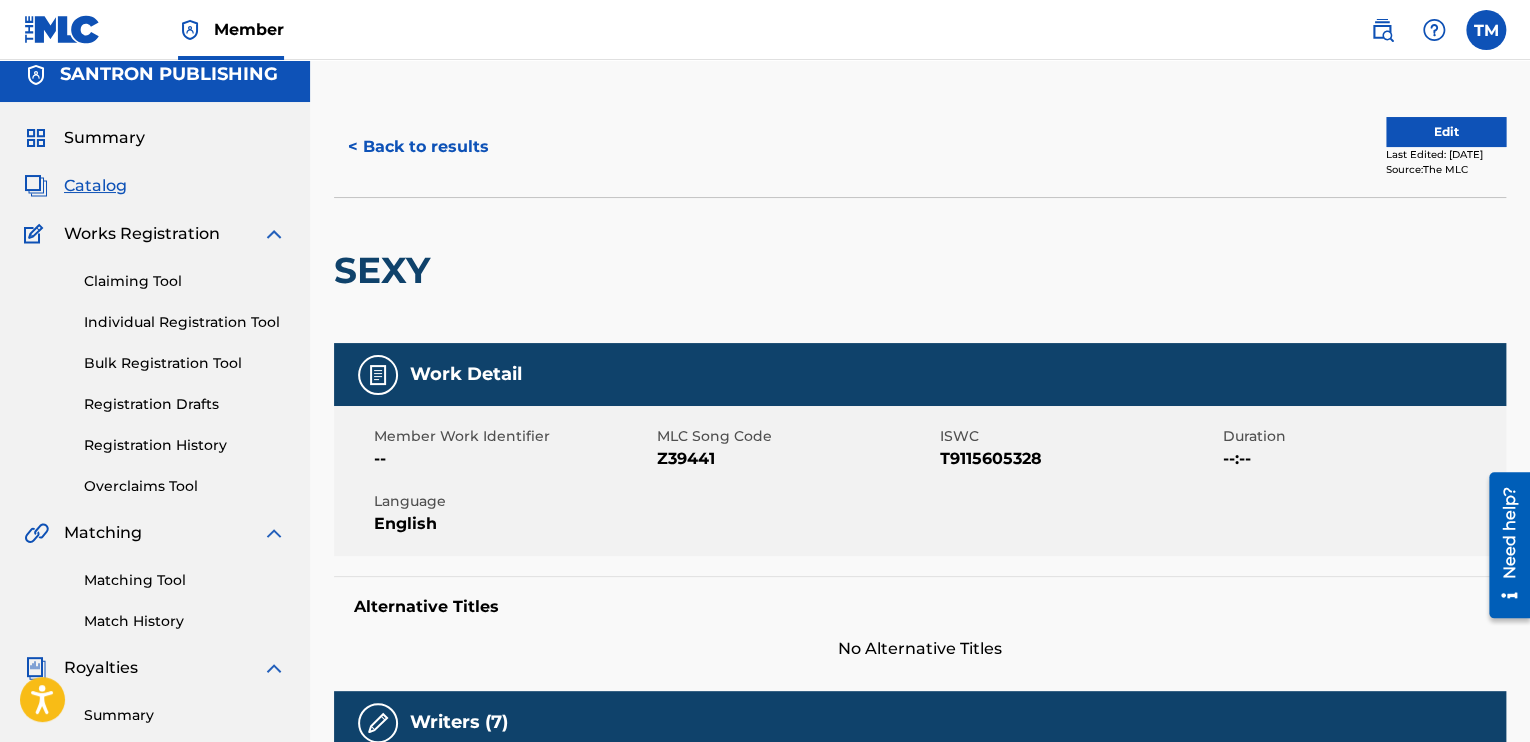 scroll, scrollTop: 0, scrollLeft: 0, axis: both 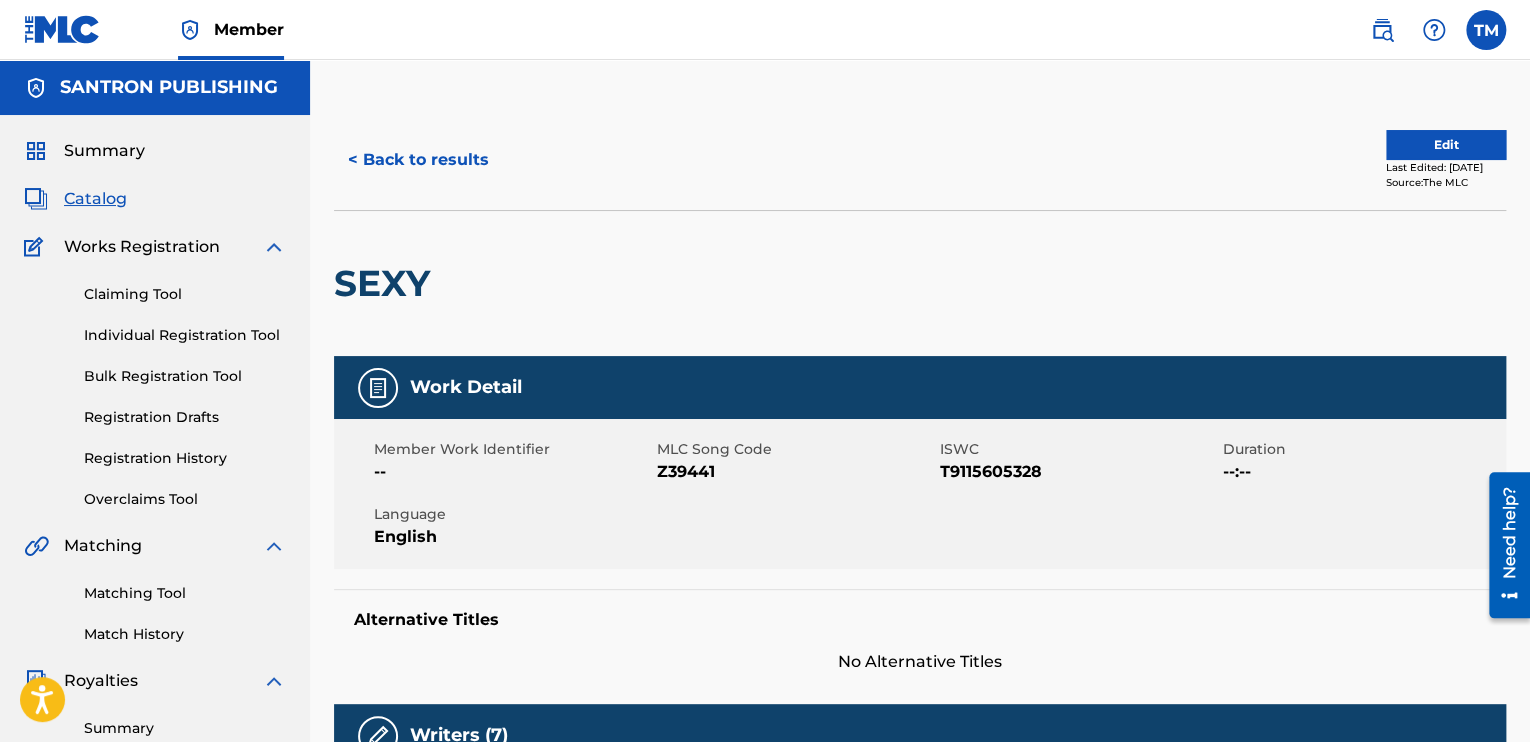click on "Edit" at bounding box center (1446, 145) 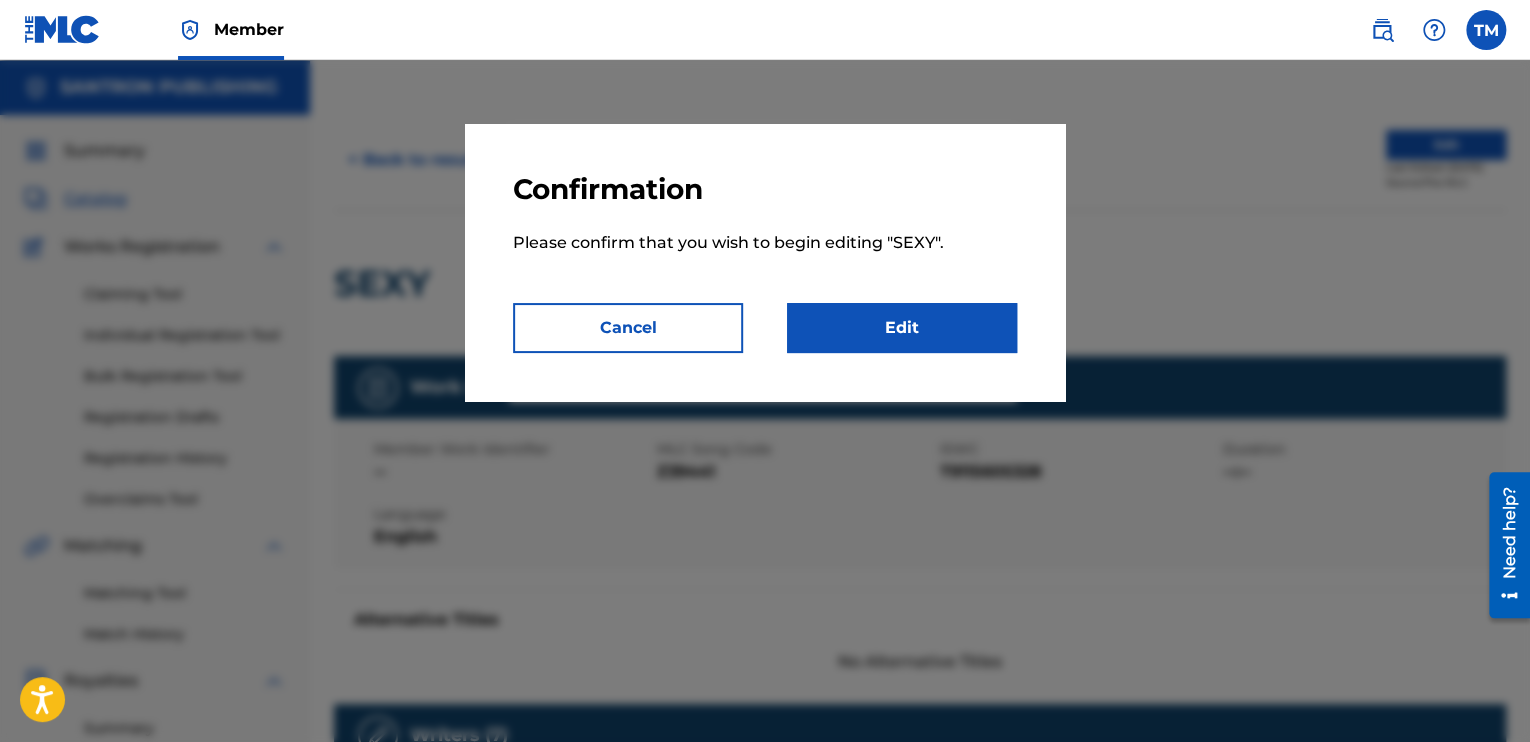 click on "Edit" at bounding box center [902, 328] 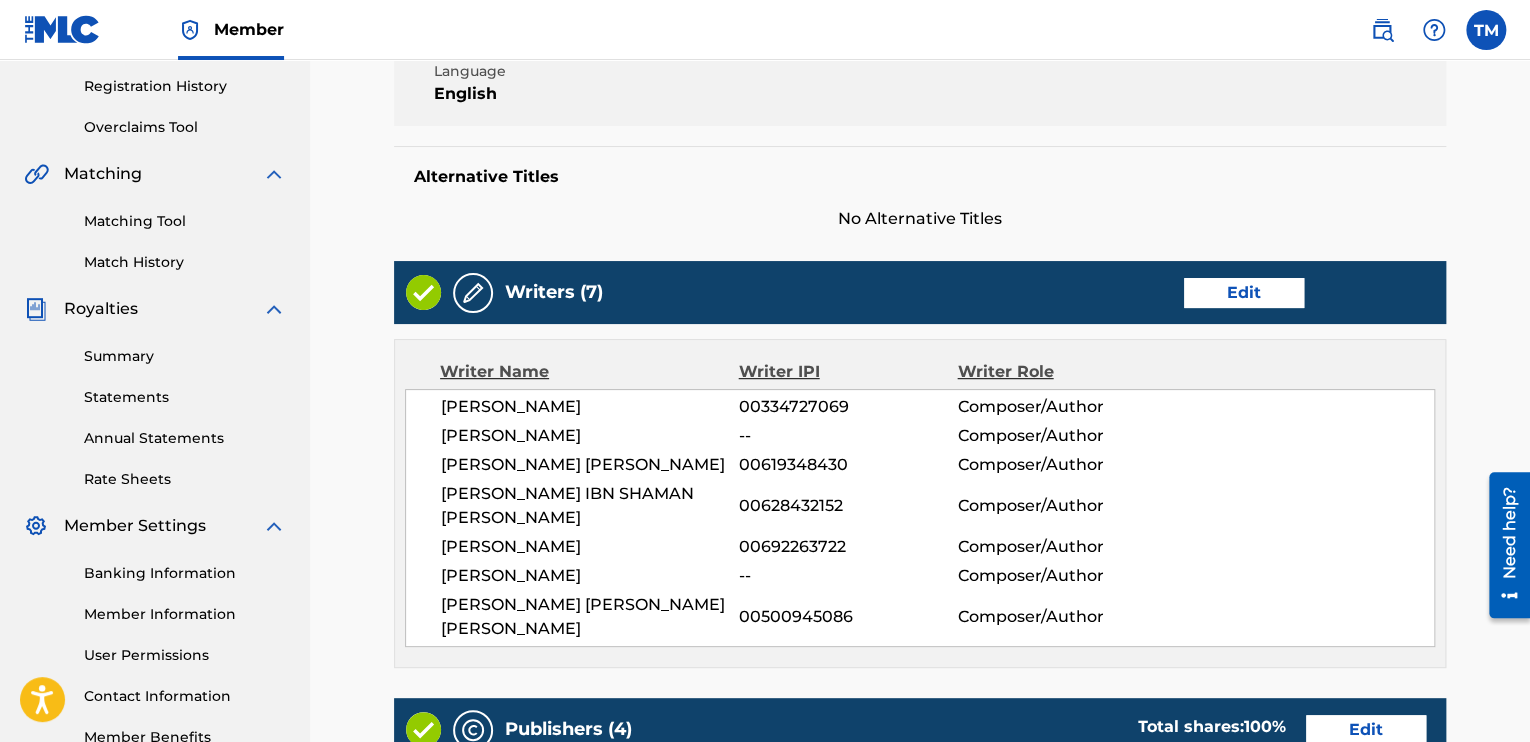 scroll, scrollTop: 400, scrollLeft: 0, axis: vertical 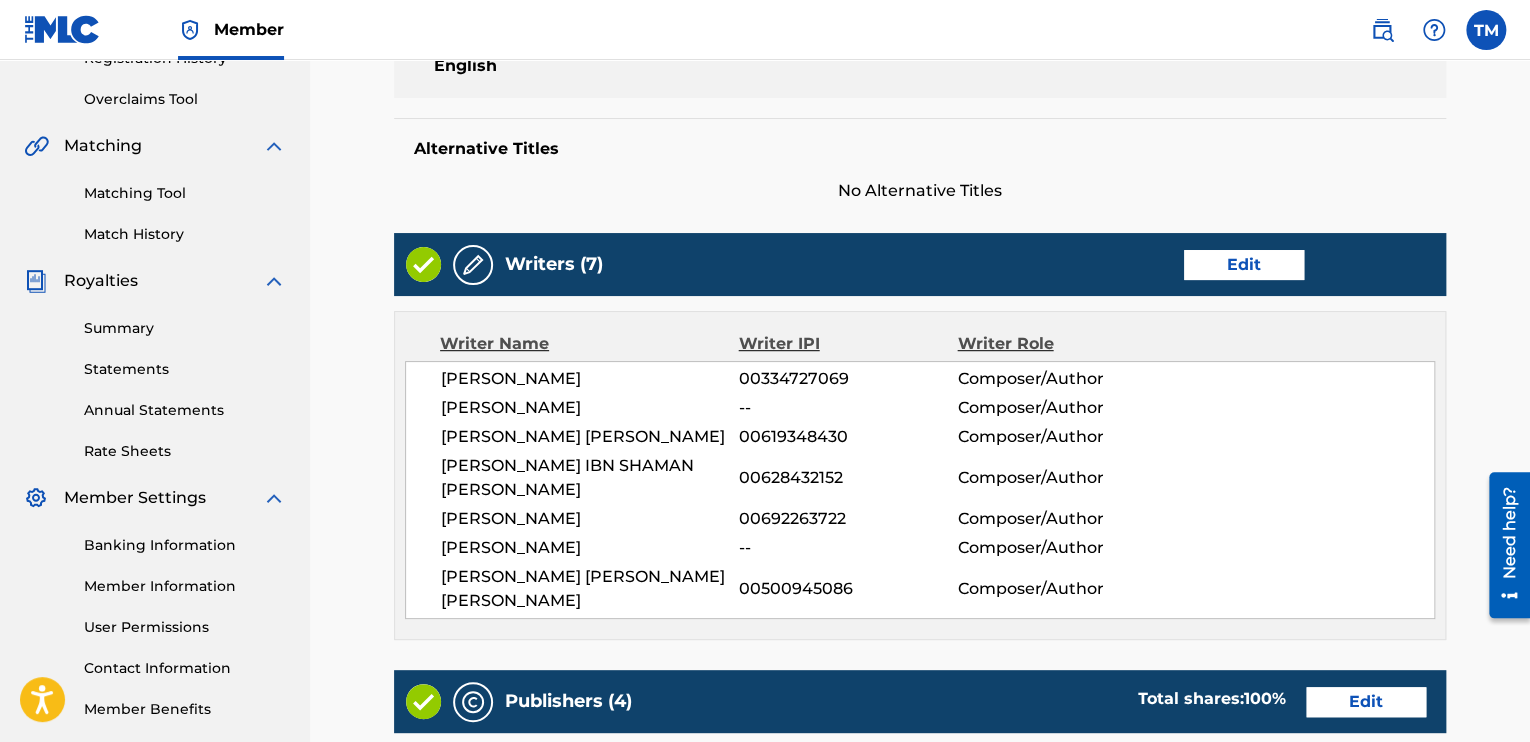 click on "Edit" at bounding box center [1244, 265] 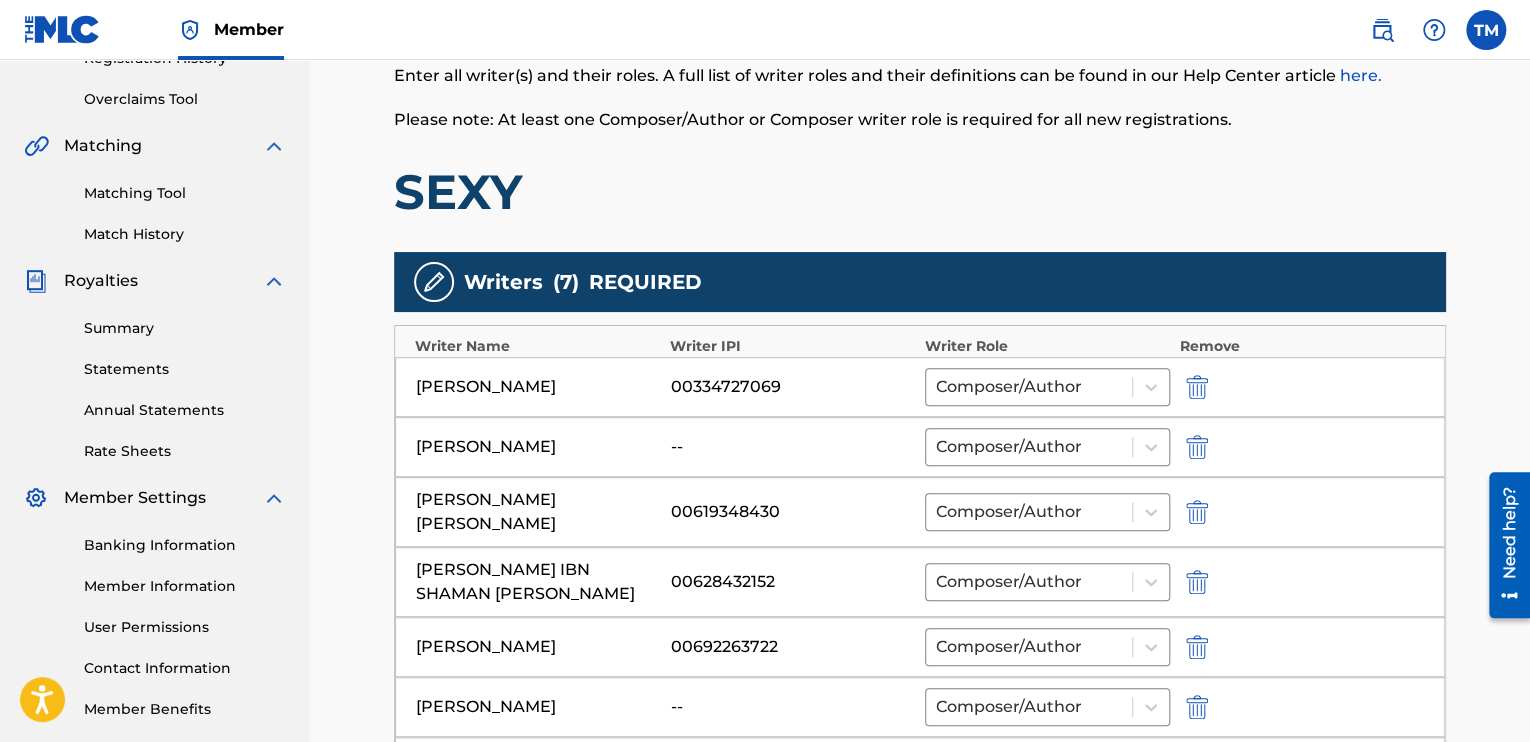 scroll, scrollTop: 500, scrollLeft: 0, axis: vertical 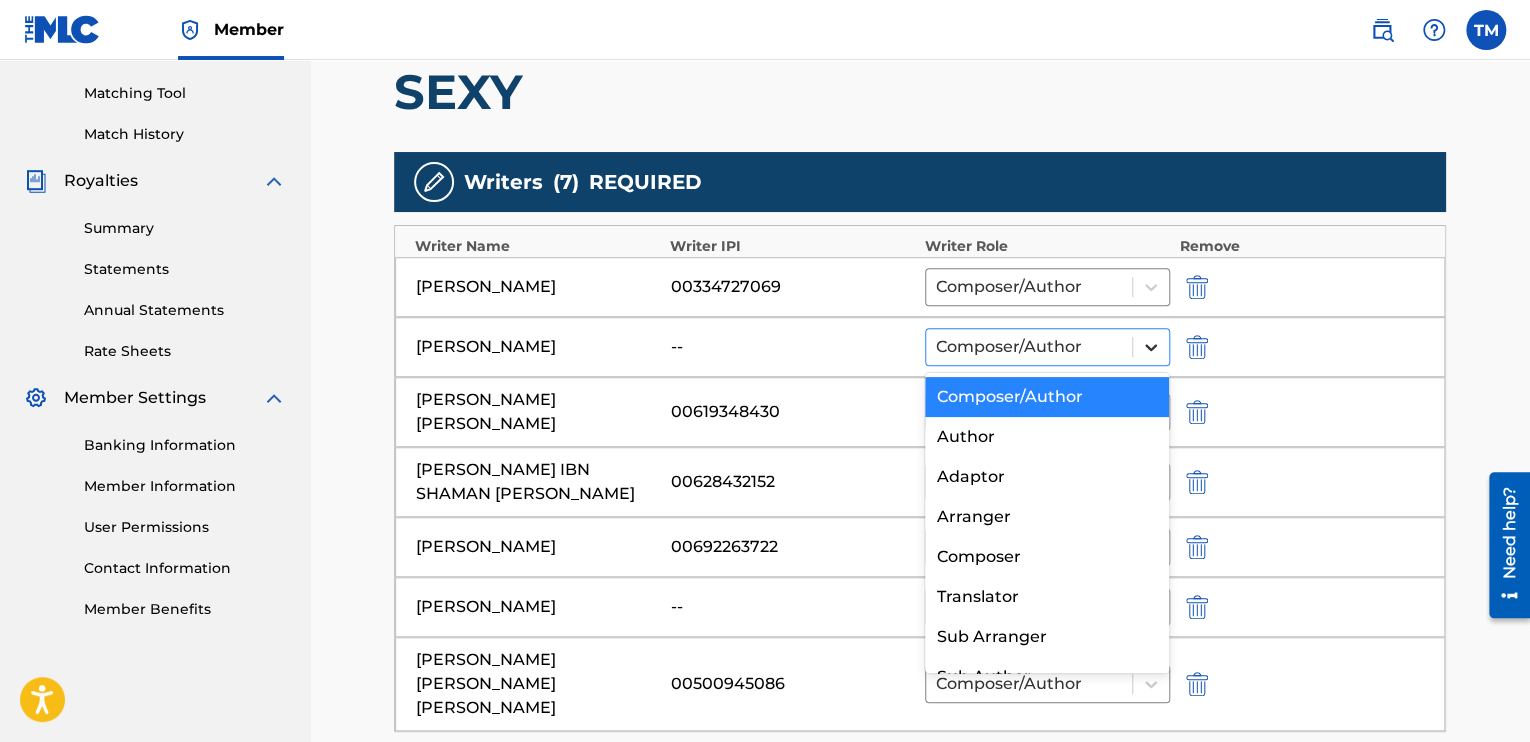 click 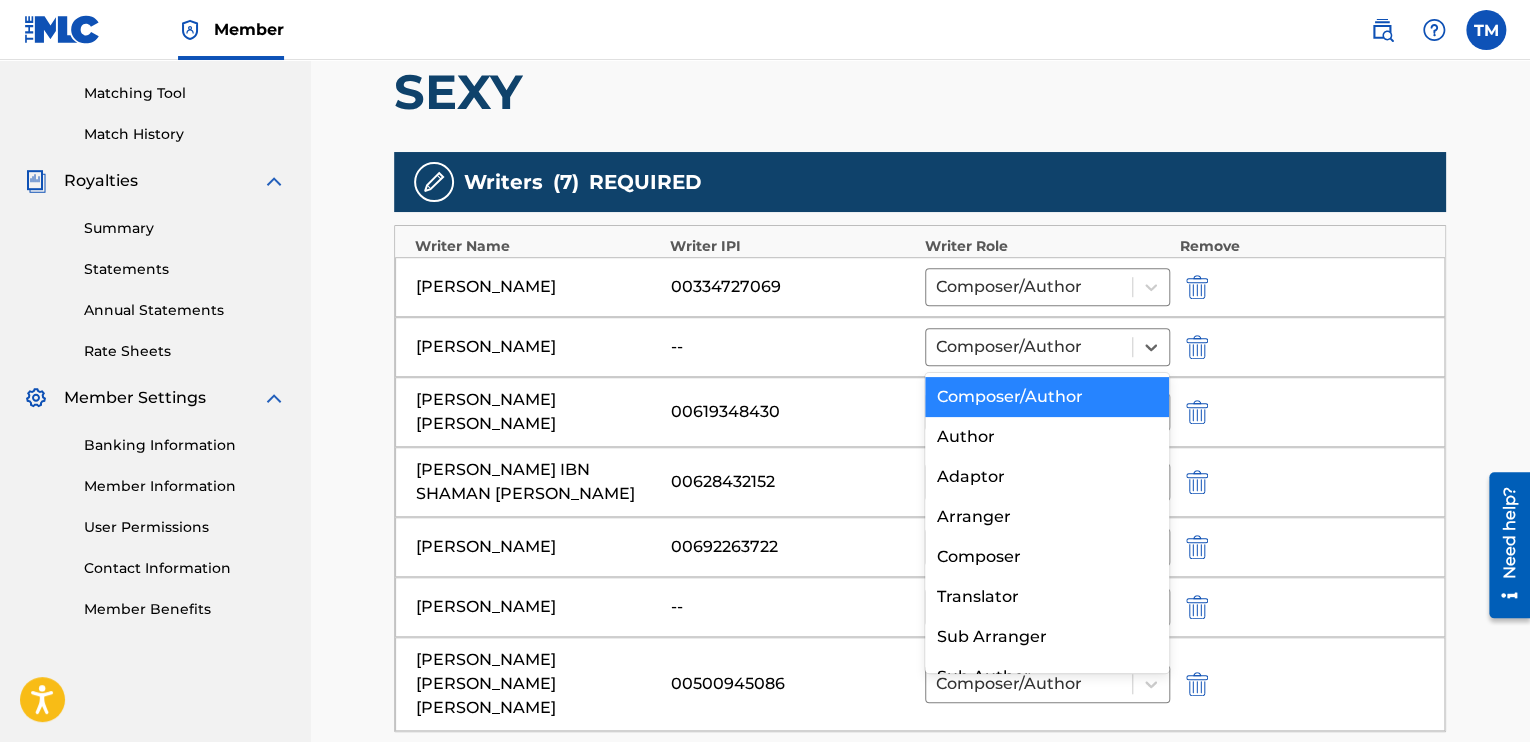 click on "Writers ( 7 ) REQUIRED" at bounding box center (920, 182) 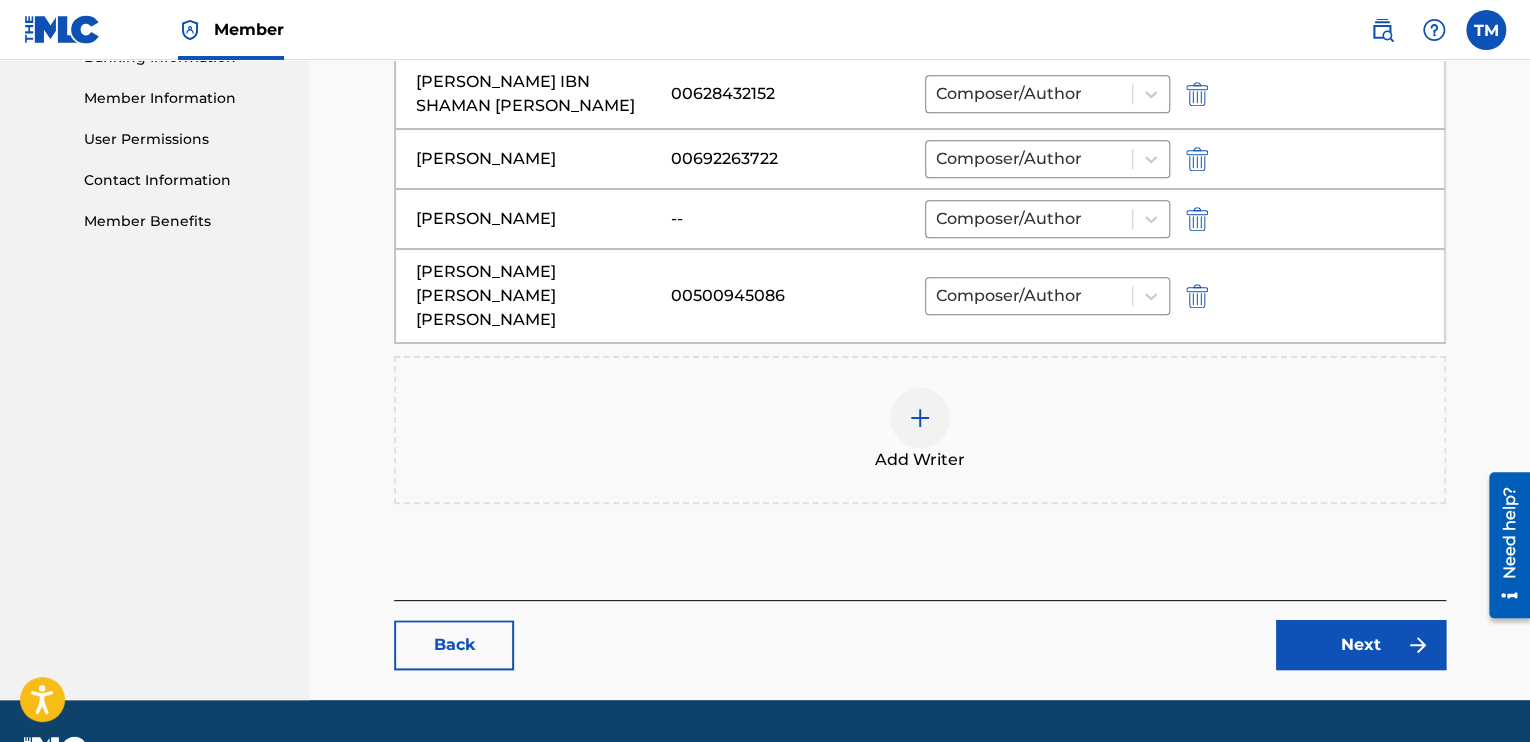 scroll, scrollTop: 900, scrollLeft: 0, axis: vertical 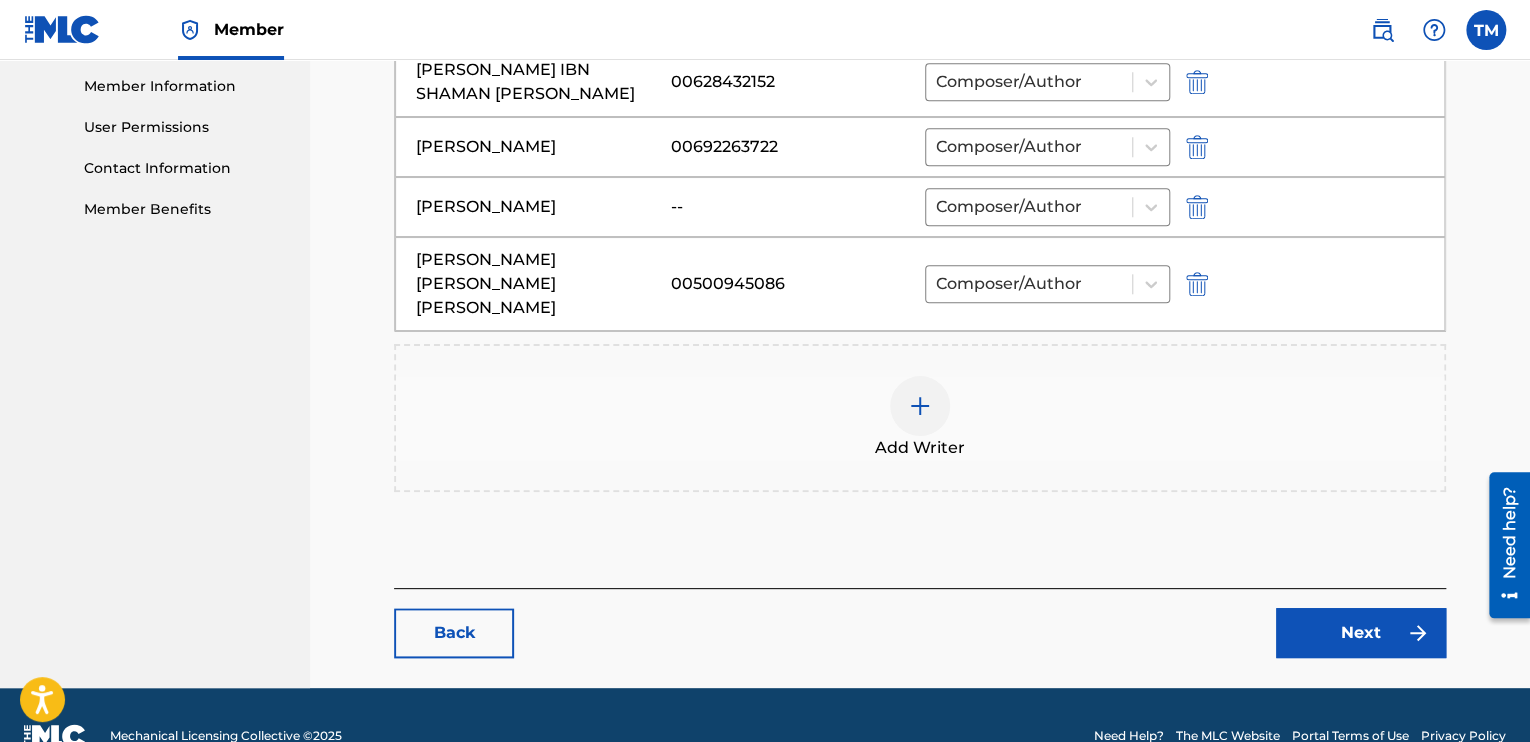 click at bounding box center (920, 406) 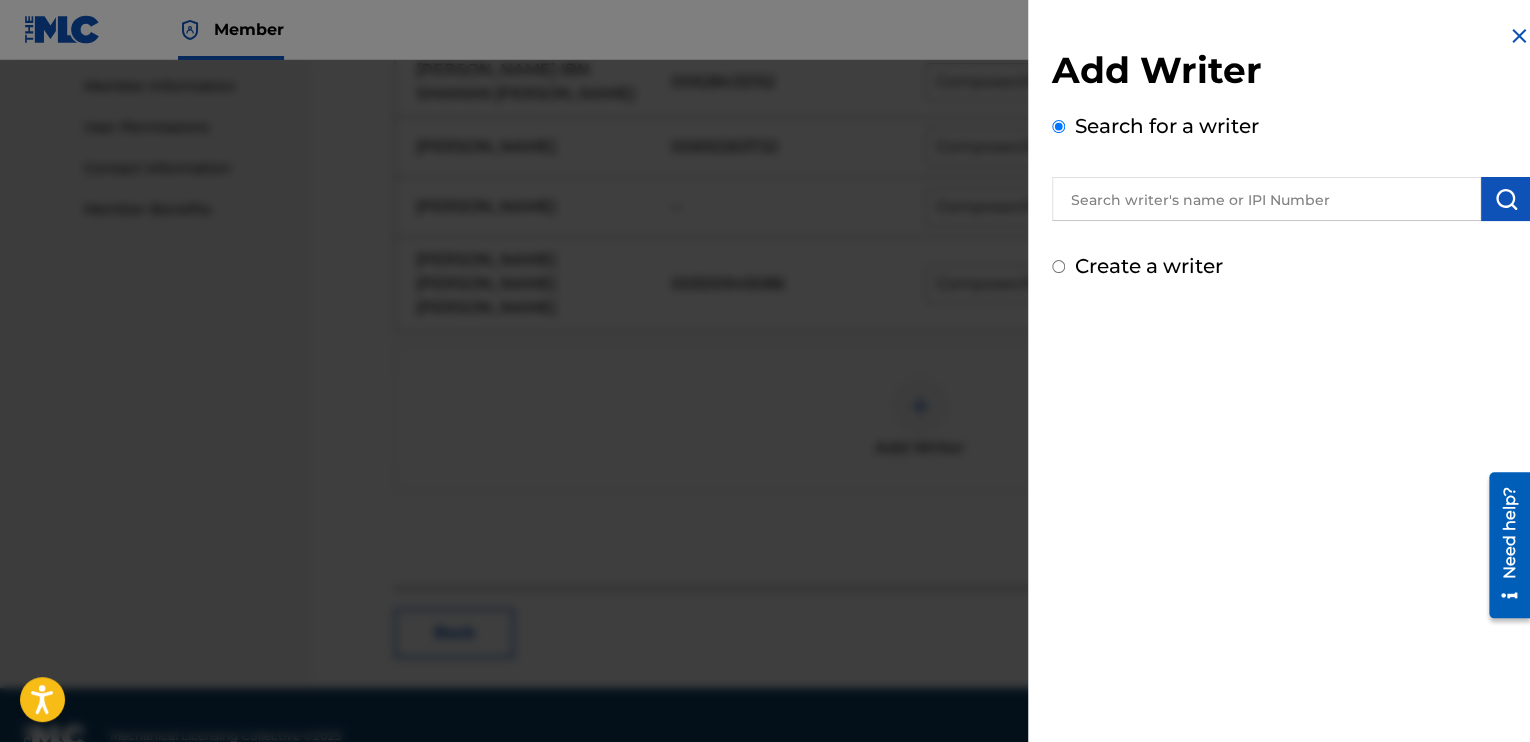 click at bounding box center [1266, 199] 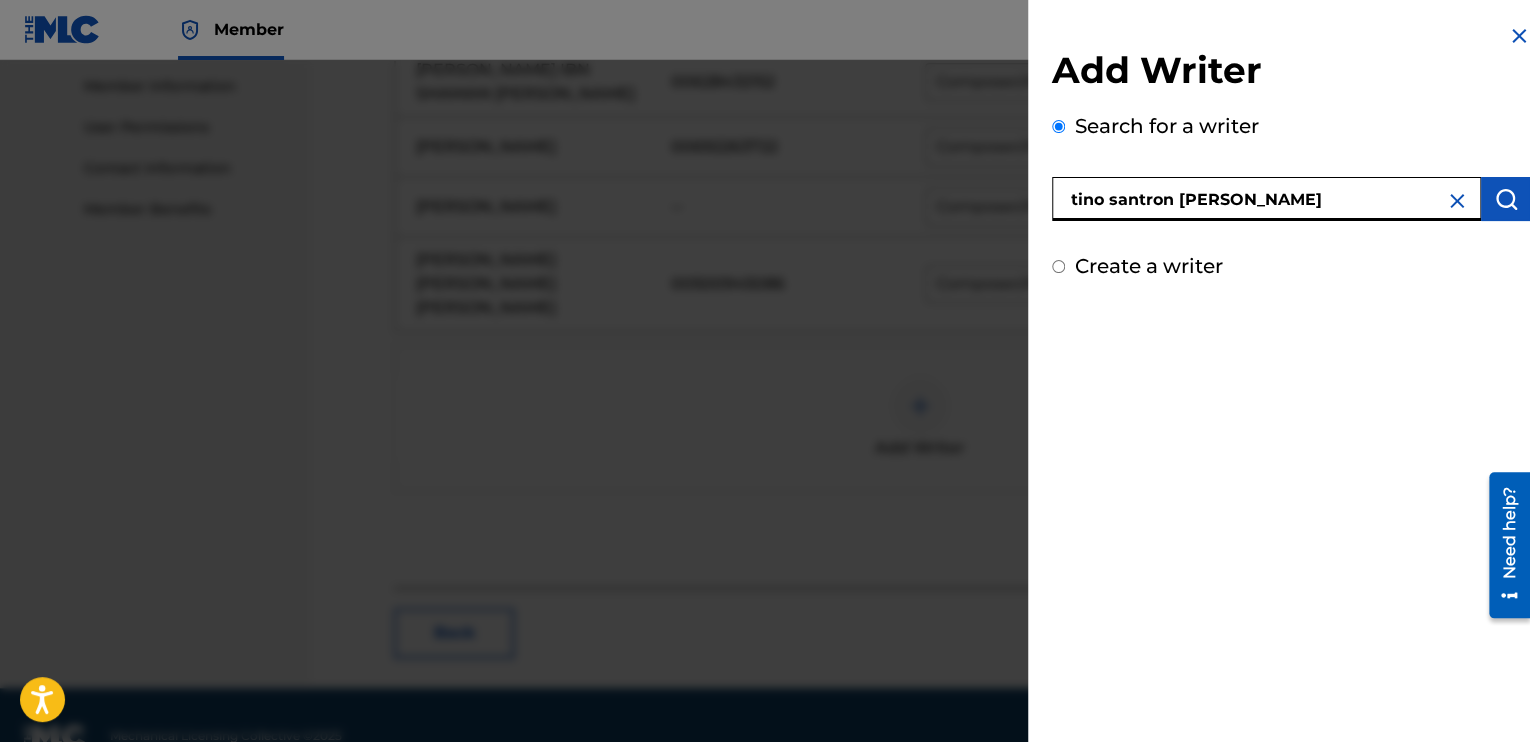 type on "tino santron [PERSON_NAME]" 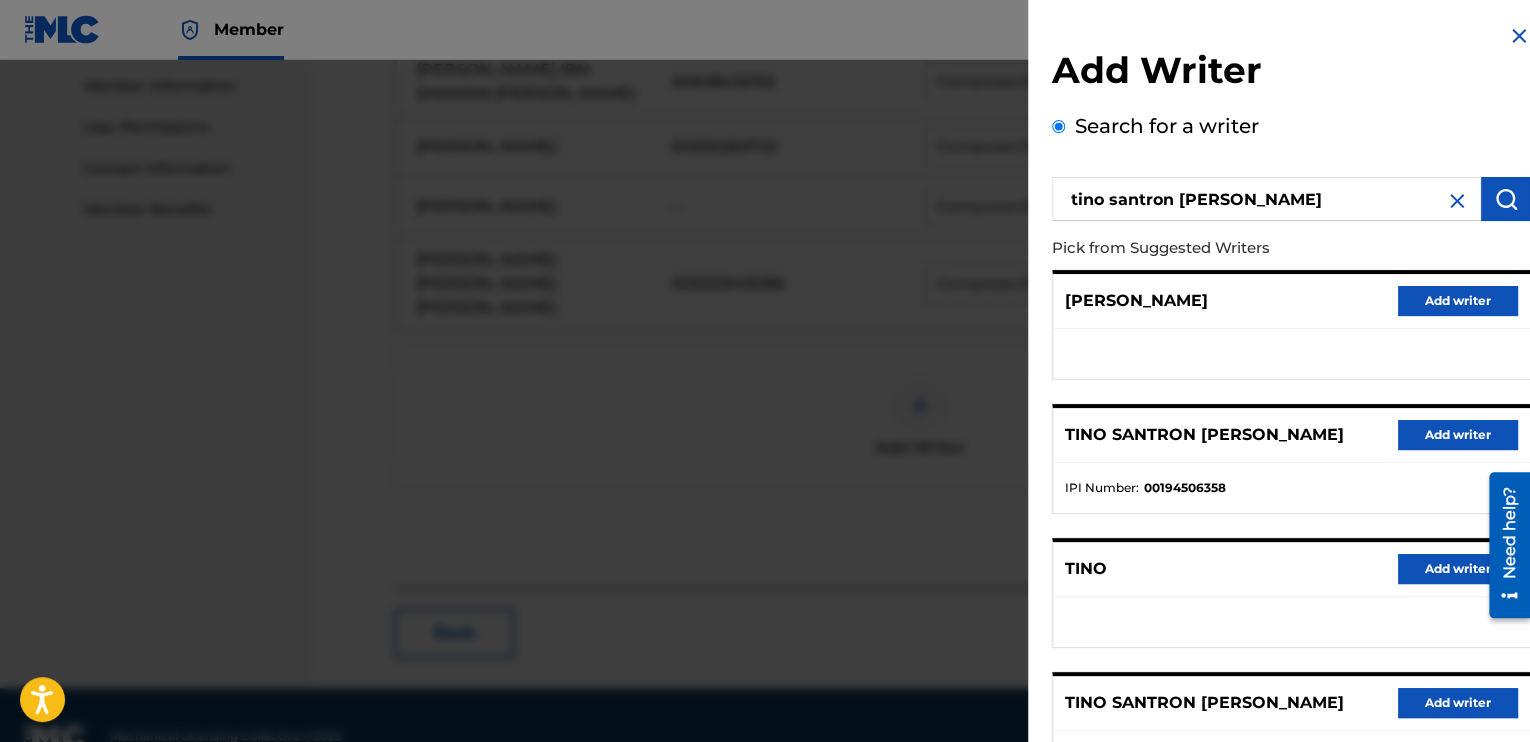 click on "Add writer" at bounding box center [1458, 435] 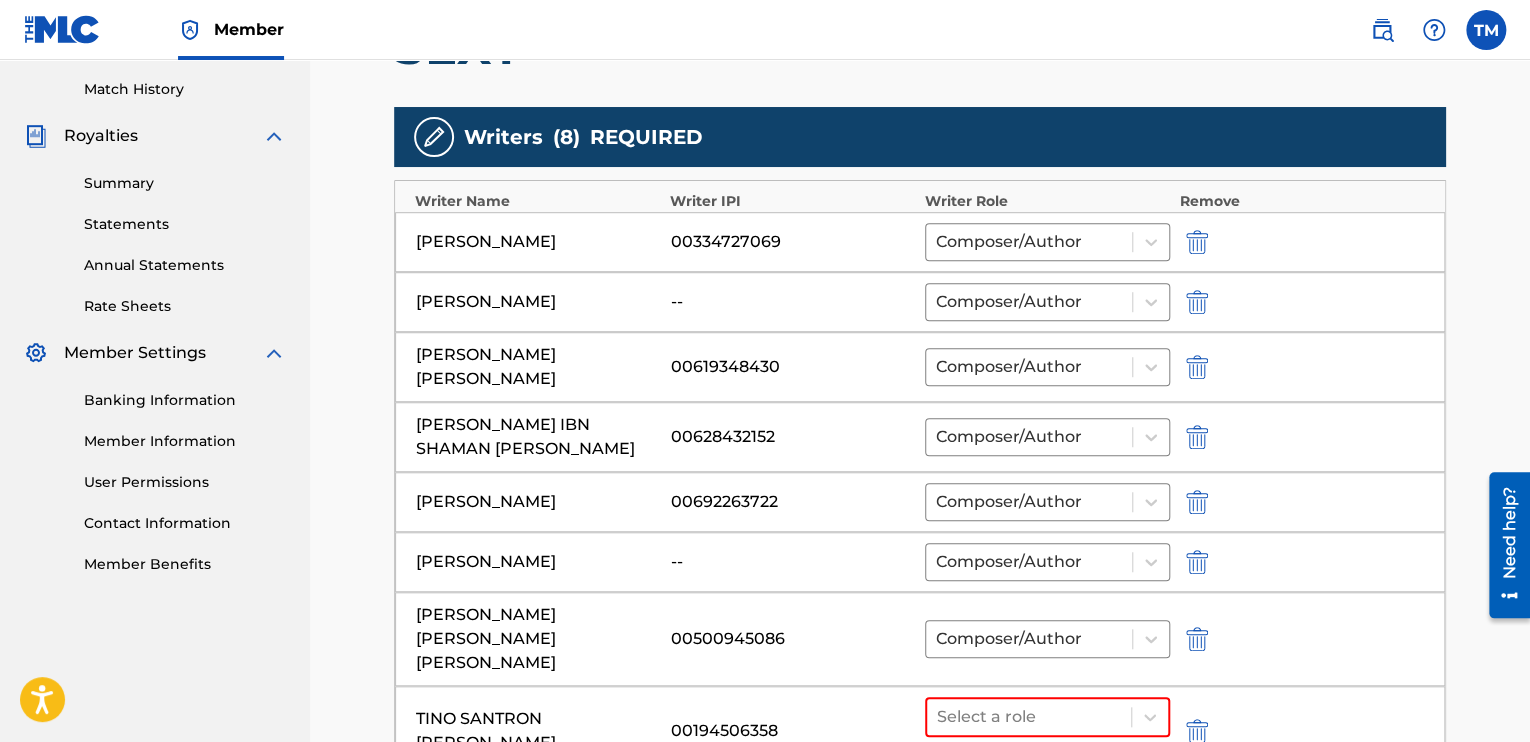 scroll, scrollTop: 500, scrollLeft: 0, axis: vertical 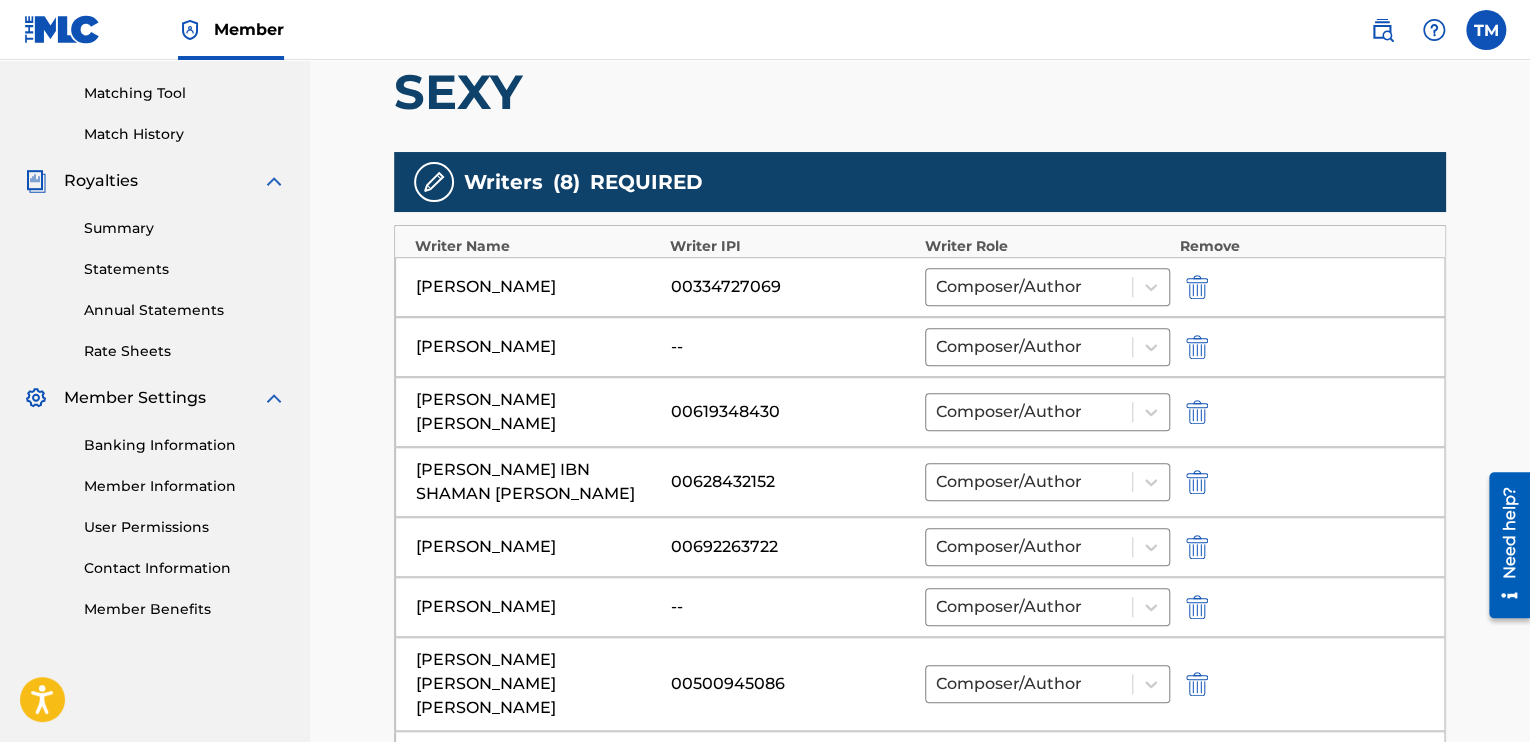 click at bounding box center [1197, 347] 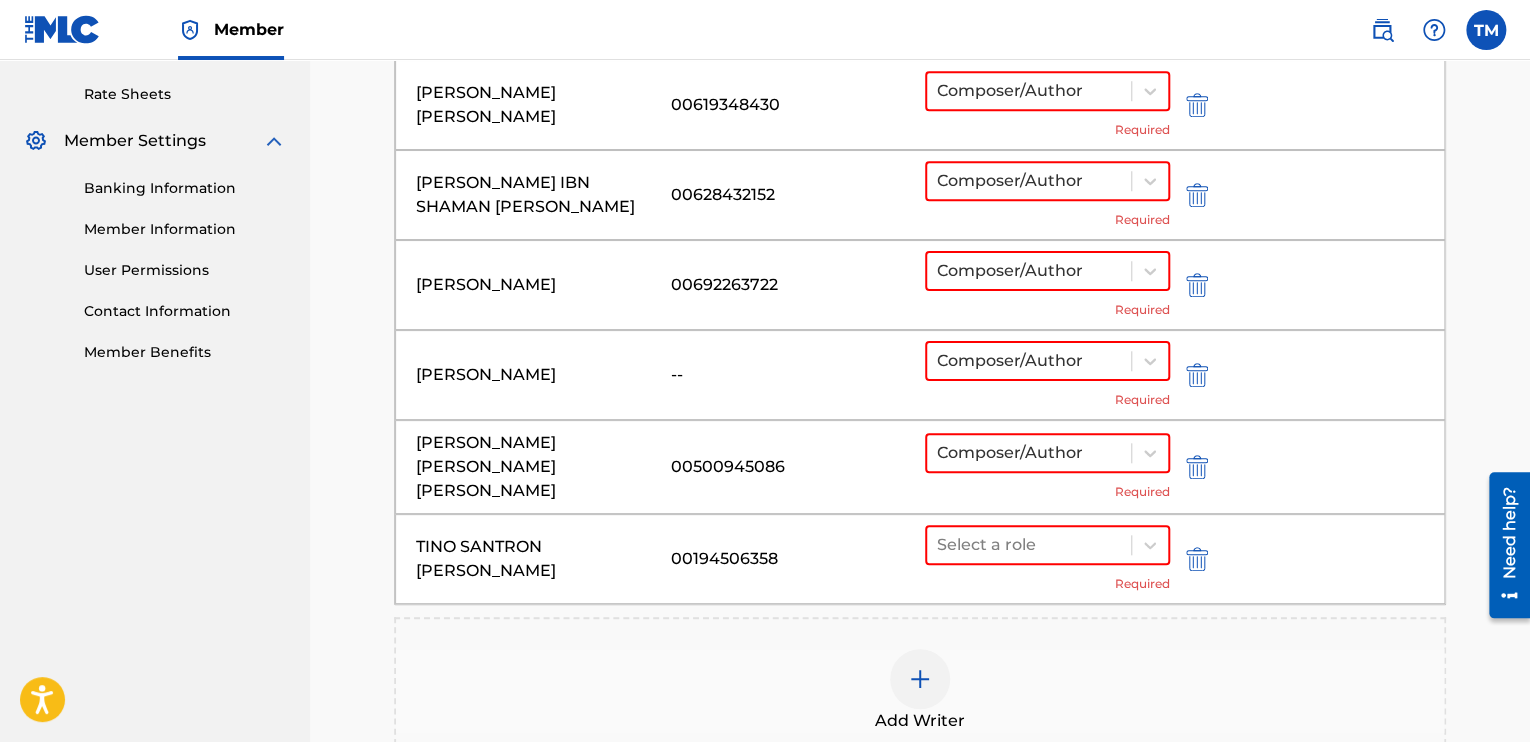 scroll, scrollTop: 800, scrollLeft: 0, axis: vertical 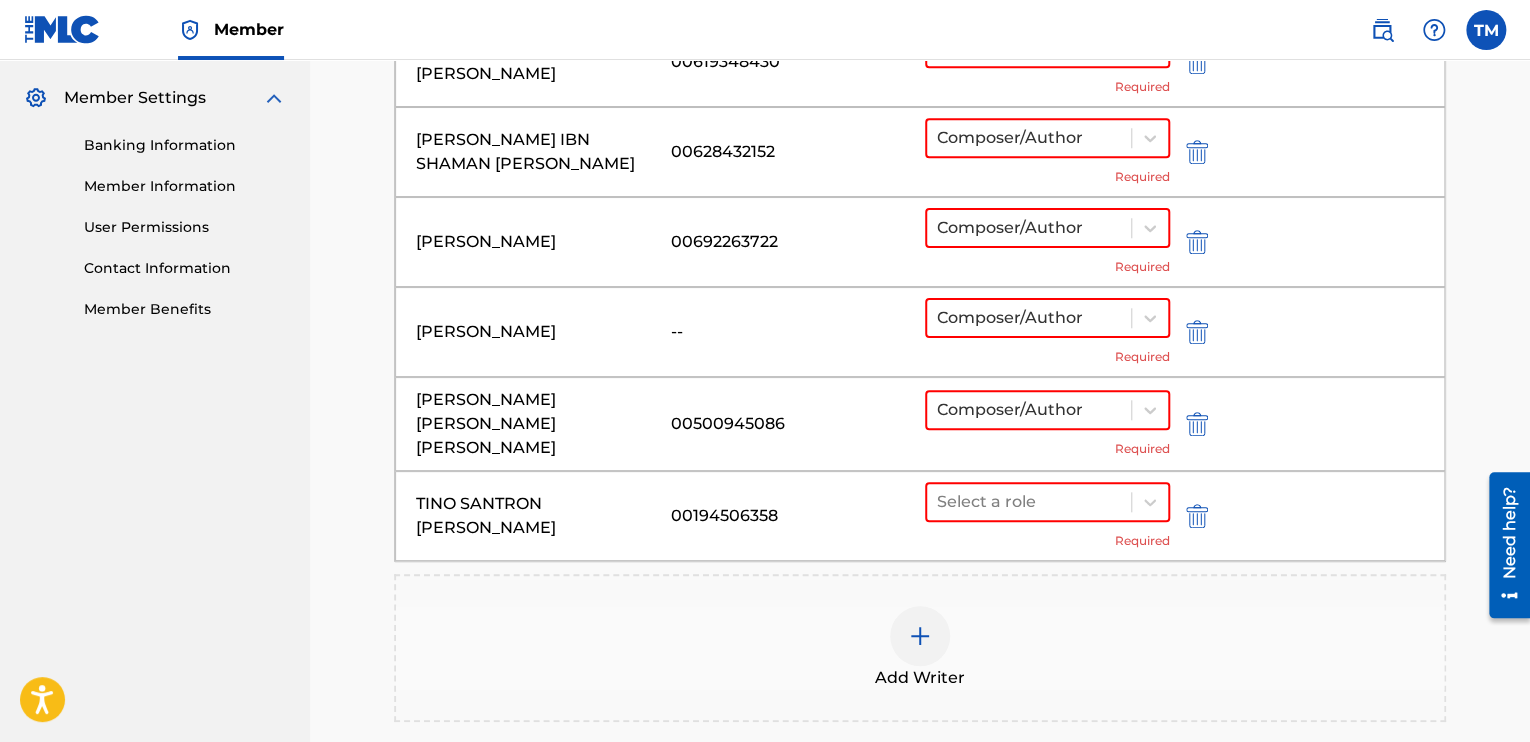click at bounding box center (1197, 332) 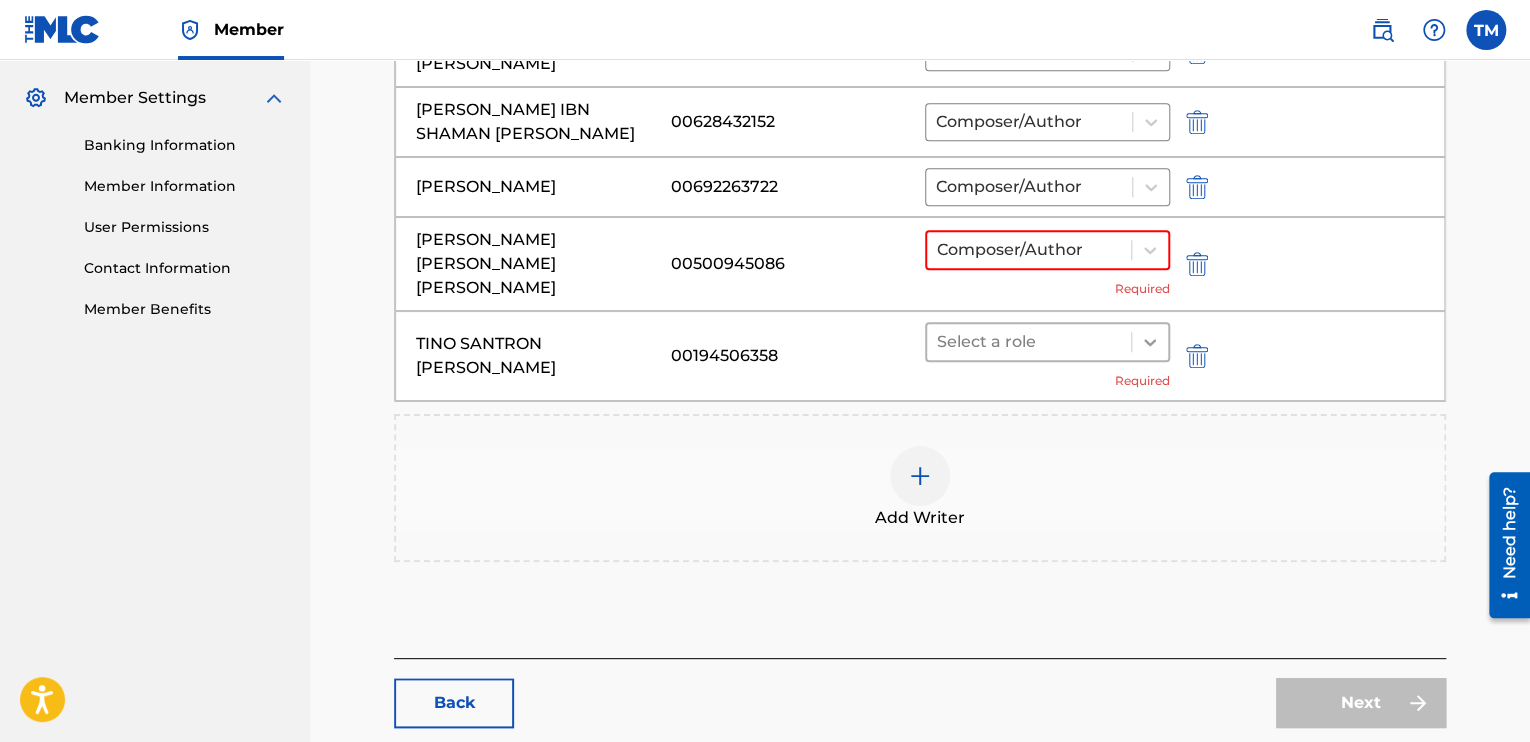 click 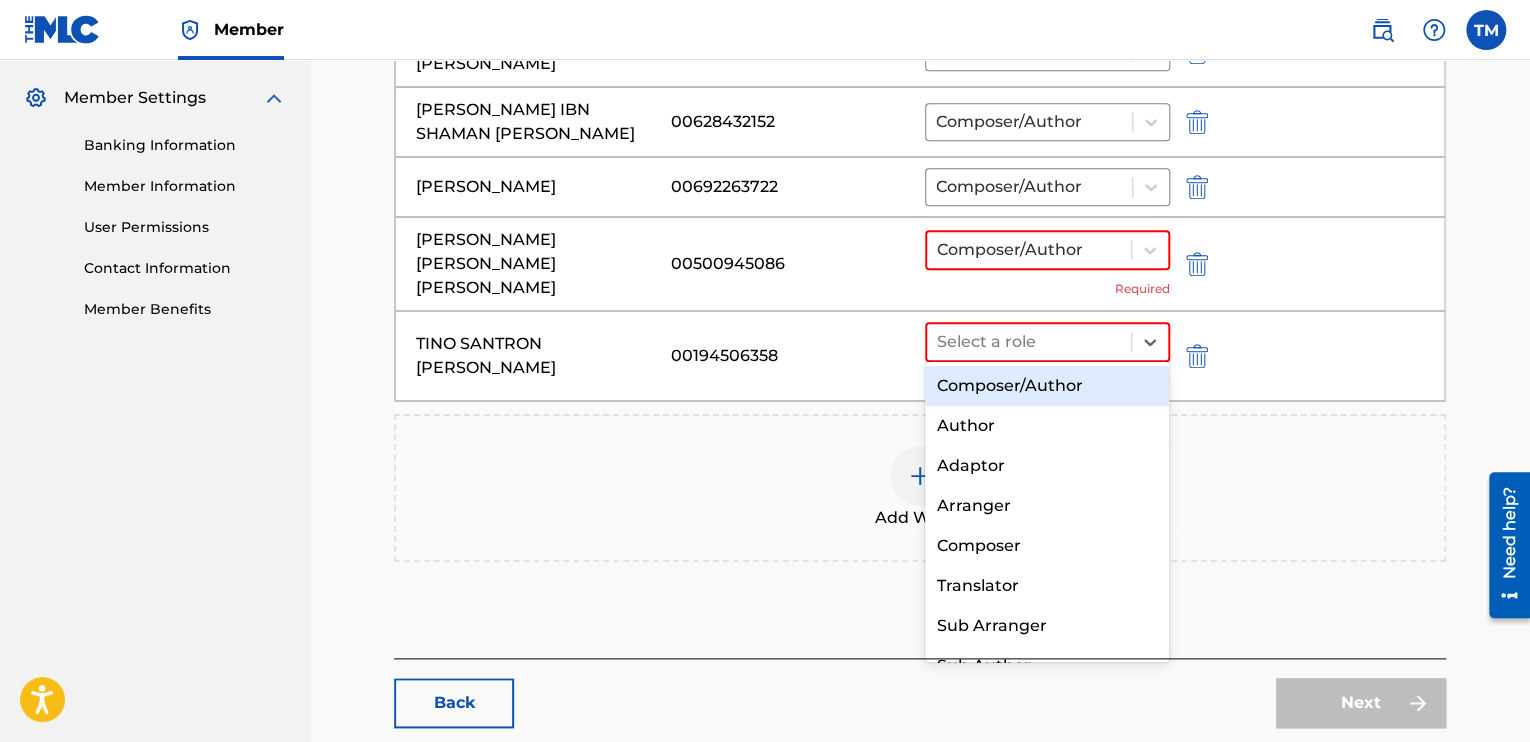 click on "Composer/Author" at bounding box center (1047, 386) 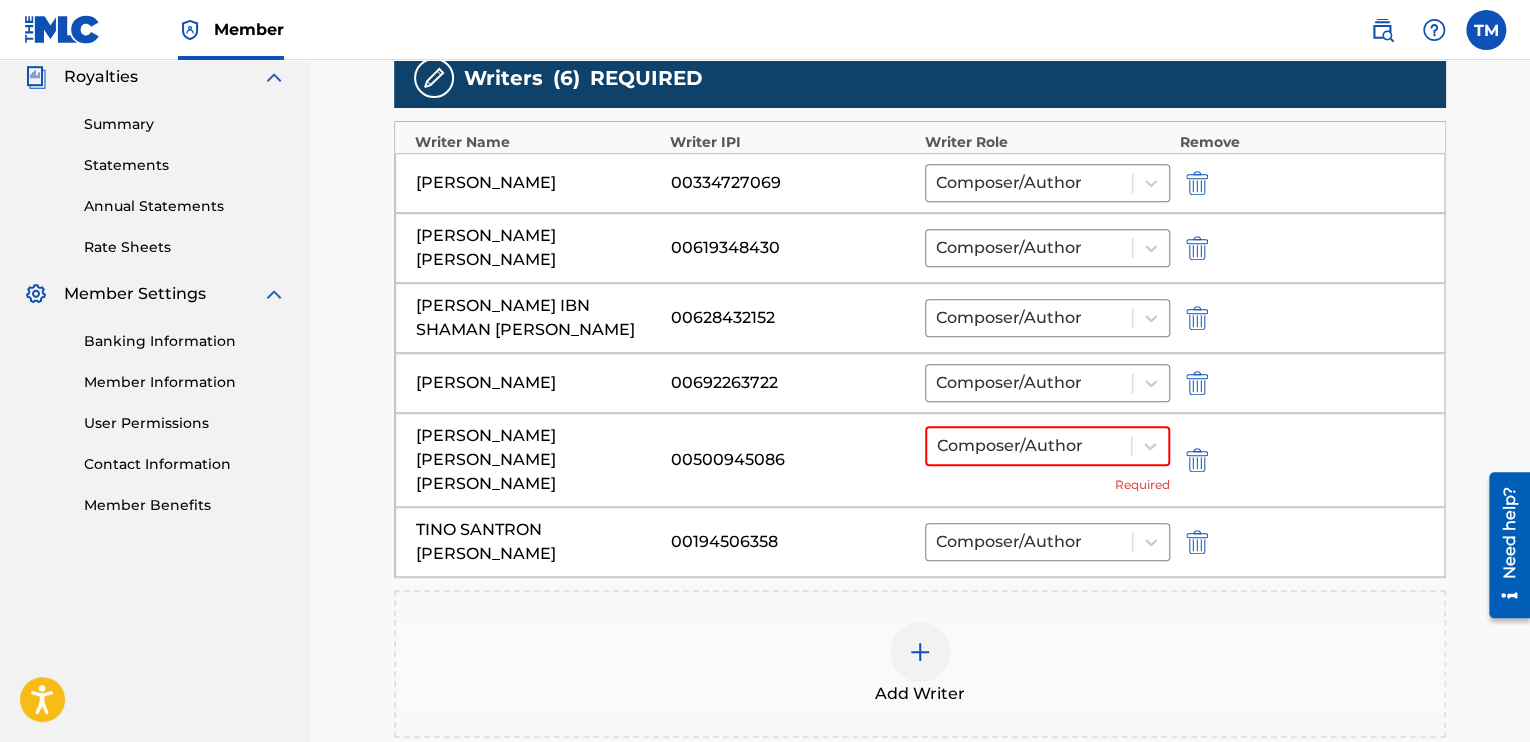 scroll, scrollTop: 800, scrollLeft: 0, axis: vertical 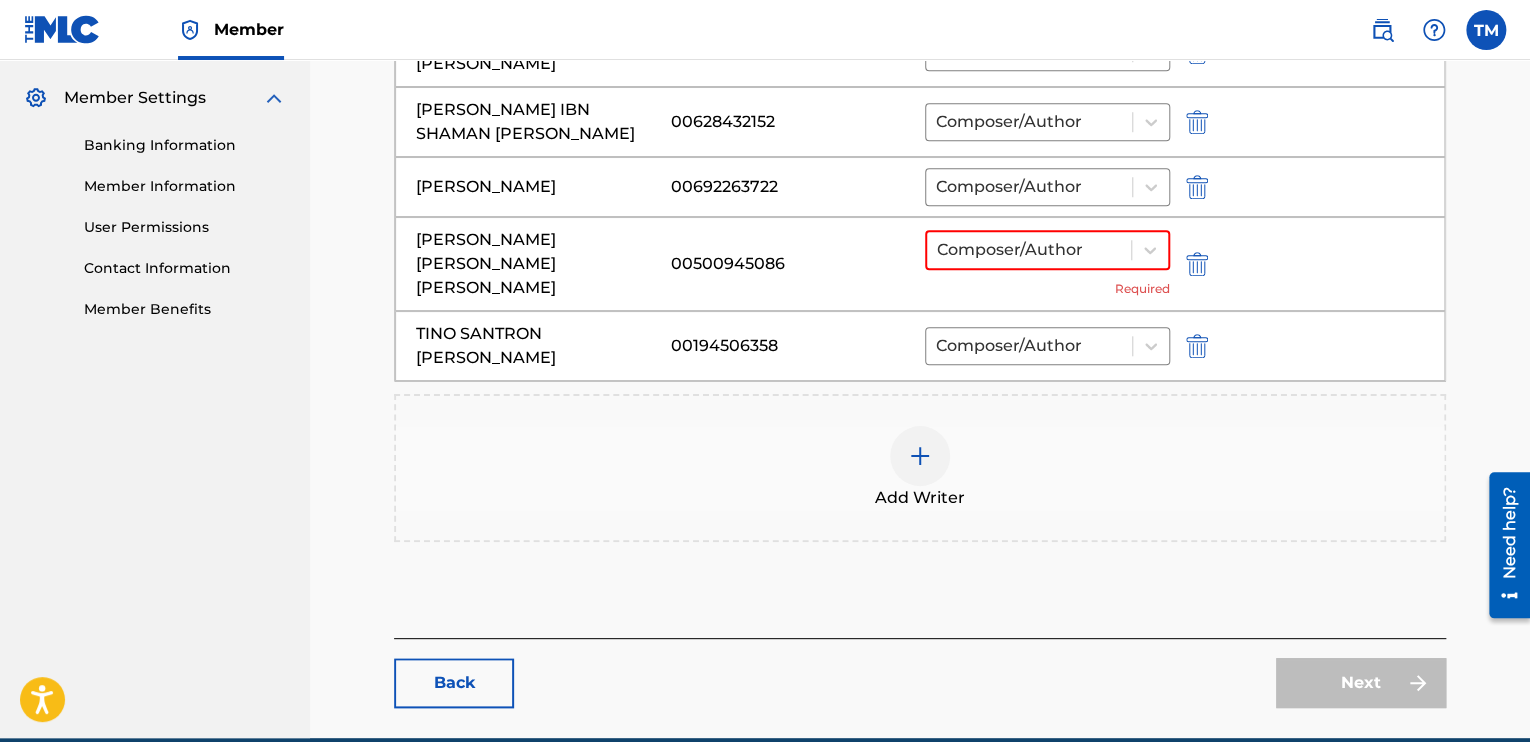 click at bounding box center [920, 456] 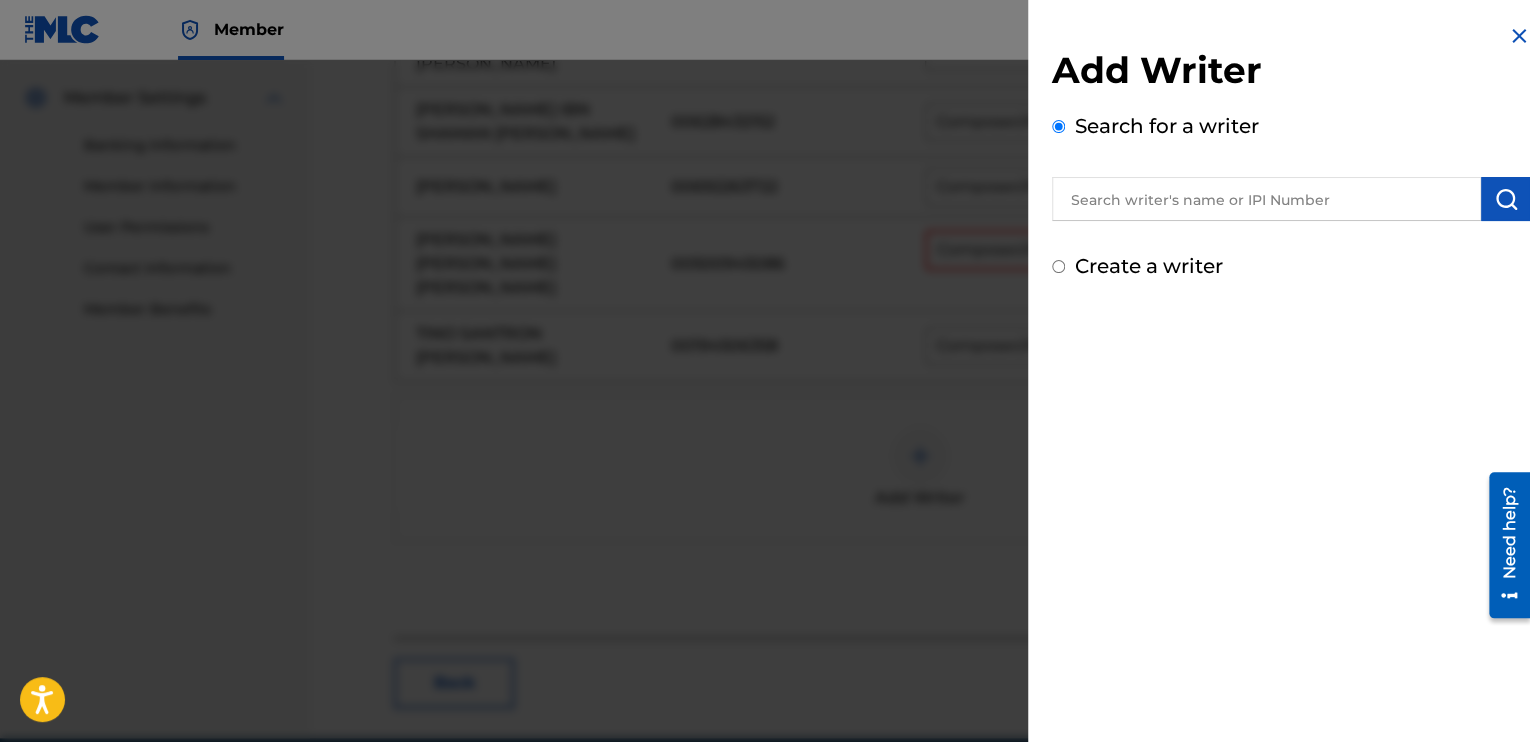click at bounding box center (1266, 199) 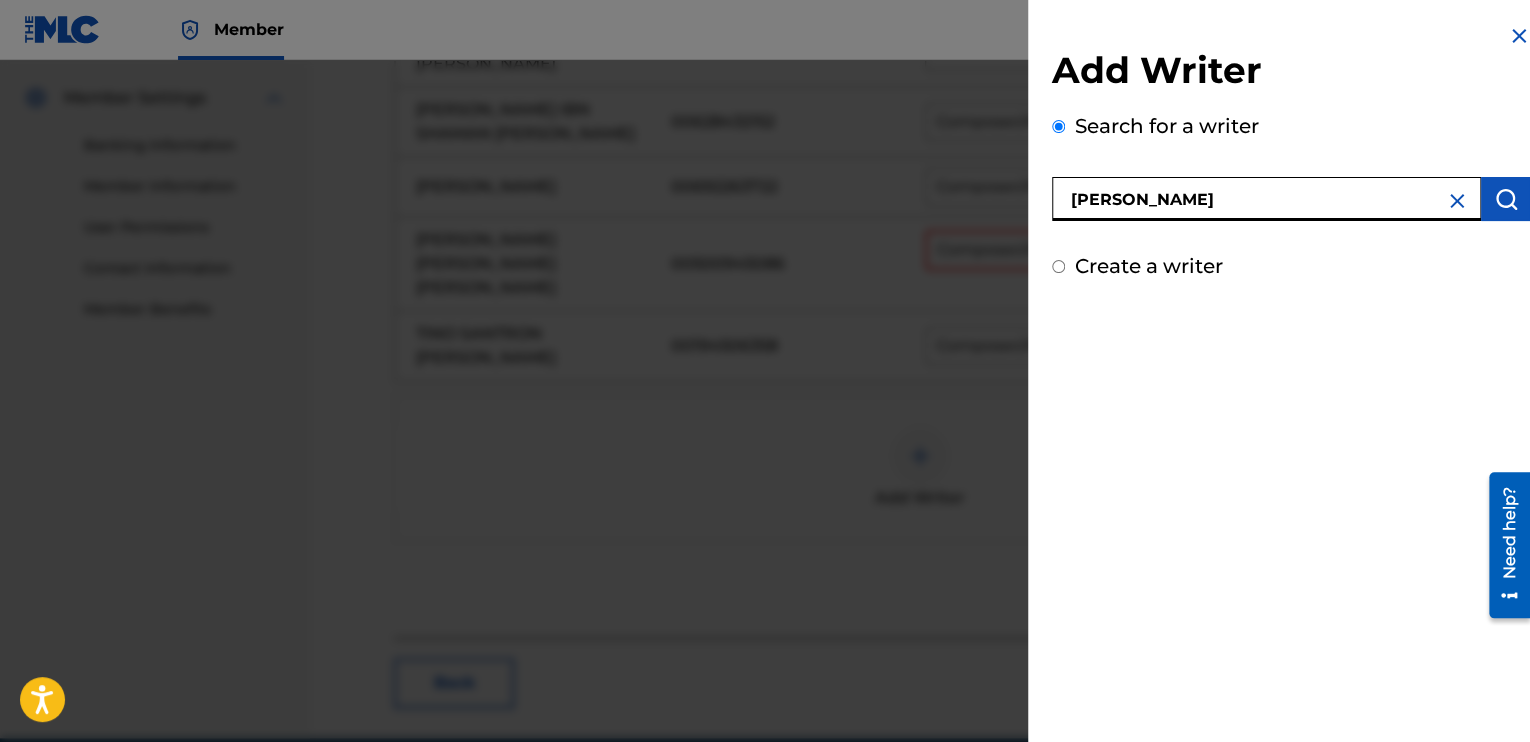 type on "[PERSON_NAME]" 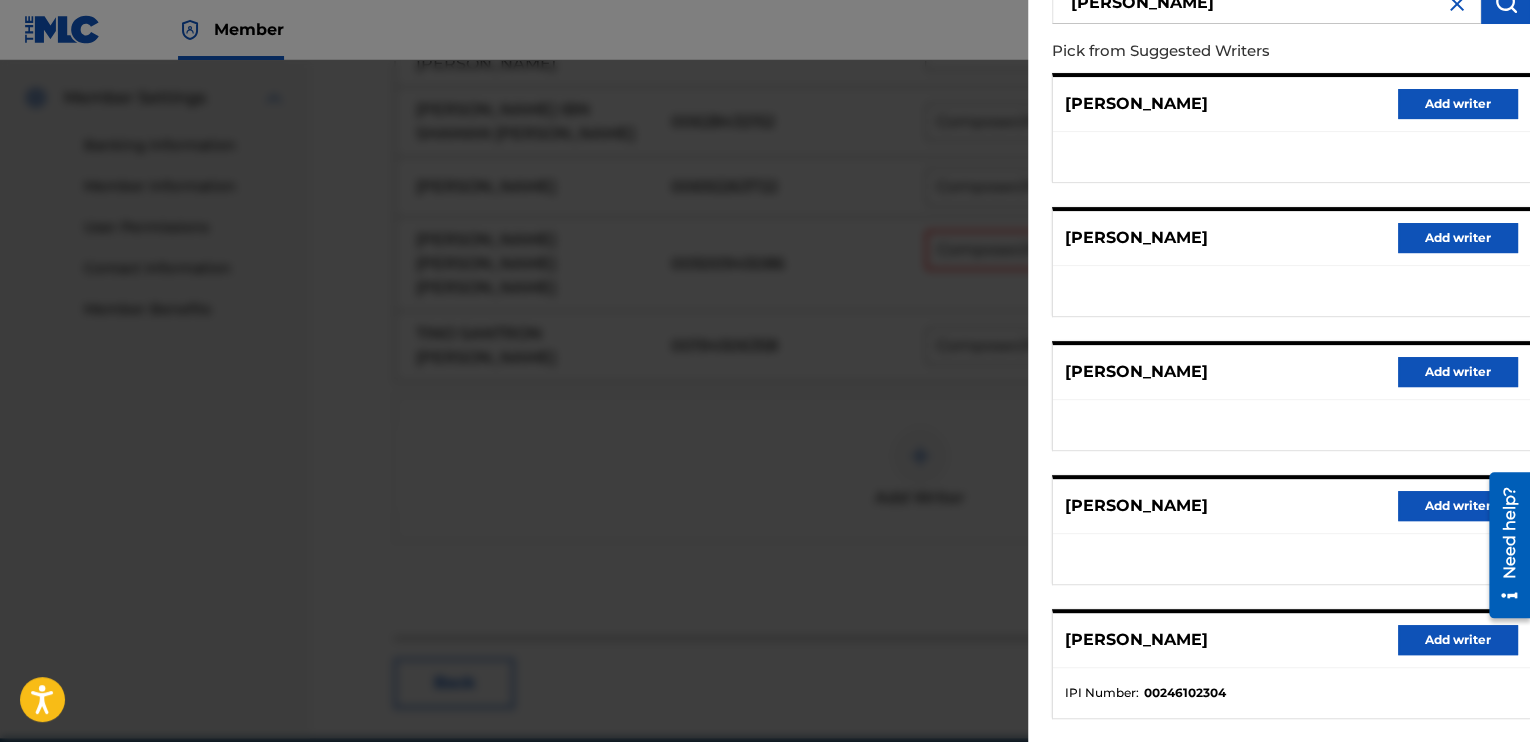 scroll, scrollTop: 297, scrollLeft: 0, axis: vertical 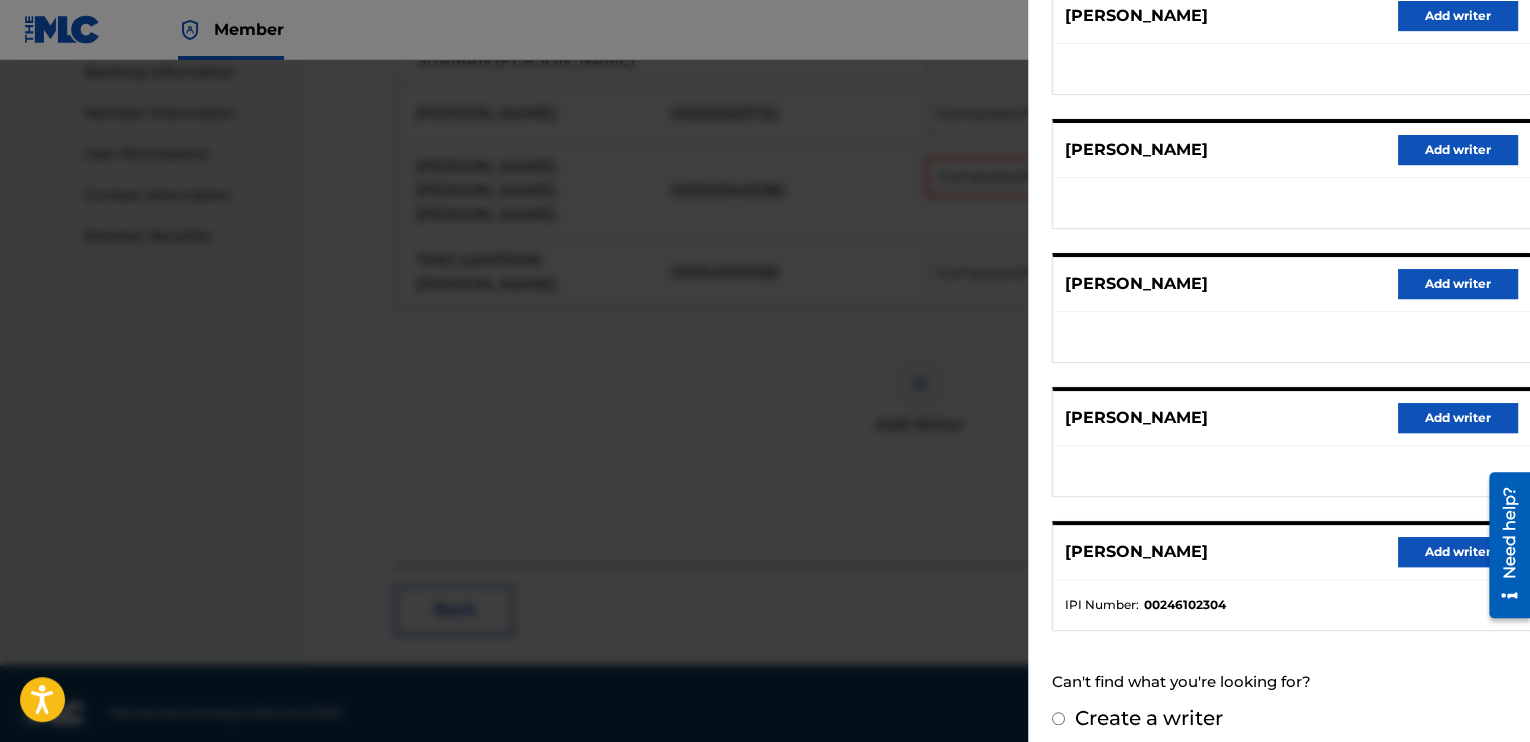 click on "Add writer" at bounding box center (1458, 552) 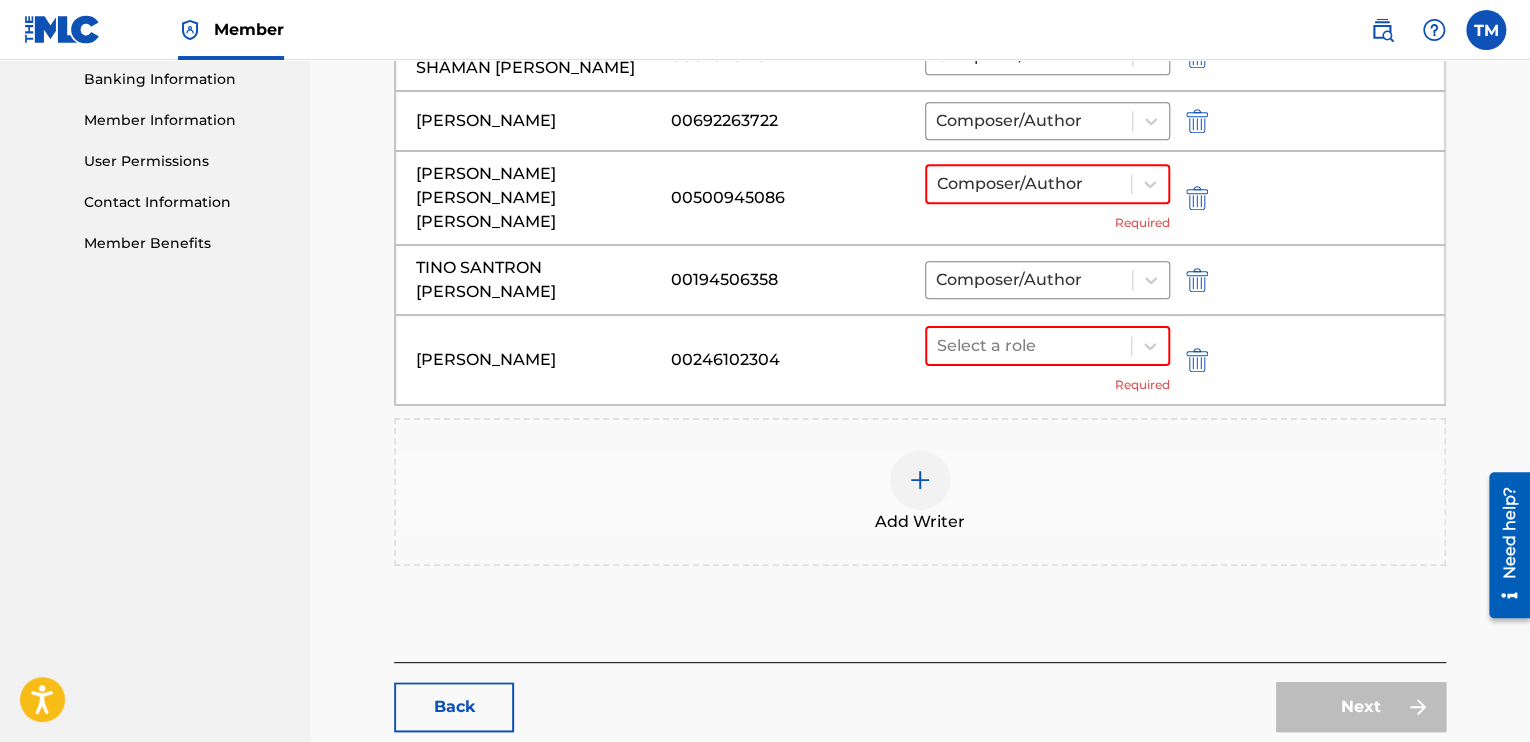 scroll, scrollTop: 873, scrollLeft: 0, axis: vertical 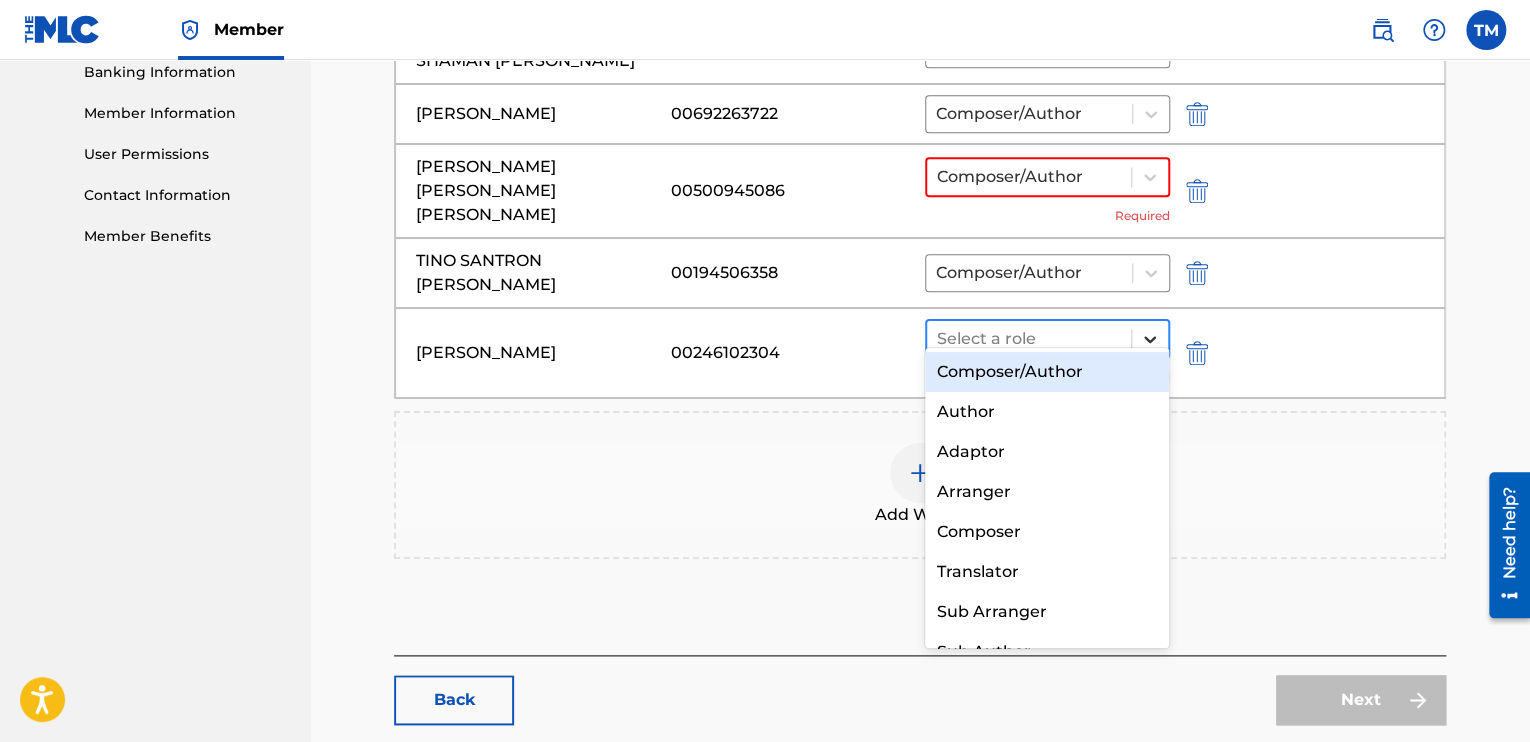 click 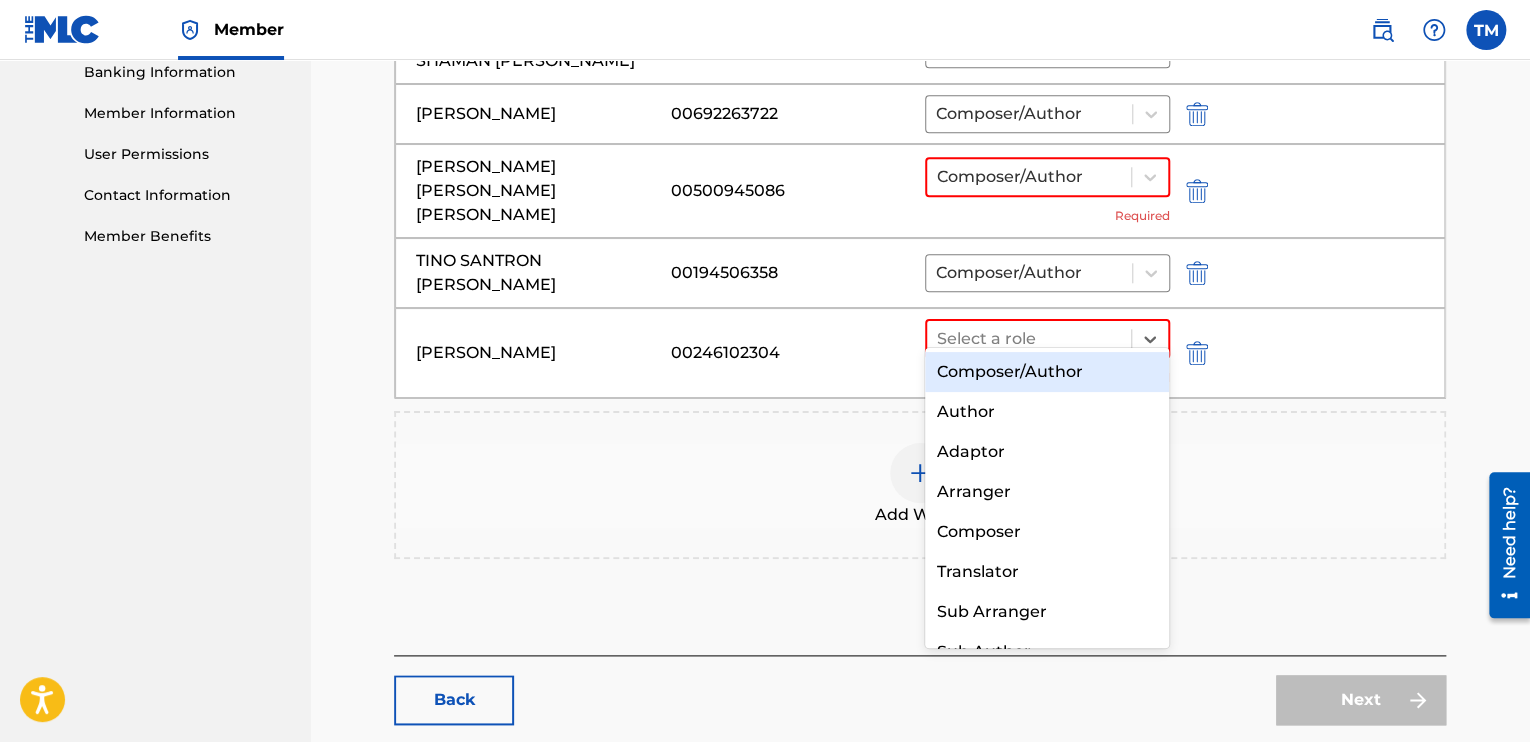 click on "Composer/Author" at bounding box center [1047, 372] 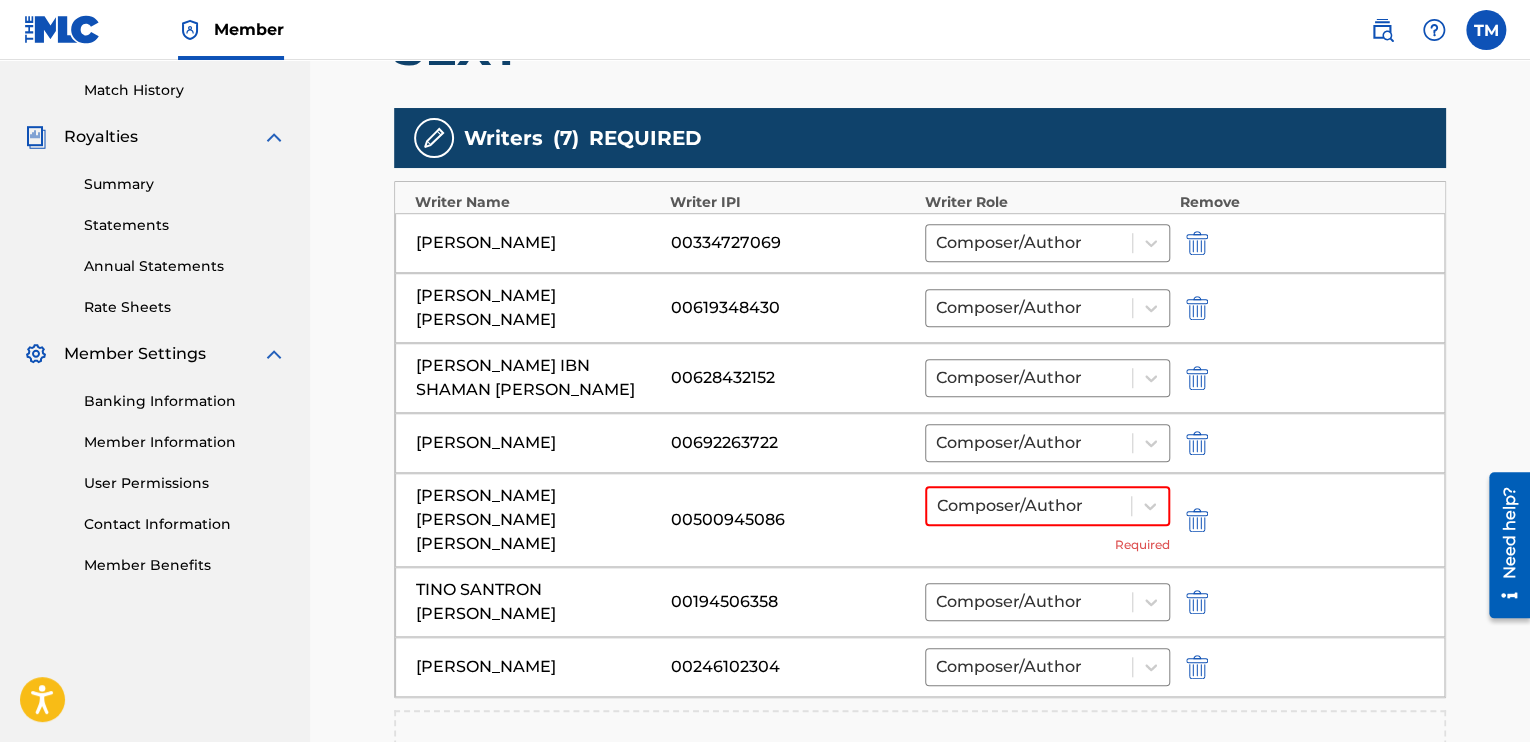 scroll, scrollTop: 532, scrollLeft: 0, axis: vertical 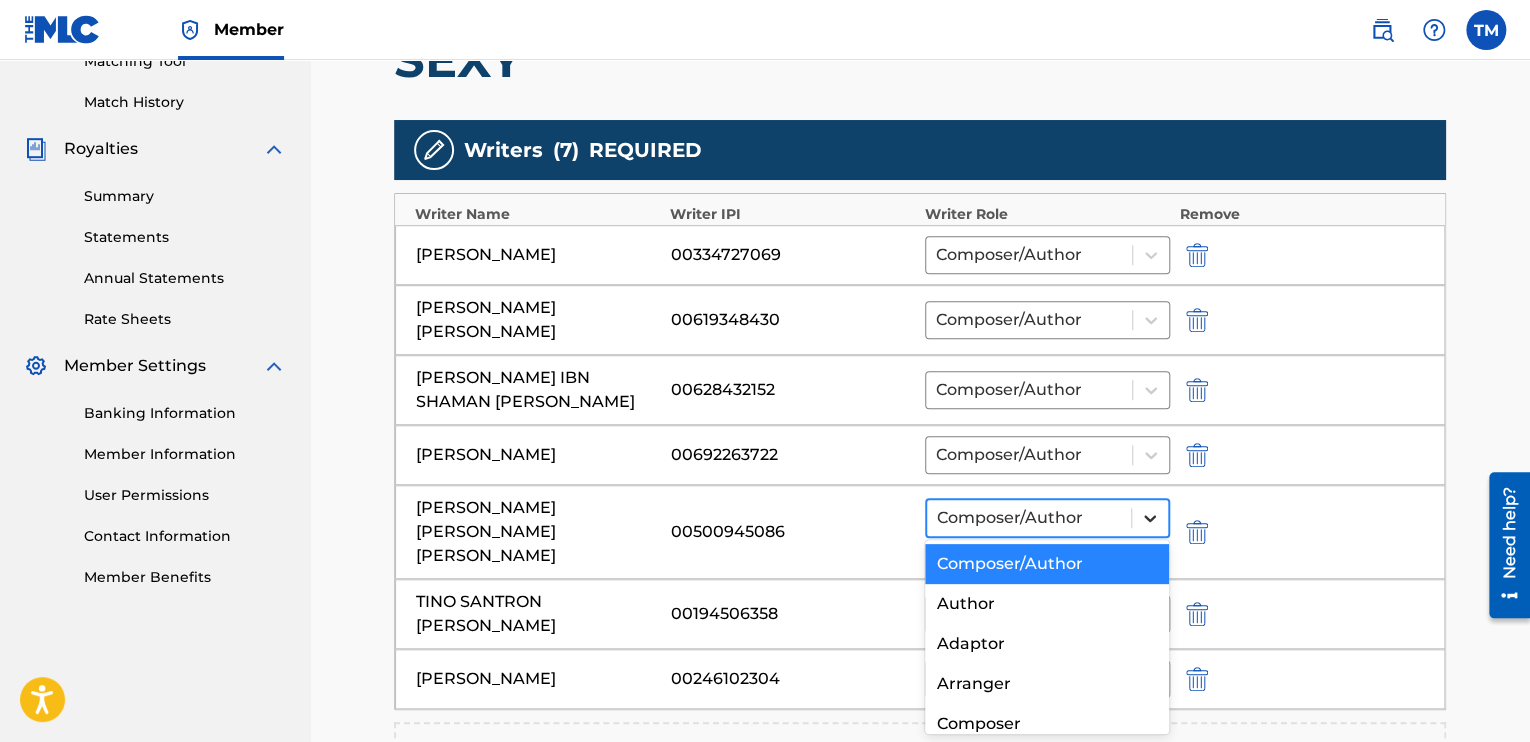 click 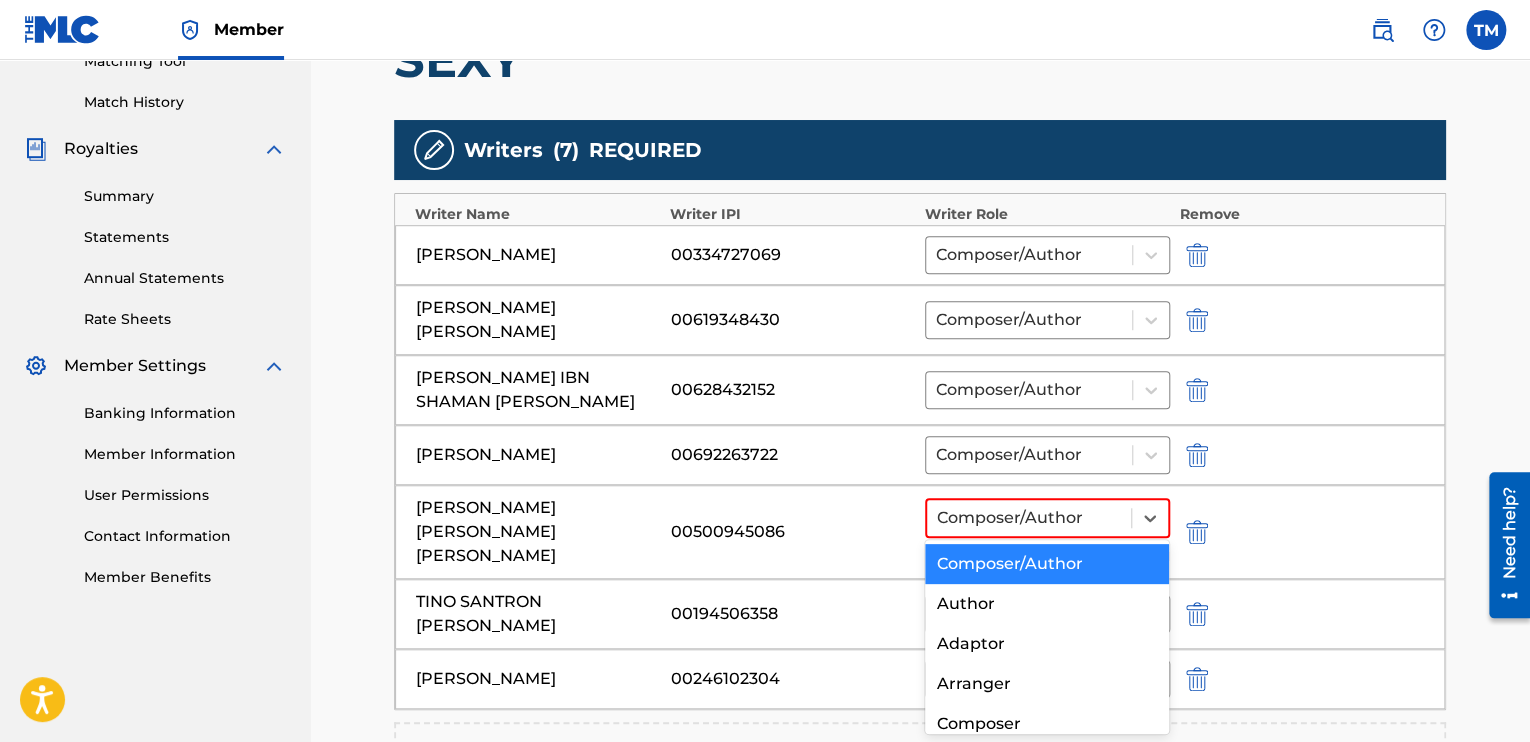 click on "Composer/Author" at bounding box center (1047, 564) 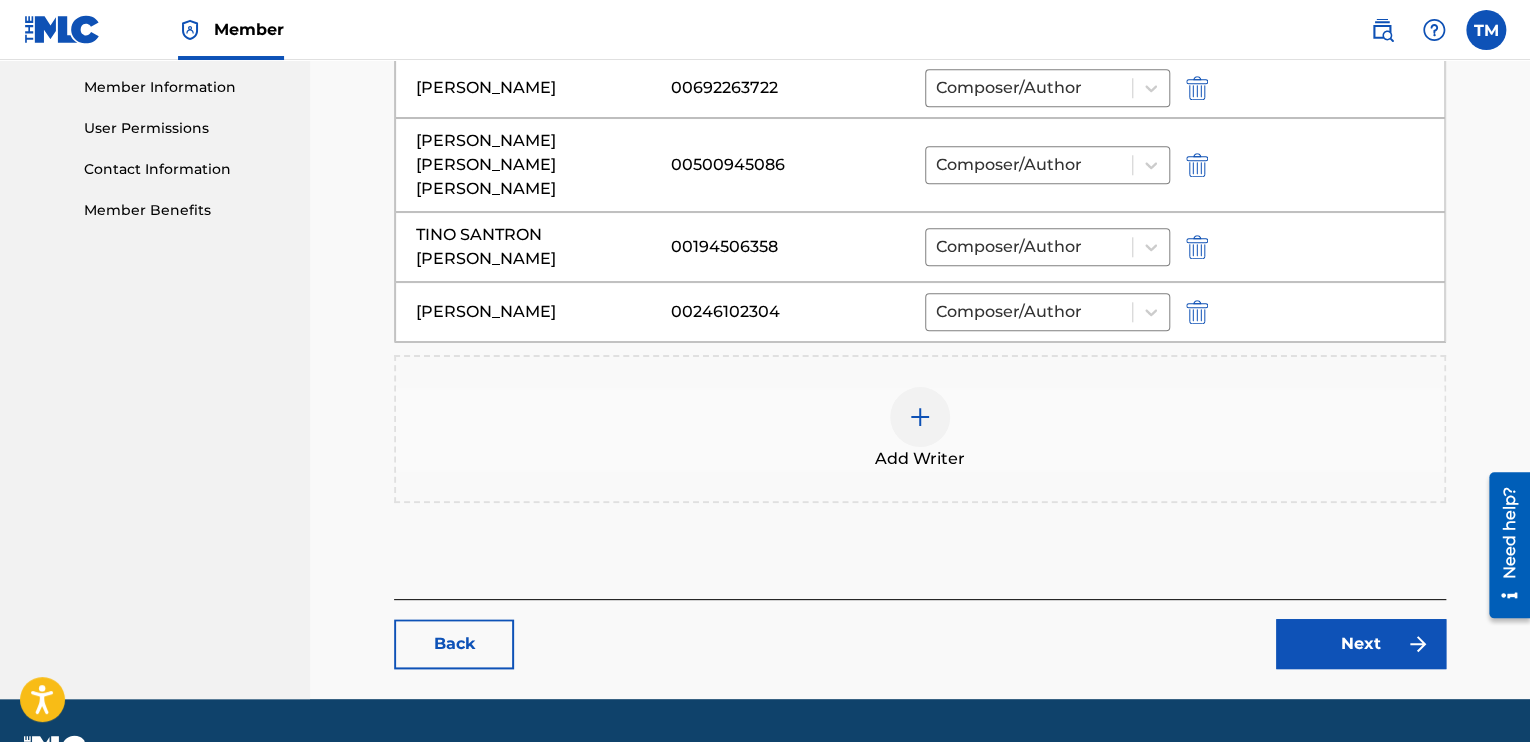 scroll, scrollTop: 904, scrollLeft: 0, axis: vertical 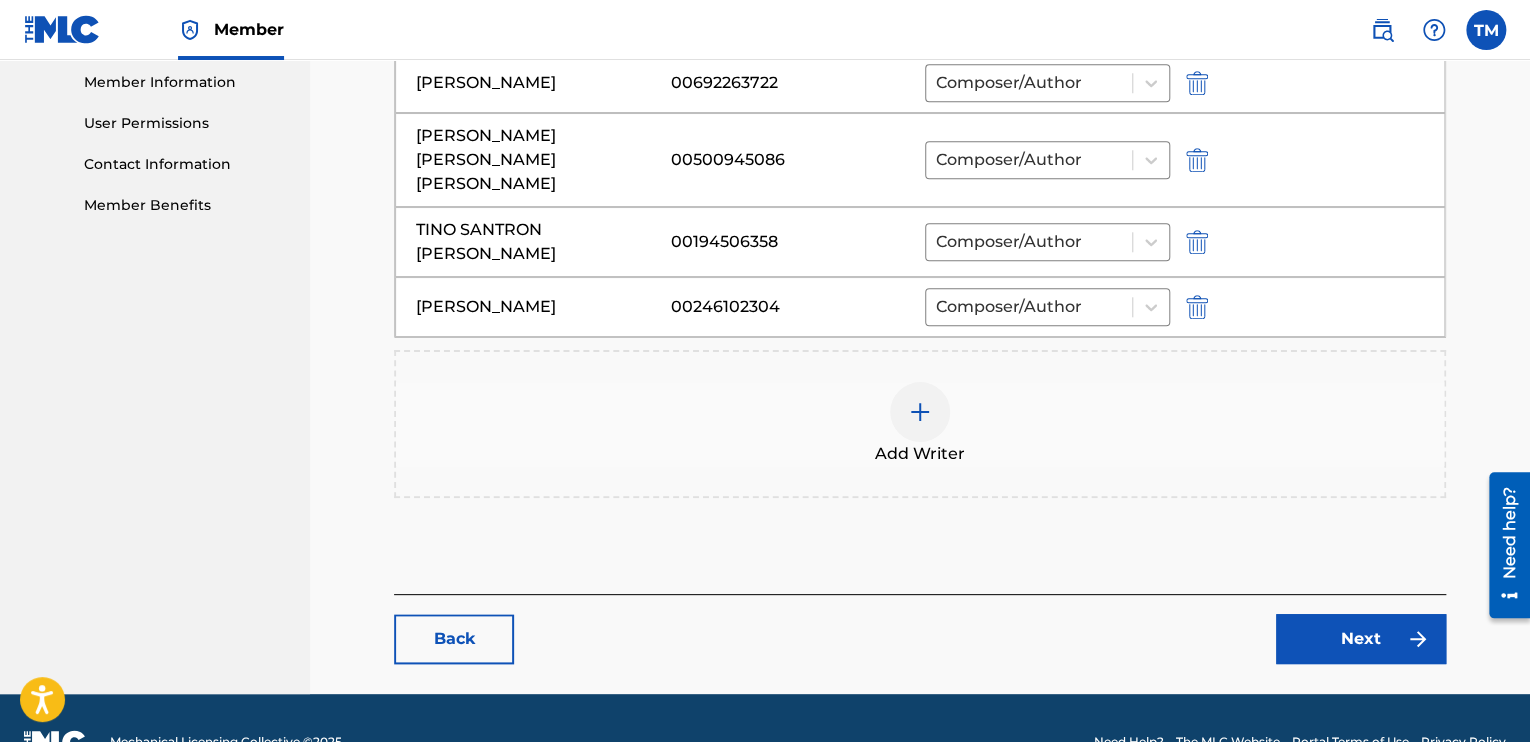 click on "Next" at bounding box center [1361, 639] 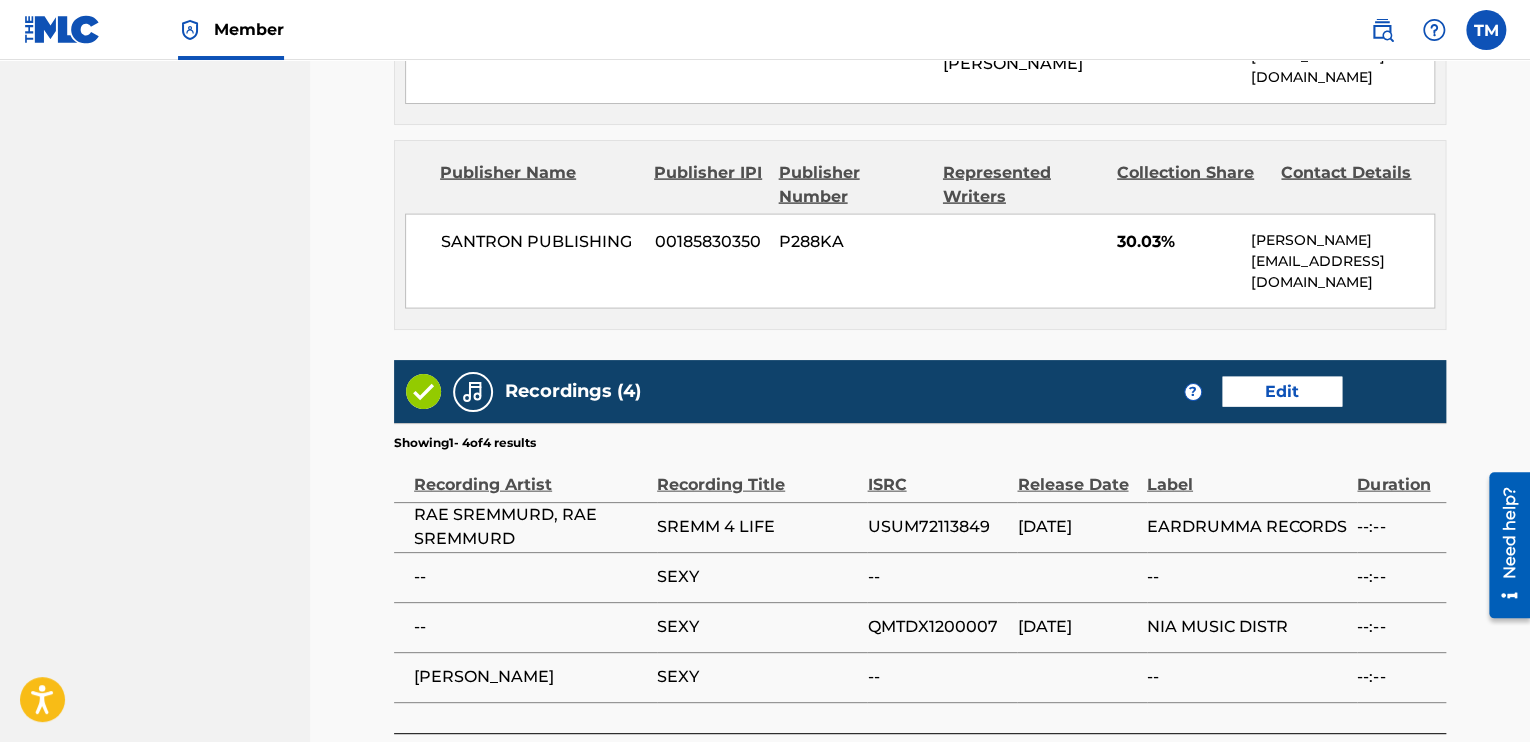 scroll, scrollTop: 2100, scrollLeft: 0, axis: vertical 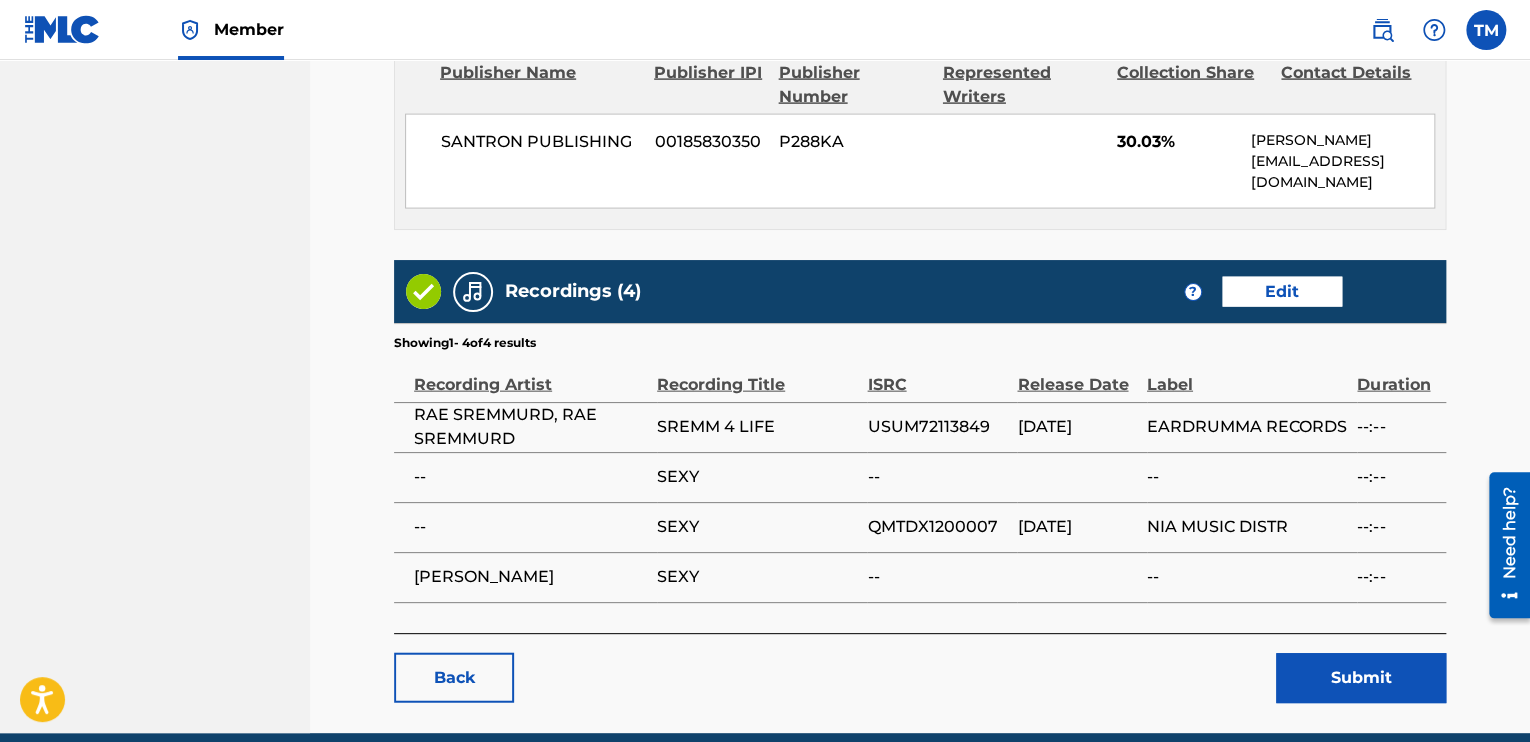 click on "Edit" at bounding box center [1282, 292] 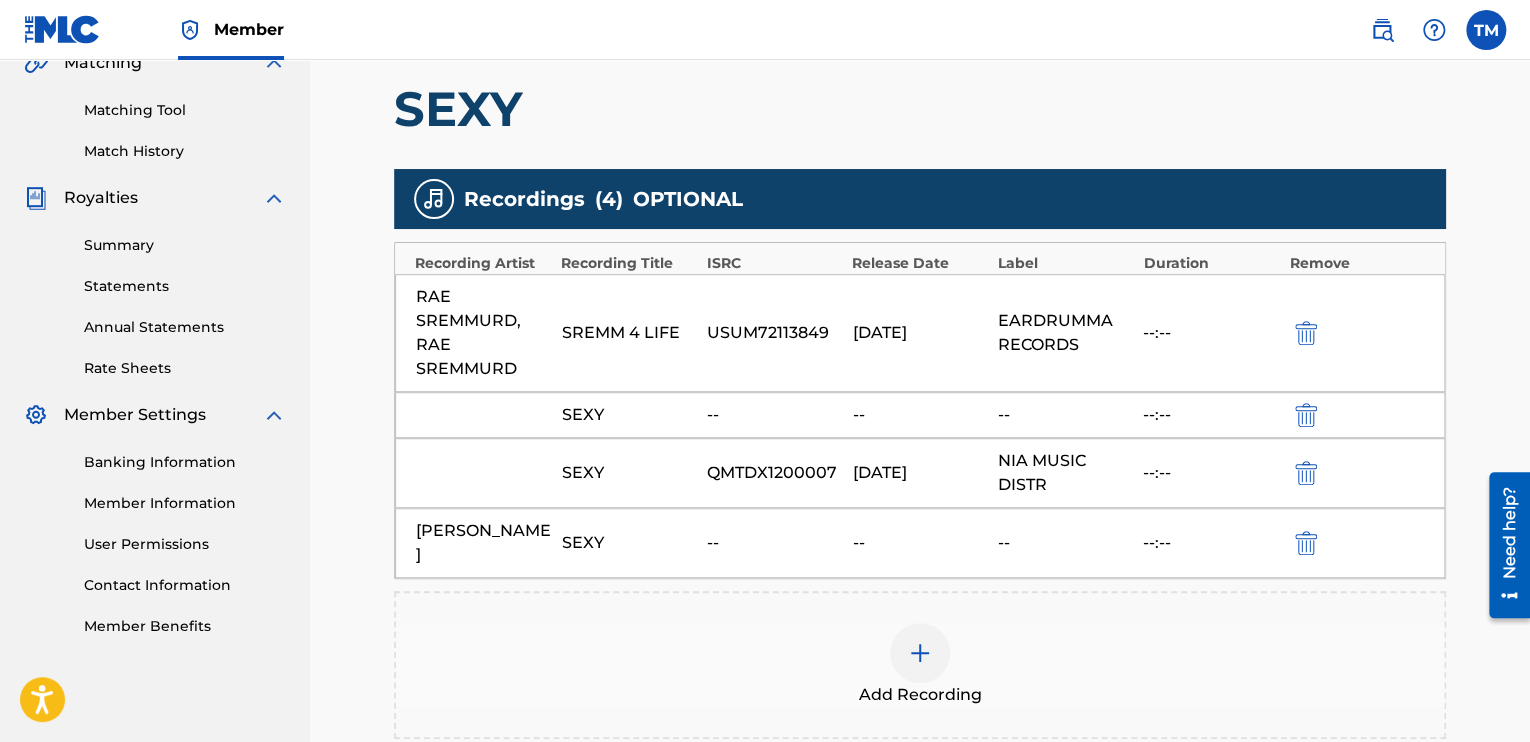scroll, scrollTop: 500, scrollLeft: 0, axis: vertical 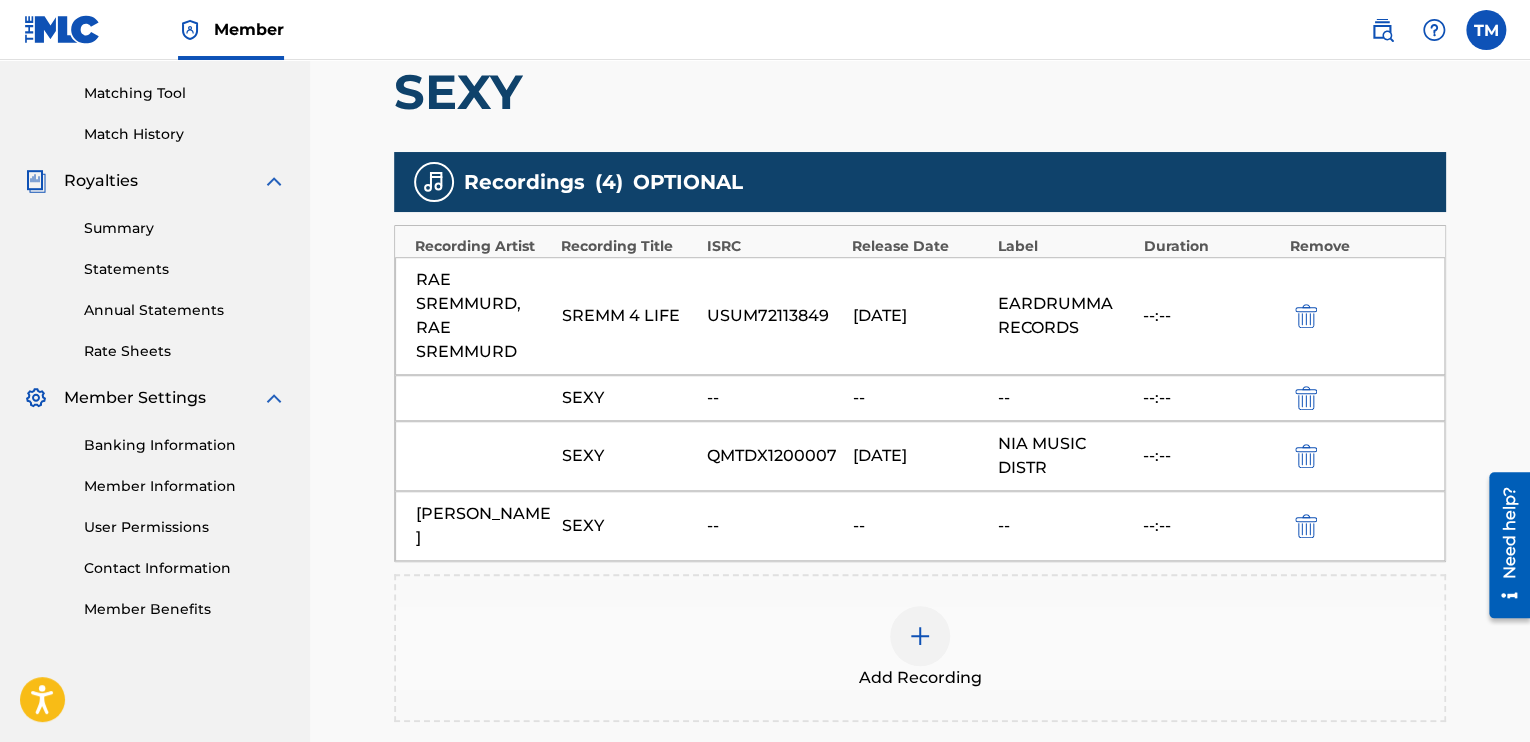 click at bounding box center [920, 636] 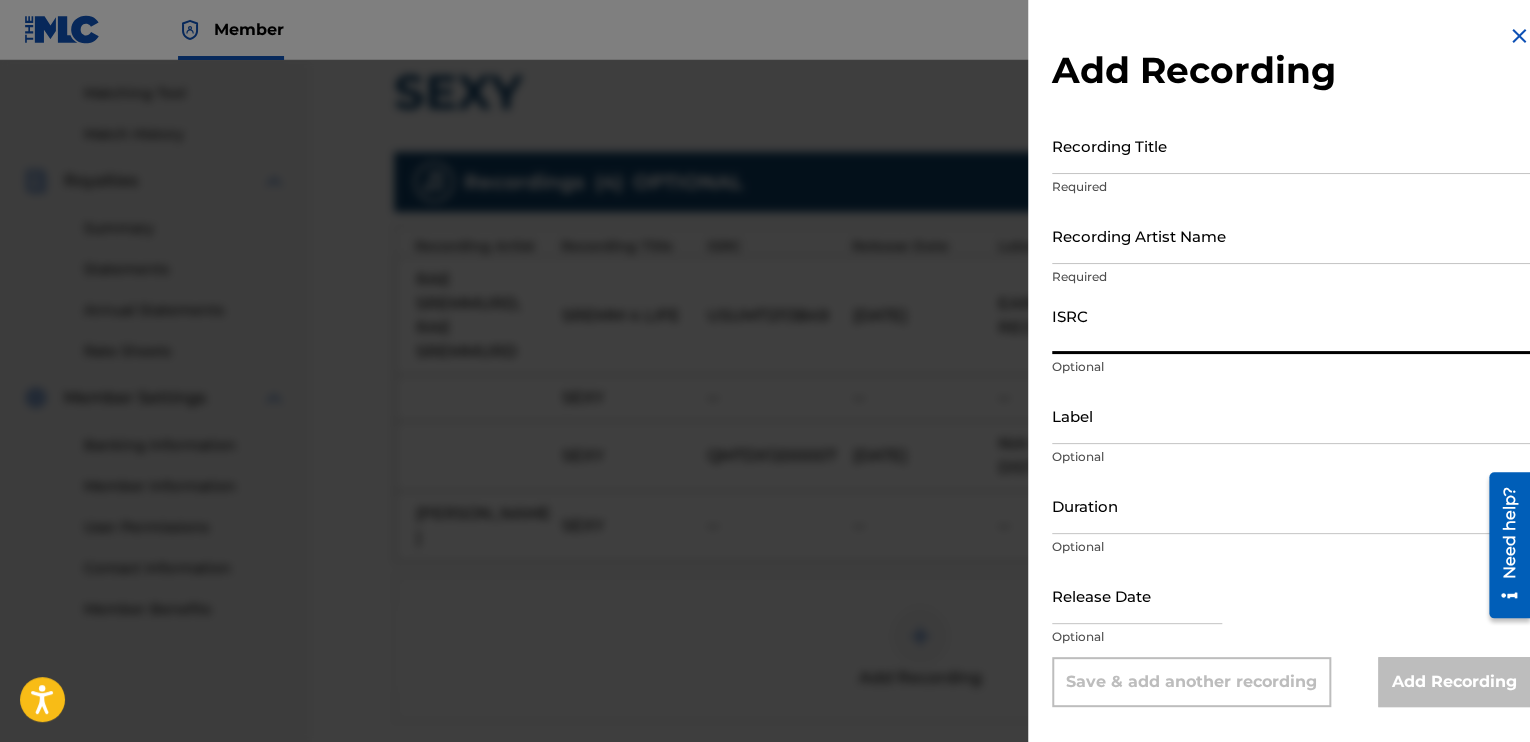click on "ISRC" at bounding box center [1291, 325] 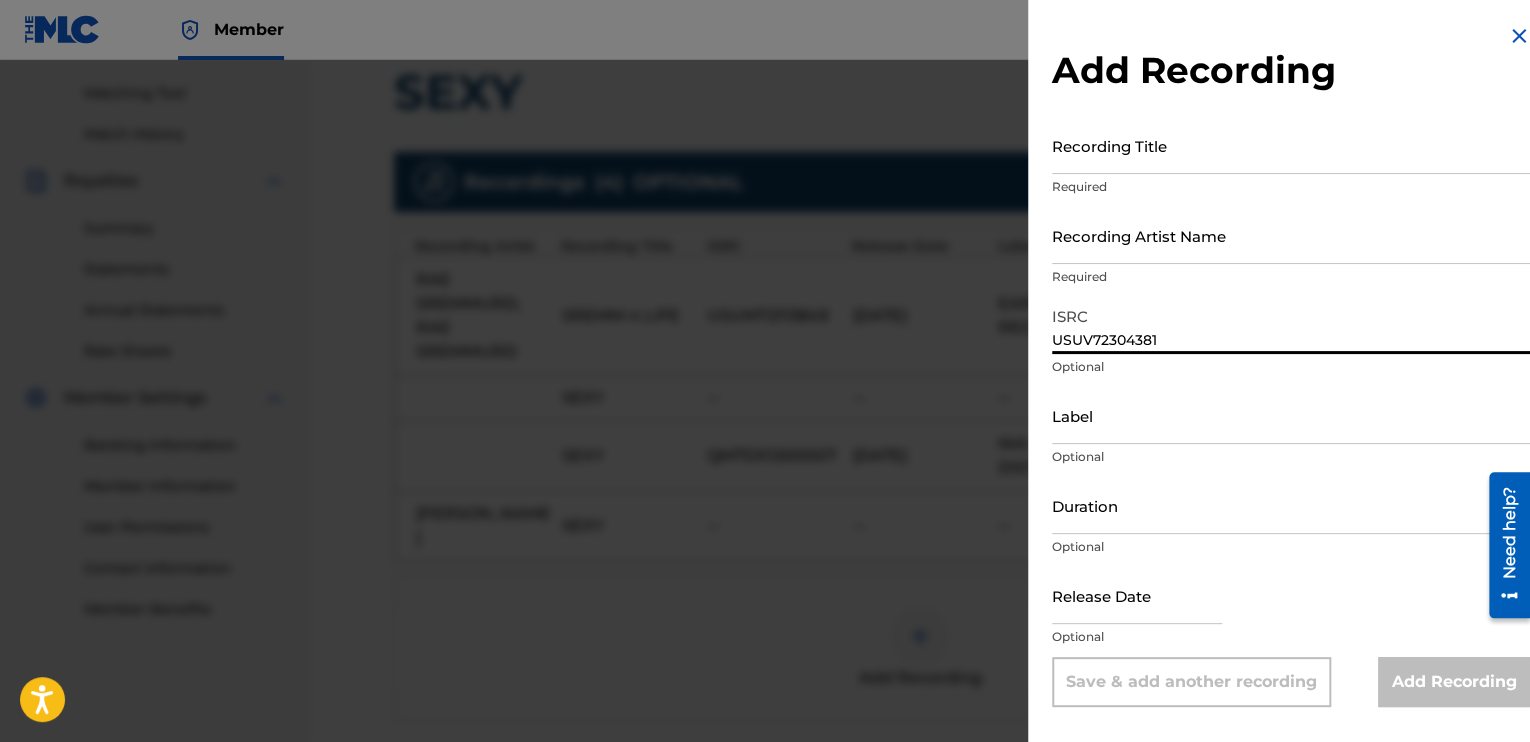 type on "USUV72304381" 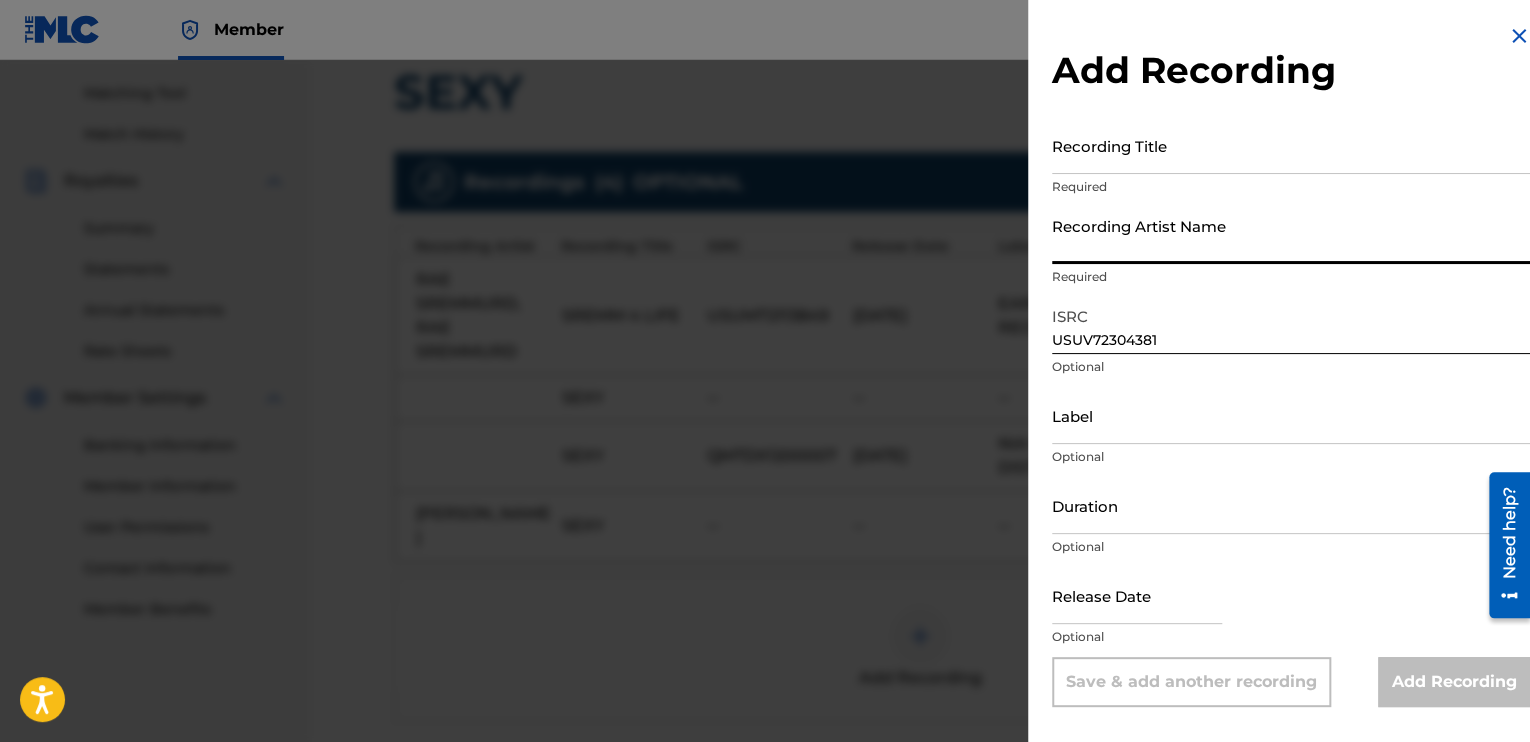 click on "Recording Artist Name" at bounding box center [1291, 235] 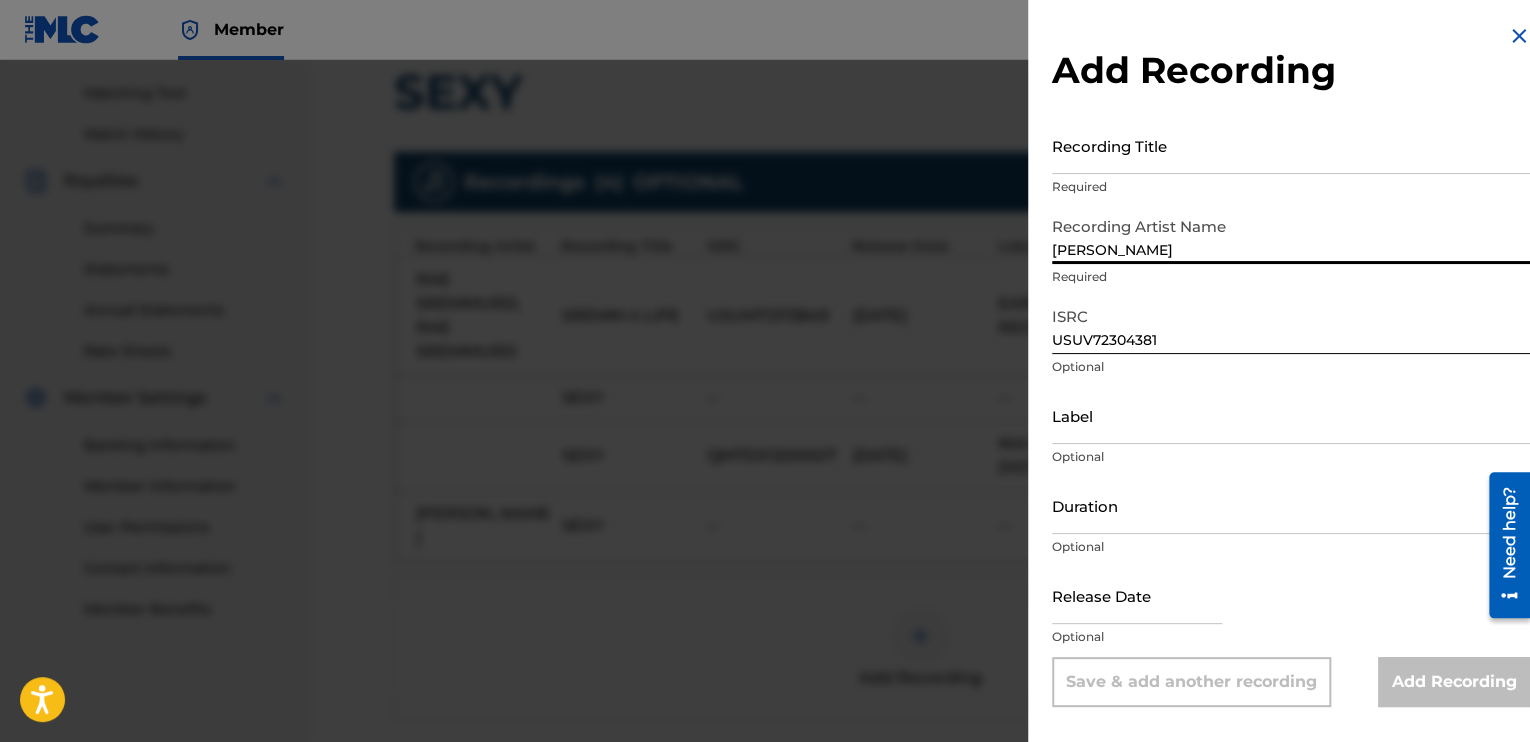 type on "[PERSON_NAME]" 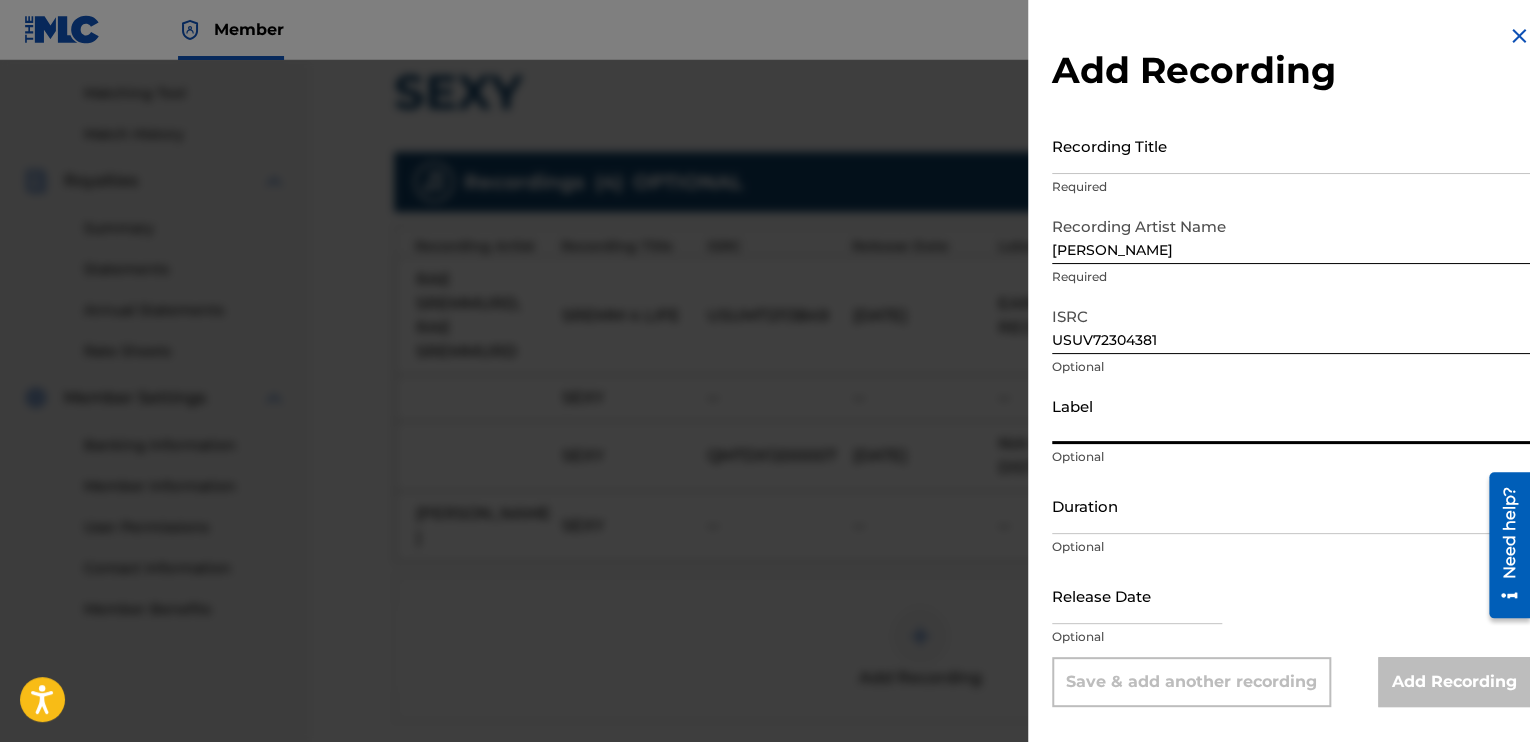click on "Label" at bounding box center (1291, 415) 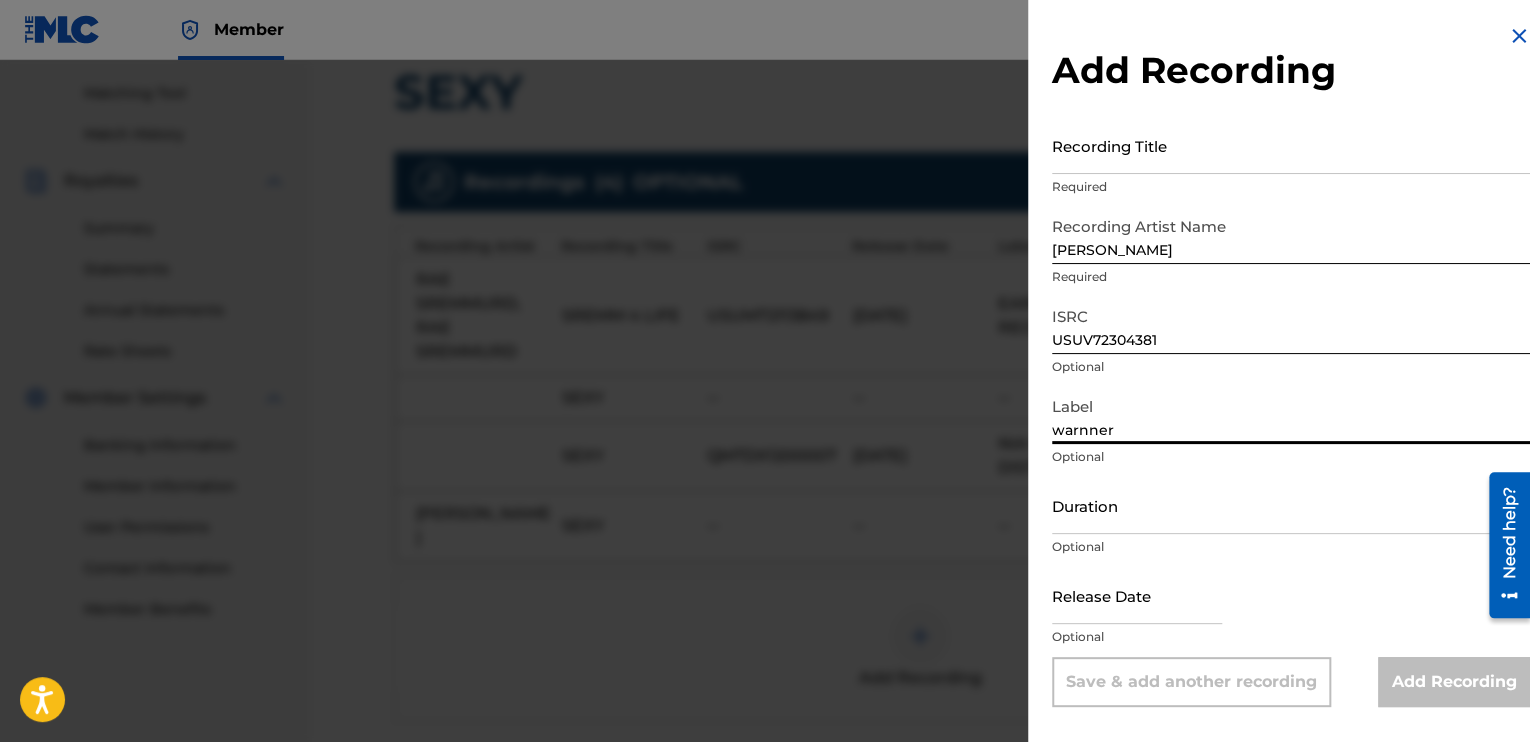 type on "warnner" 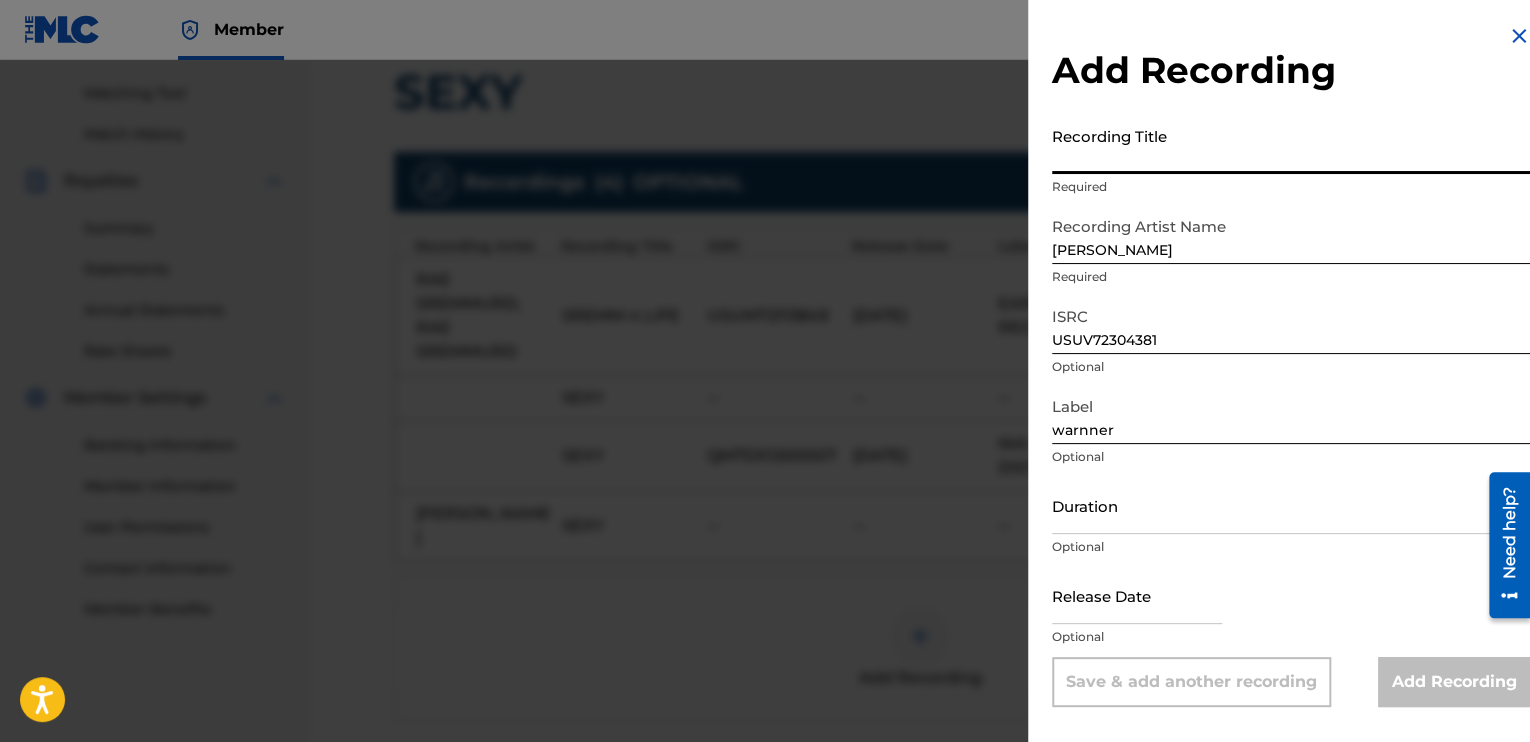 click on "Recording Title" at bounding box center (1291, 145) 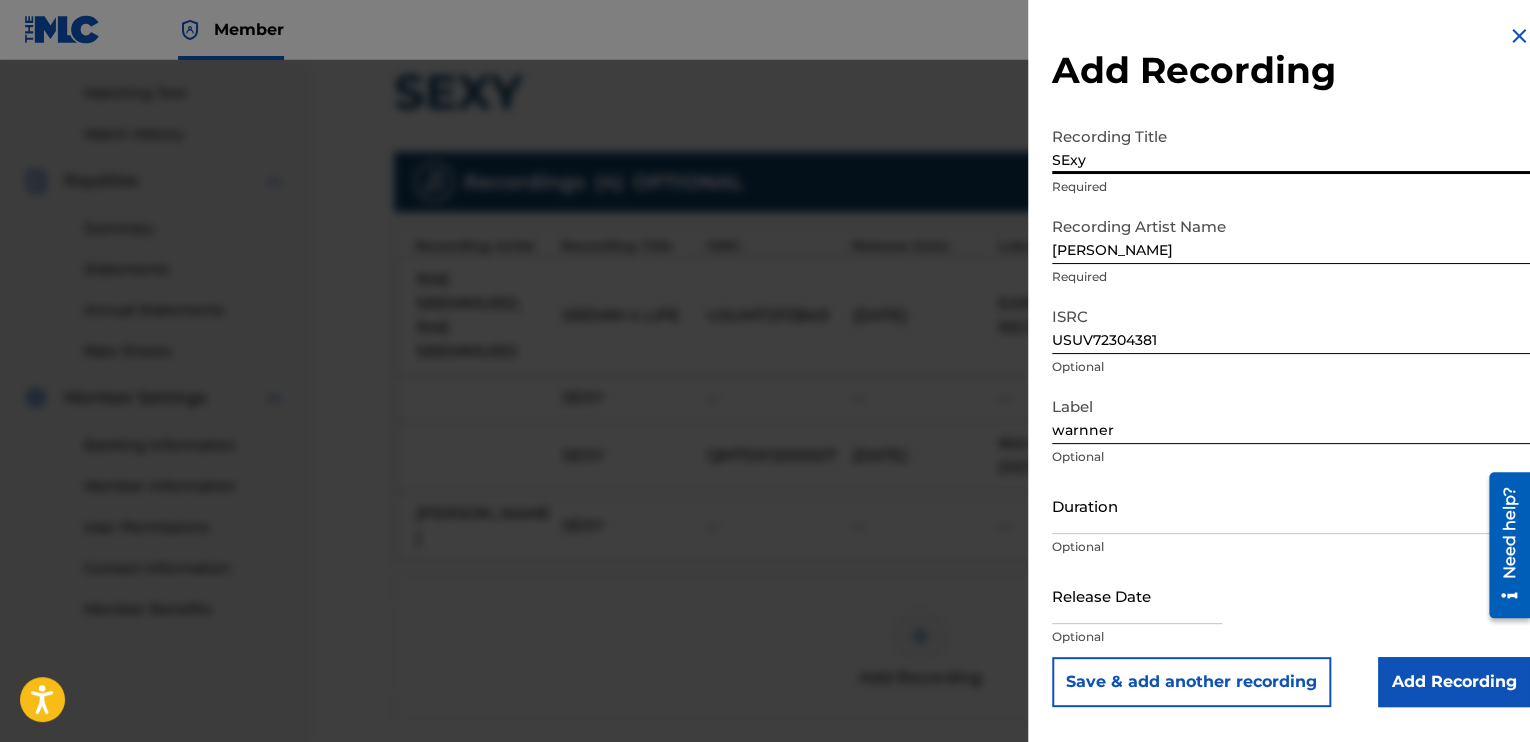 type on "SExy" 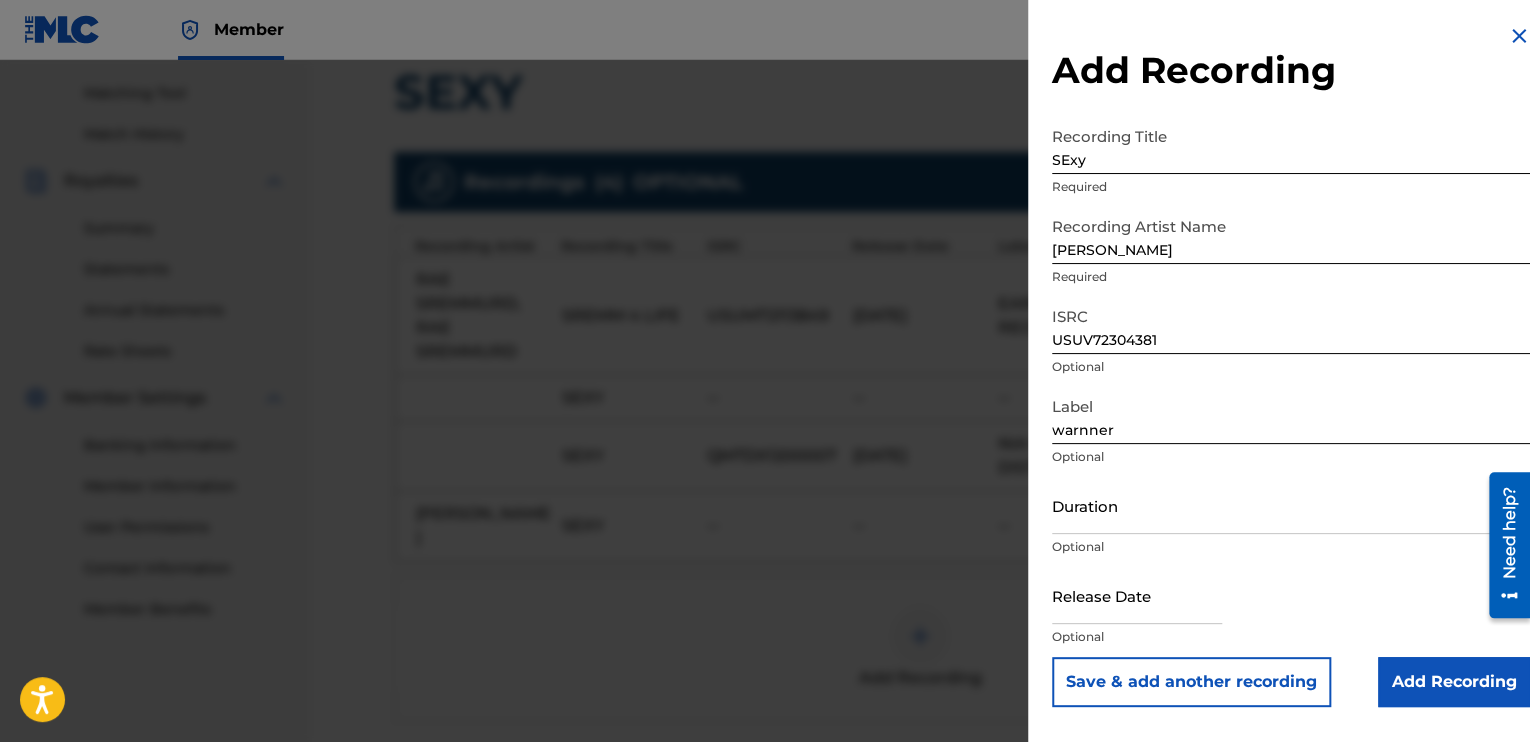 click on "Save & add another recording" at bounding box center [1191, 682] 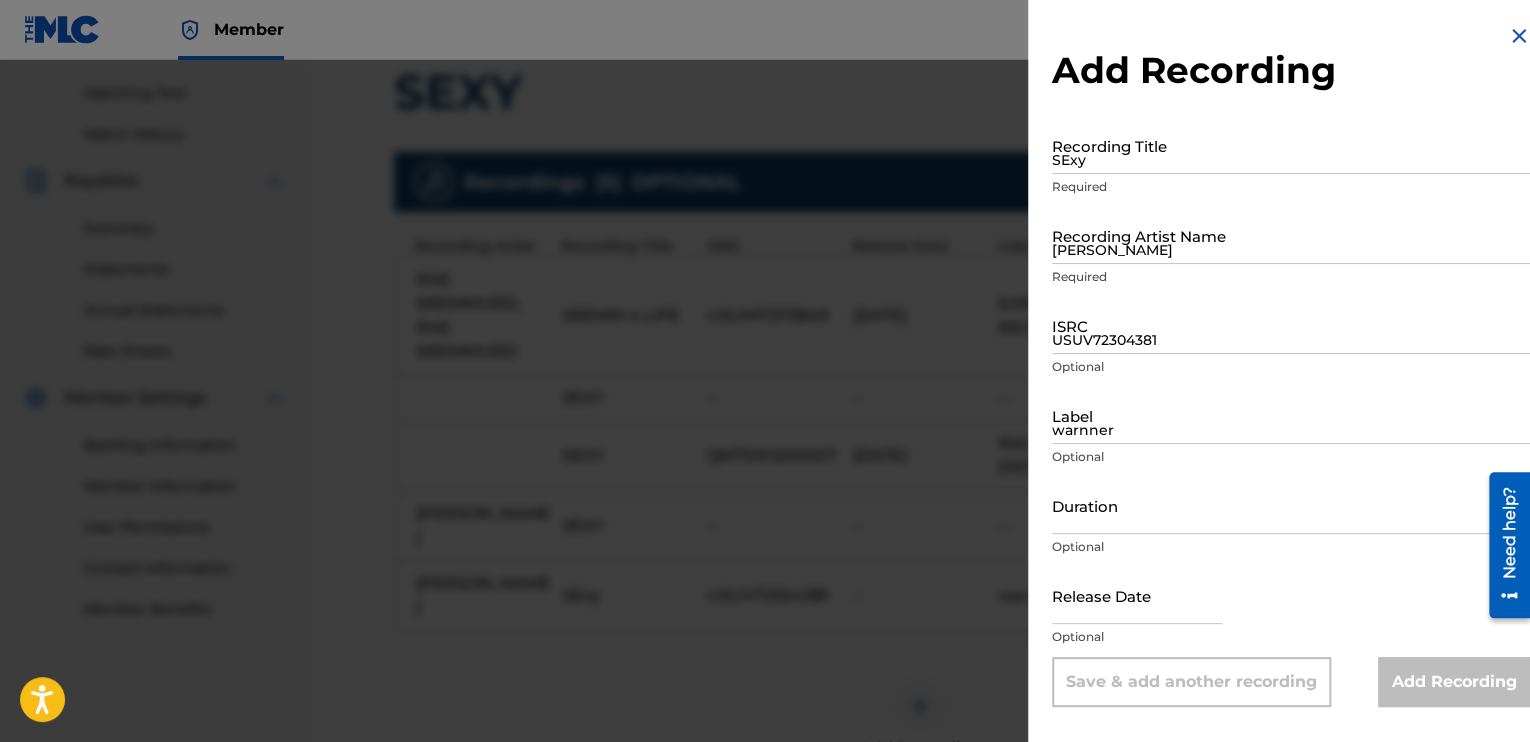 click at bounding box center (1519, 36) 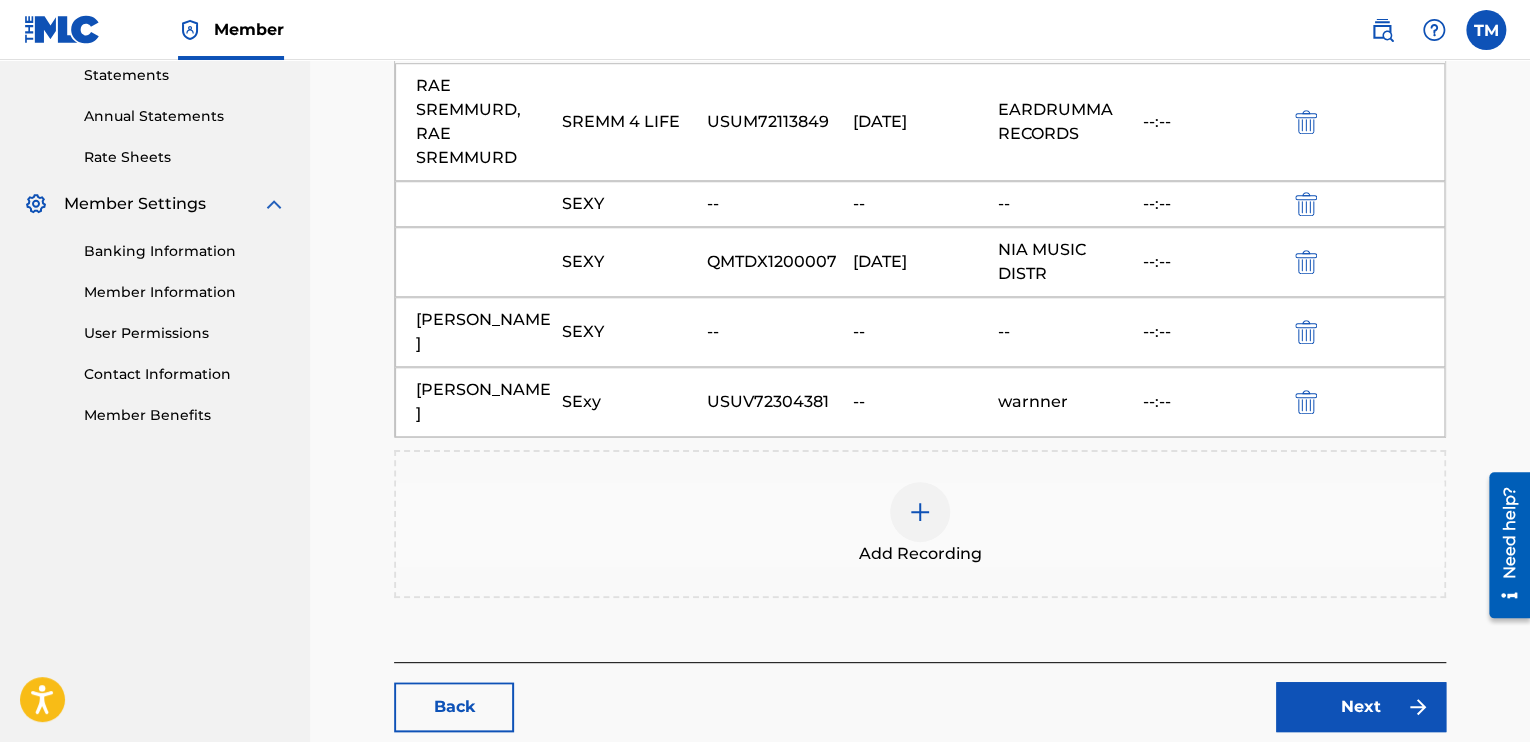 scroll, scrollTop: 700, scrollLeft: 0, axis: vertical 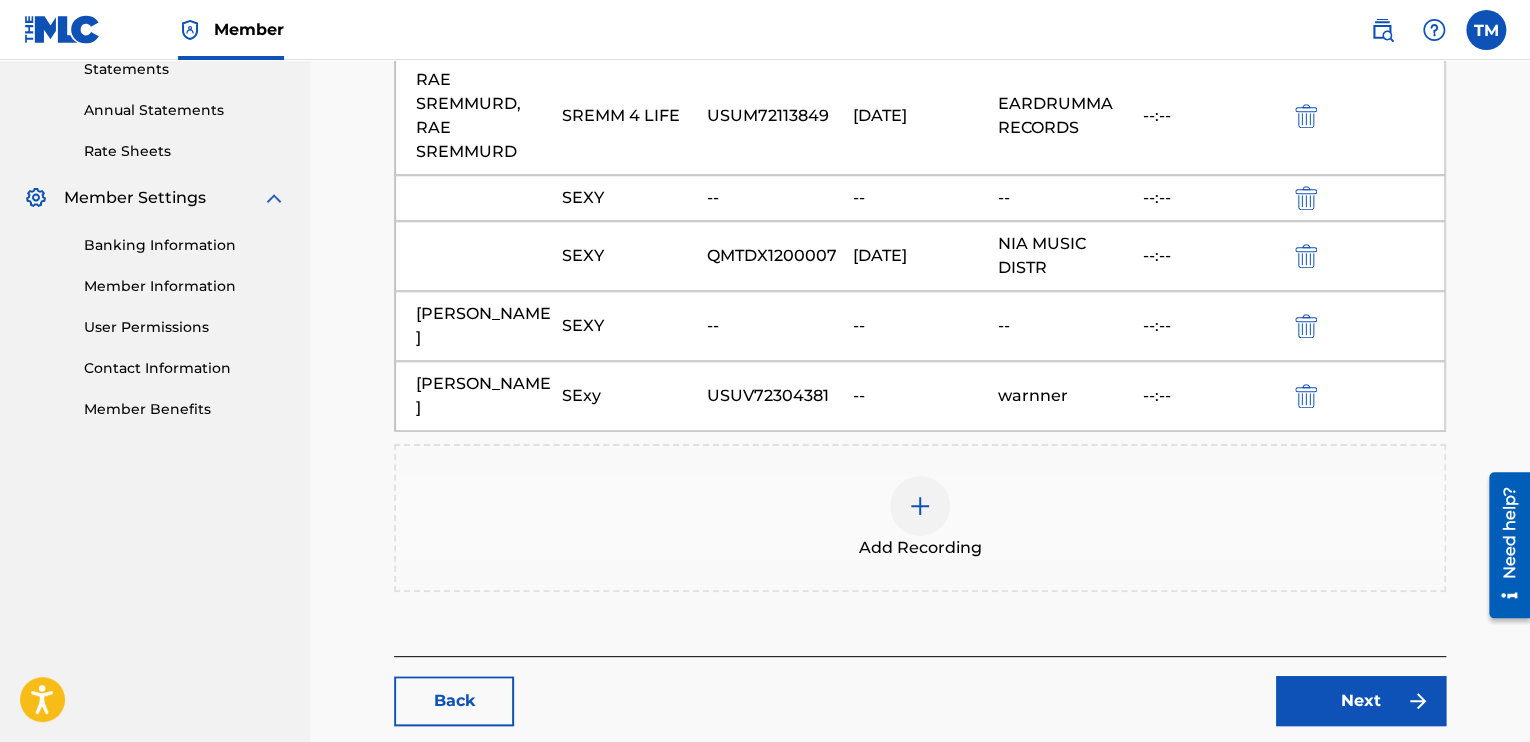 click on "USUV72304381" at bounding box center (774, 396) 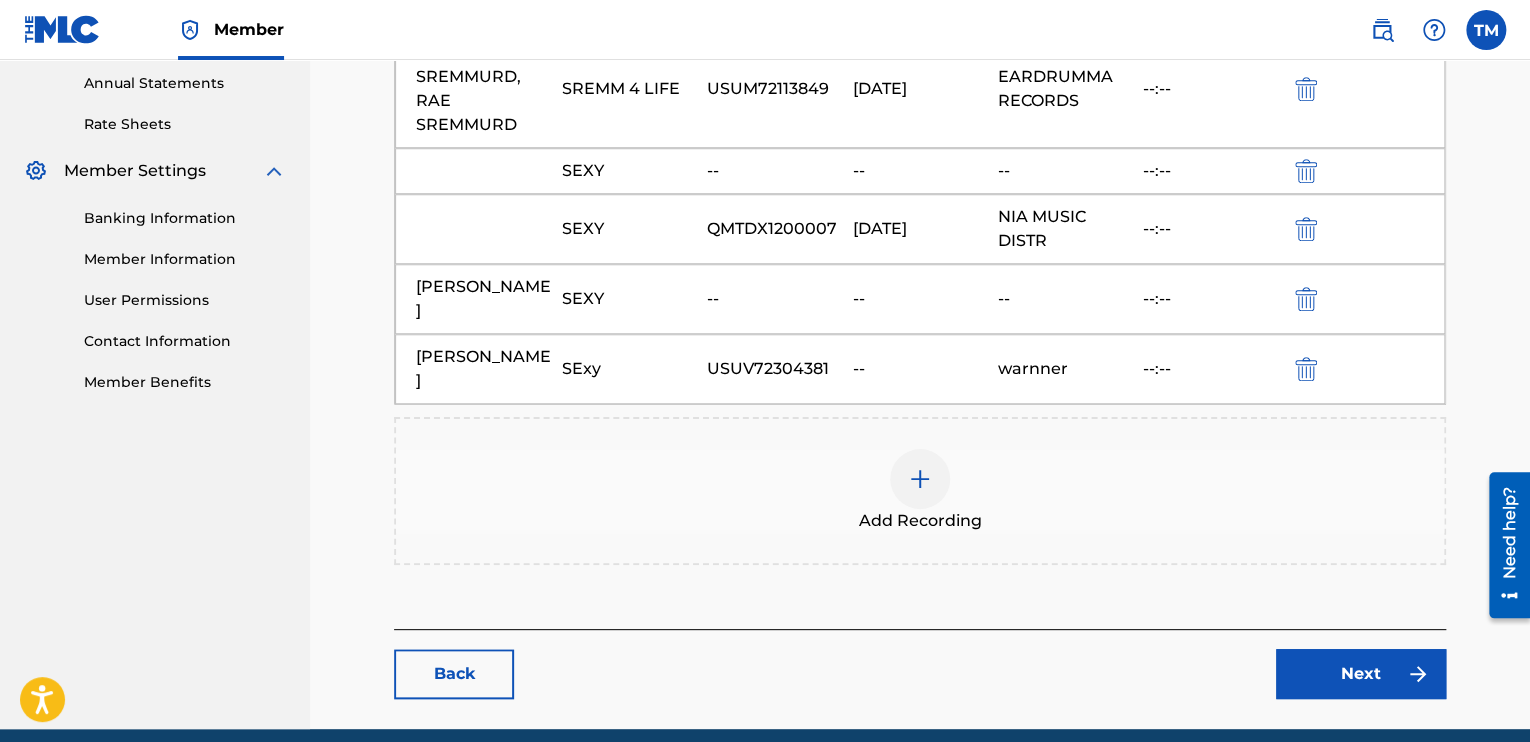 scroll, scrollTop: 758, scrollLeft: 0, axis: vertical 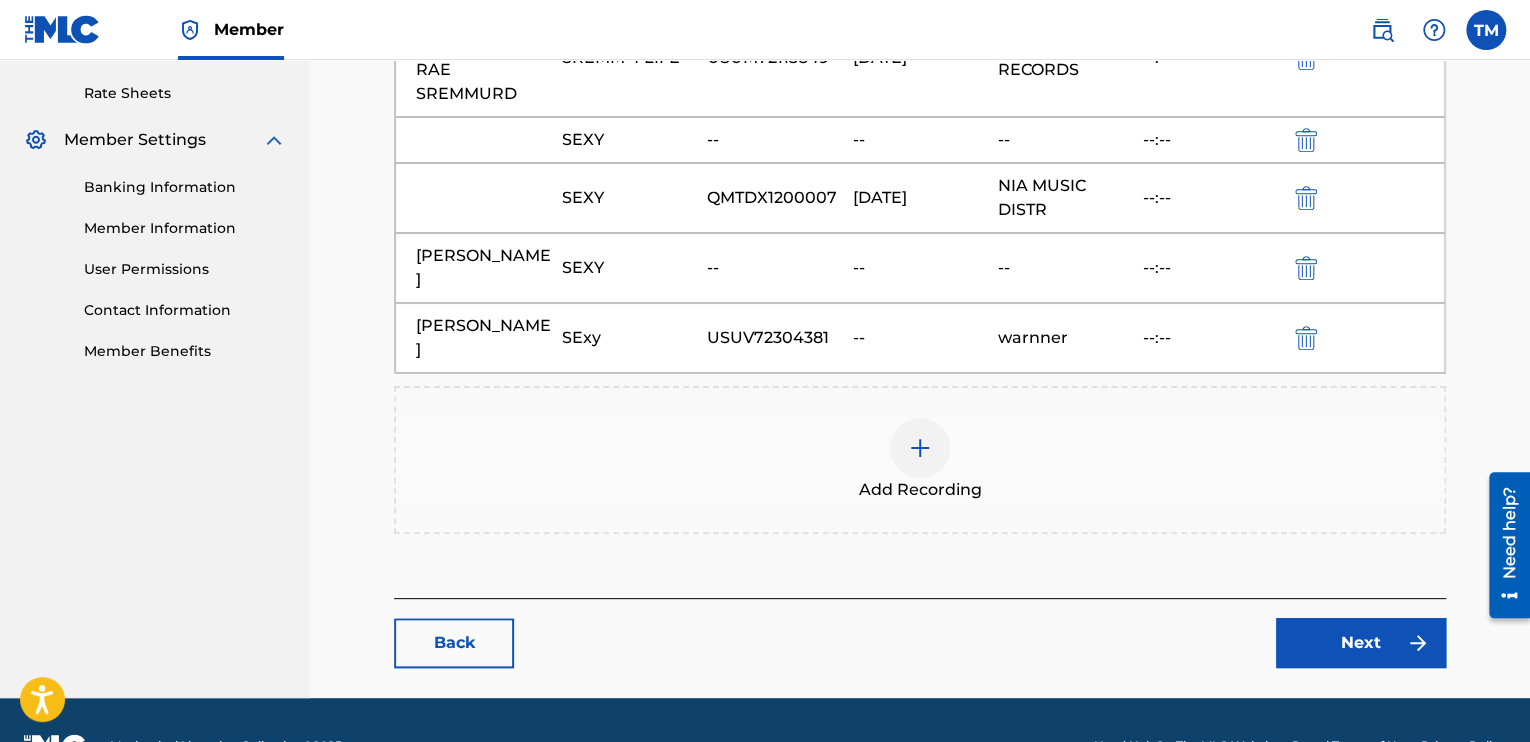 click on "Next" at bounding box center (1361, 643) 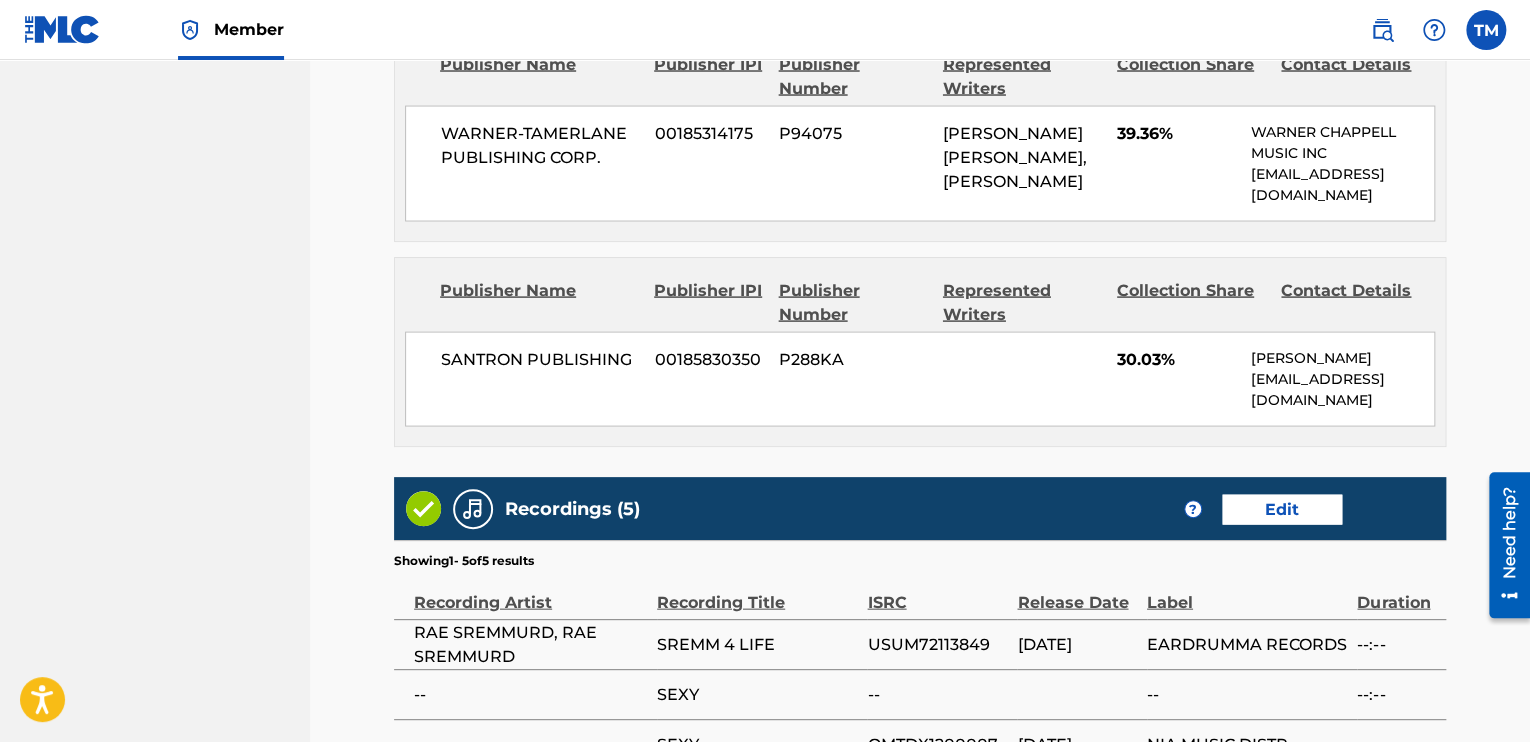 scroll, scrollTop: 1983, scrollLeft: 0, axis: vertical 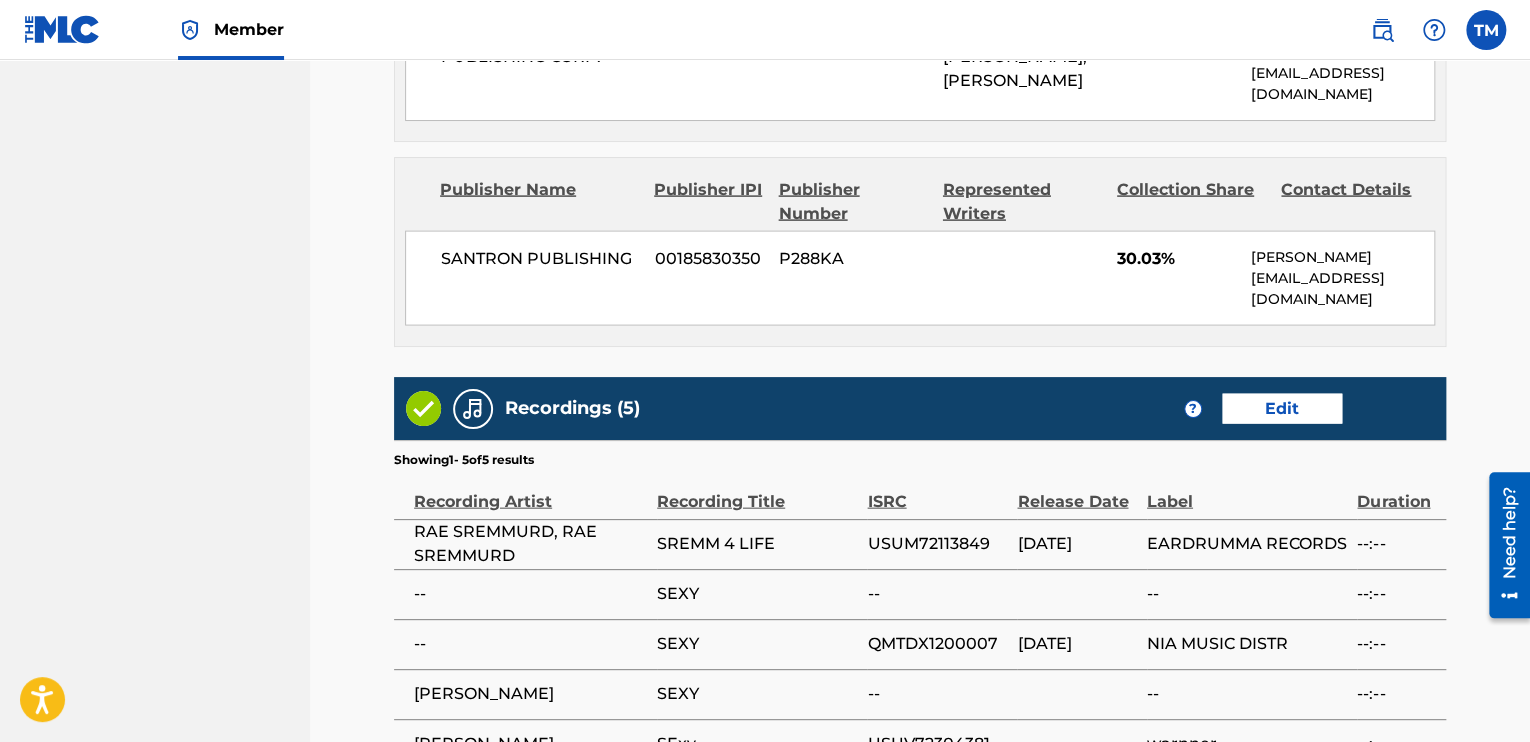 click on "Edit" at bounding box center (1282, 409) 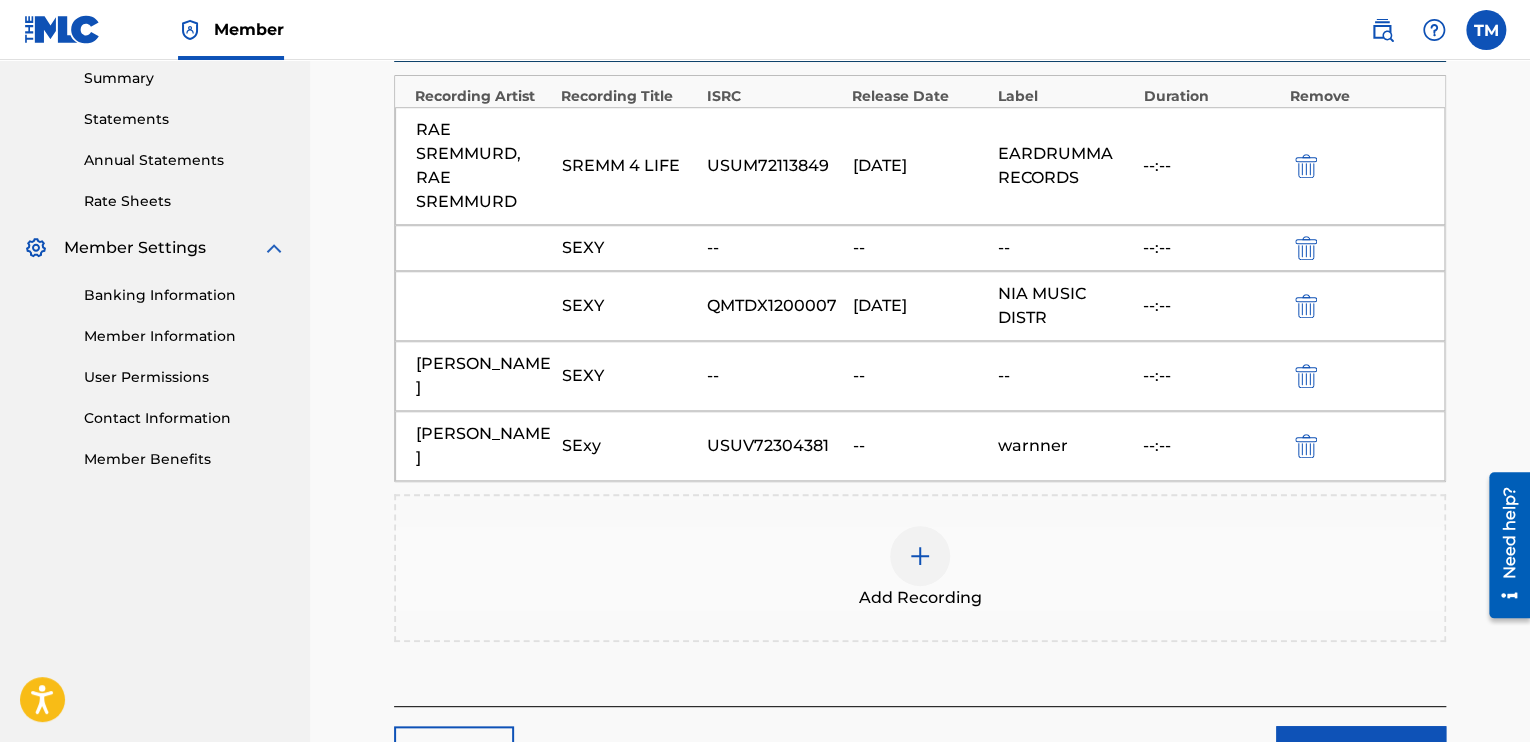scroll, scrollTop: 700, scrollLeft: 0, axis: vertical 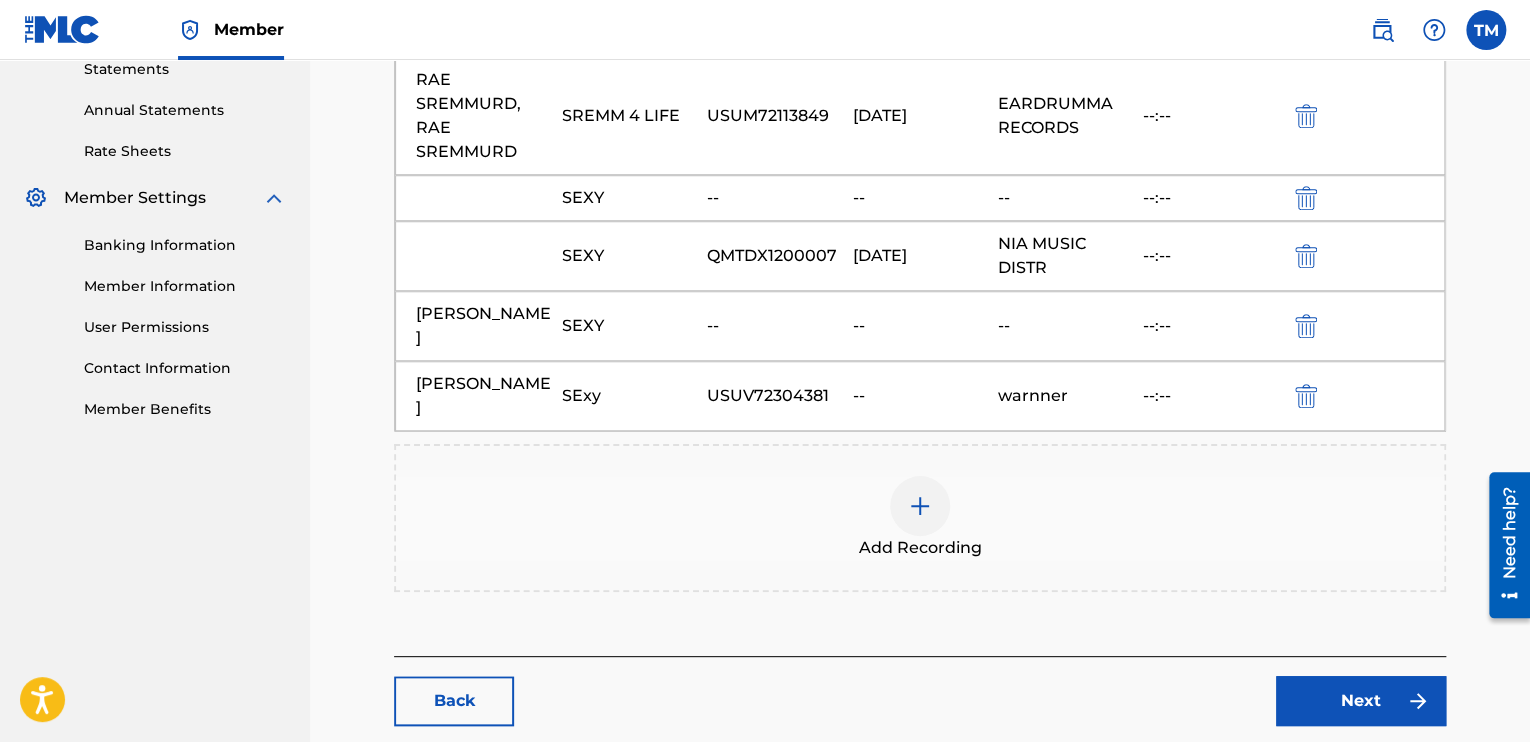 click at bounding box center [1306, 396] 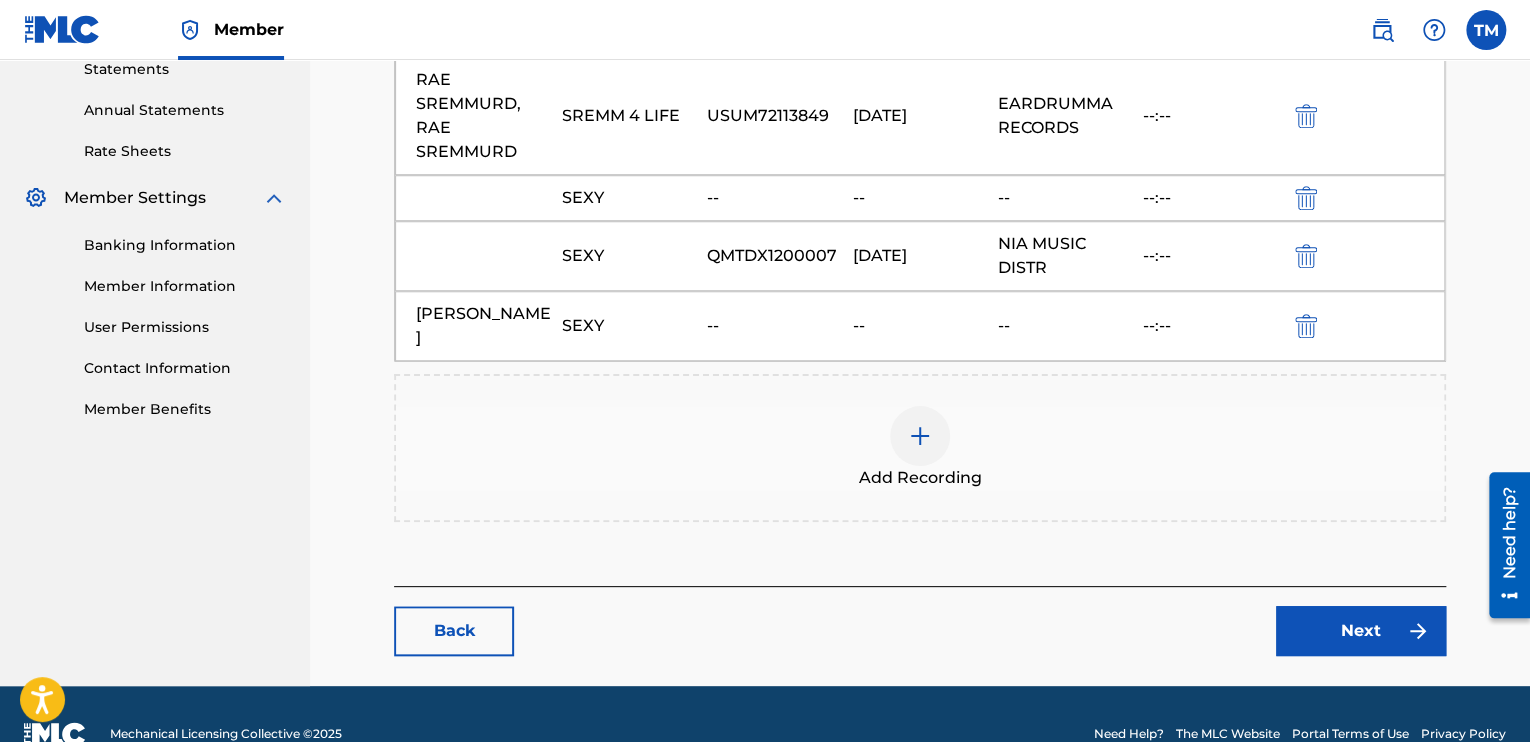 click at bounding box center [920, 436] 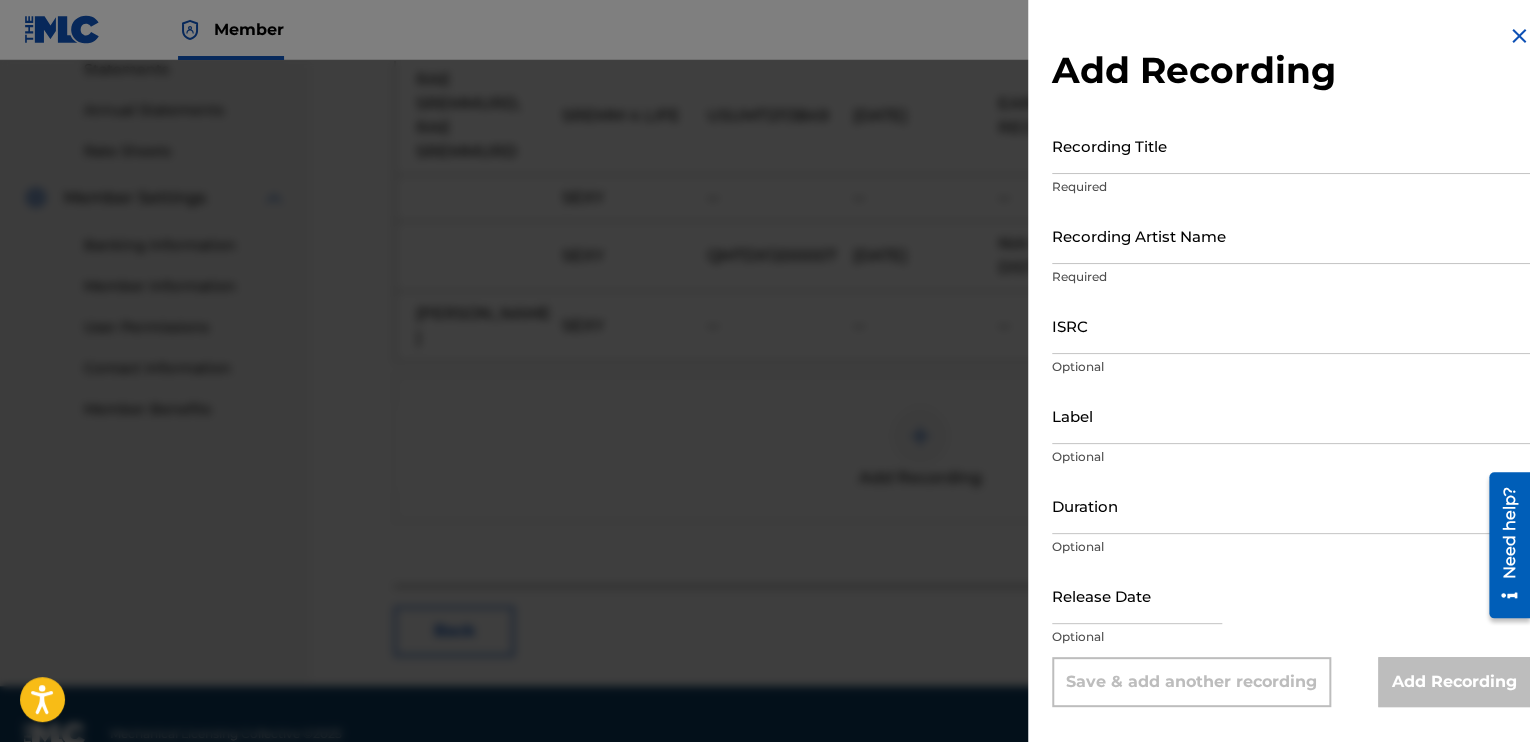 click on "ISRC" at bounding box center (1291, 325) 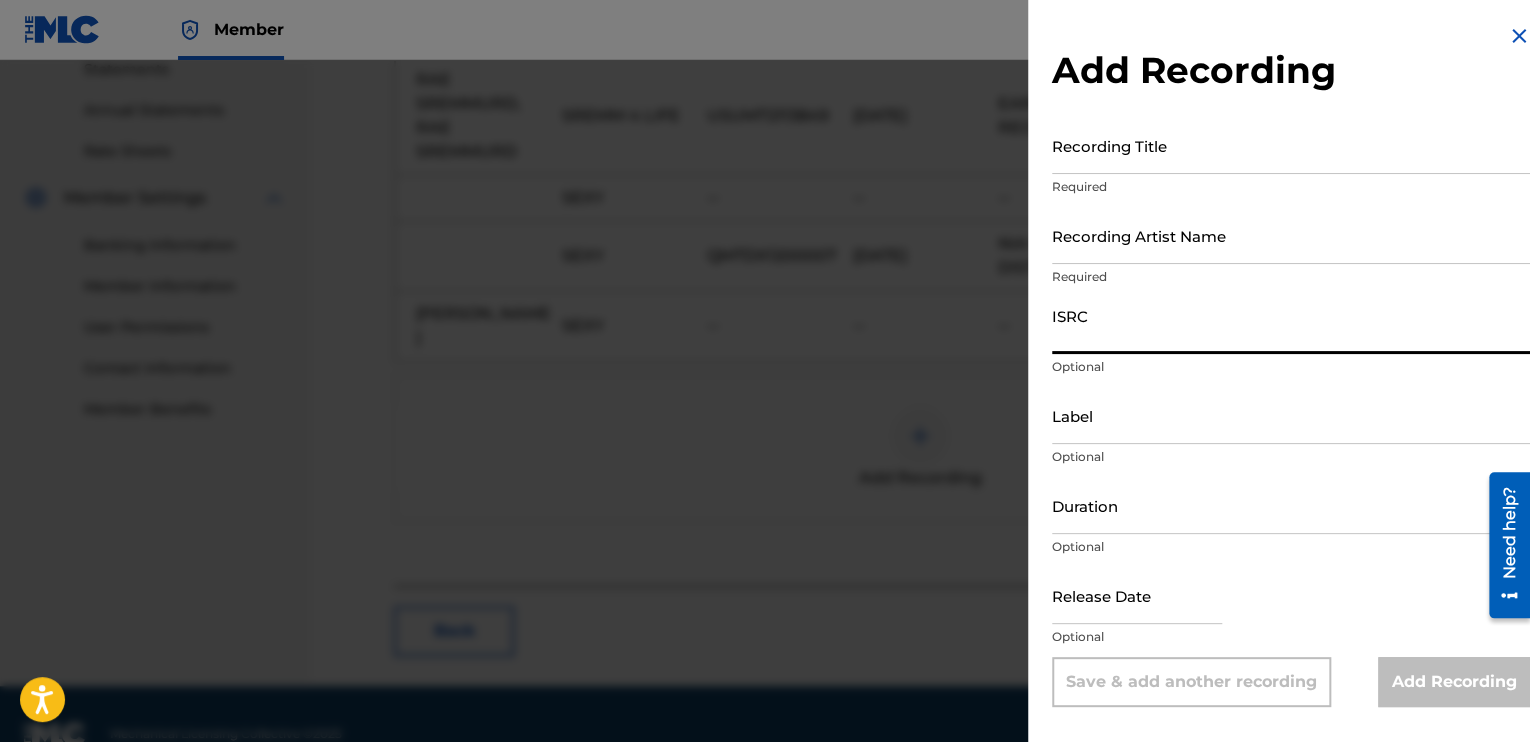 type on "USUV72304381" 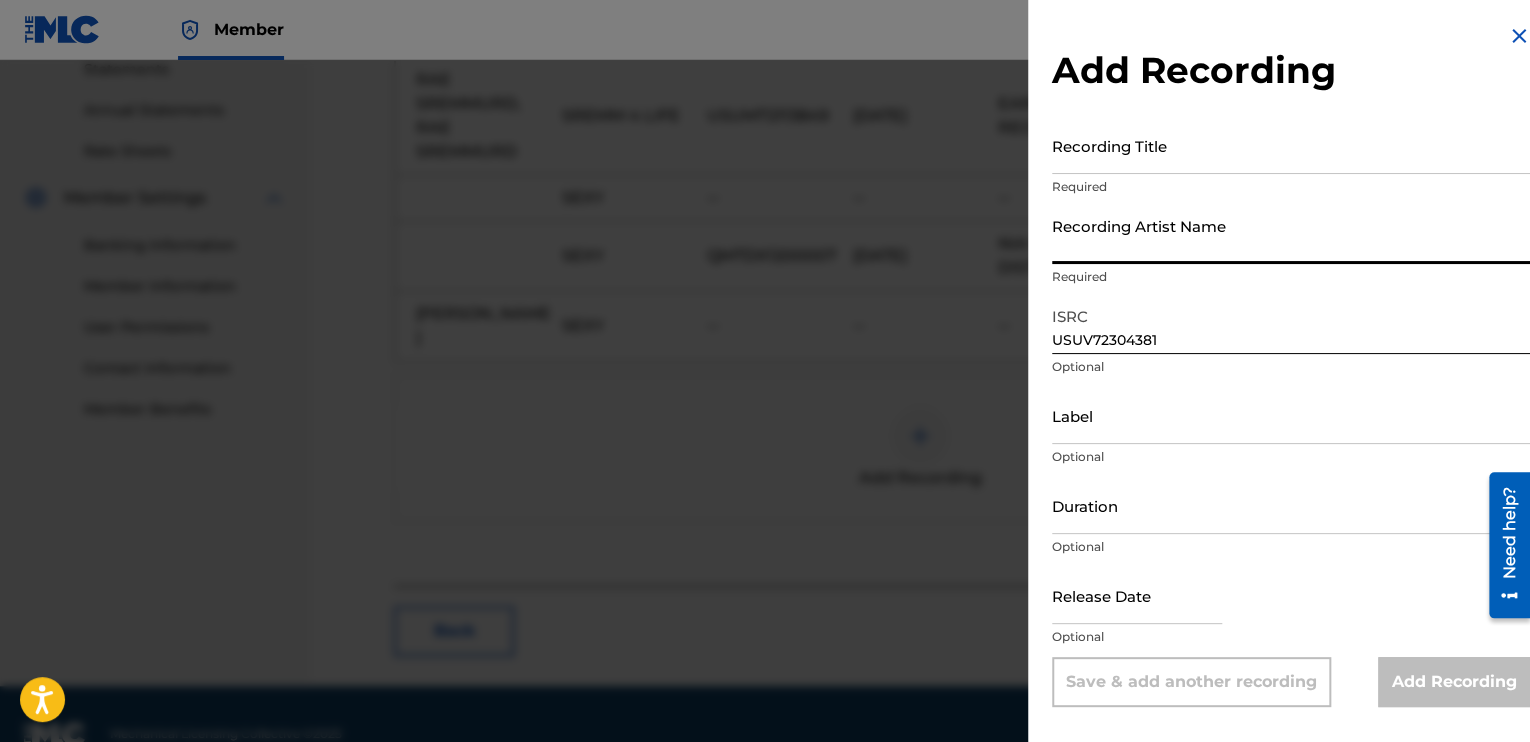 click on "Recording Artist Name" at bounding box center (1291, 235) 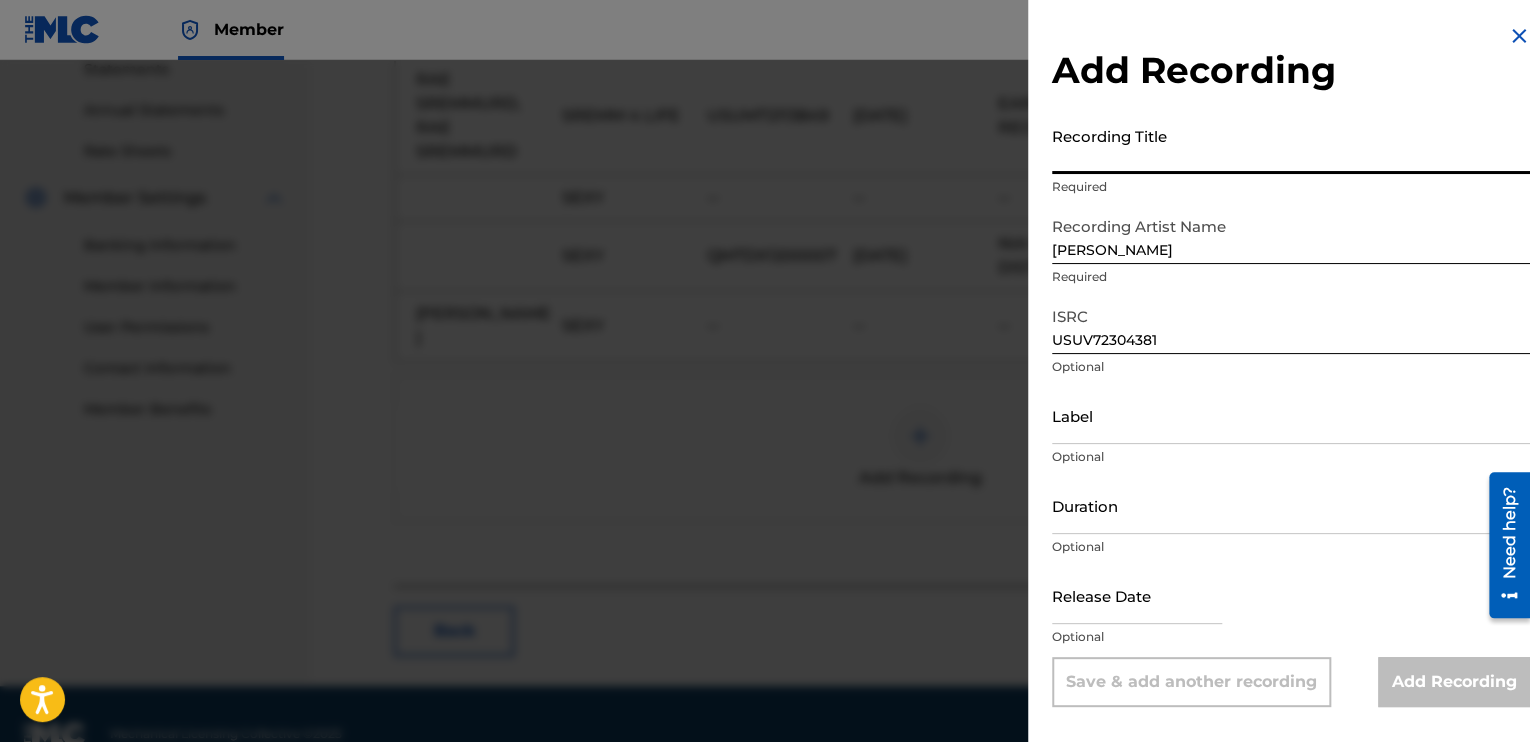 click on "Recording Title" at bounding box center (1291, 145) 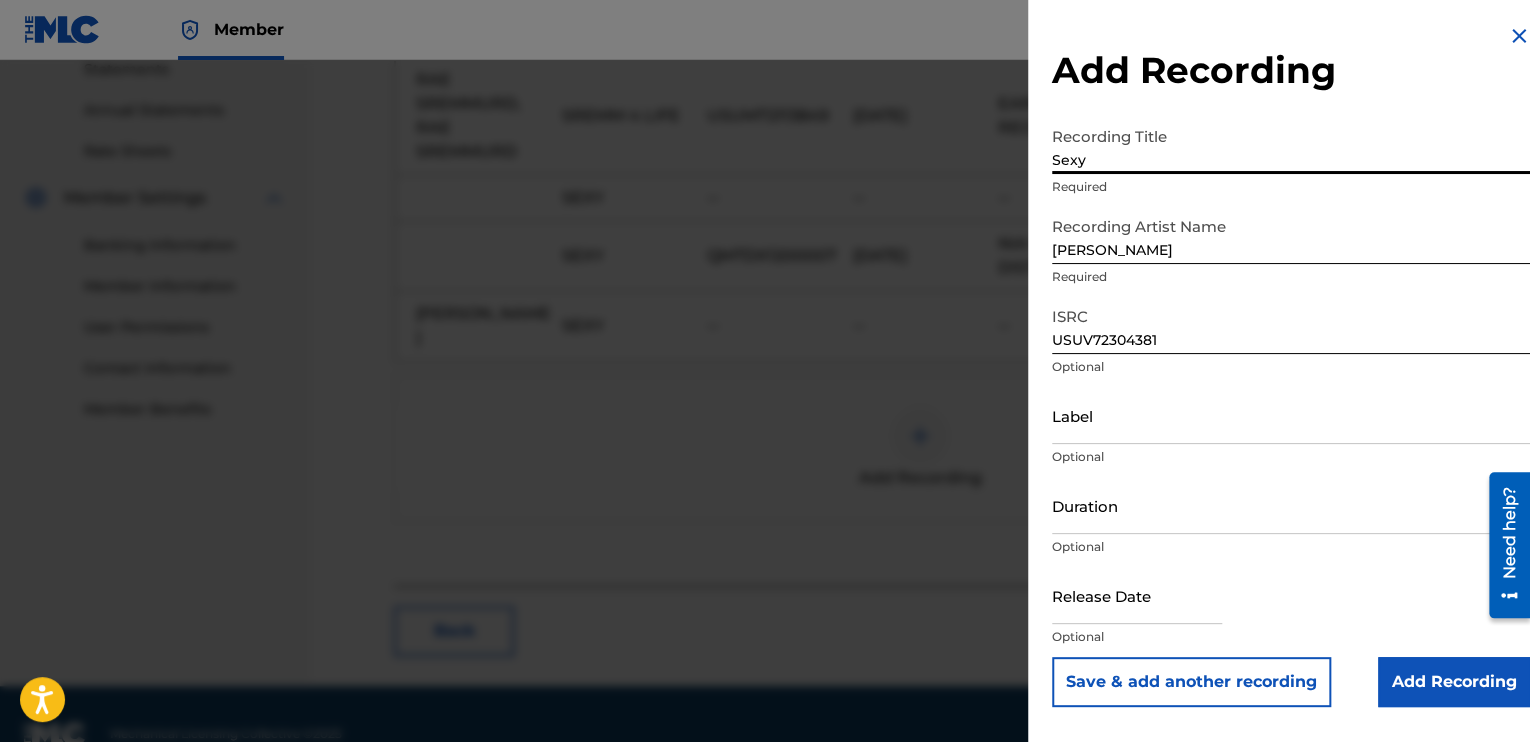 type on "Sexy" 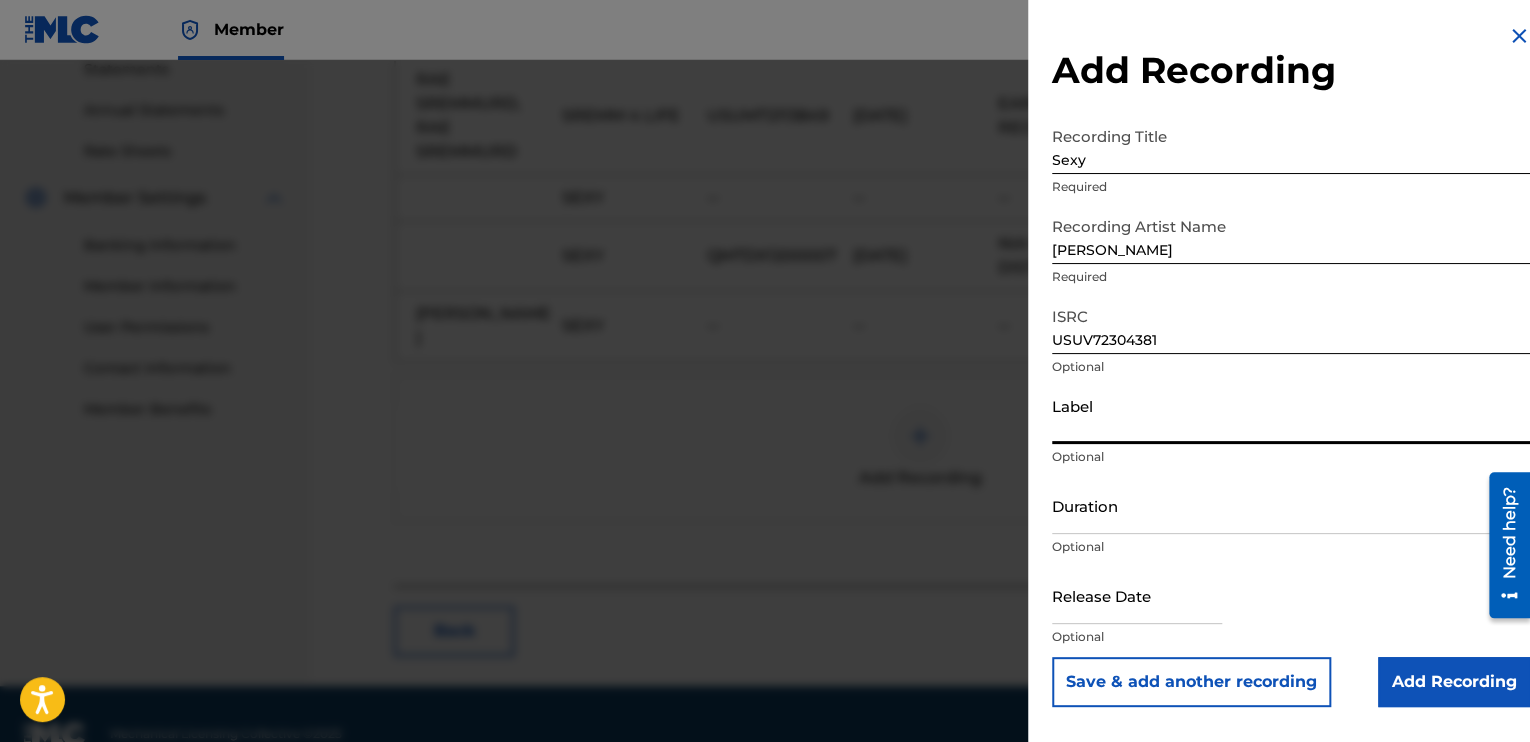 drag, startPoint x: 1167, startPoint y: 432, endPoint x: 1089, endPoint y: 435, distance: 78.05767 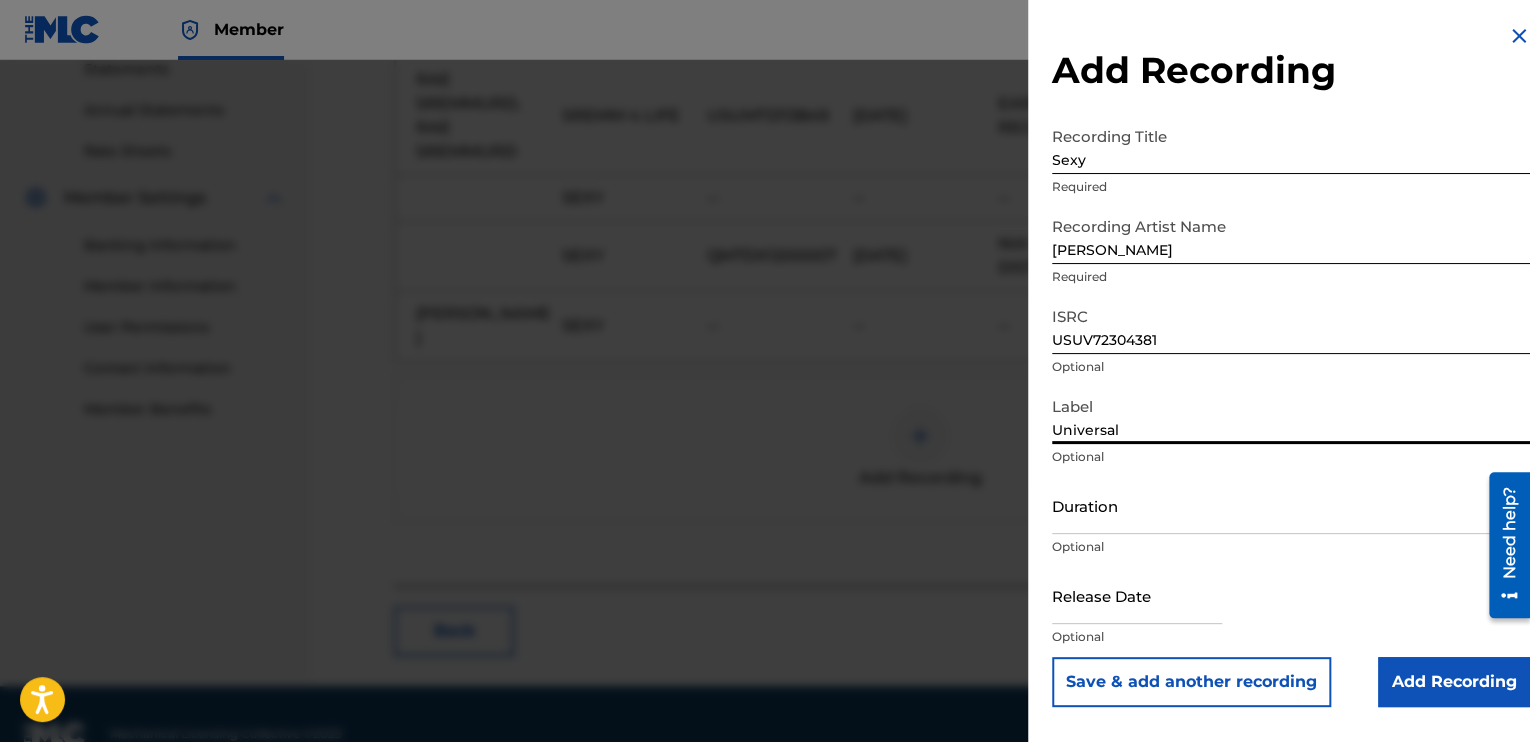 type on "Universal" 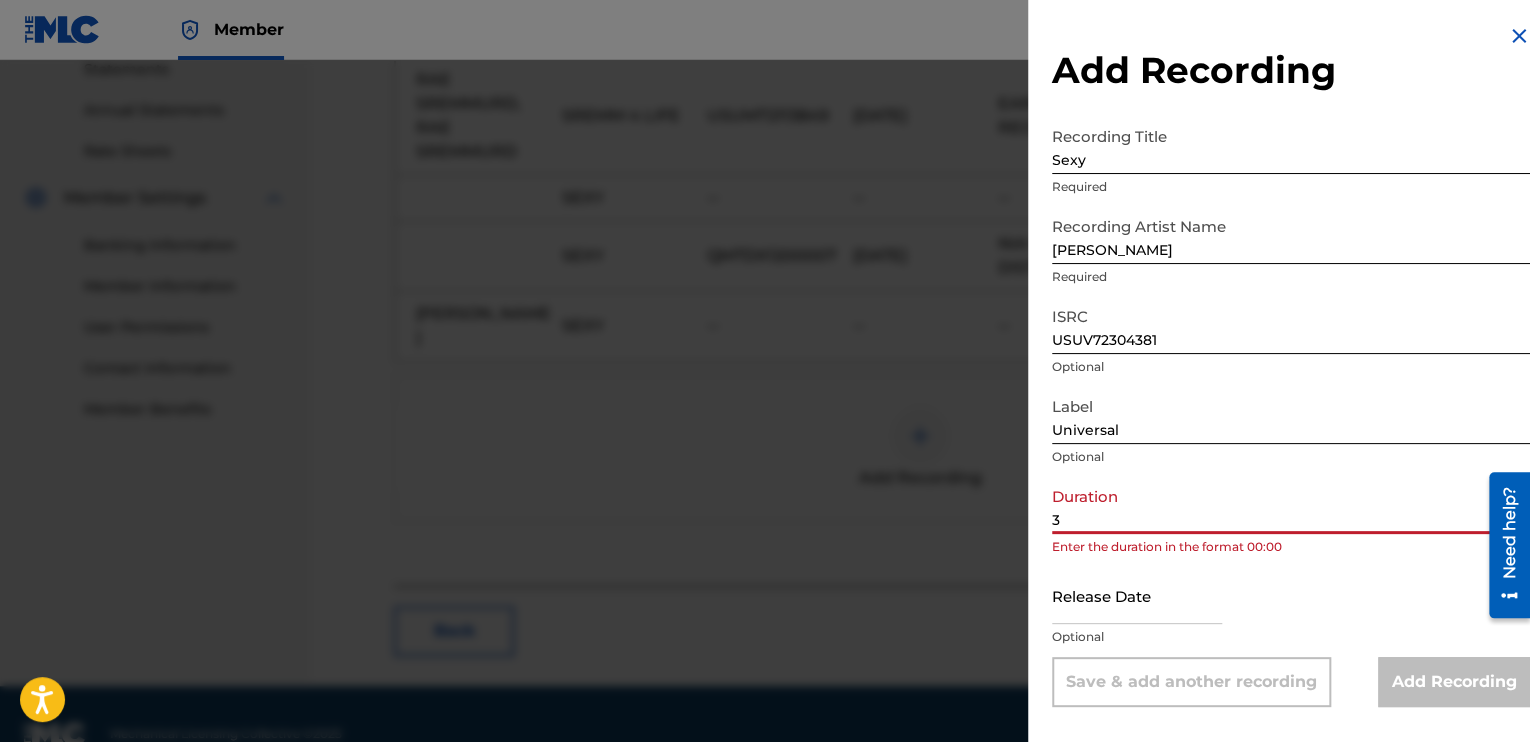 click on "3" at bounding box center [1291, 505] 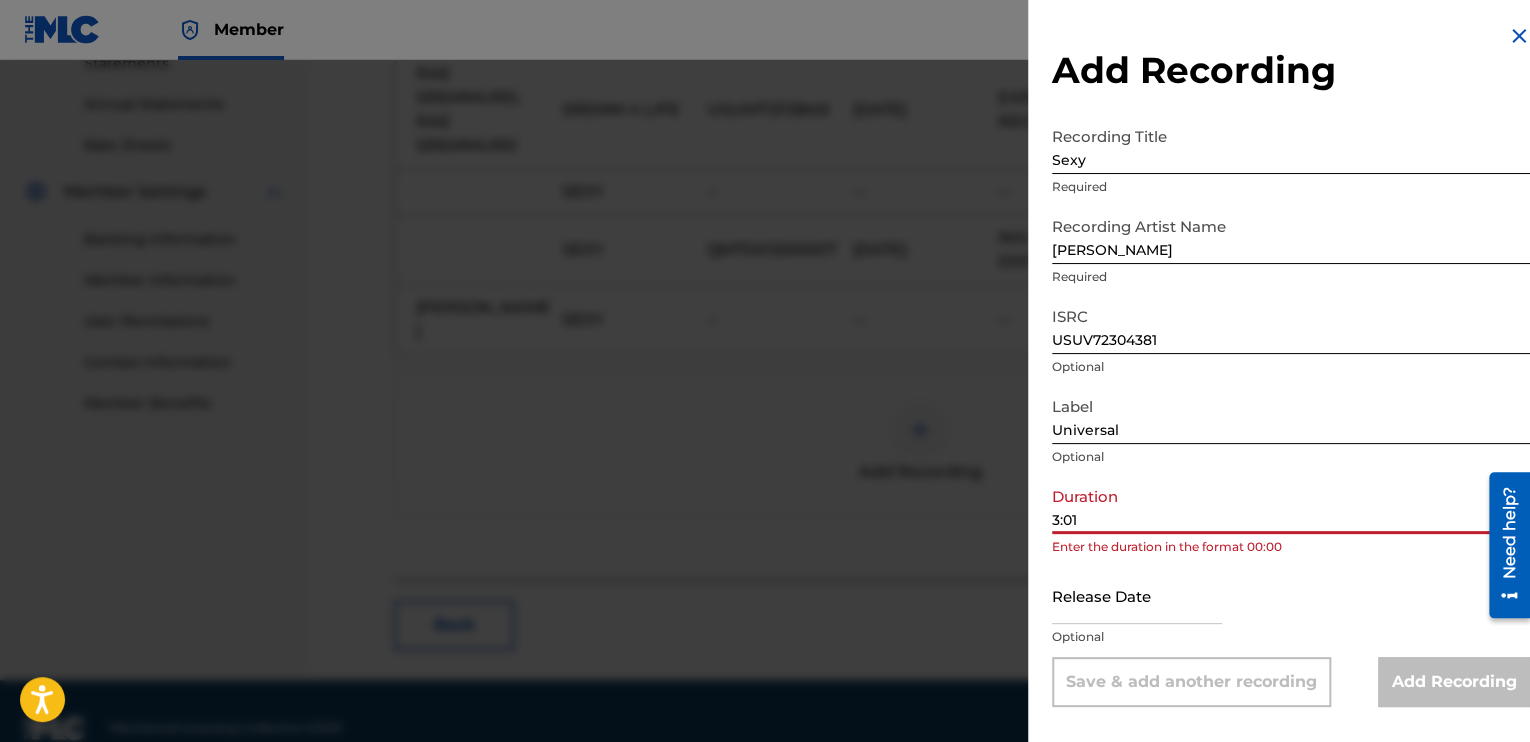 scroll, scrollTop: 712, scrollLeft: 0, axis: vertical 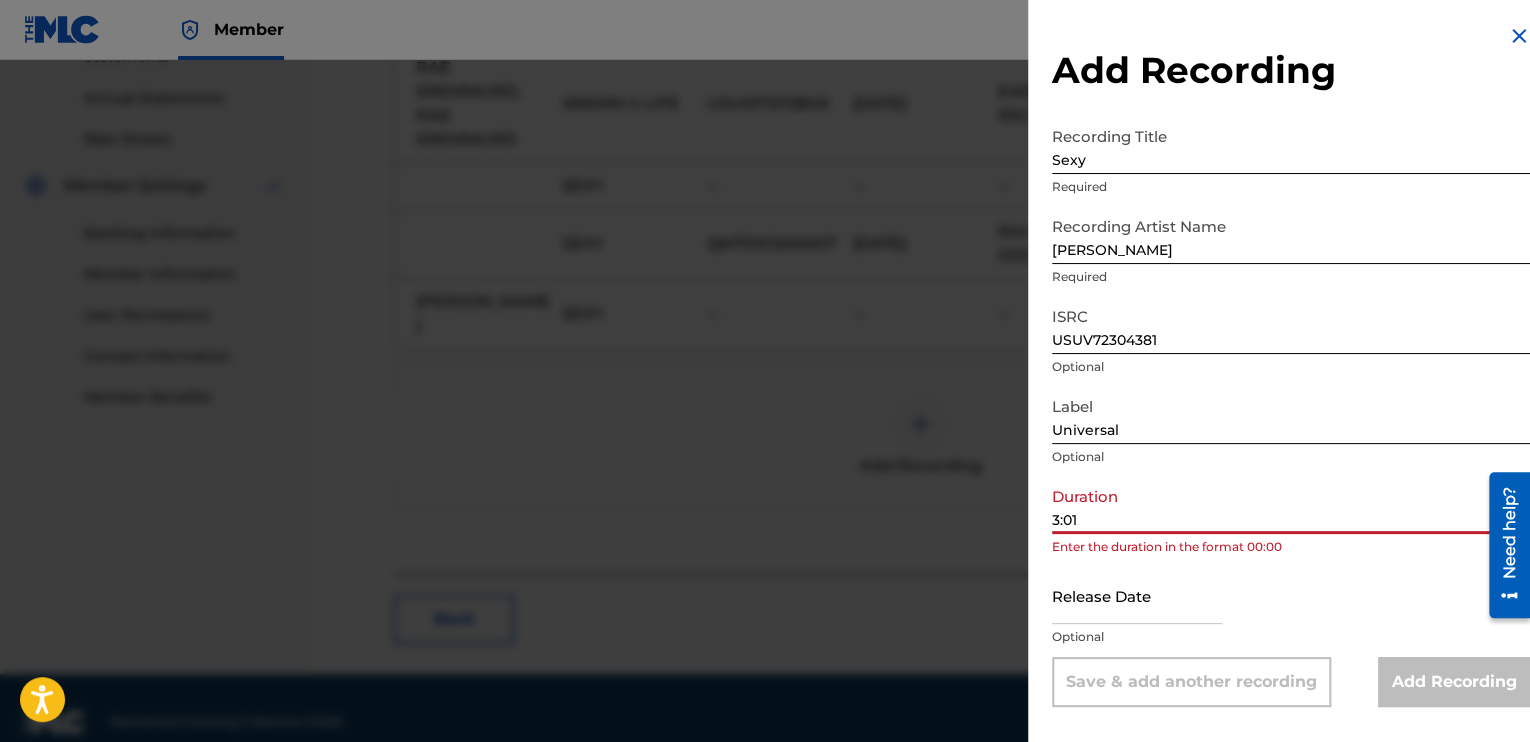 type on "3:01" 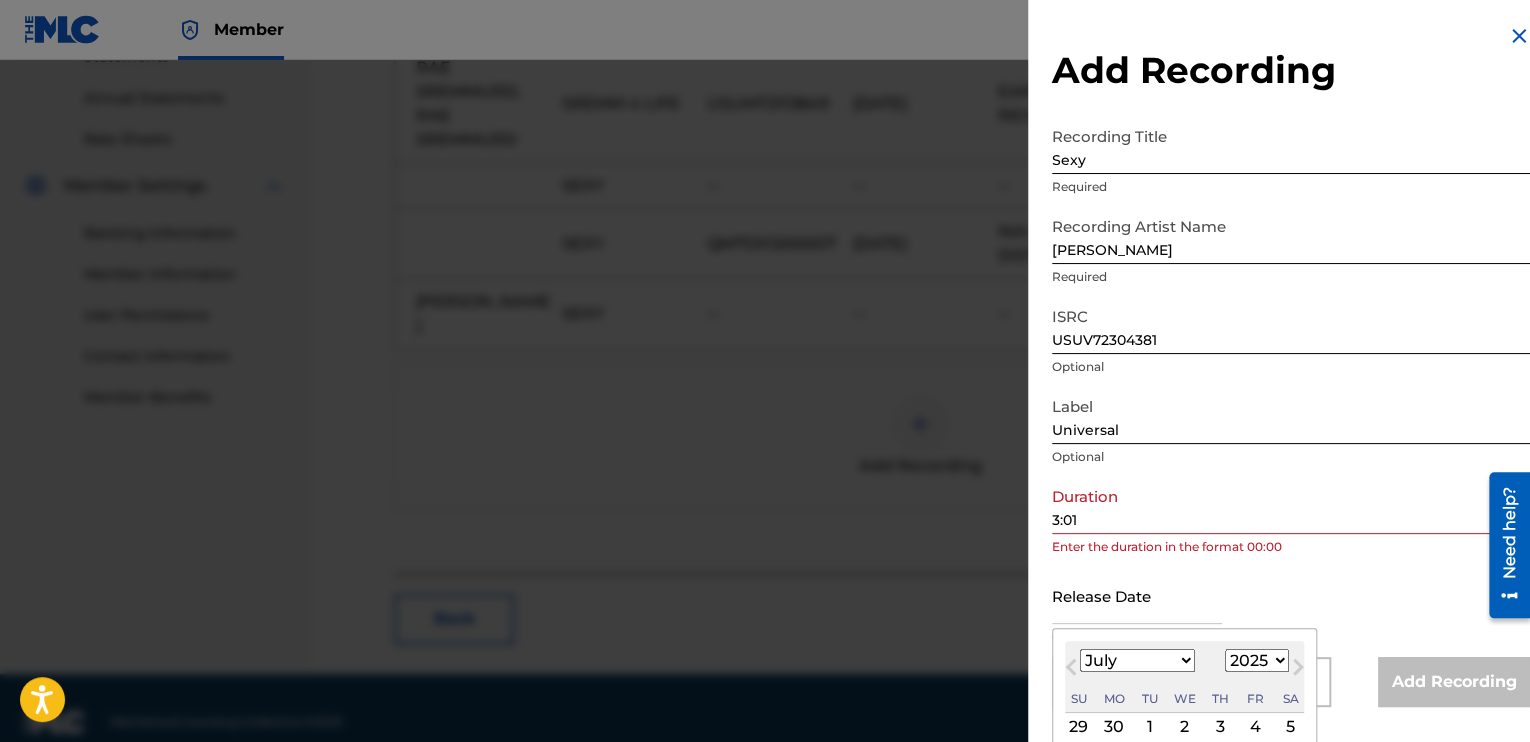 click on "1899 1900 1901 1902 1903 1904 1905 1906 1907 1908 1909 1910 1911 1912 1913 1914 1915 1916 1917 1918 1919 1920 1921 1922 1923 1924 1925 1926 1927 1928 1929 1930 1931 1932 1933 1934 1935 1936 1937 1938 1939 1940 1941 1942 1943 1944 1945 1946 1947 1948 1949 1950 1951 1952 1953 1954 1955 1956 1957 1958 1959 1960 1961 1962 1963 1964 1965 1966 1967 1968 1969 1970 1971 1972 1973 1974 1975 1976 1977 1978 1979 1980 1981 1982 1983 1984 1985 1986 1987 1988 1989 1990 1991 1992 1993 1994 1995 1996 1997 1998 1999 2000 2001 2002 2003 2004 2005 2006 2007 2008 2009 2010 2011 2012 2013 2014 2015 2016 2017 2018 2019 2020 2021 2022 2023 2024 2025 2026 2027 2028 2029 2030 2031 2032 2033 2034 2035 2036 2037 2038 2039 2040 2041 2042 2043 2044 2045 2046 2047 2048 2049 2050 2051 2052 2053 2054 2055 2056 2057 2058 2059 2060 2061 2062 2063 2064 2065 2066 2067 2068 2069 2070 2071 2072 2073 2074 2075 2076 2077 2078 2079 2080 2081 2082 2083 2084 2085 2086 2087 2088 2089 2090 2091 2092 2093 2094 2095 2096 2097 2098 2099 2100" at bounding box center [1257, 660] 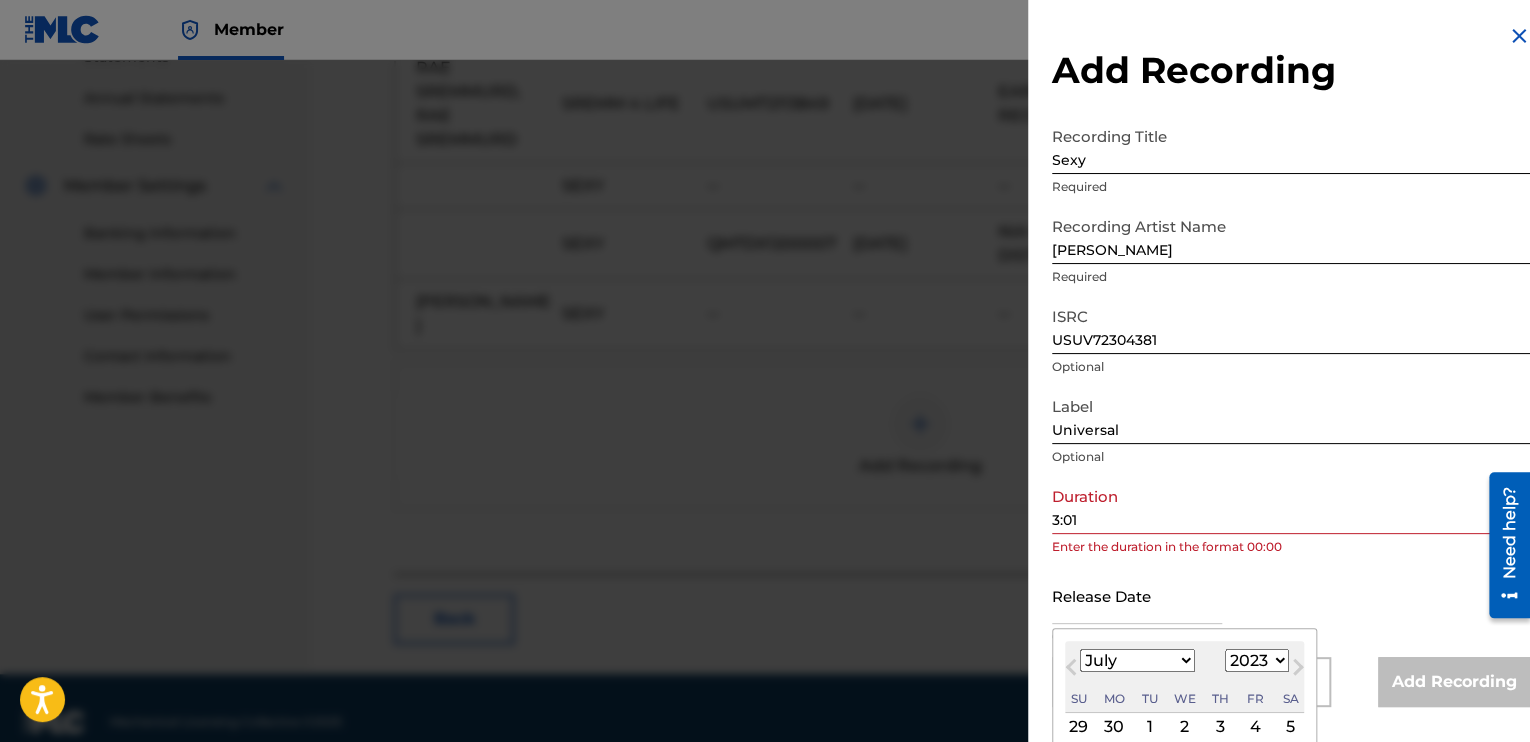 click on "1899 1900 1901 1902 1903 1904 1905 1906 1907 1908 1909 1910 1911 1912 1913 1914 1915 1916 1917 1918 1919 1920 1921 1922 1923 1924 1925 1926 1927 1928 1929 1930 1931 1932 1933 1934 1935 1936 1937 1938 1939 1940 1941 1942 1943 1944 1945 1946 1947 1948 1949 1950 1951 1952 1953 1954 1955 1956 1957 1958 1959 1960 1961 1962 1963 1964 1965 1966 1967 1968 1969 1970 1971 1972 1973 1974 1975 1976 1977 1978 1979 1980 1981 1982 1983 1984 1985 1986 1987 1988 1989 1990 1991 1992 1993 1994 1995 1996 1997 1998 1999 2000 2001 2002 2003 2004 2005 2006 2007 2008 2009 2010 2011 2012 2013 2014 2015 2016 2017 2018 2019 2020 2021 2022 2023 2024 2025 2026 2027 2028 2029 2030 2031 2032 2033 2034 2035 2036 2037 2038 2039 2040 2041 2042 2043 2044 2045 2046 2047 2048 2049 2050 2051 2052 2053 2054 2055 2056 2057 2058 2059 2060 2061 2062 2063 2064 2065 2066 2067 2068 2069 2070 2071 2072 2073 2074 2075 2076 2077 2078 2079 2080 2081 2082 2083 2084 2085 2086 2087 2088 2089 2090 2091 2092 2093 2094 2095 2096 2097 2098 2099 2100" at bounding box center (1257, 660) 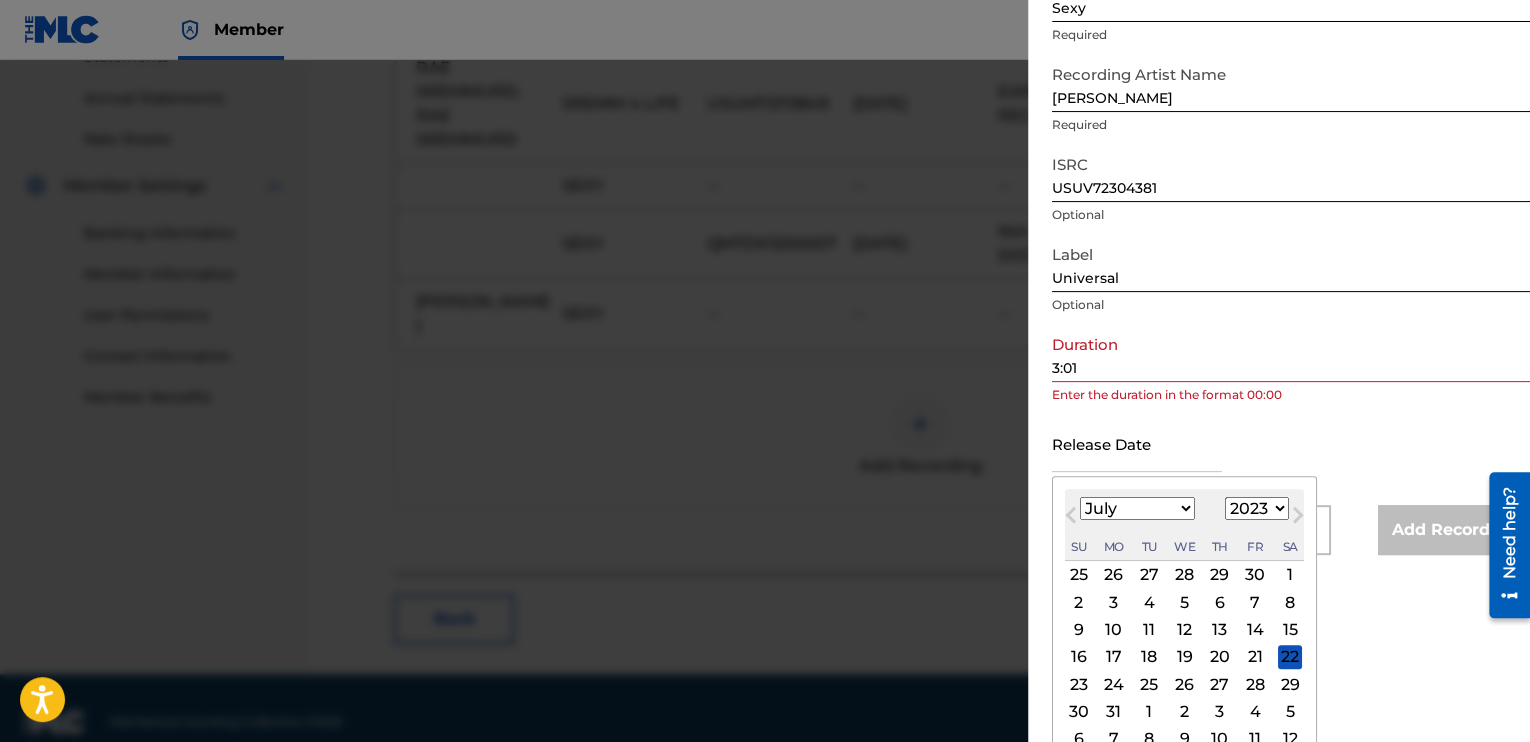 scroll, scrollTop: 174, scrollLeft: 0, axis: vertical 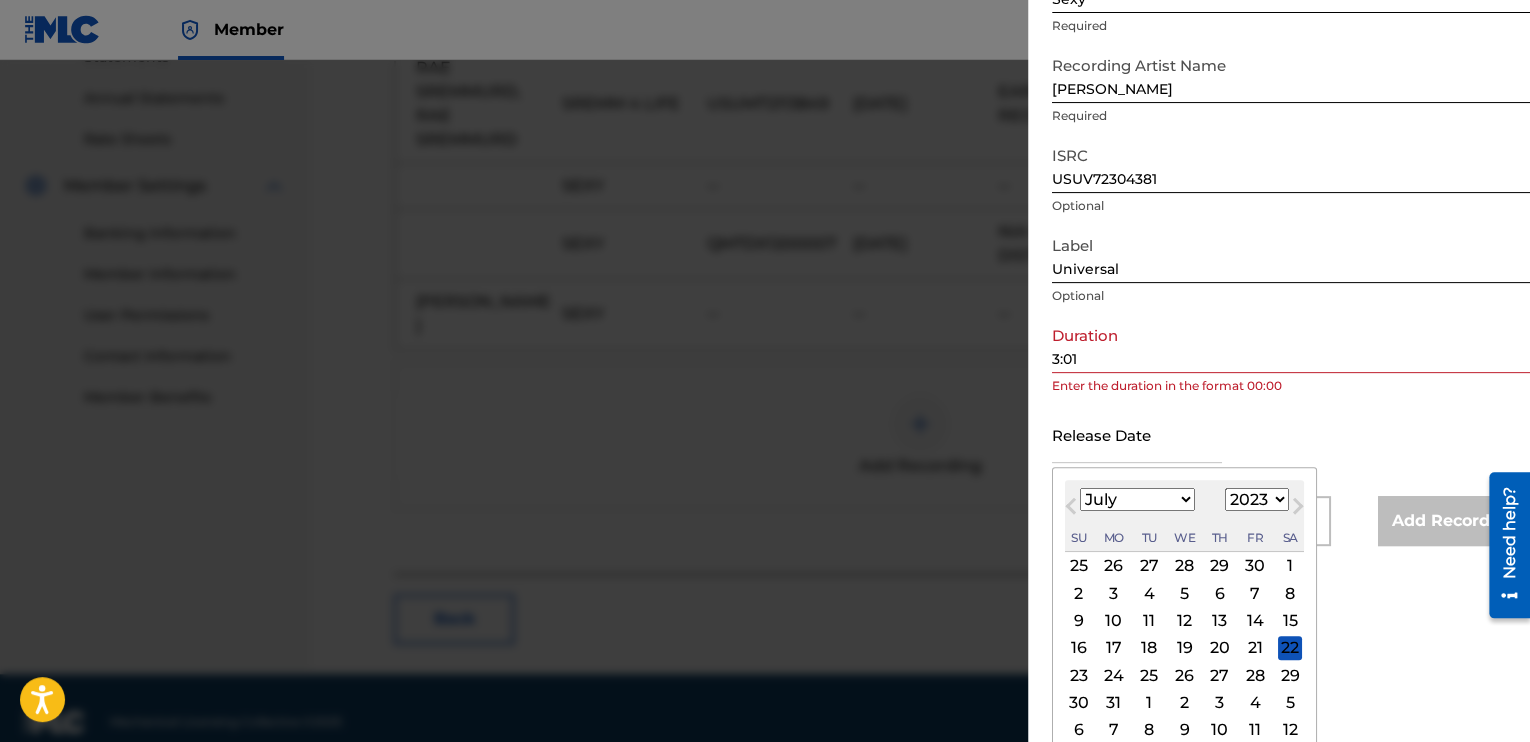click on "January February March April May June July August September October November December" at bounding box center [1137, 499] 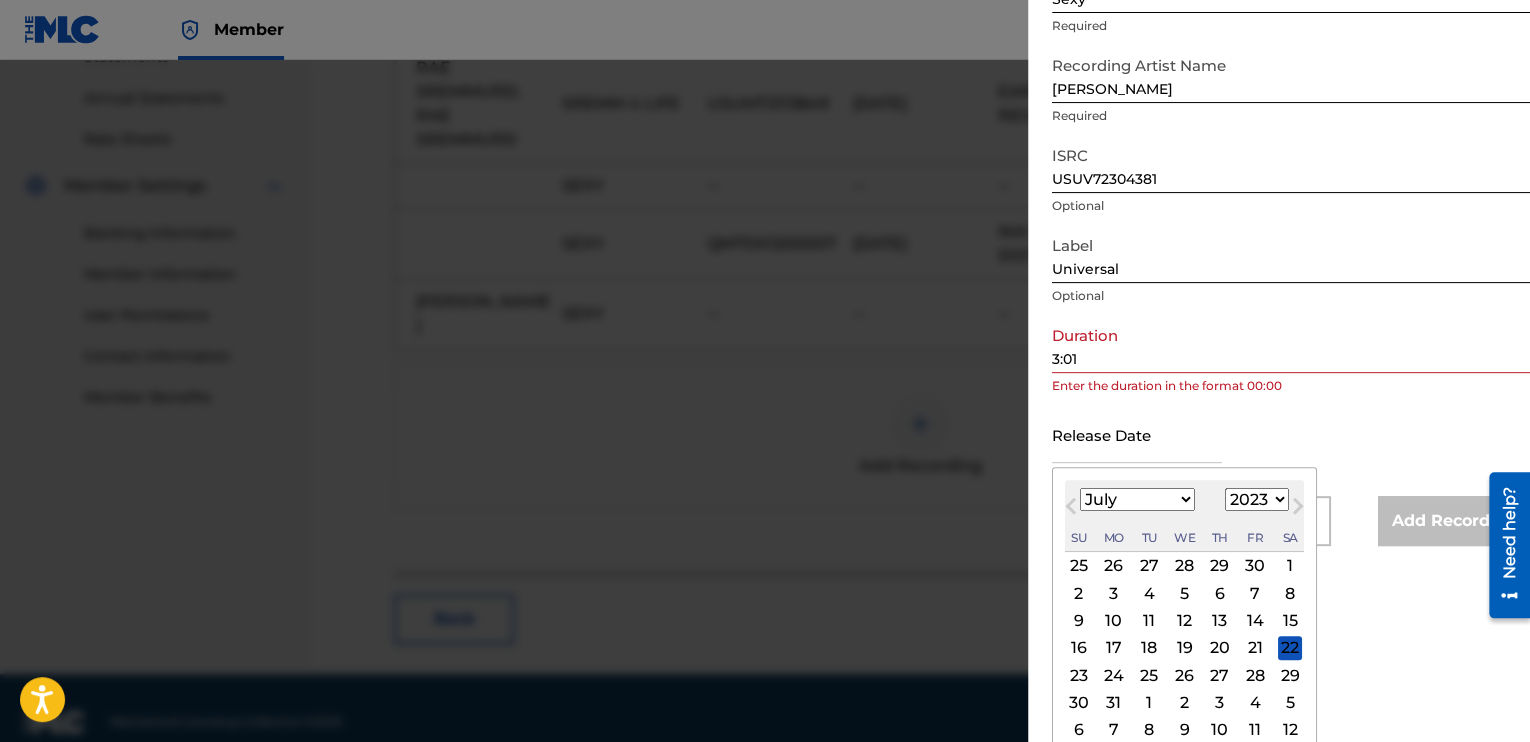 select on "4" 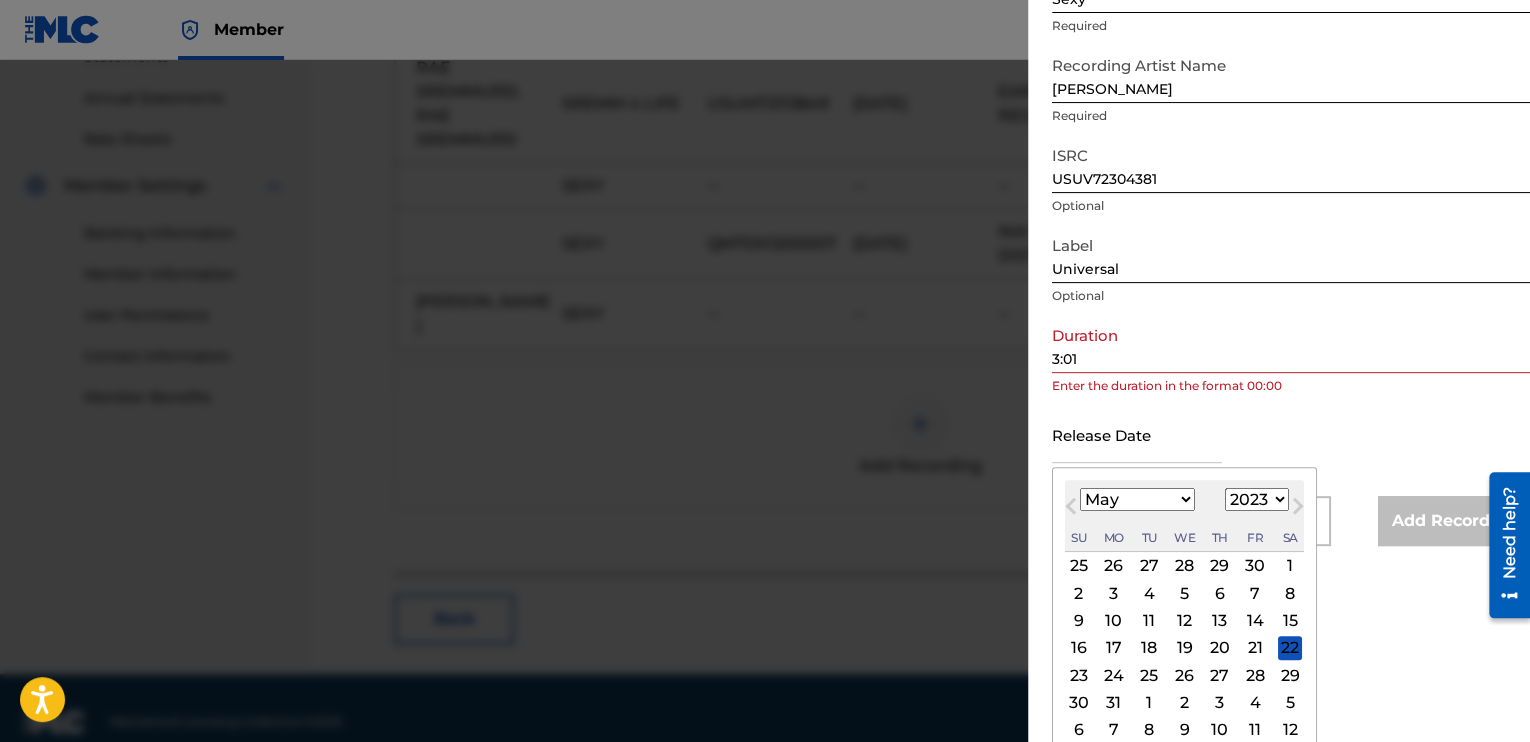 click on "January February March April May June July August September October November December" at bounding box center (1137, 499) 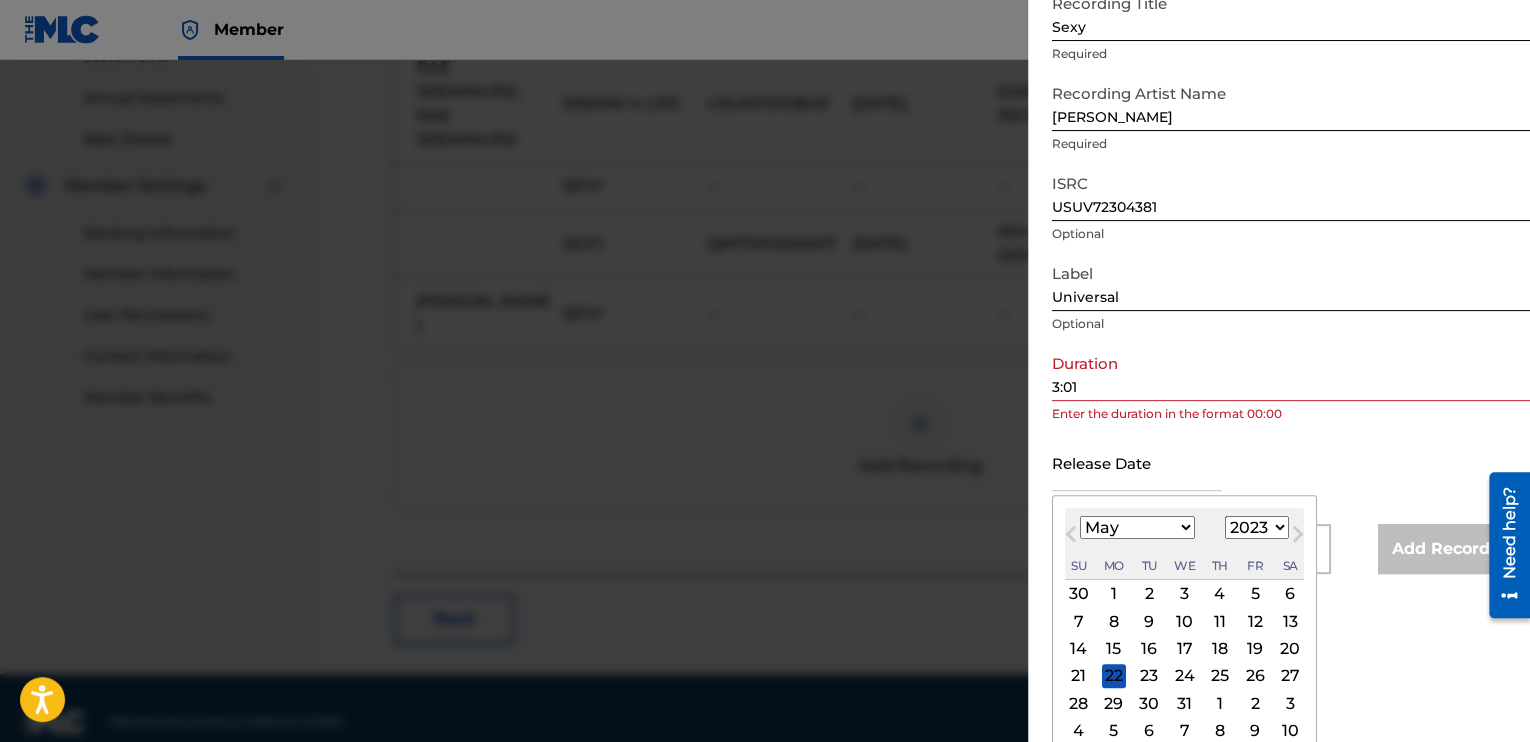 scroll, scrollTop: 0, scrollLeft: 0, axis: both 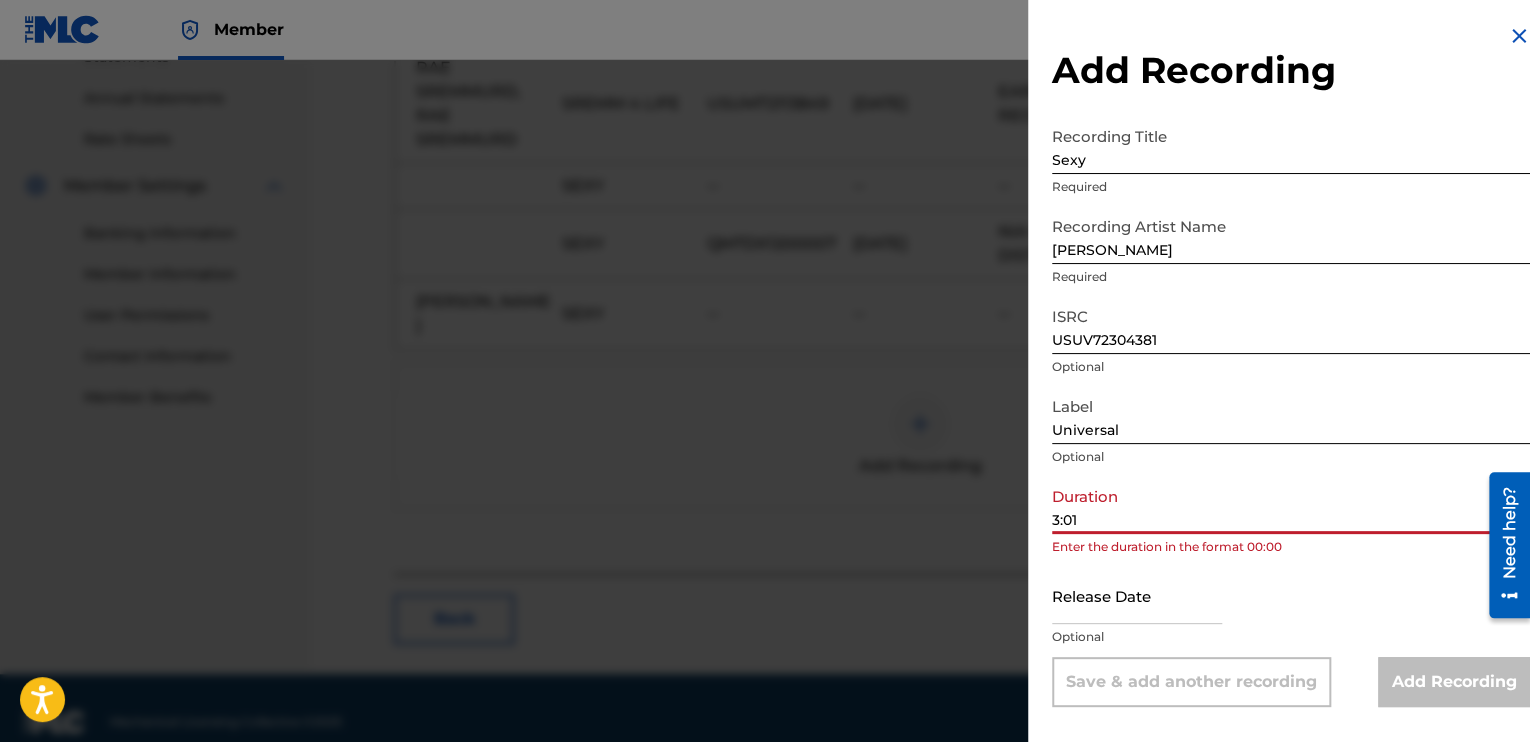 click on "3:01" at bounding box center [1291, 505] 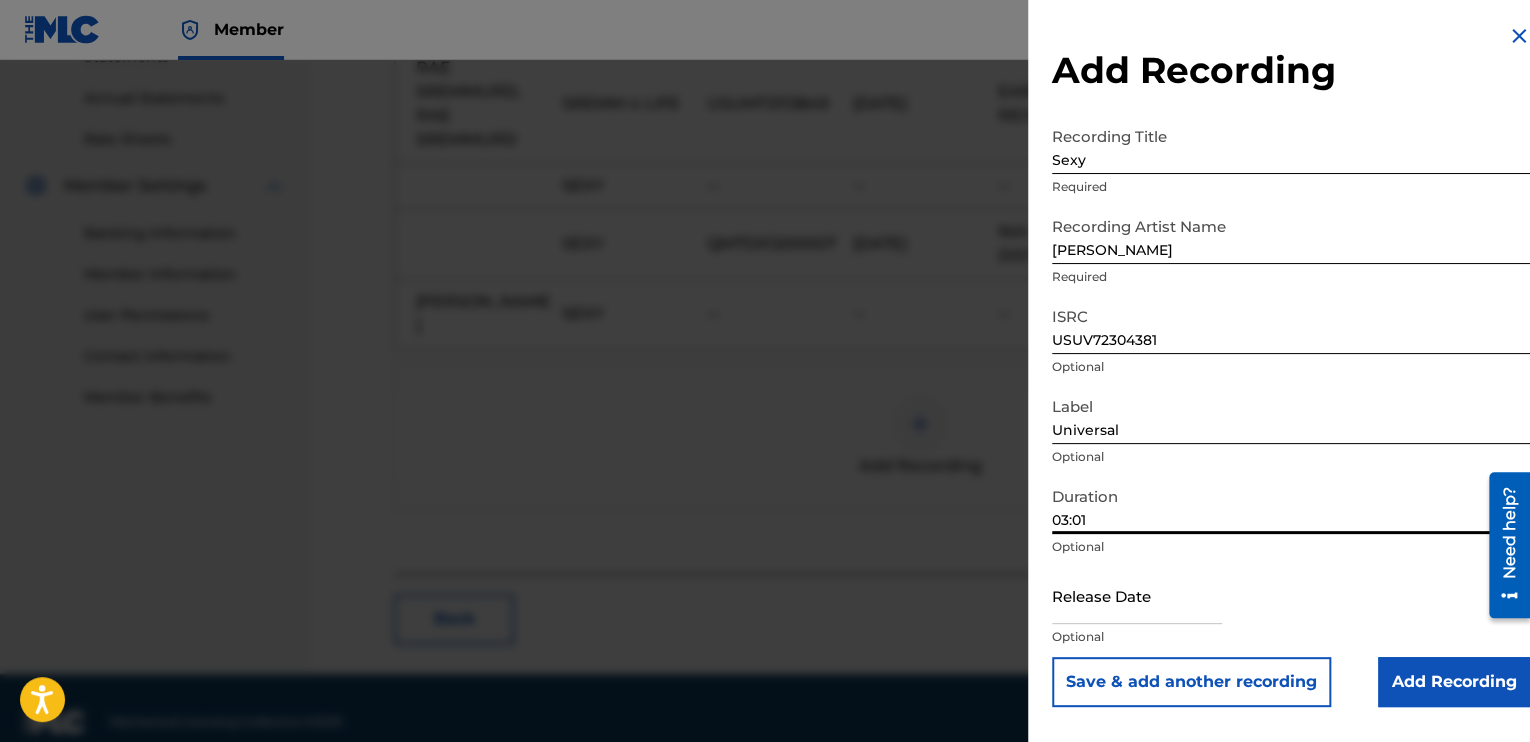 type on "03:01" 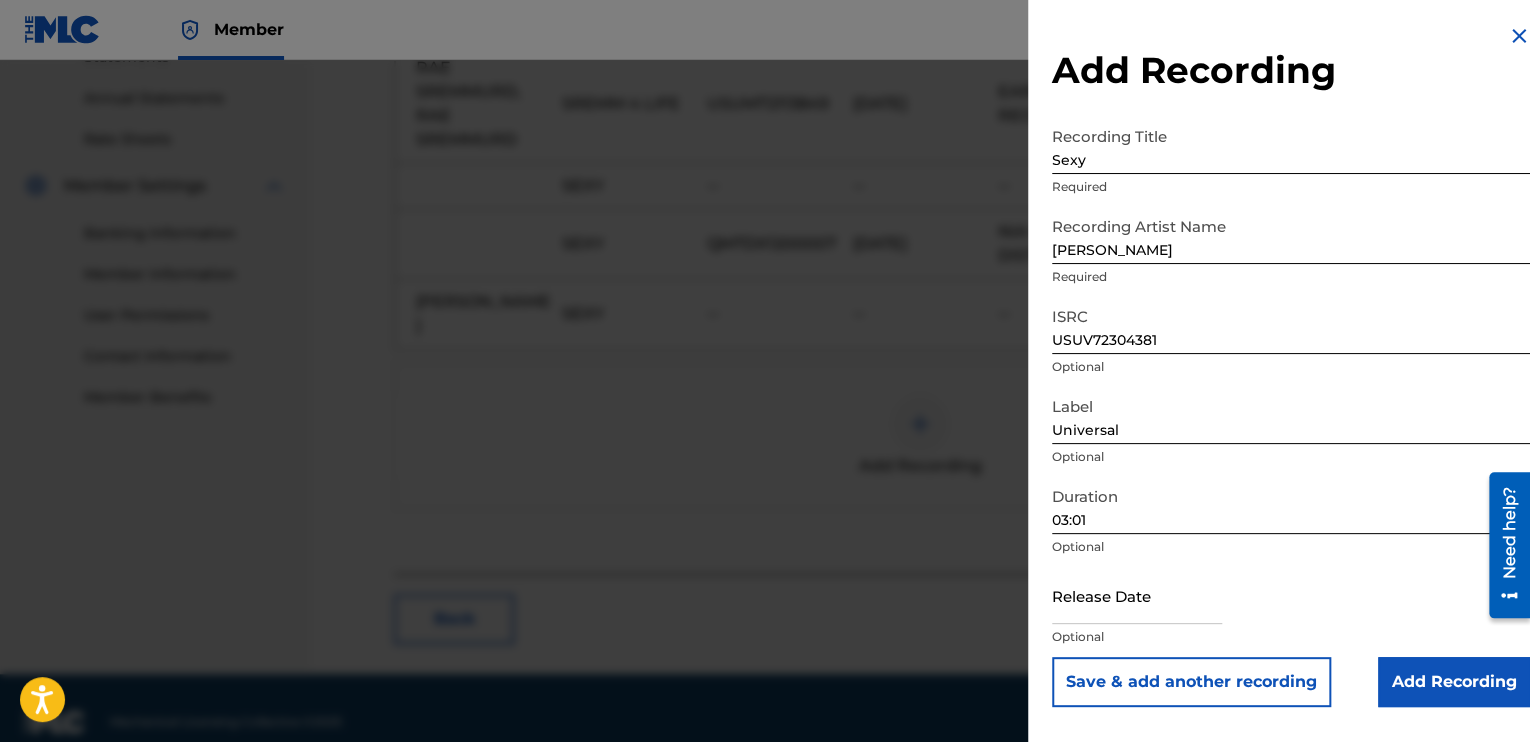 click on "Add Recording" at bounding box center (1454, 682) 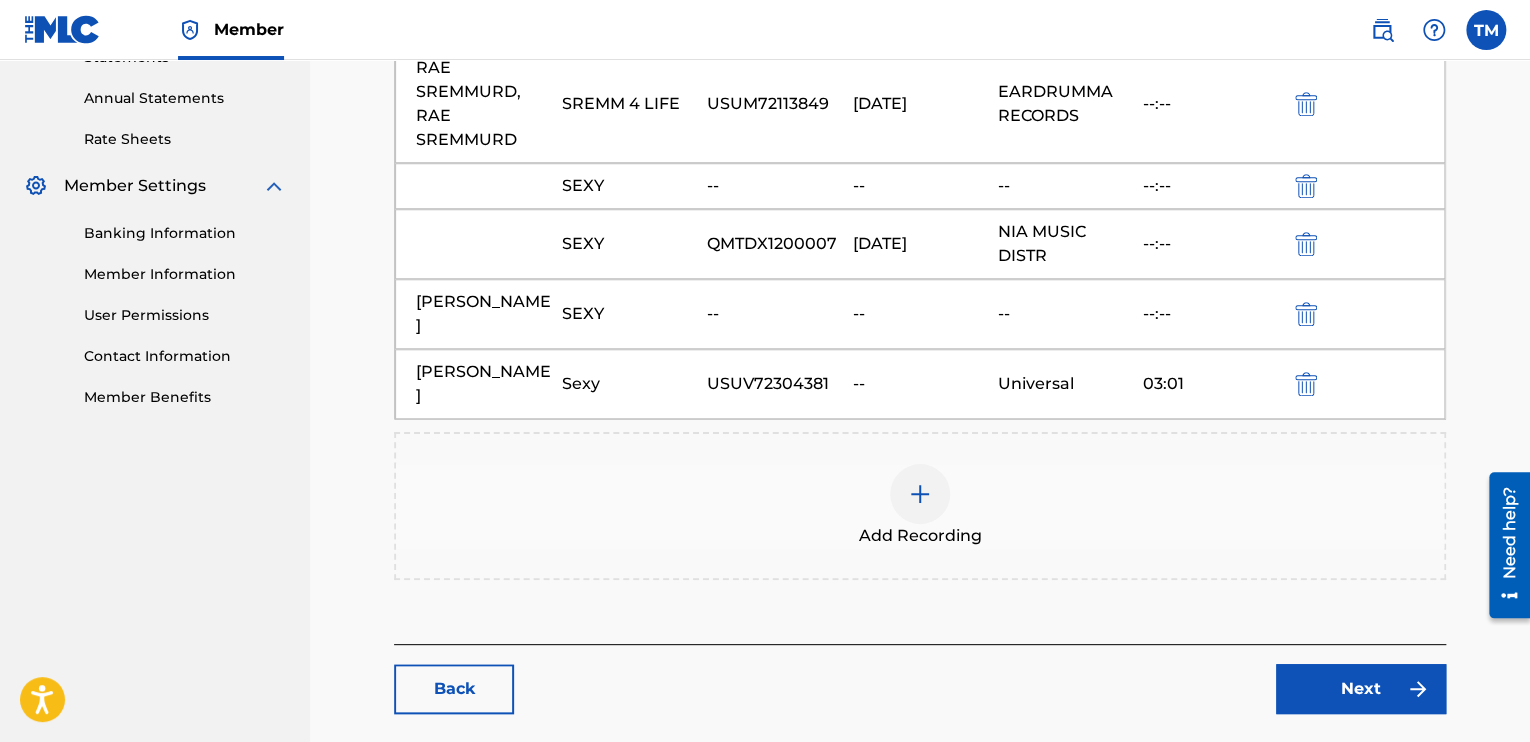 click at bounding box center (920, 494) 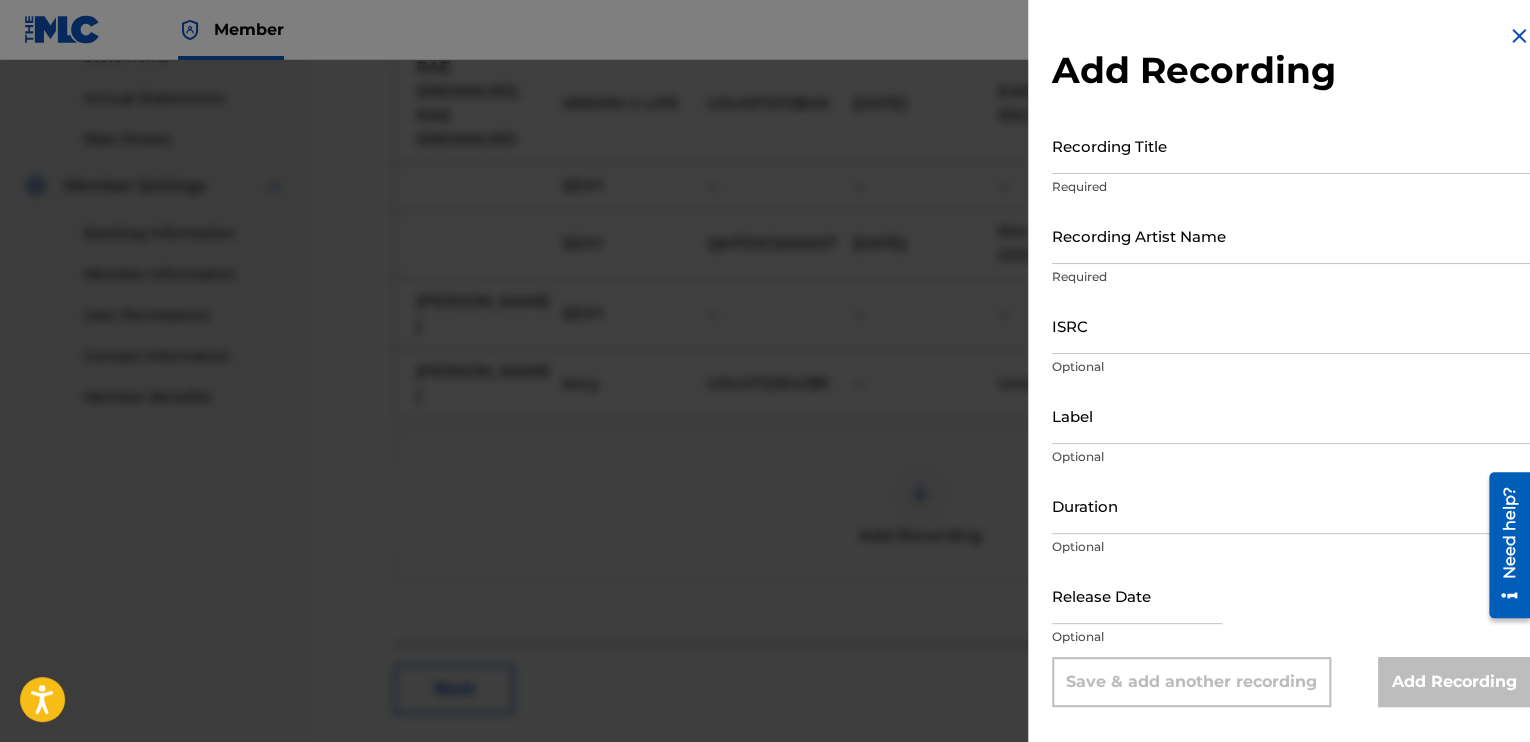 click on "Recording Artist Name" at bounding box center (1291, 235) 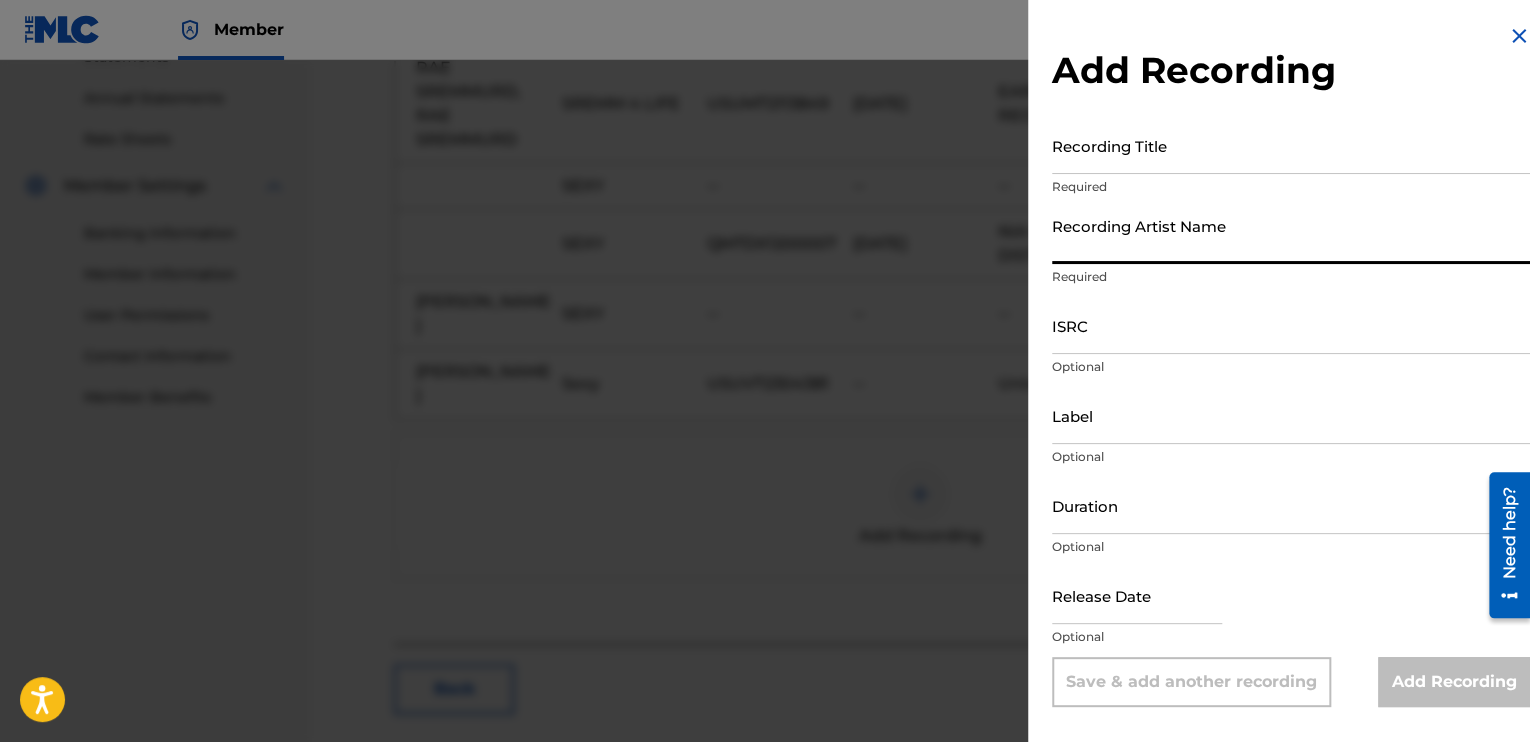 type on "[PERSON_NAME]" 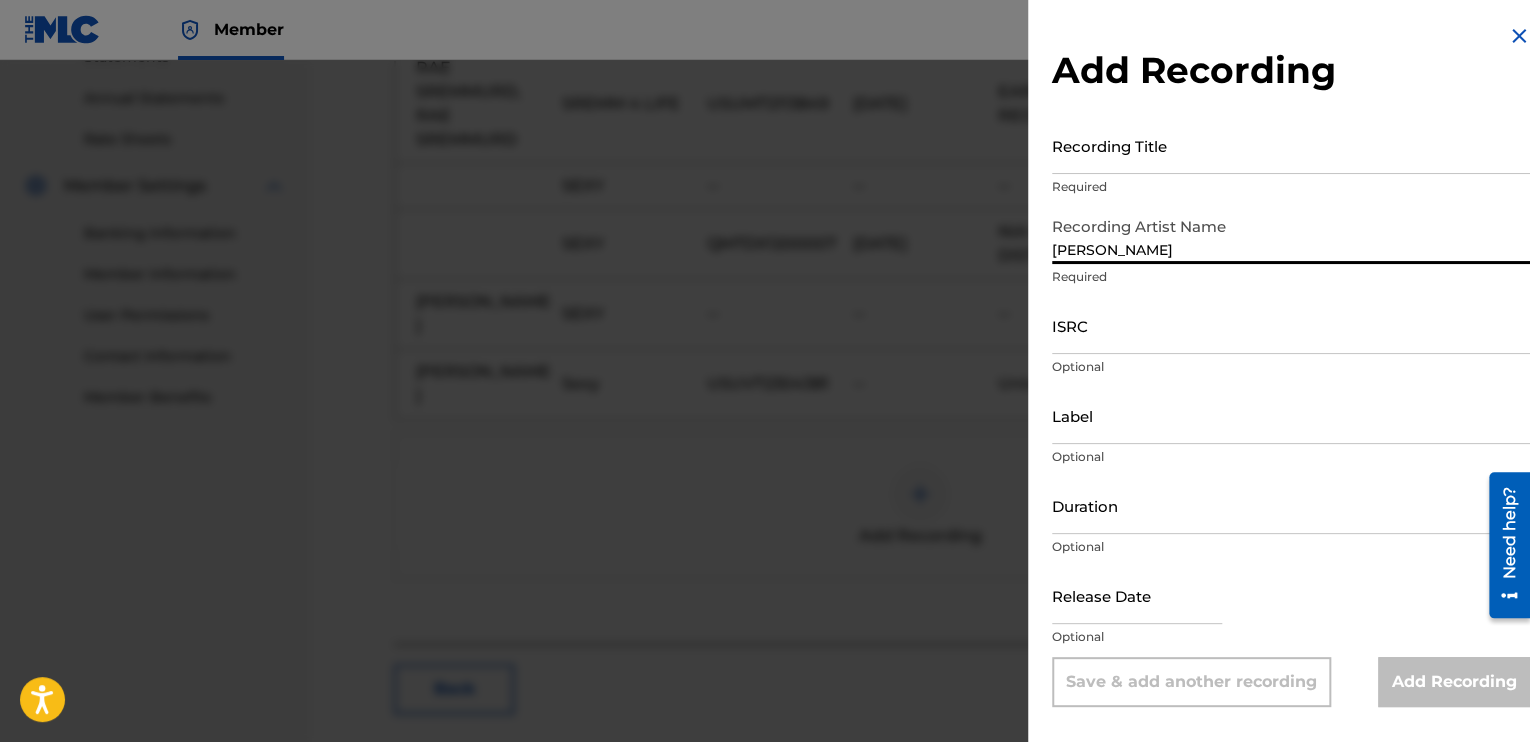 click on "Recording Title" at bounding box center (1291, 145) 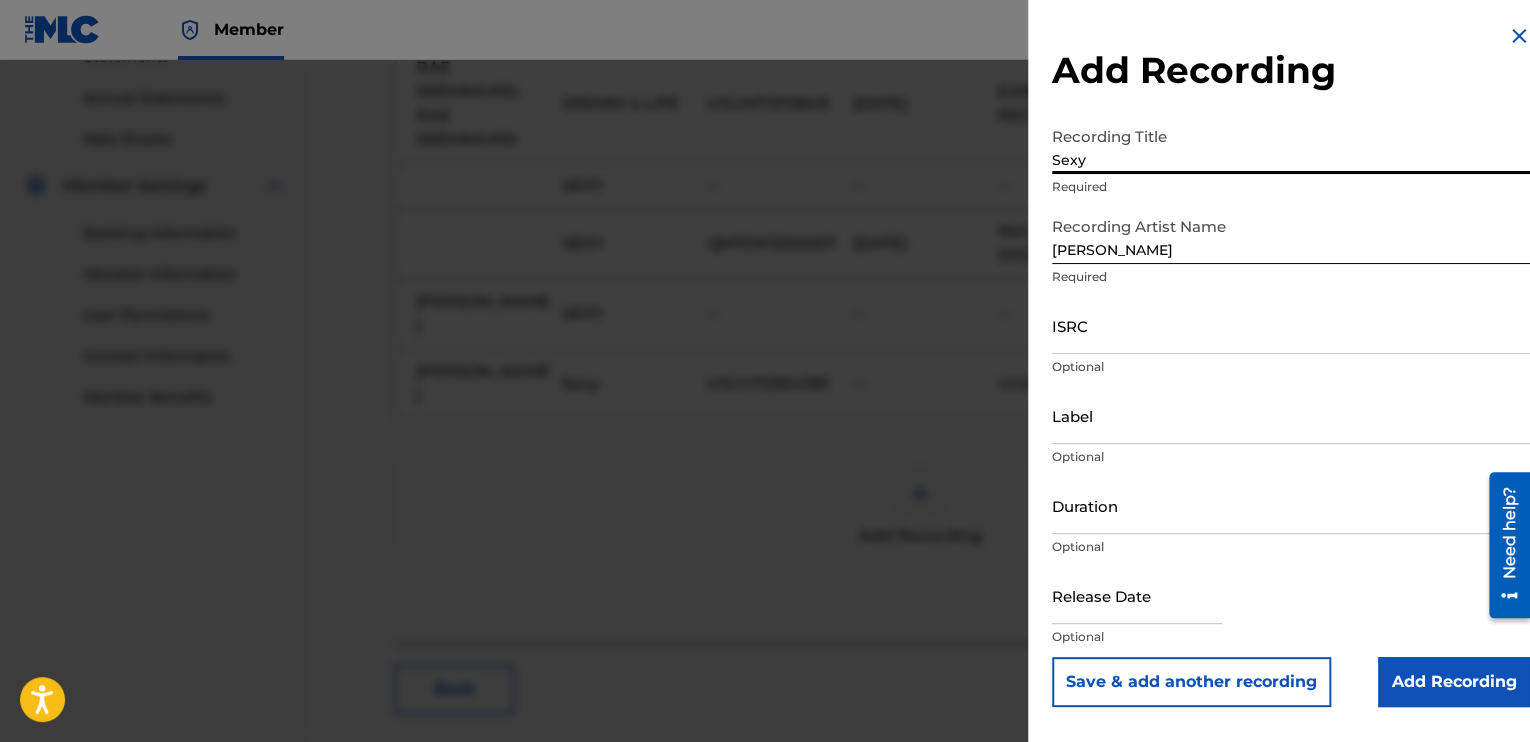 type on "Sexy" 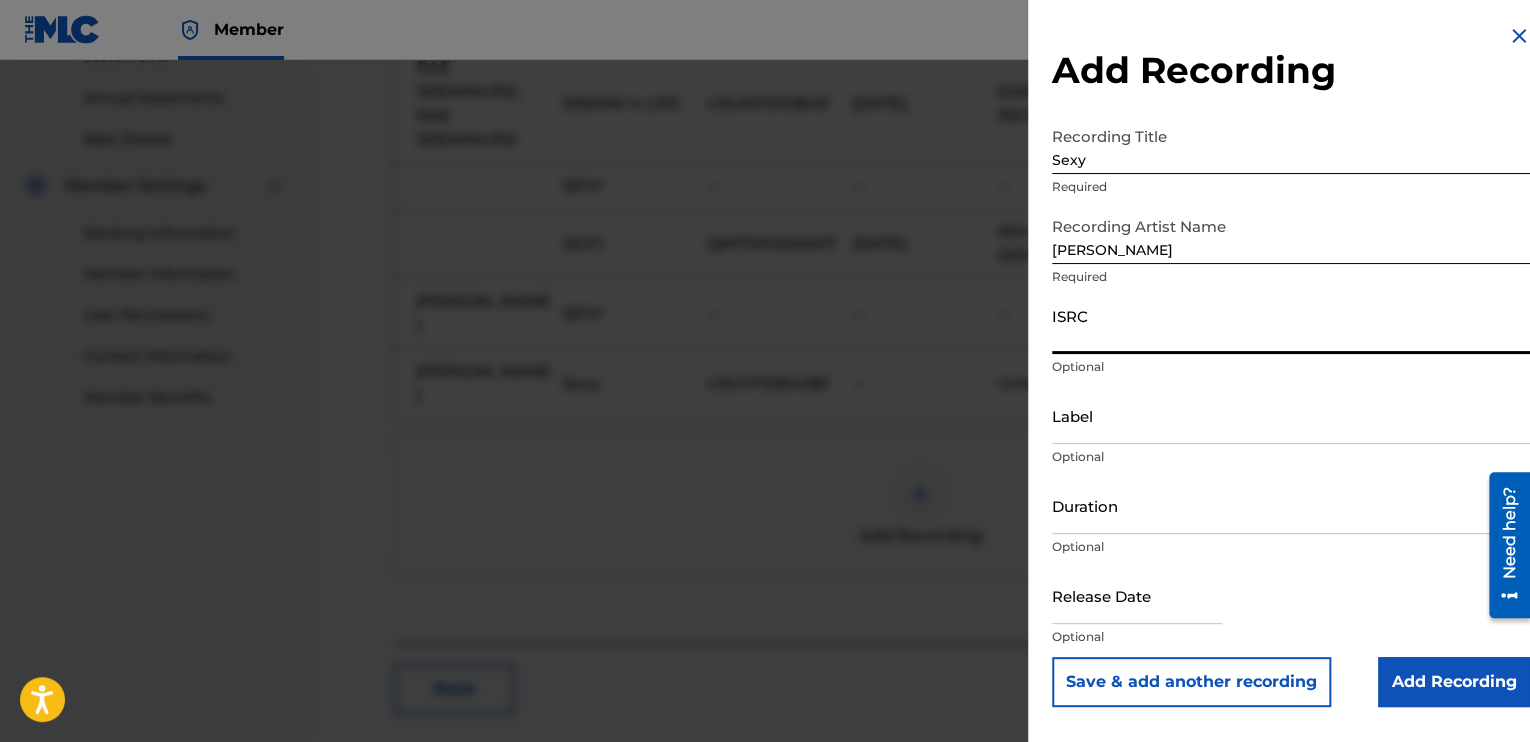 click on "ISRC" at bounding box center [1291, 325] 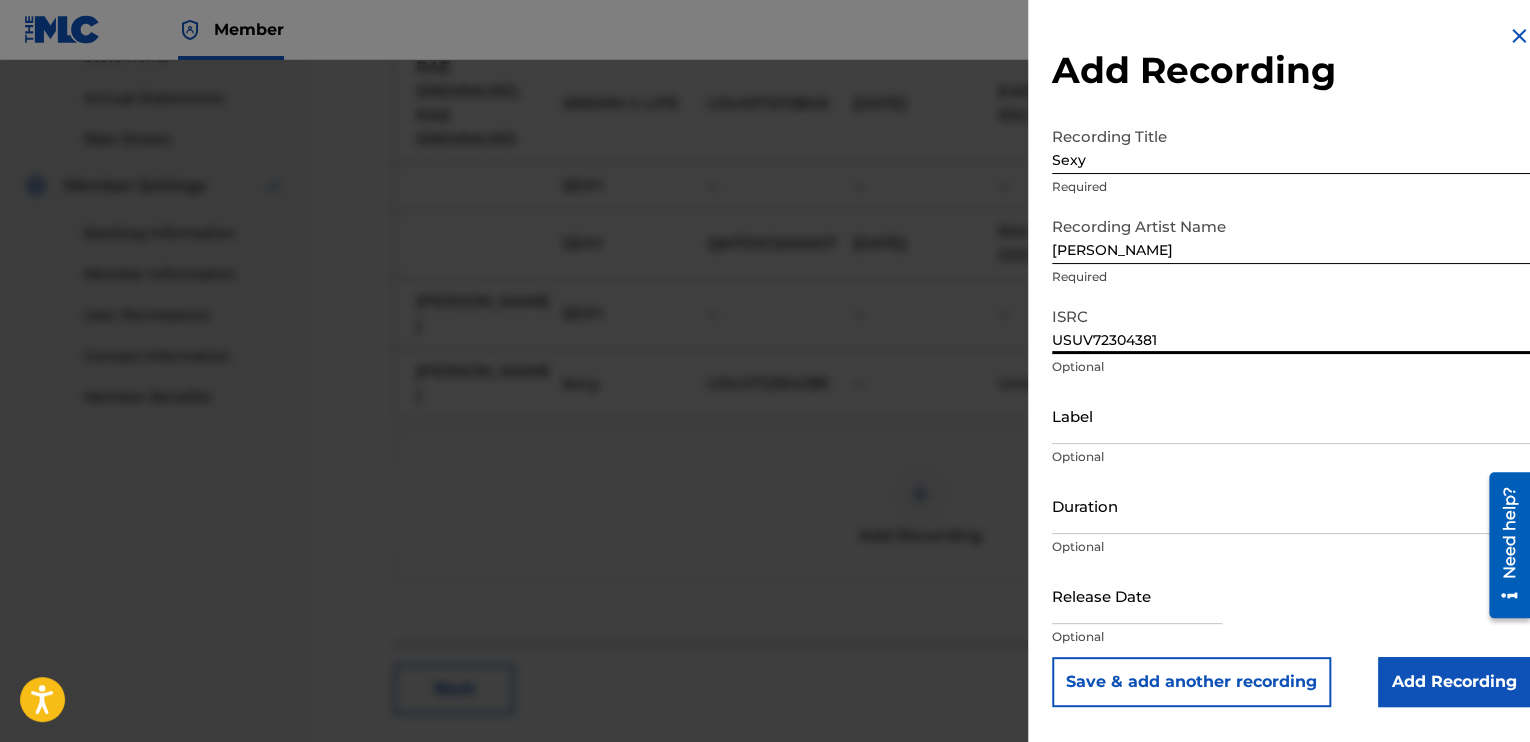 type on "USUV72304381" 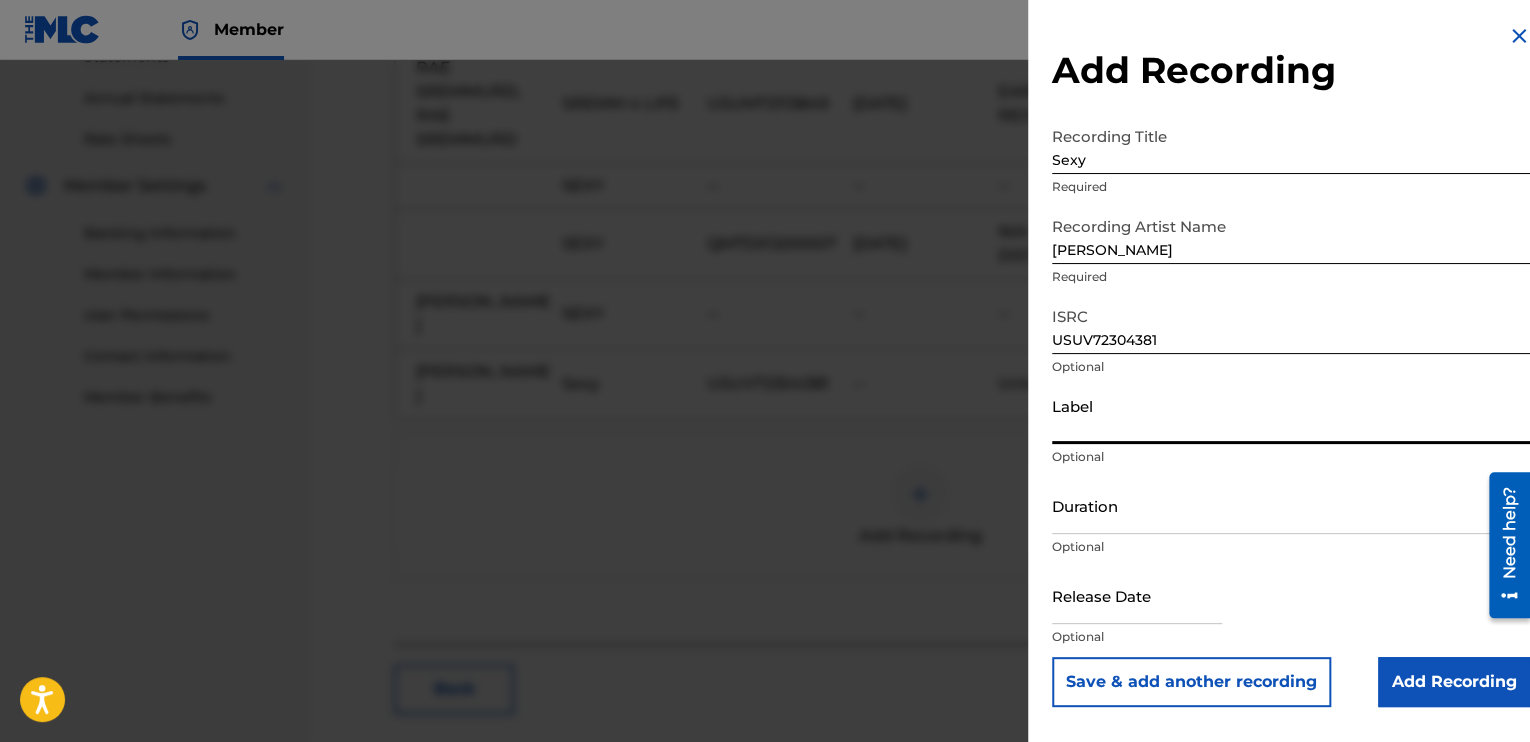type on "warnner" 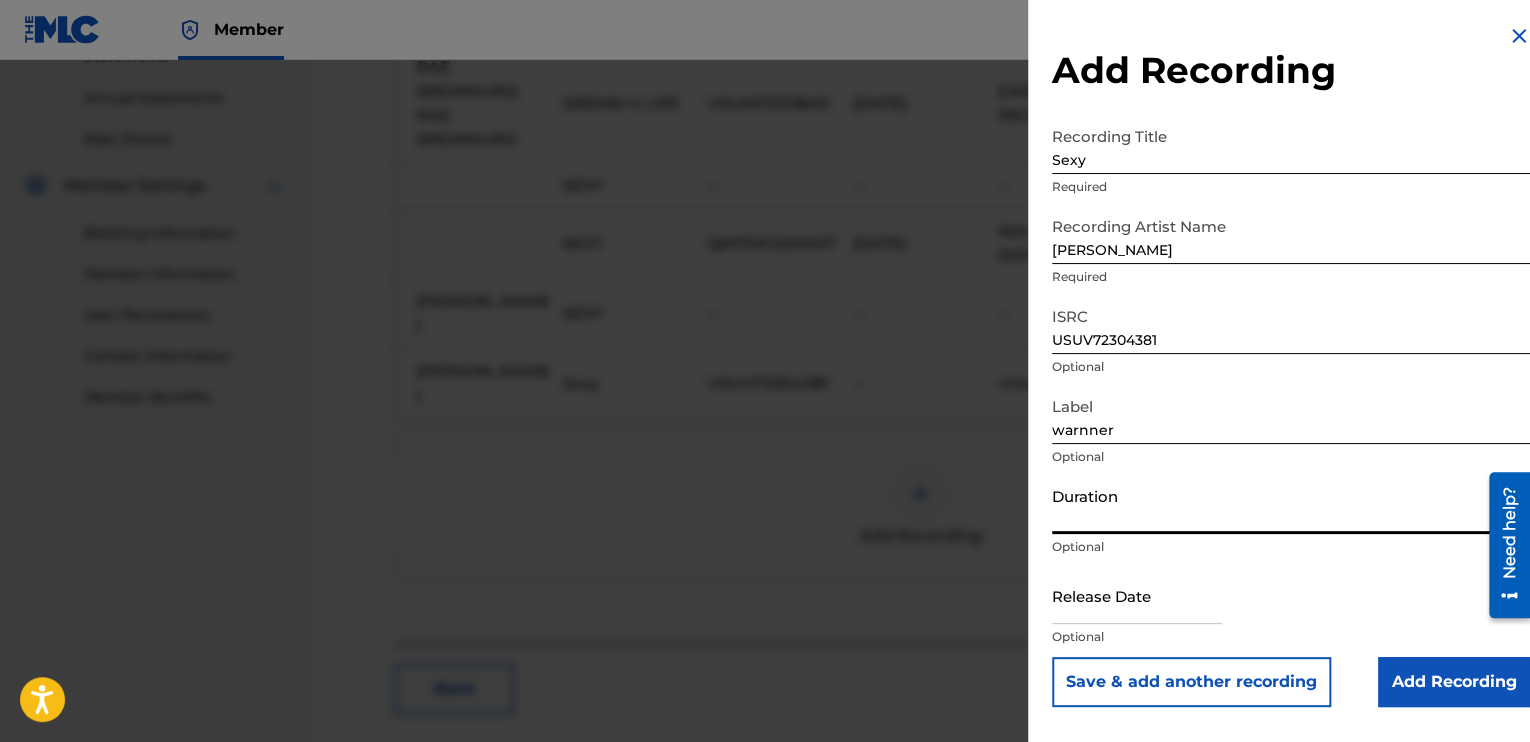 click on "Duration" at bounding box center (1291, 505) 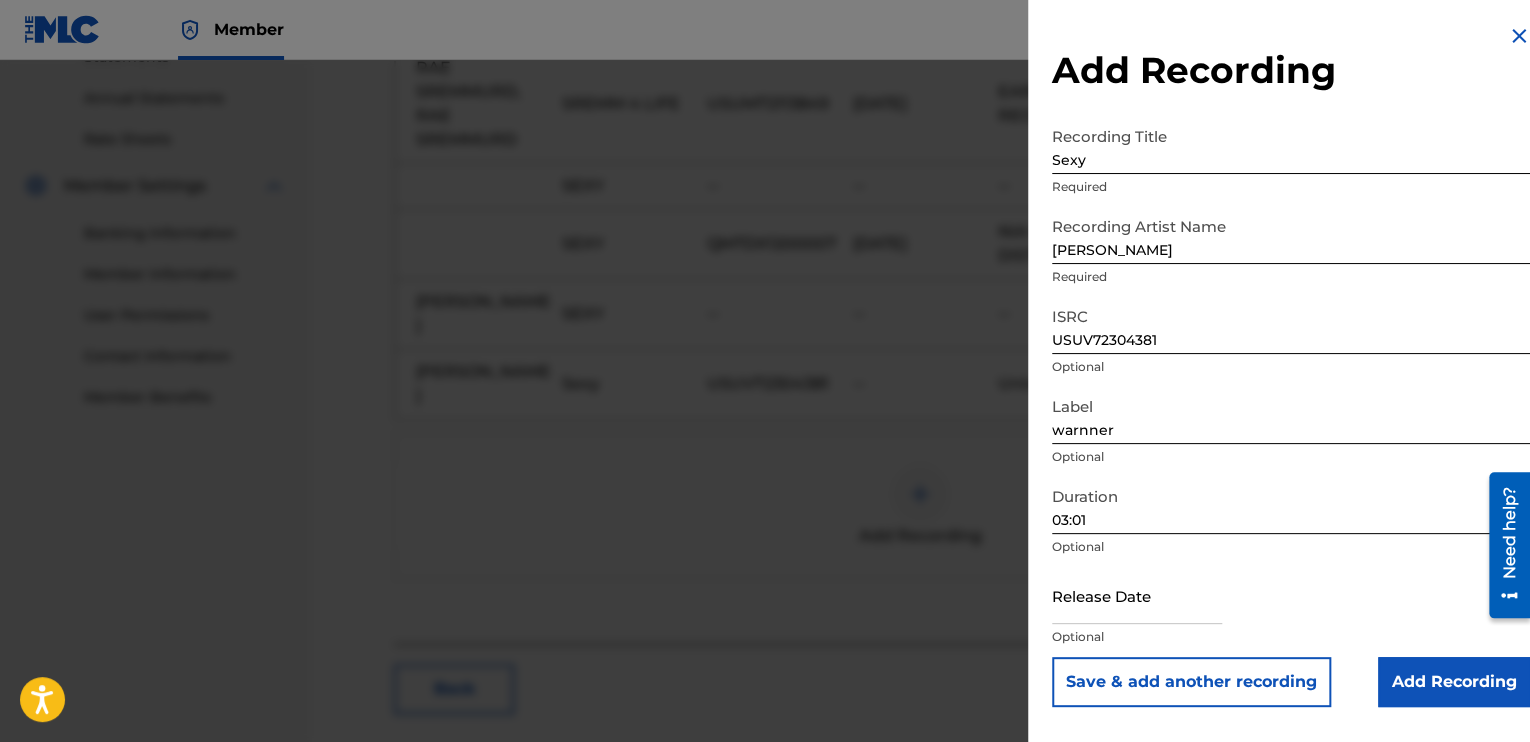 click on "Add Recording" at bounding box center (1454, 682) 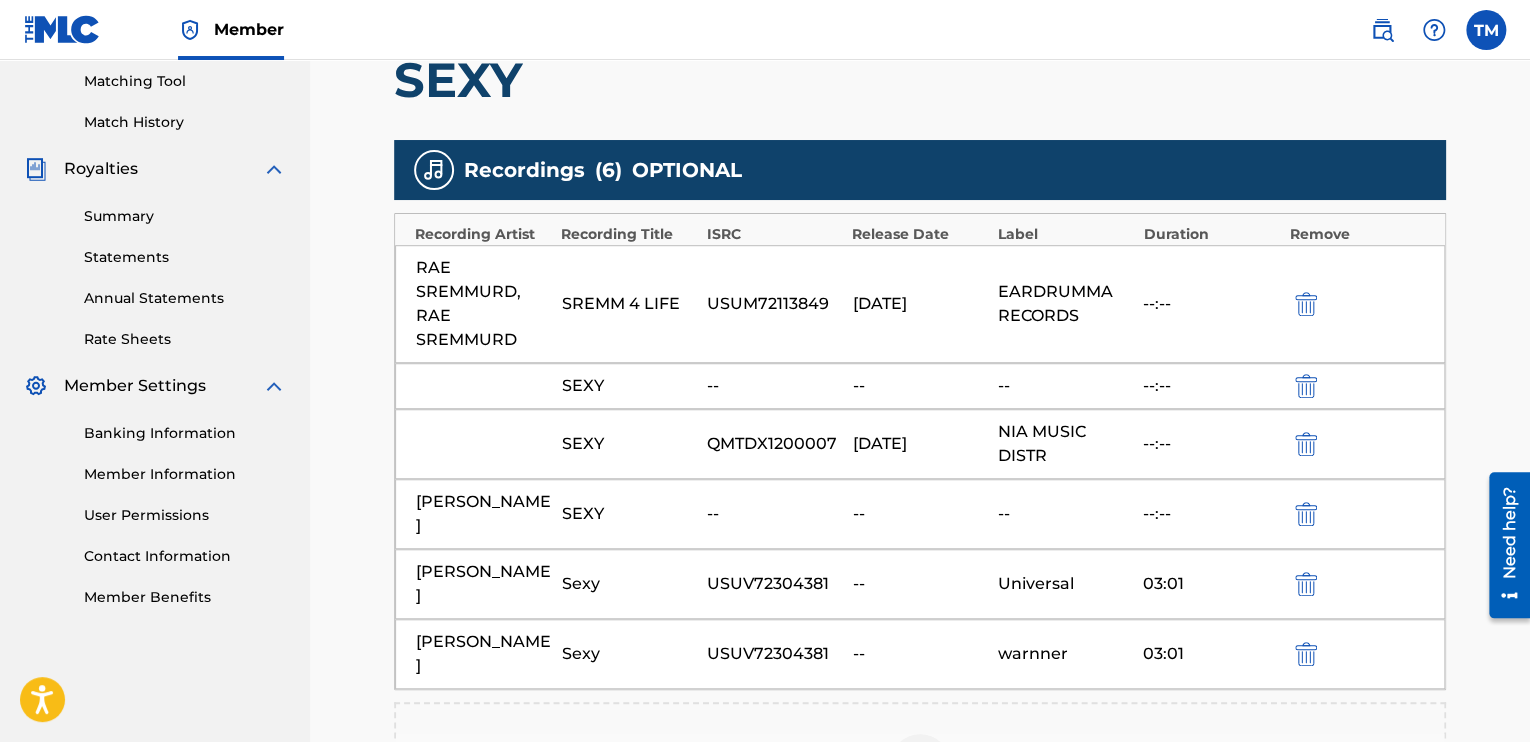 scroll, scrollTop: 612, scrollLeft: 0, axis: vertical 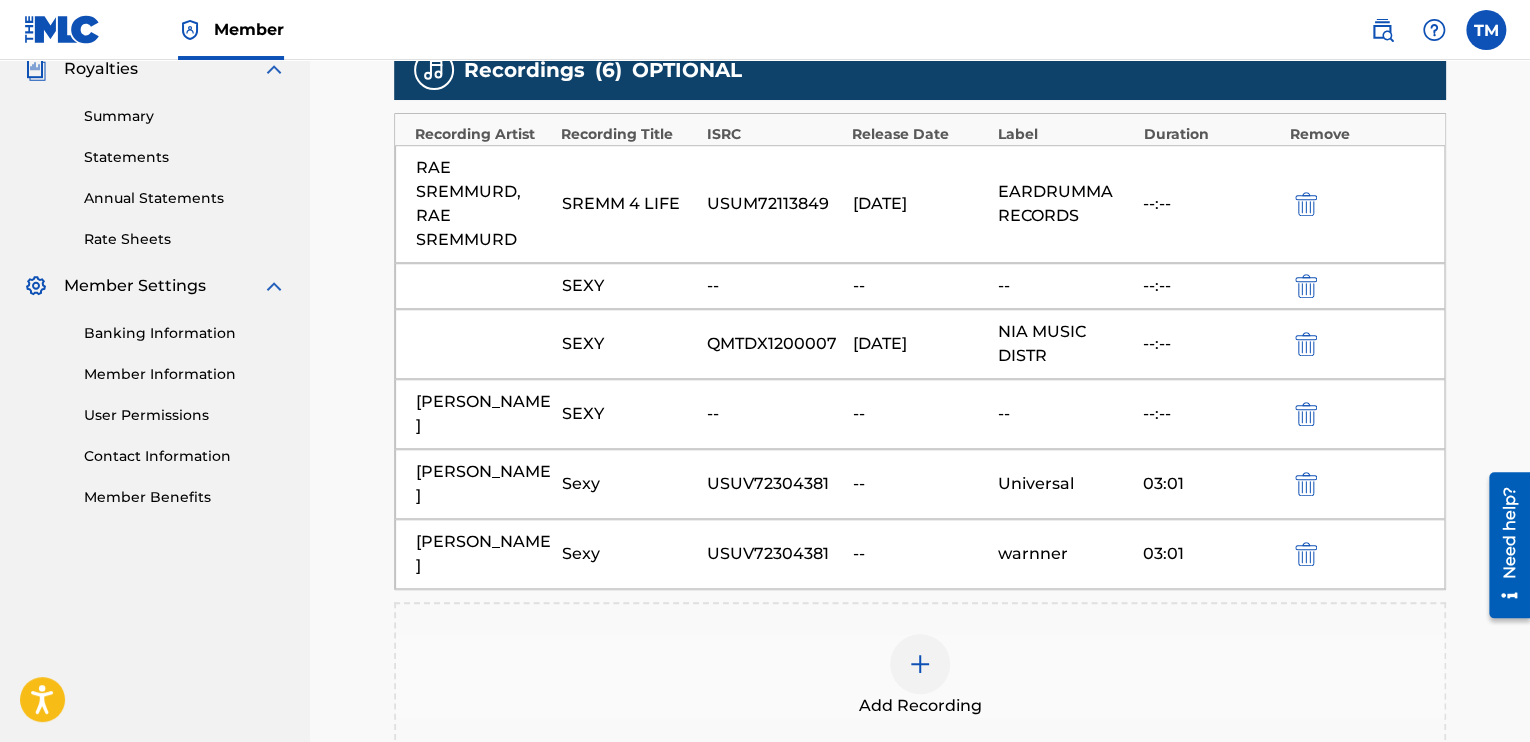 click at bounding box center [920, 664] 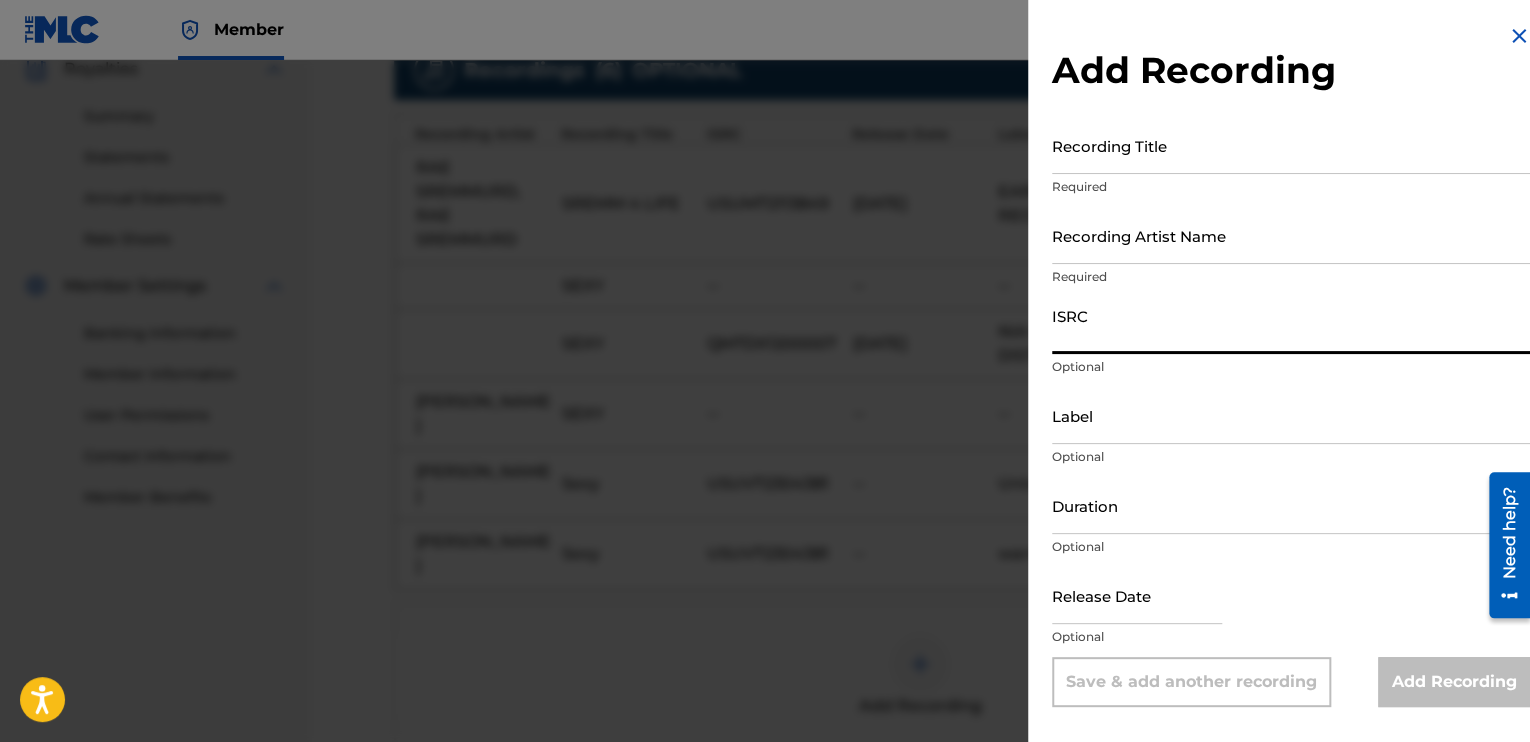 click on "ISRC" at bounding box center [1291, 325] 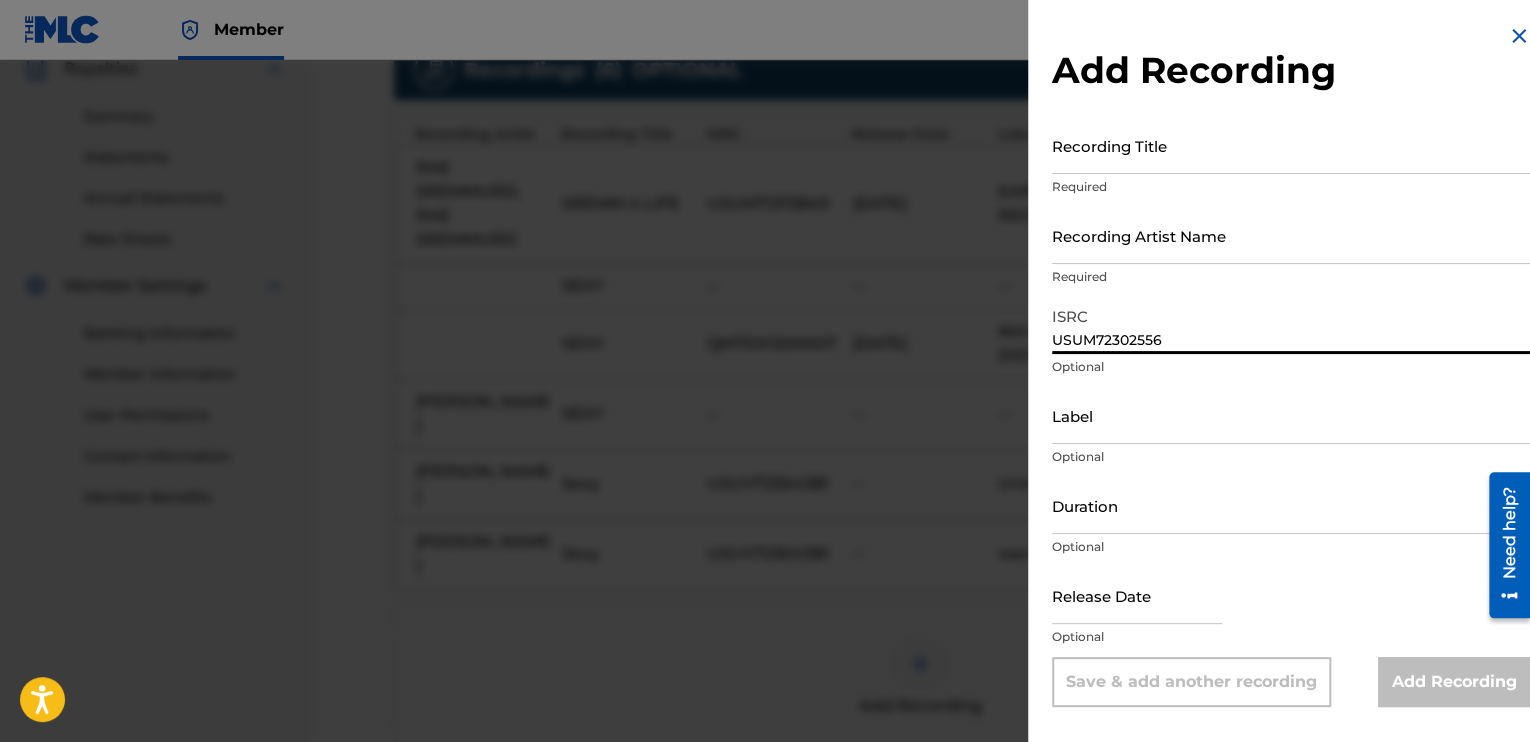 type on "USUM72302556" 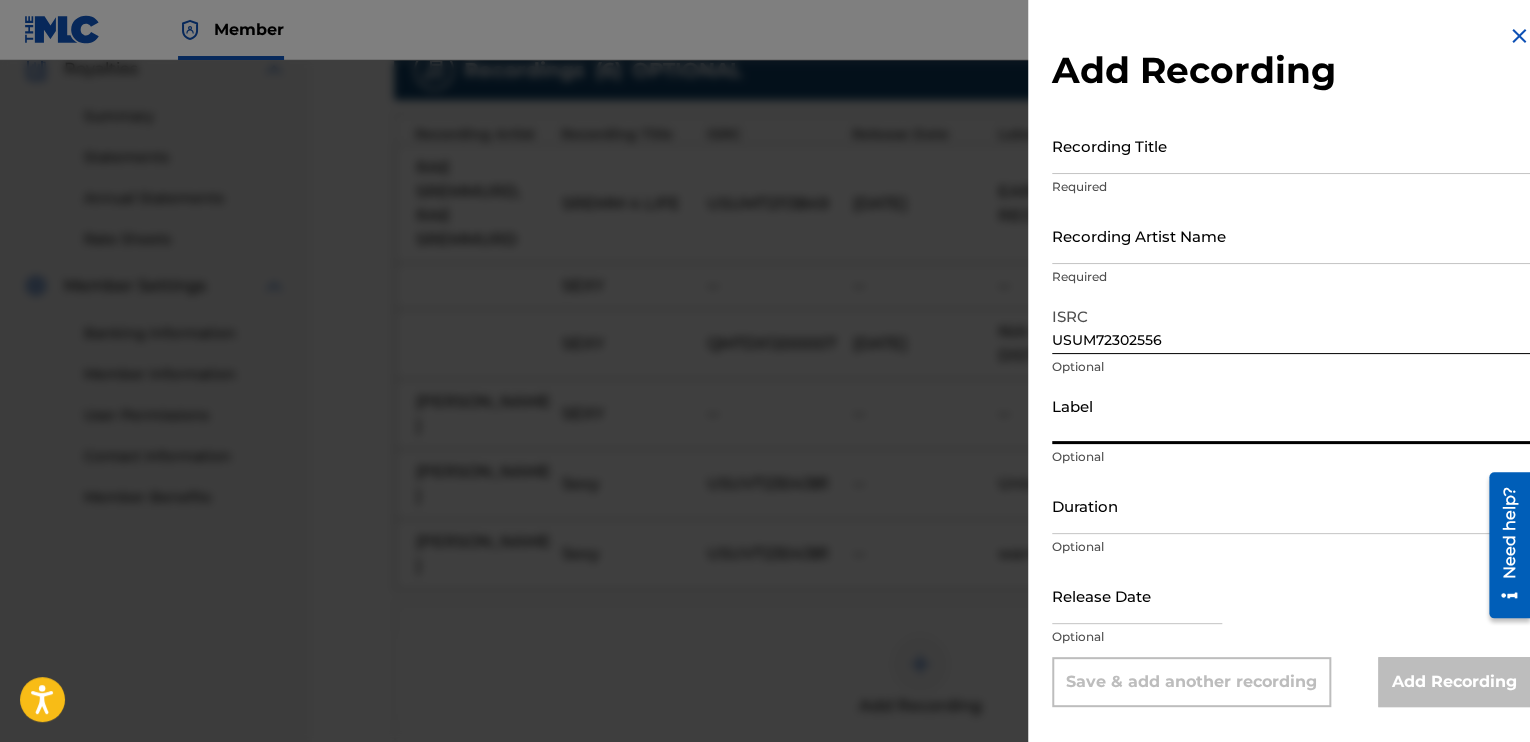 click on "Label" at bounding box center (1291, 415) 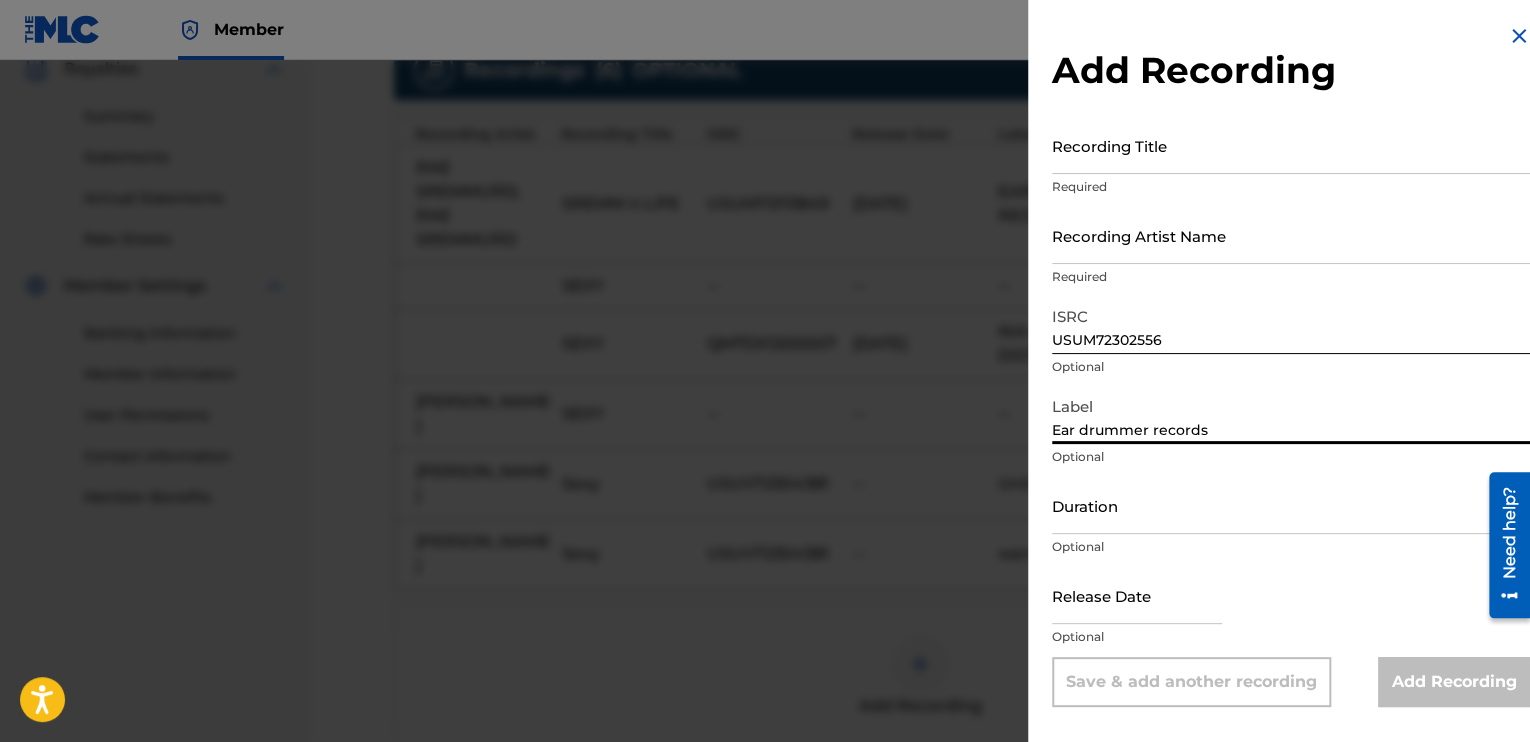 type on "Ear drummer records" 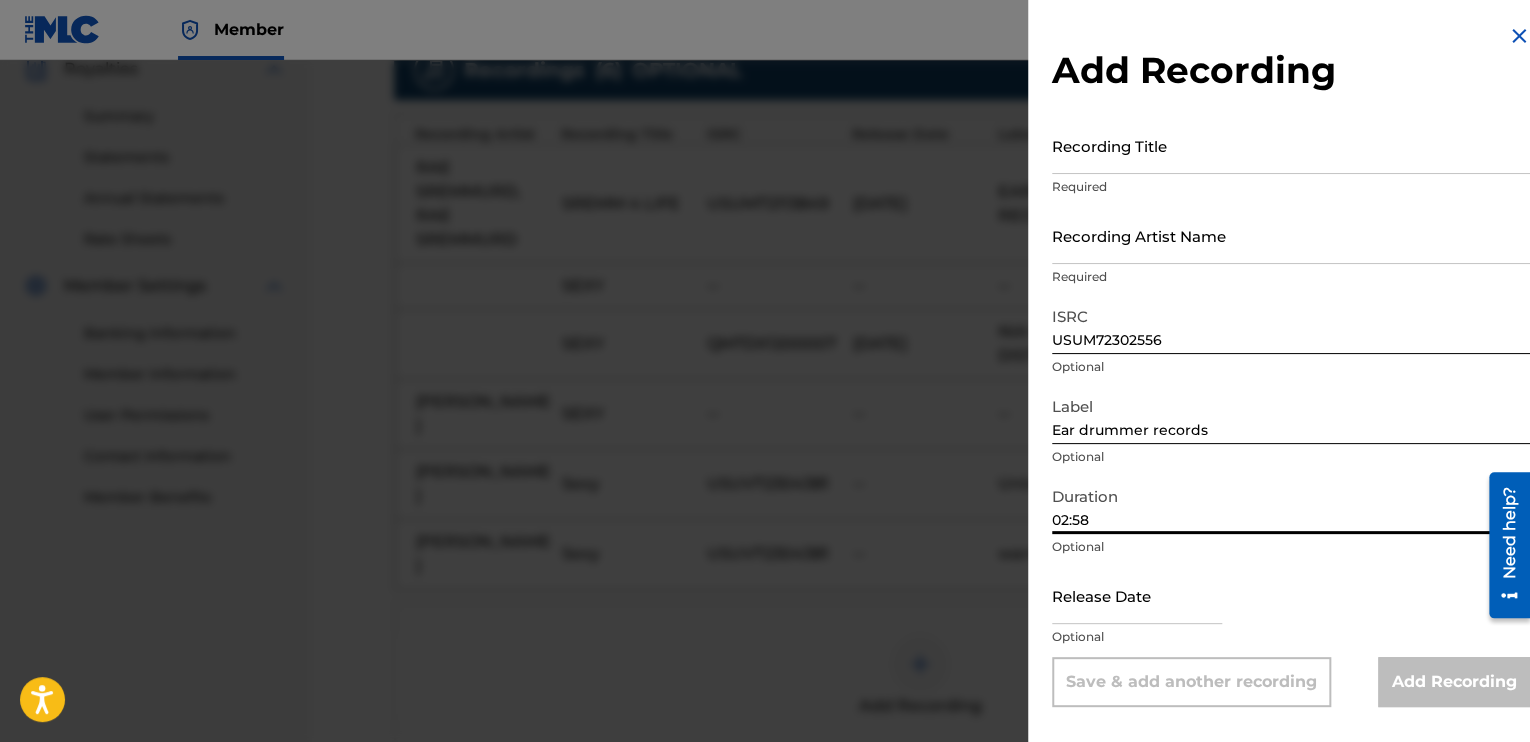 type on "02:58" 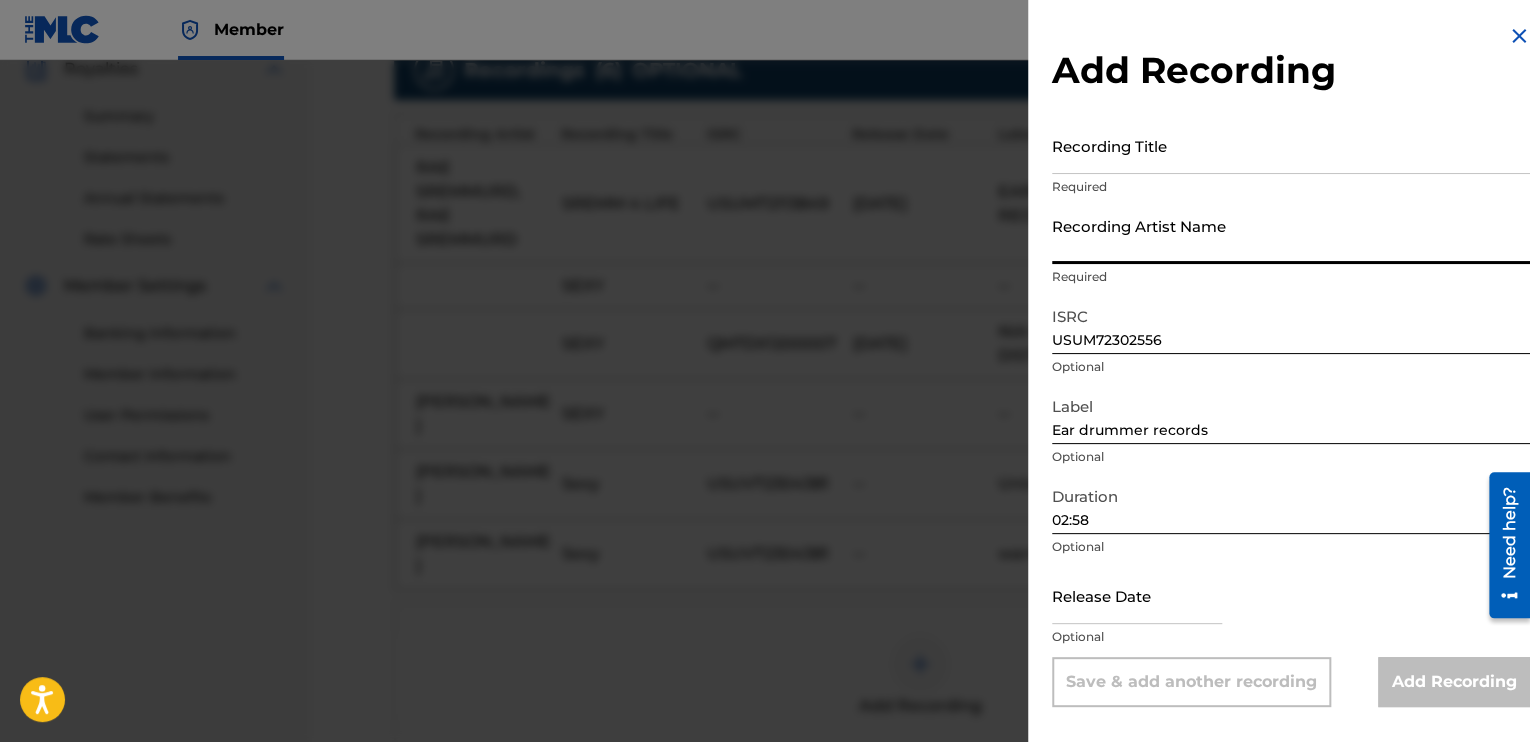 type on "[PERSON_NAME]" 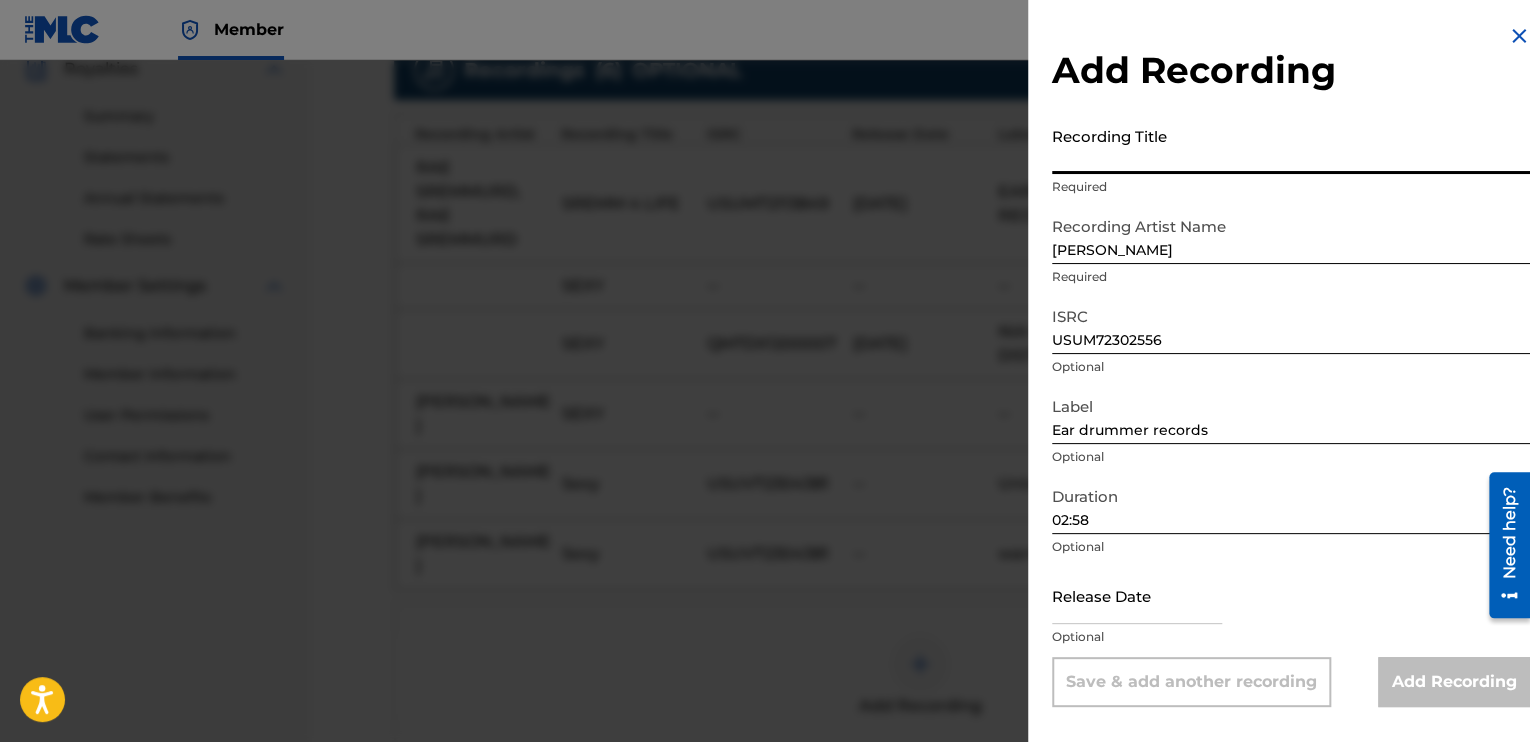 click on "Recording Title" at bounding box center (1291, 145) 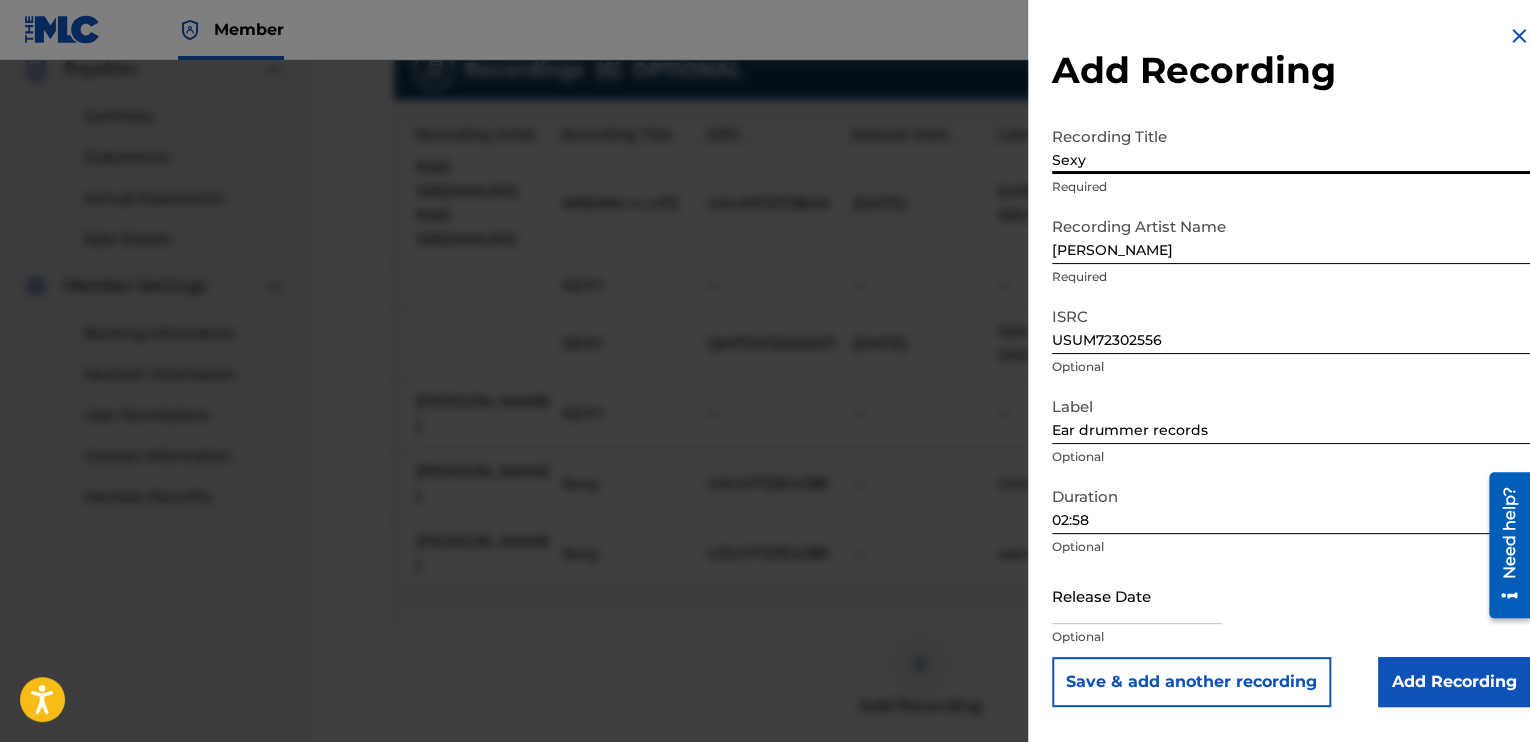 type on "Sexy" 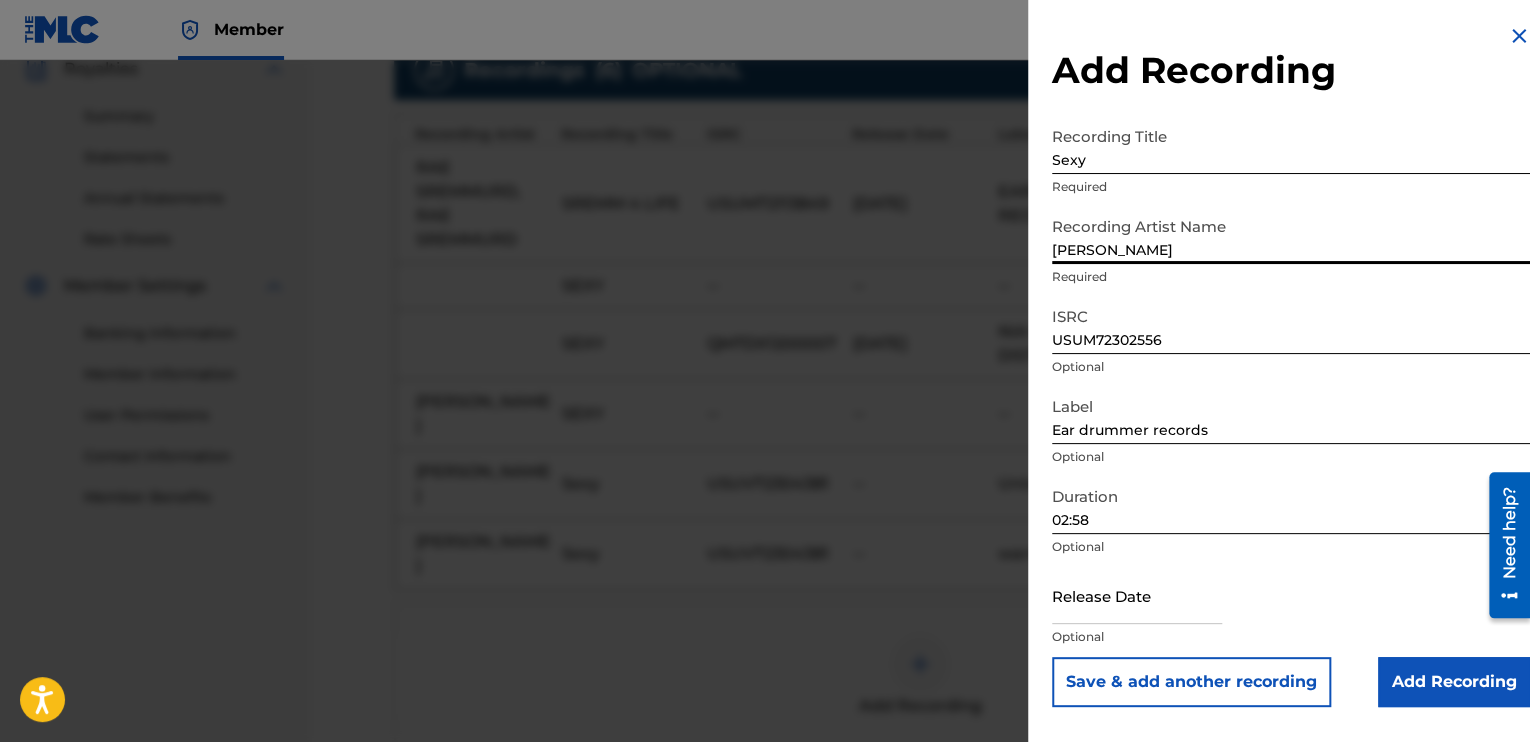drag, startPoint x: 1176, startPoint y: 251, endPoint x: 1031, endPoint y: 263, distance: 145.4957 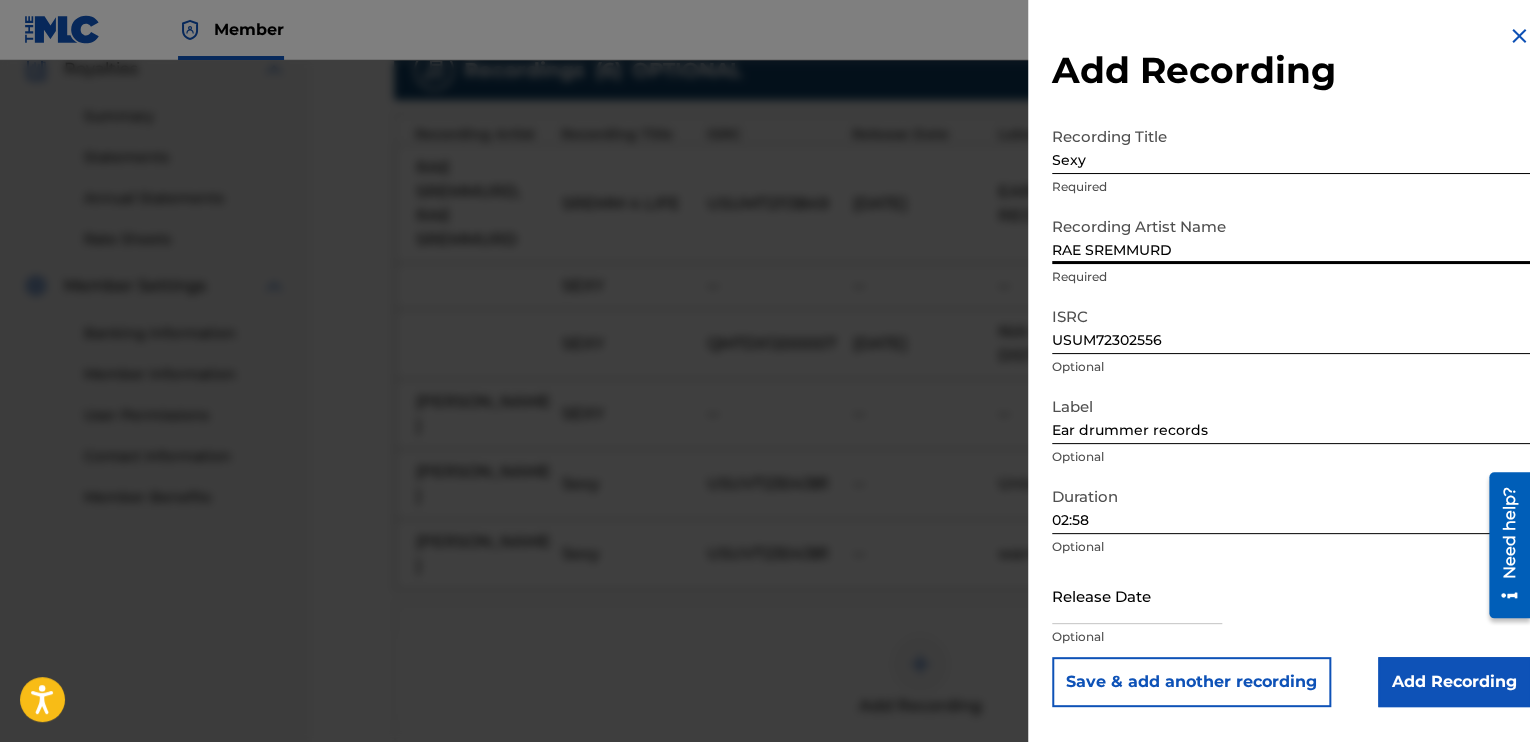 type on "RAE SREMMURD" 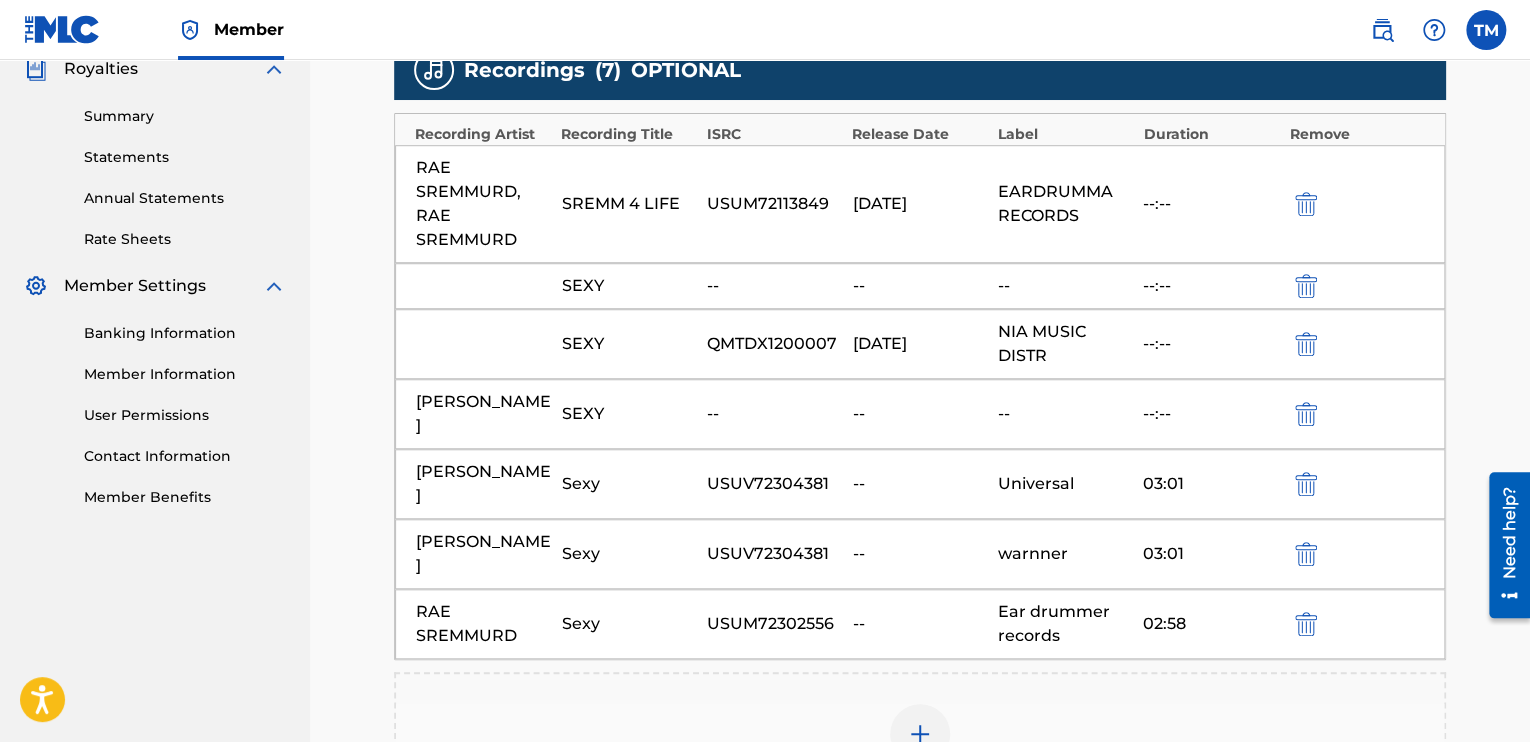 click at bounding box center [920, 734] 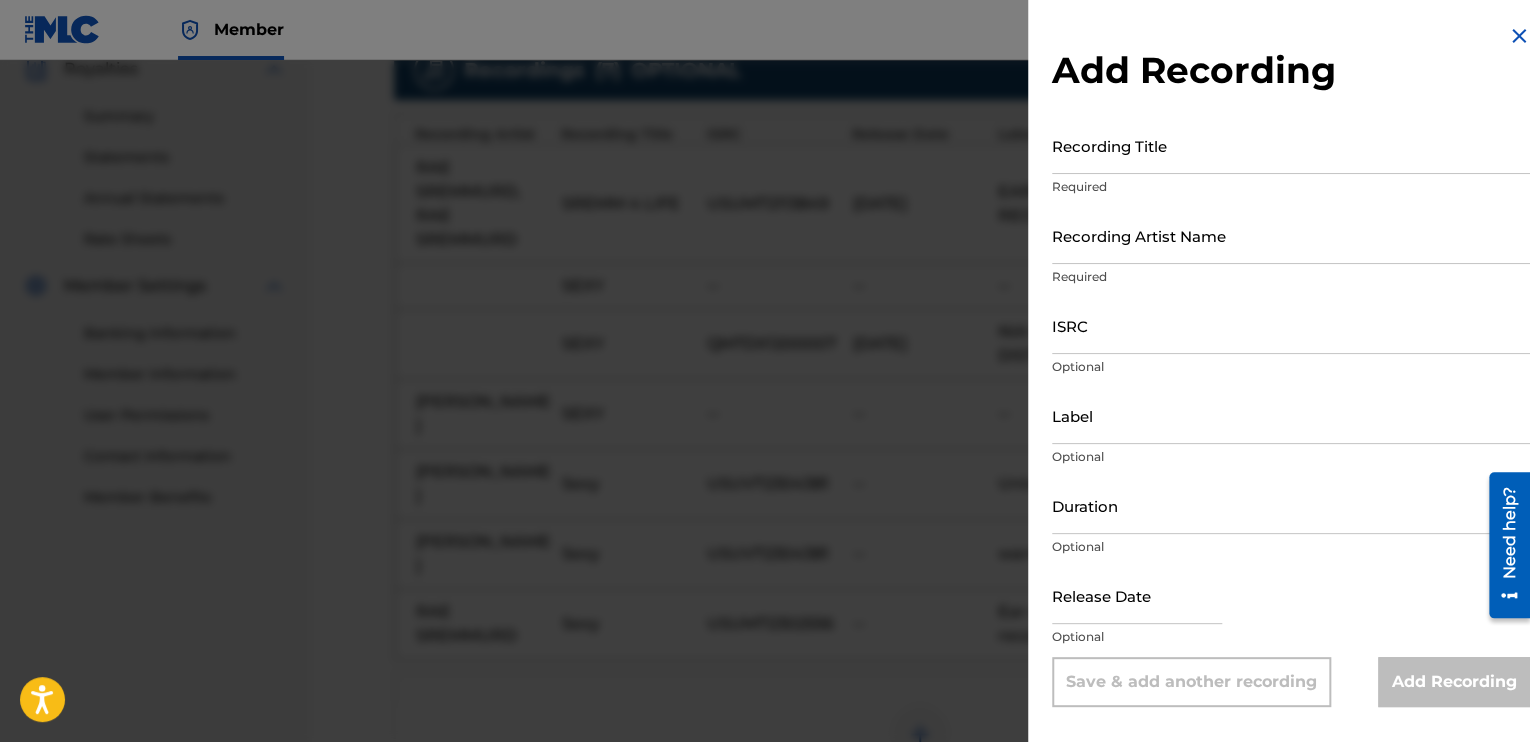 click on "ISRC" at bounding box center [1291, 325] 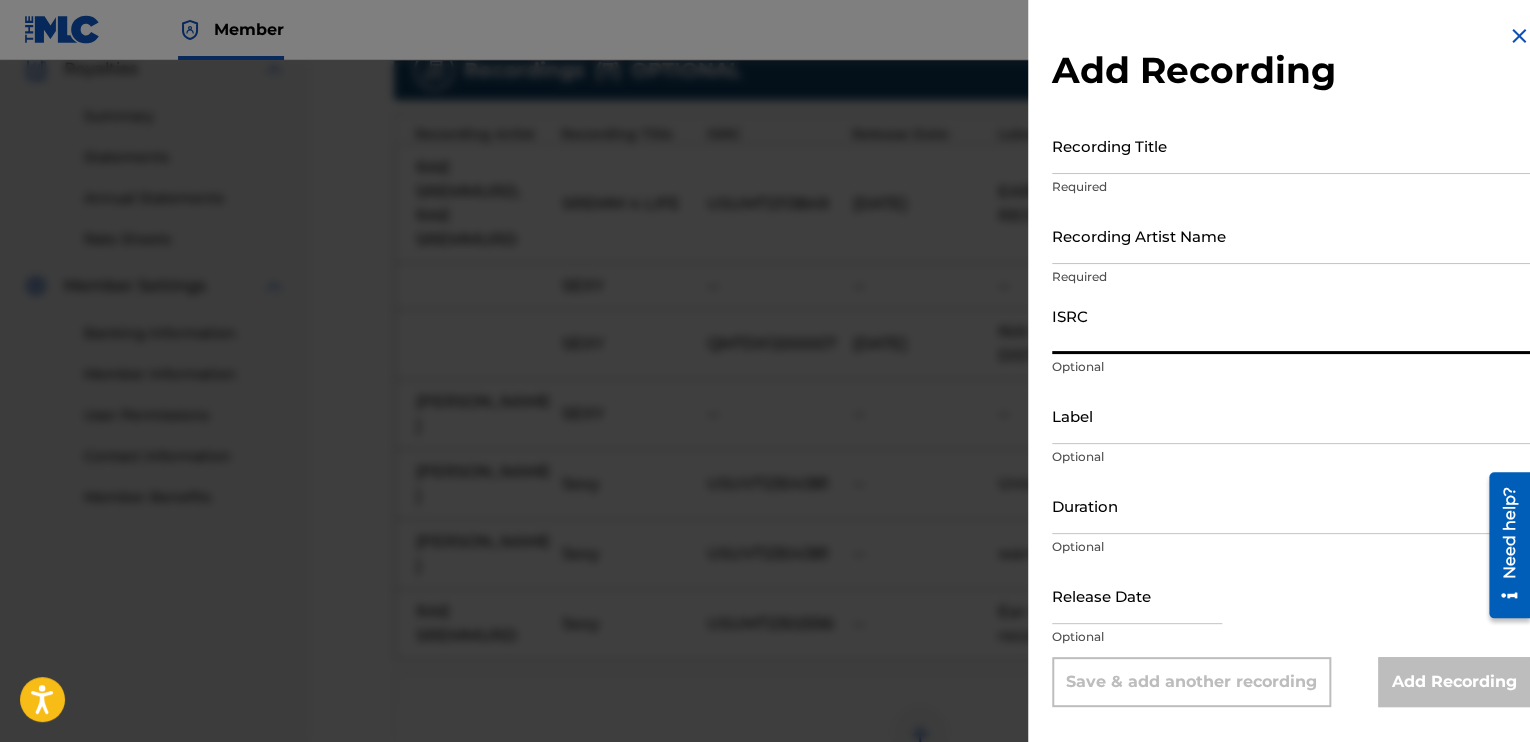 paste on "USUM72302993" 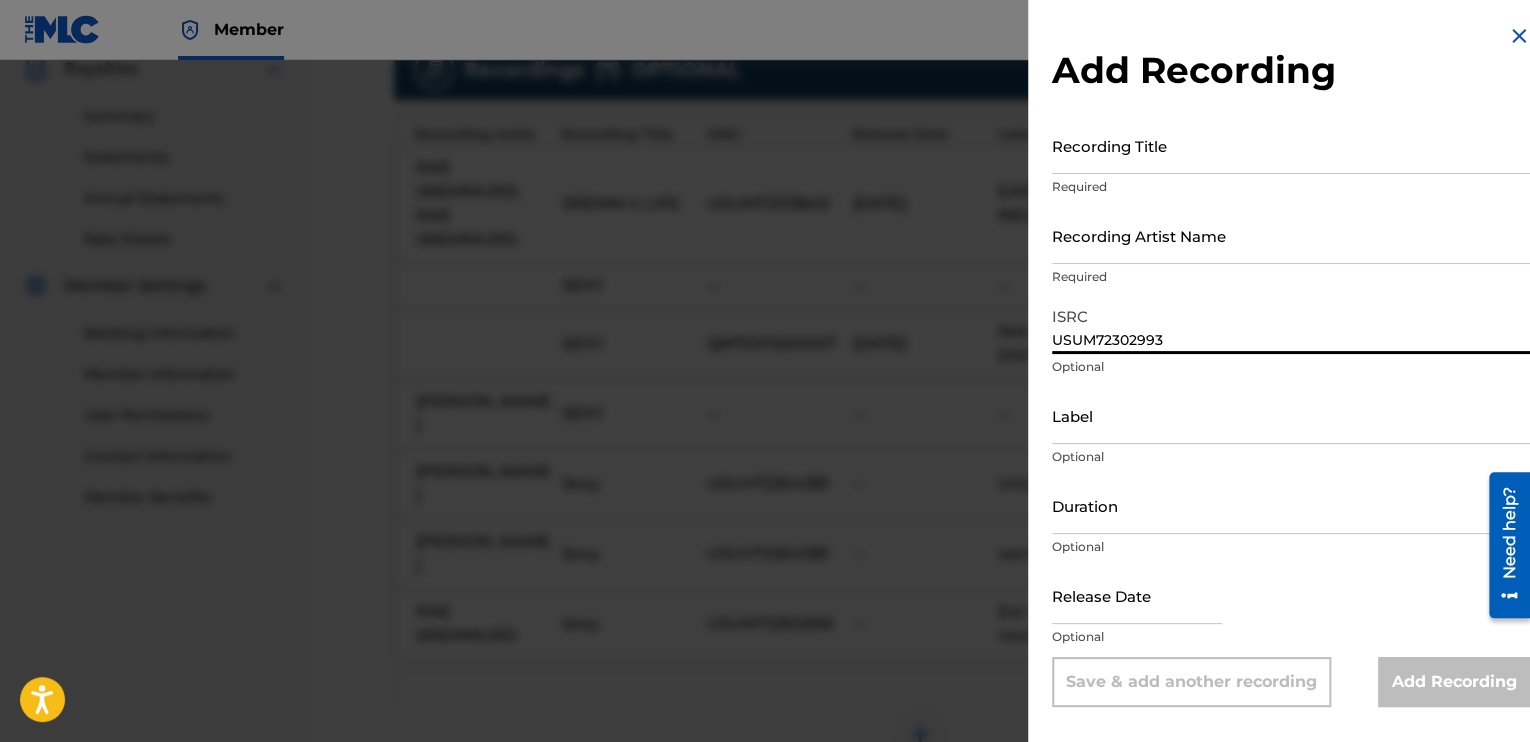 type on "USUM72302993" 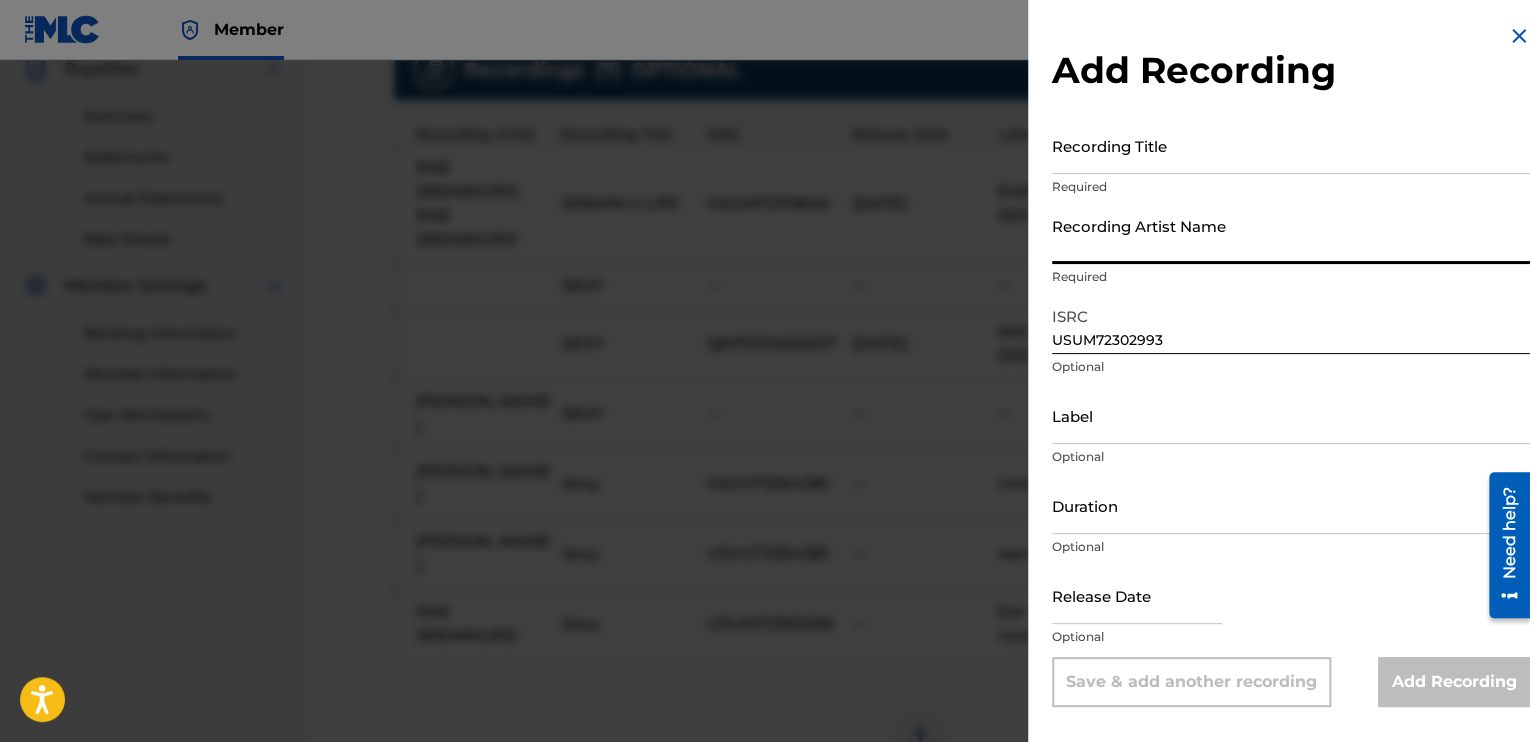 type on "RAE SREMMURD" 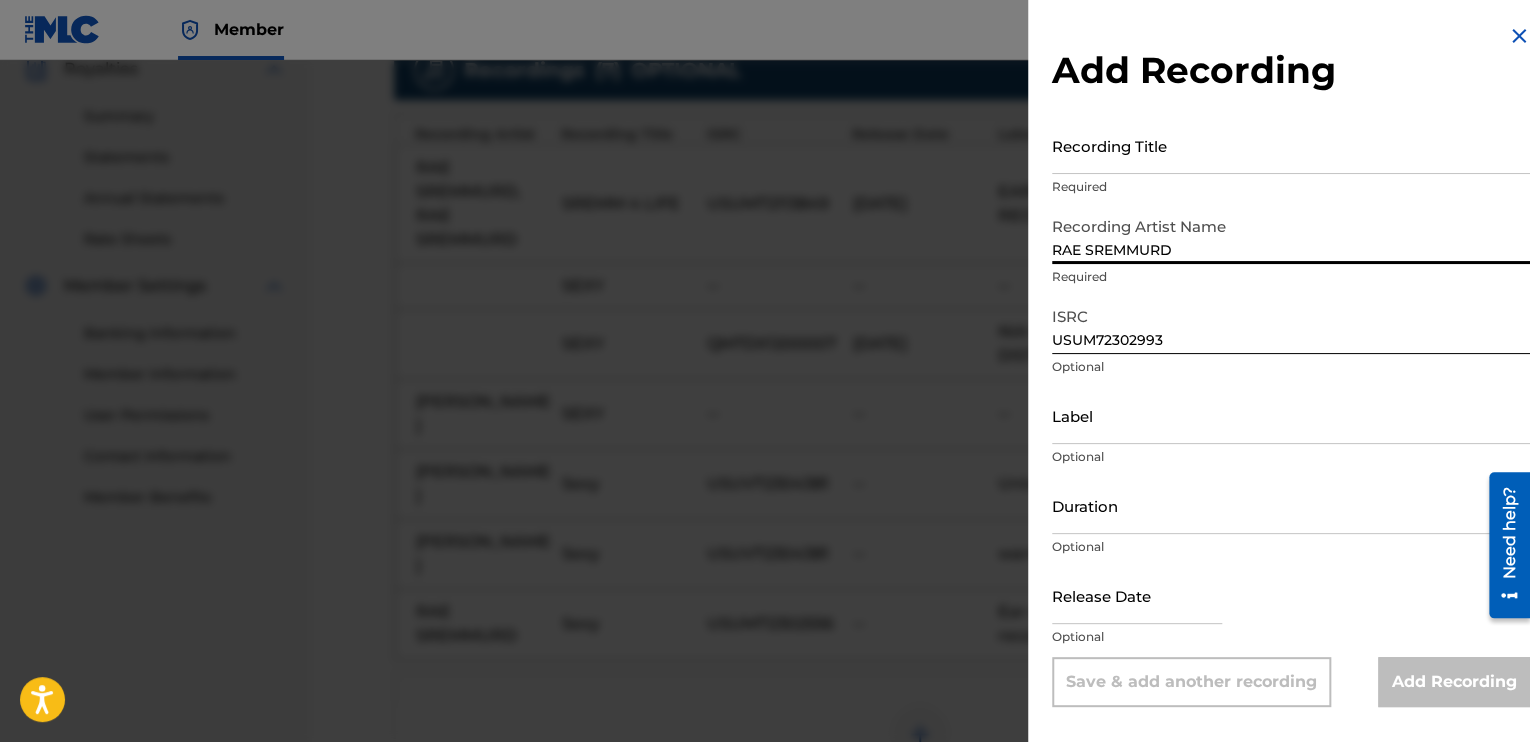 click on "Recording Title" at bounding box center (1291, 145) 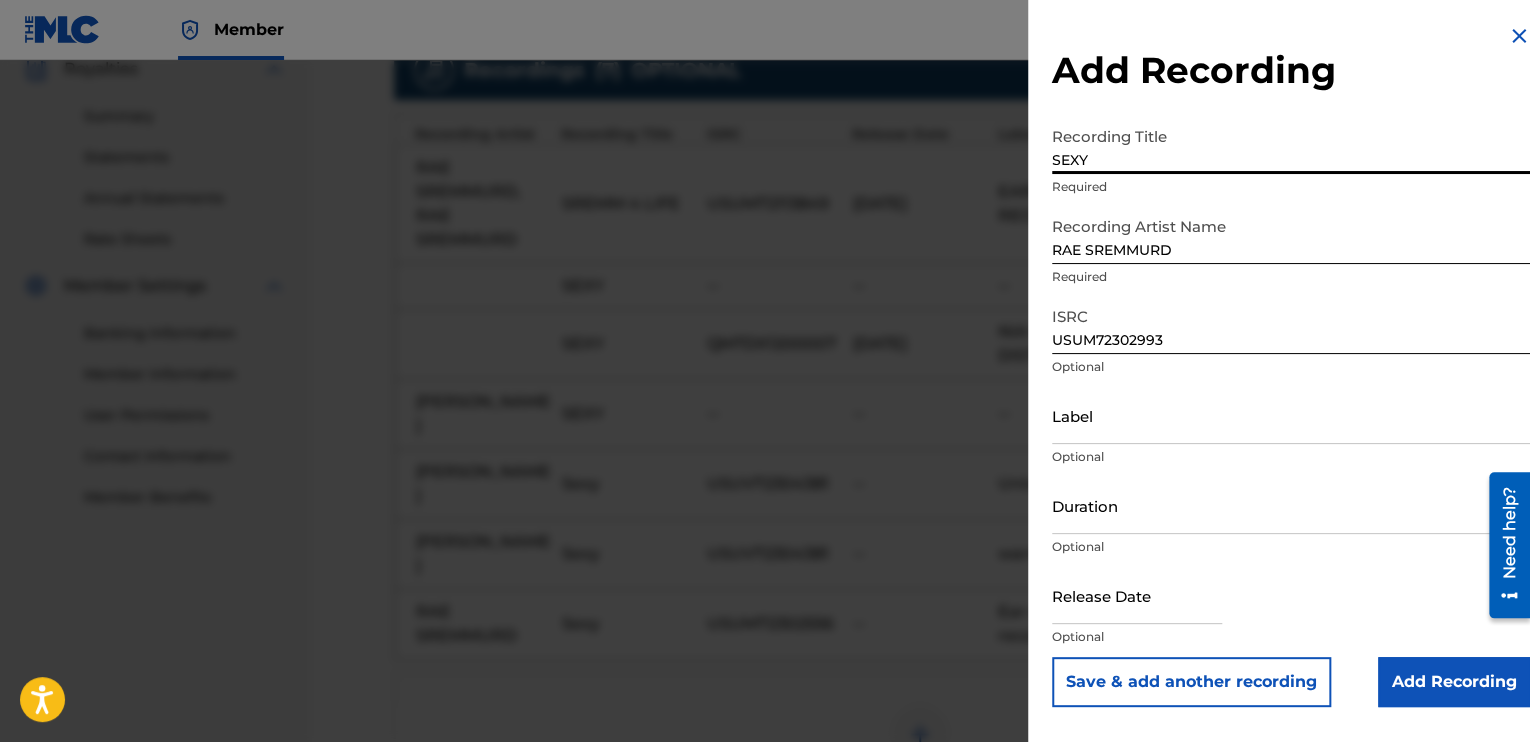 type on "SEXY" 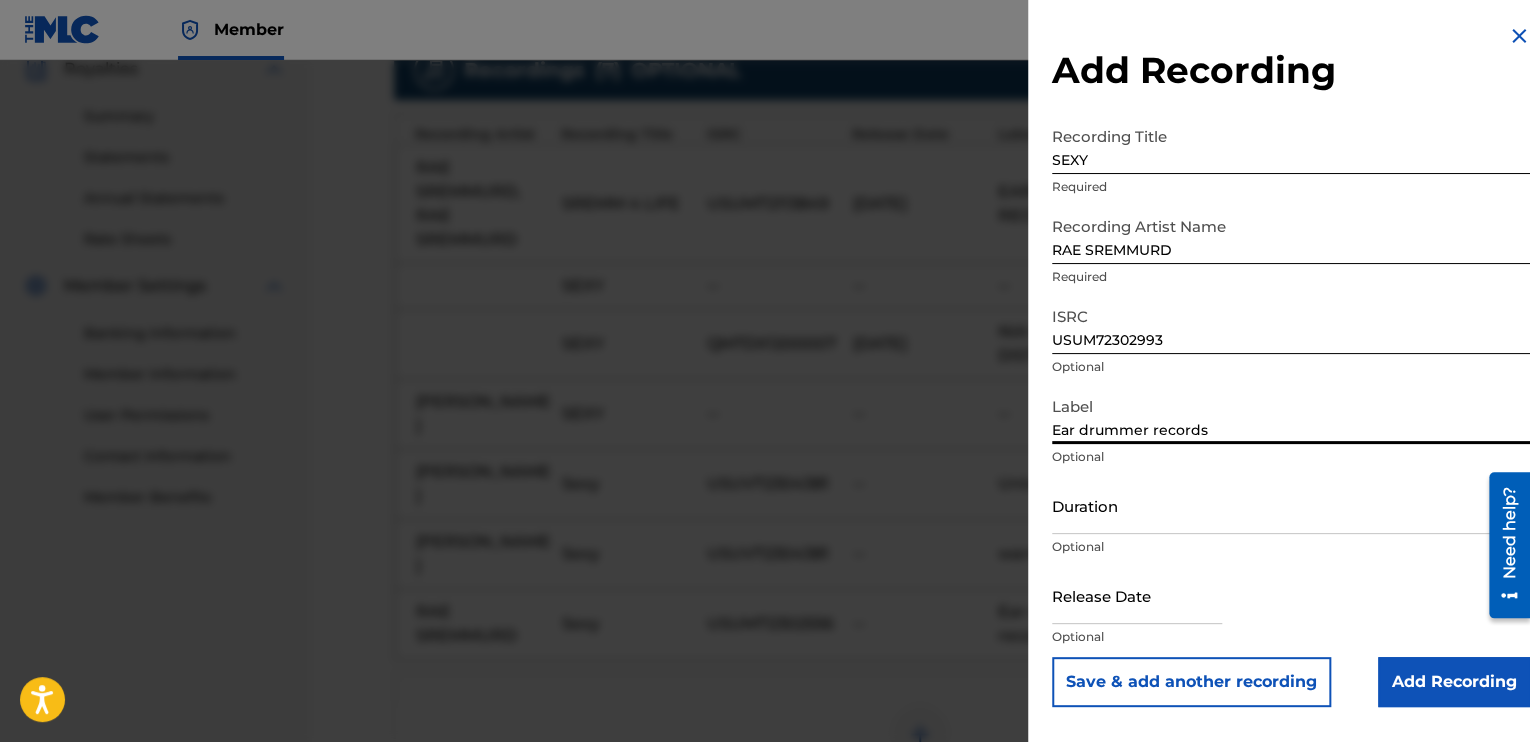click on "Ear drummer records" at bounding box center (1291, 415) 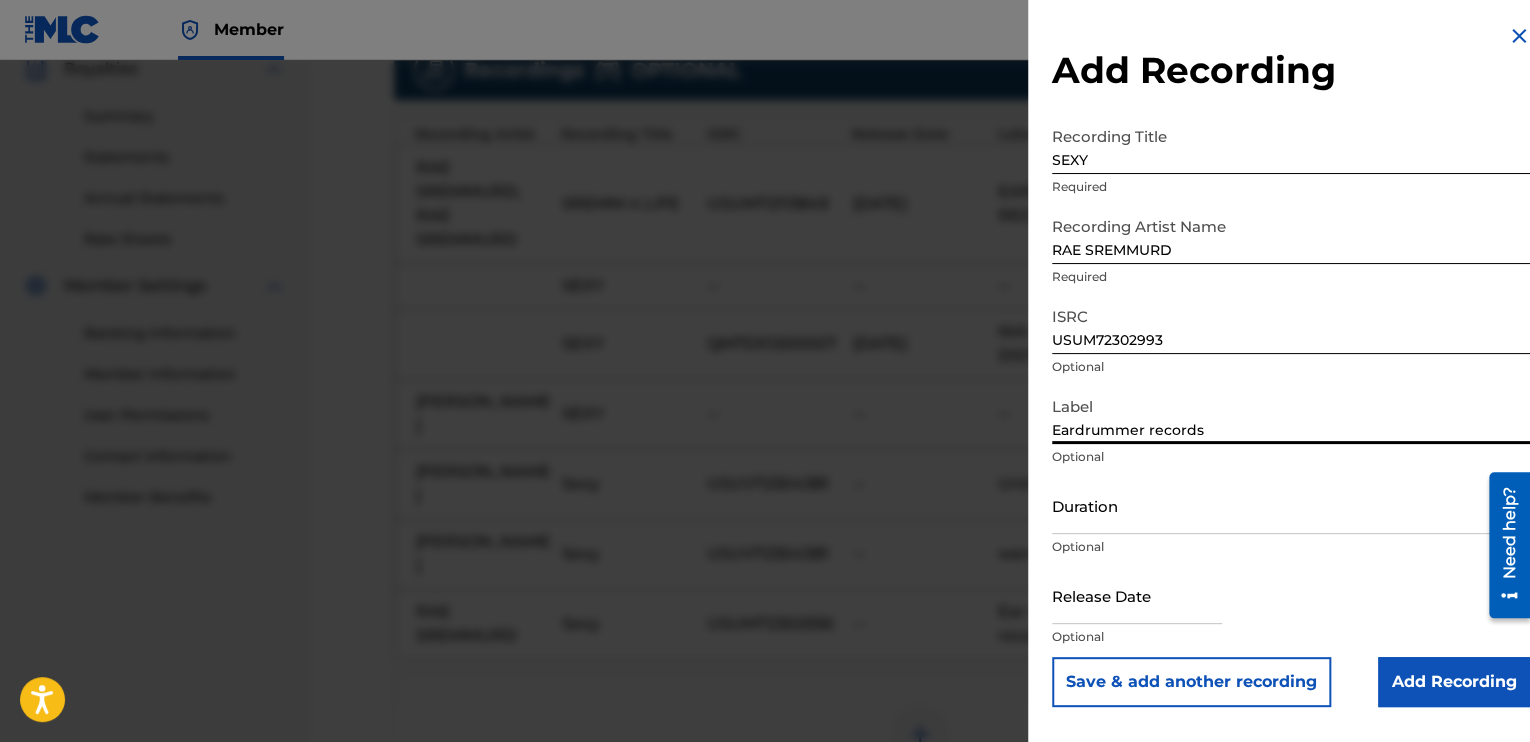click on "Eardrummer records" at bounding box center [1291, 415] 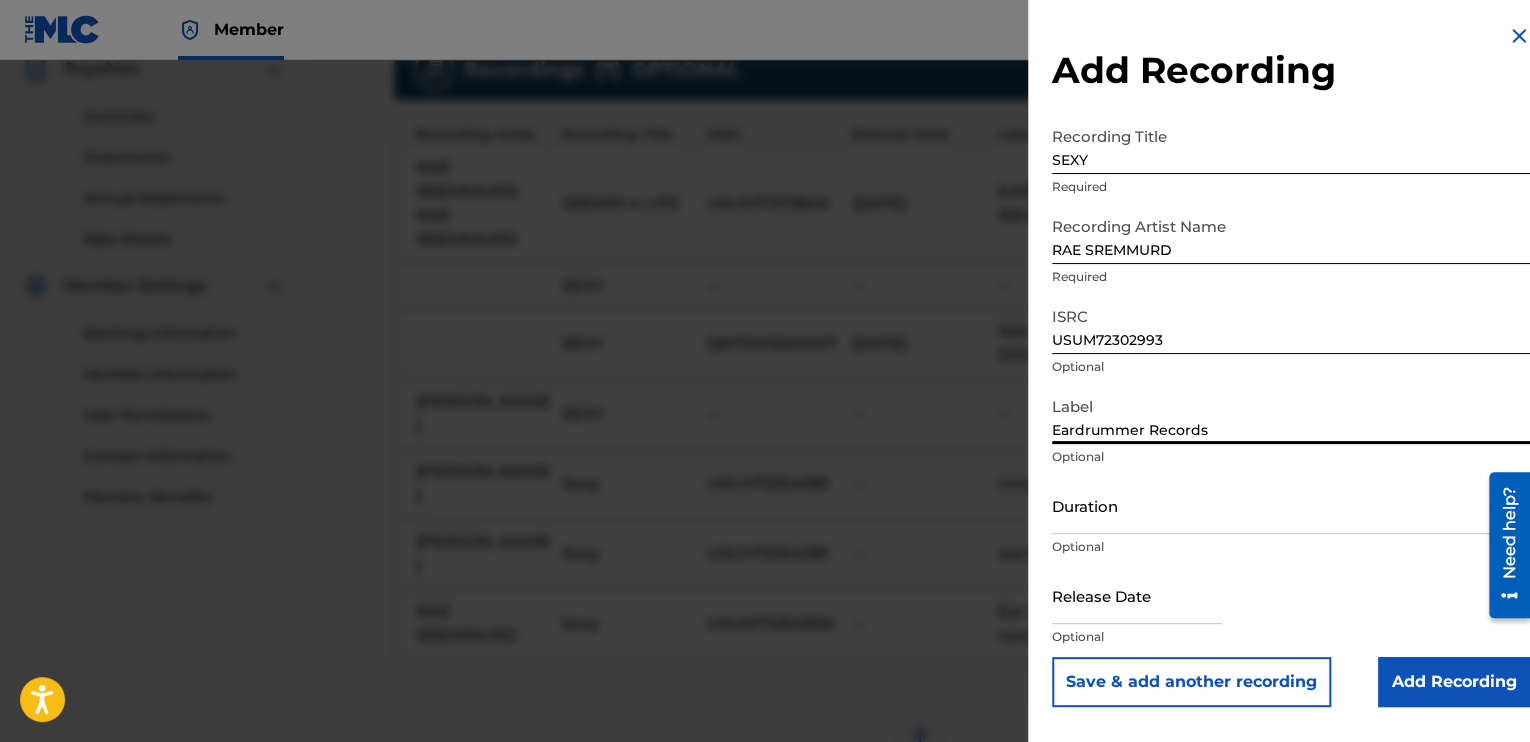 type on "Eardrummer Records" 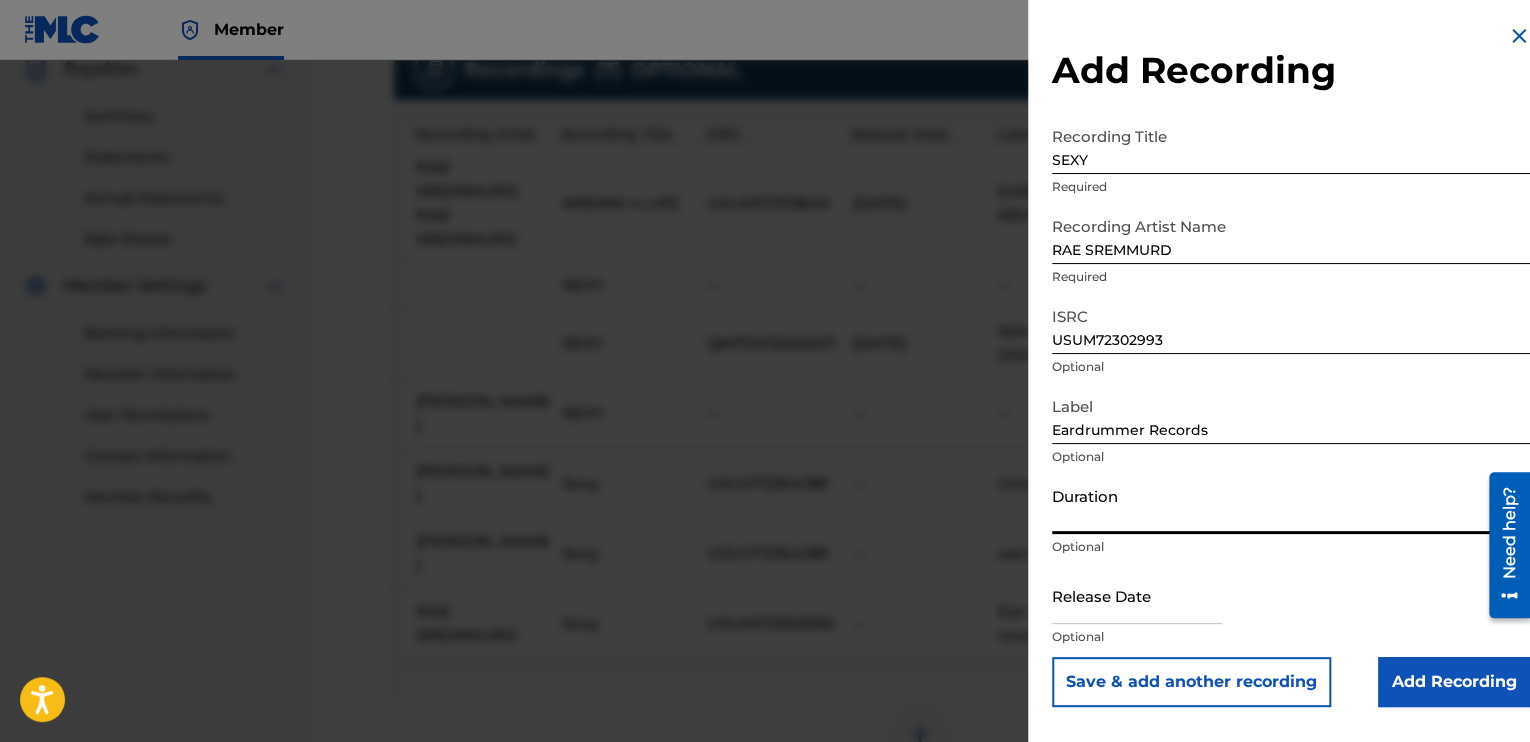 click on "Duration" at bounding box center (1291, 505) 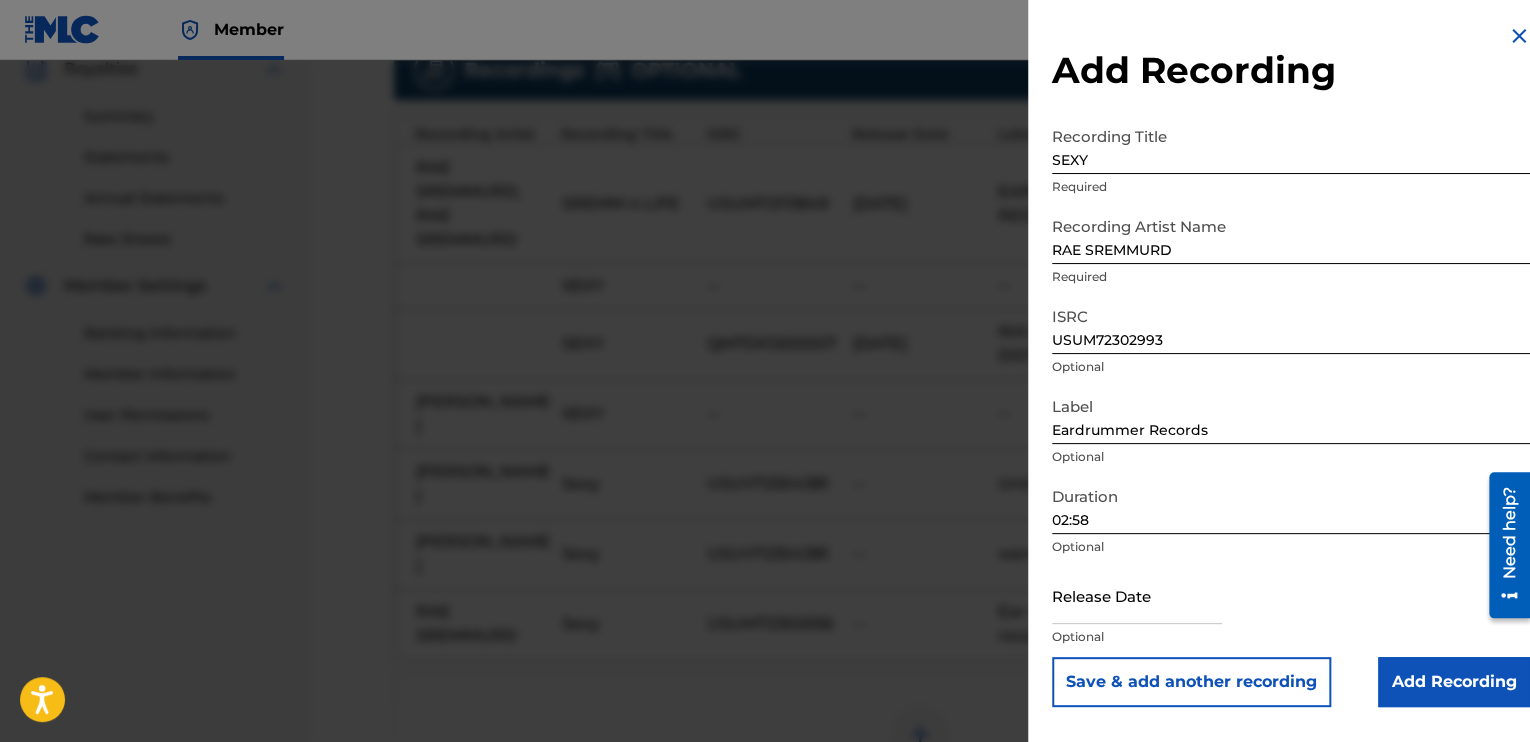 click on "Add Recording" at bounding box center [1454, 682] 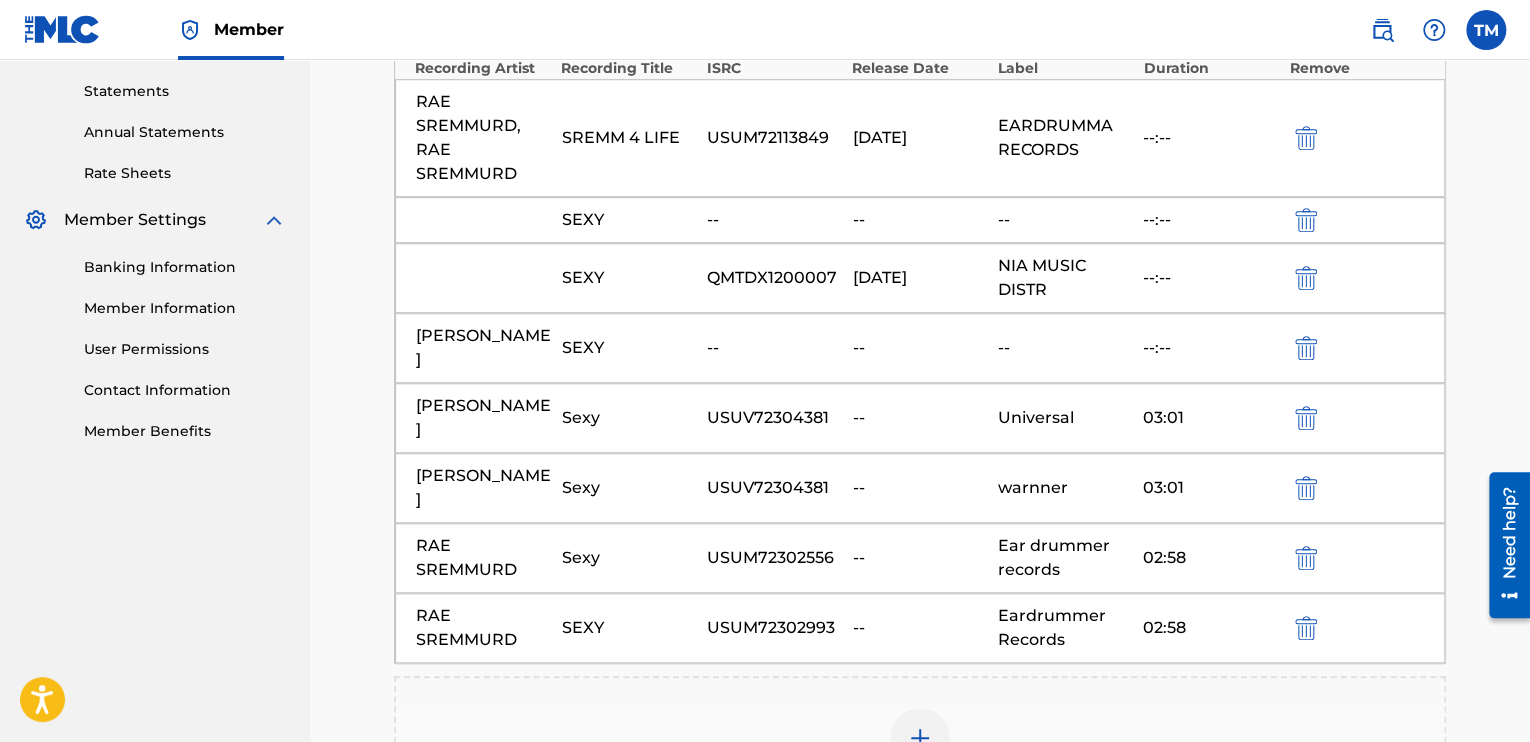 scroll, scrollTop: 712, scrollLeft: 0, axis: vertical 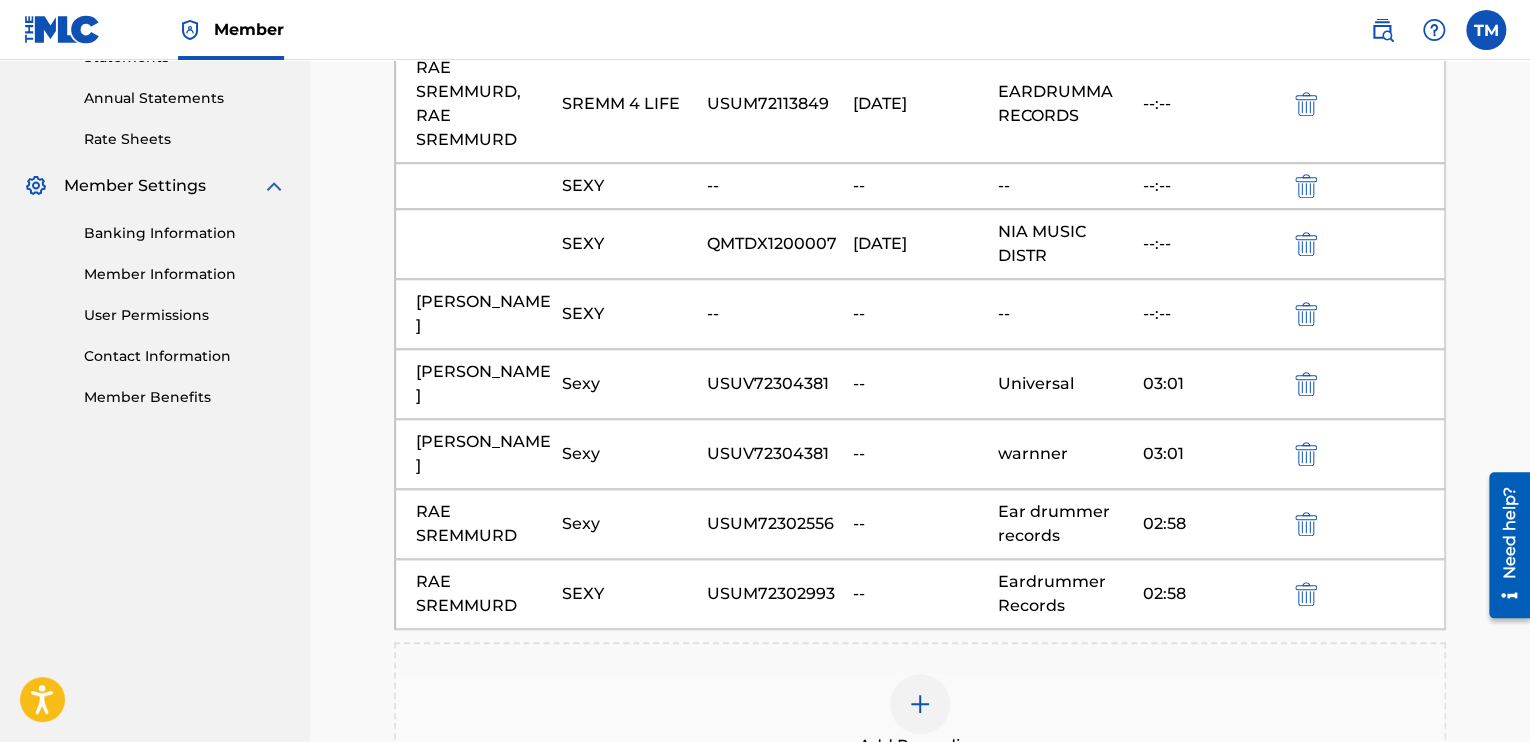 click at bounding box center (920, 704) 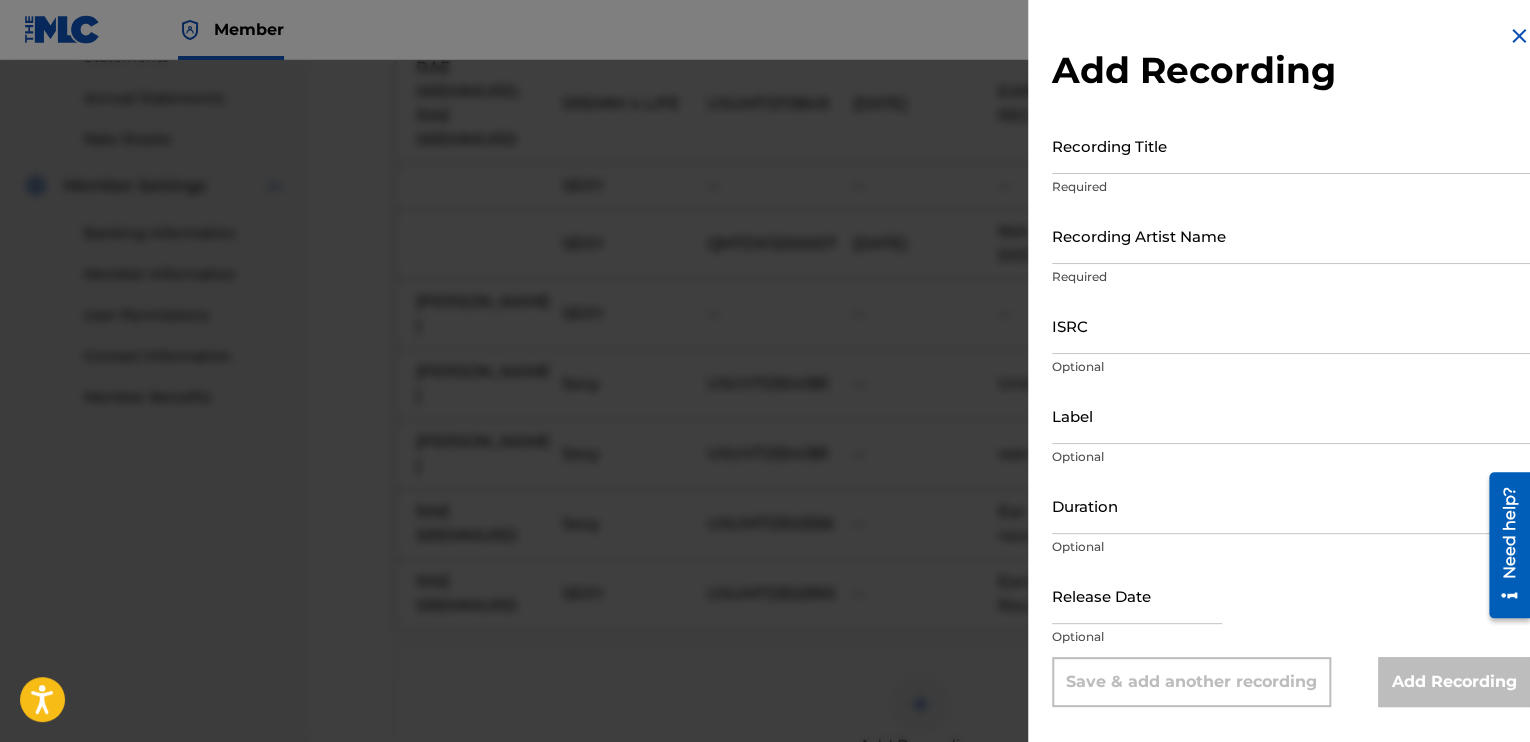 click on "ISRC" at bounding box center [1291, 325] 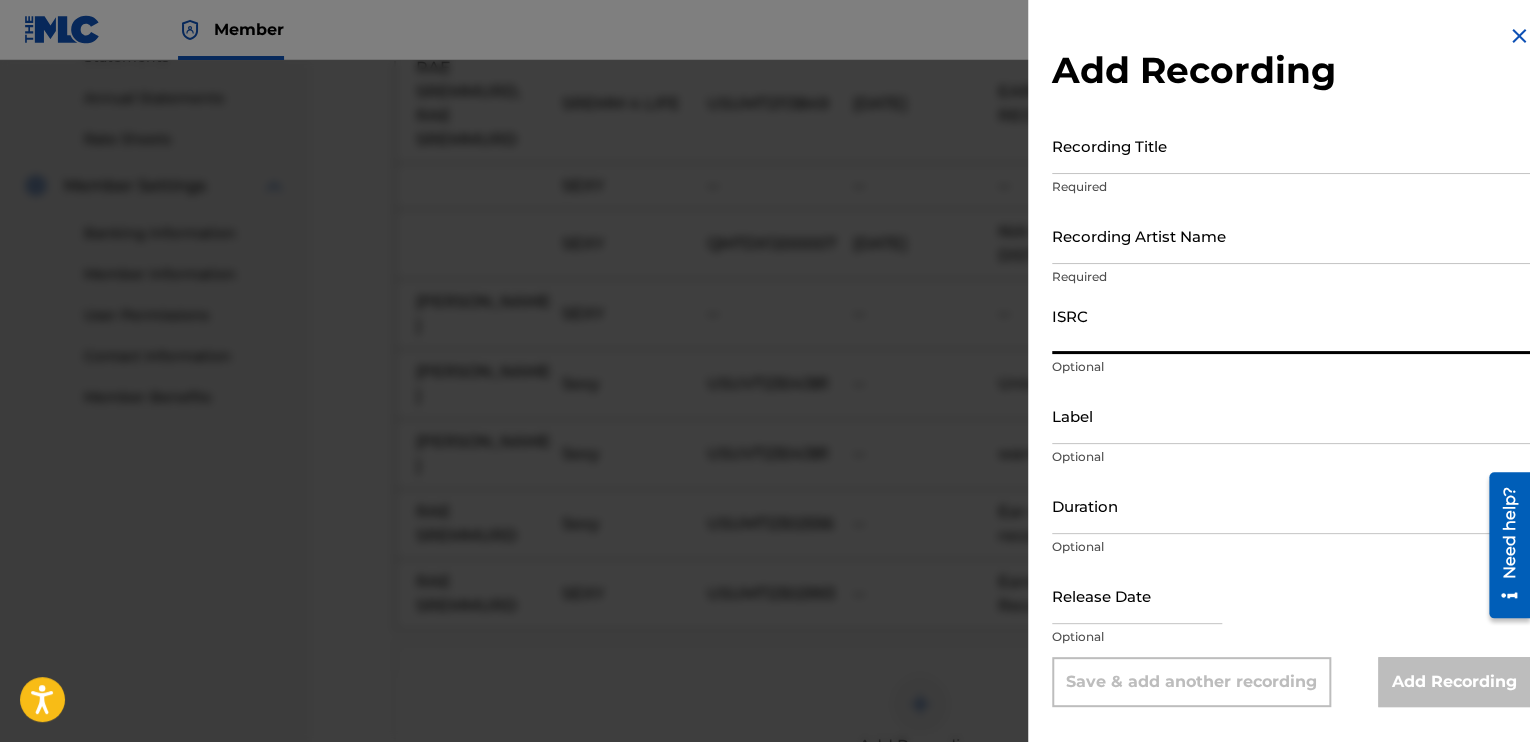 paste on "USUM72305152" 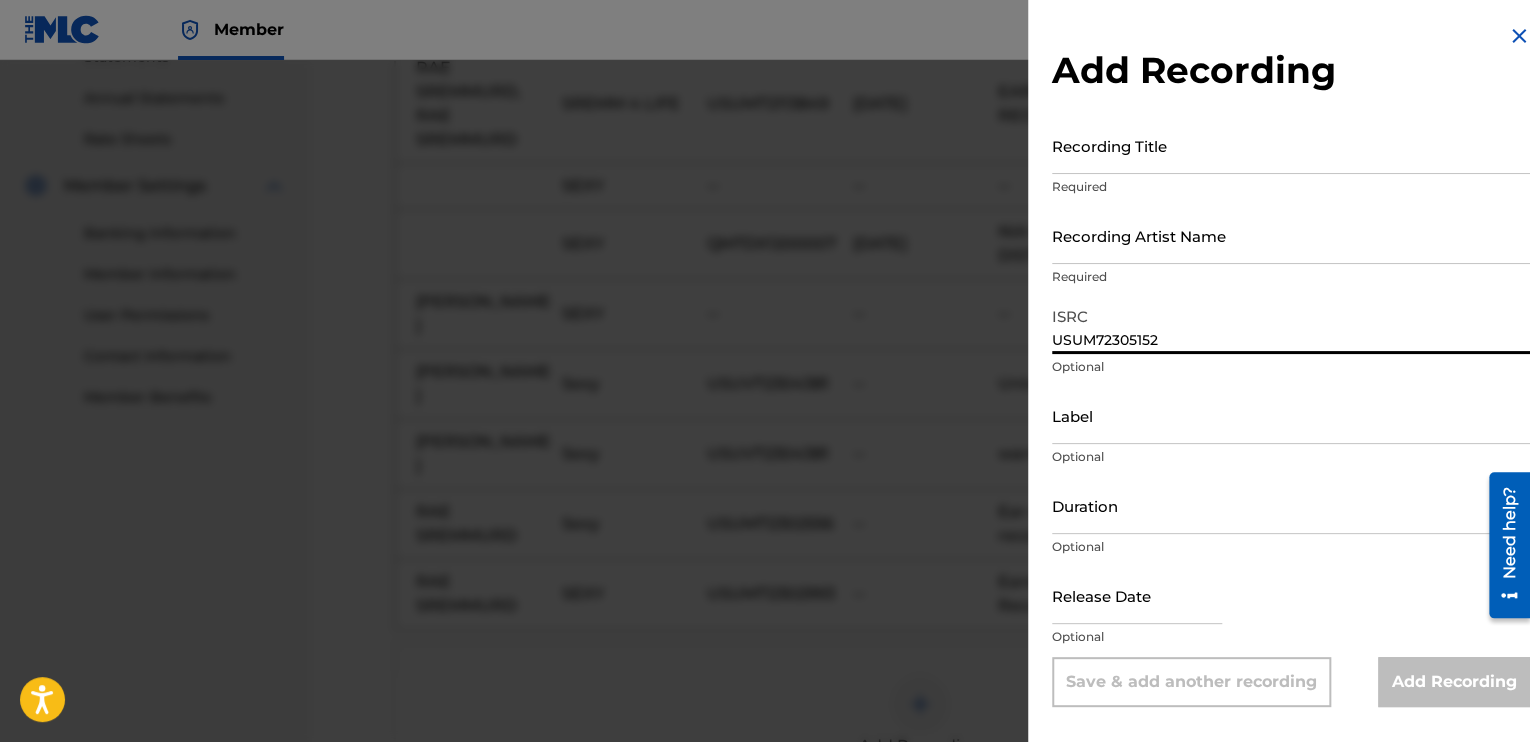 type on "USUM72305152" 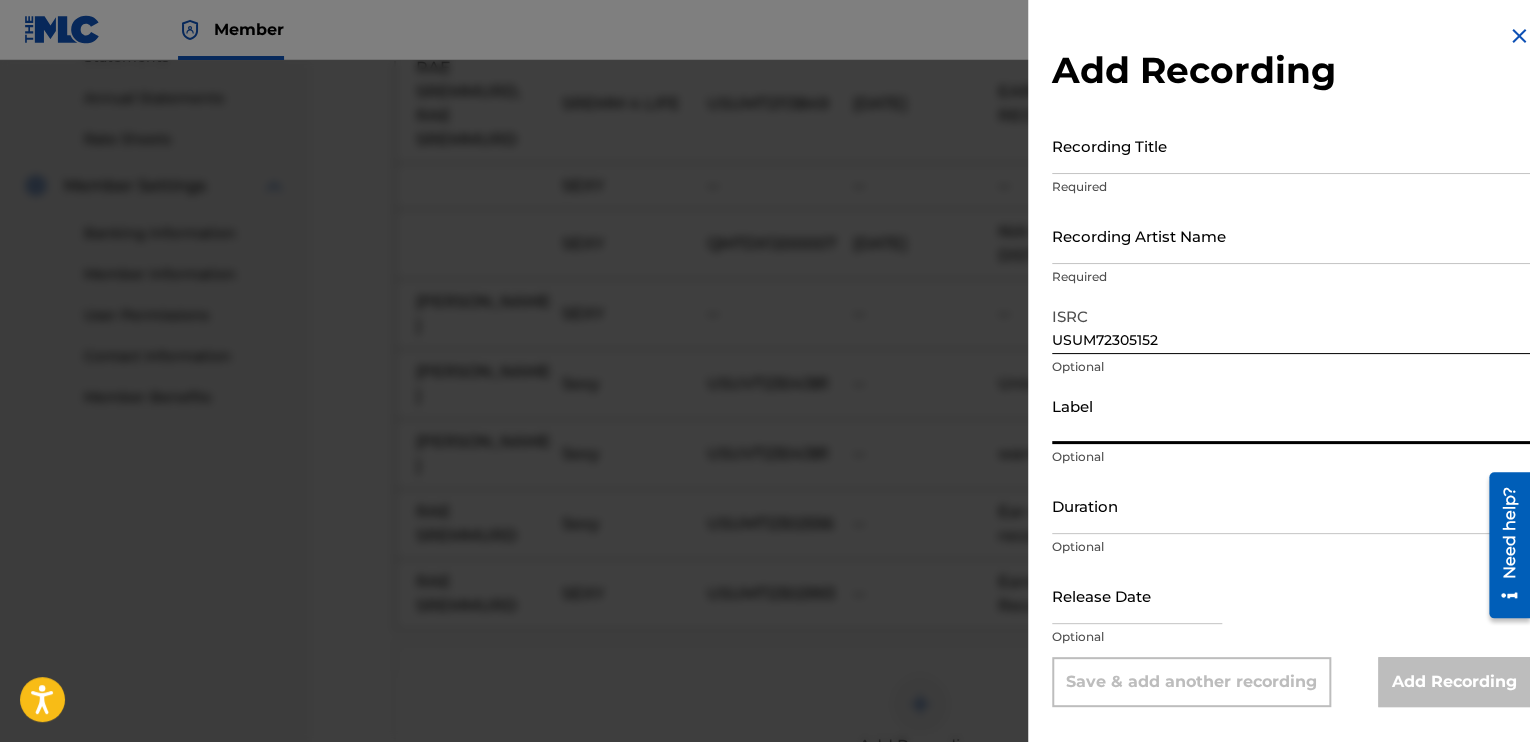 click on "Label" at bounding box center [1291, 415] 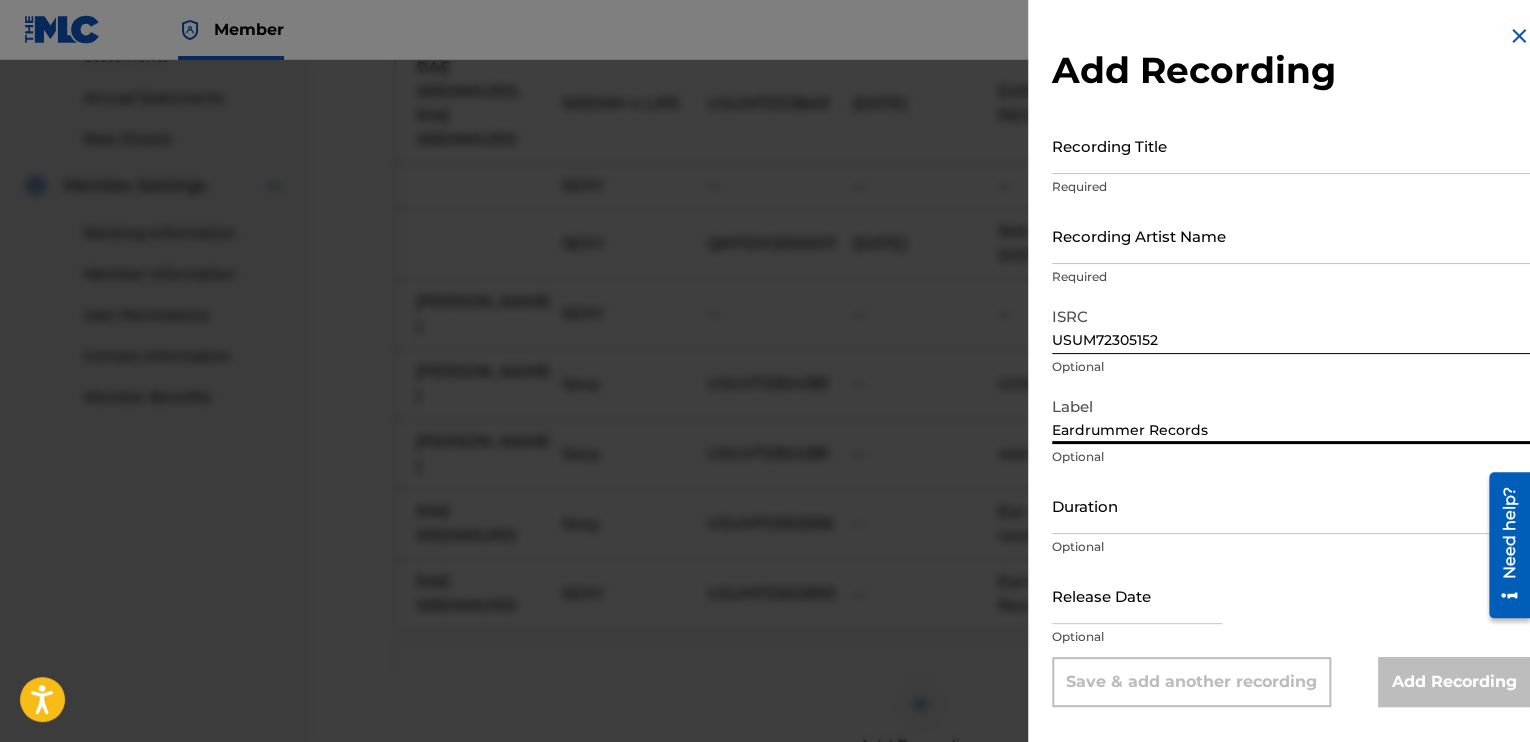 click on "Duration" at bounding box center (1291, 505) 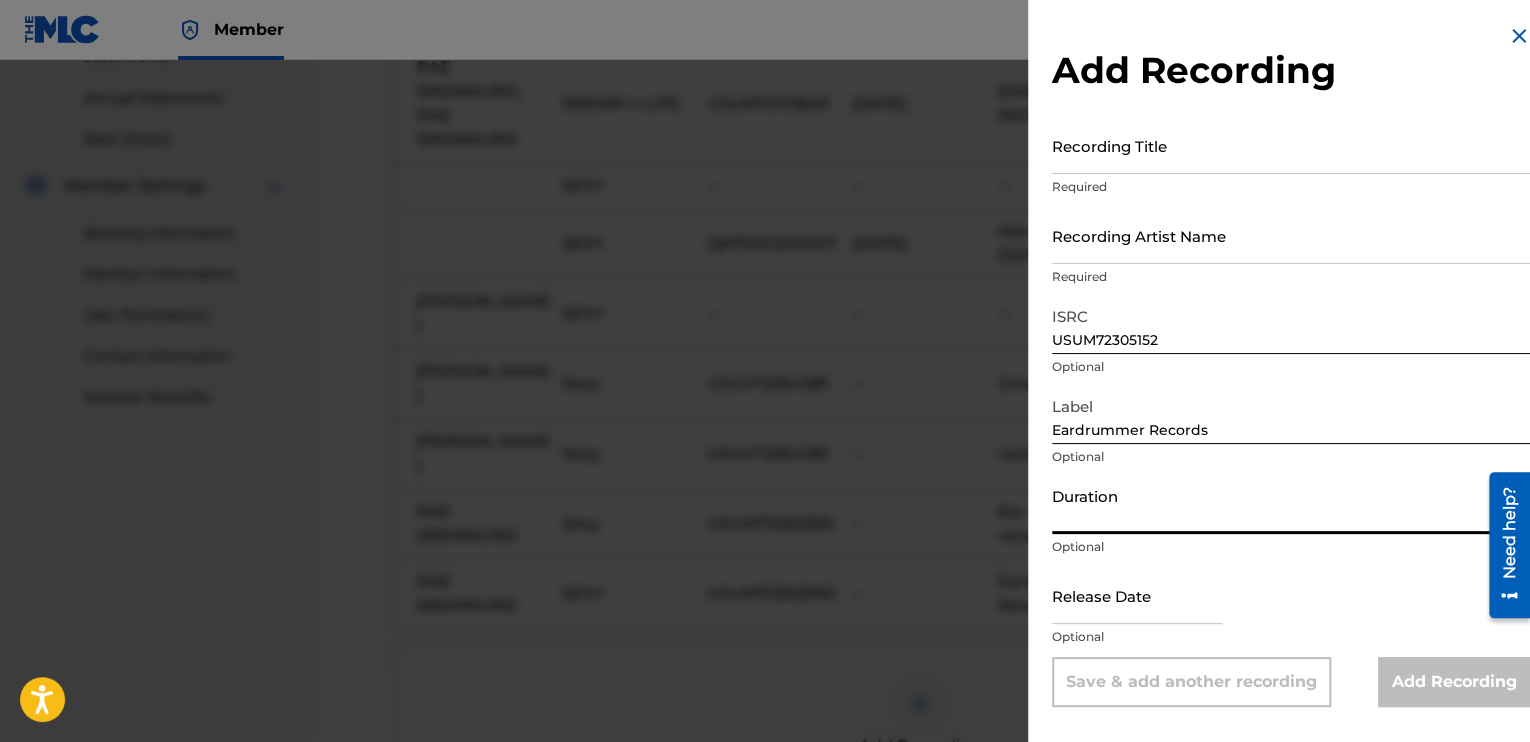 type on "02:58" 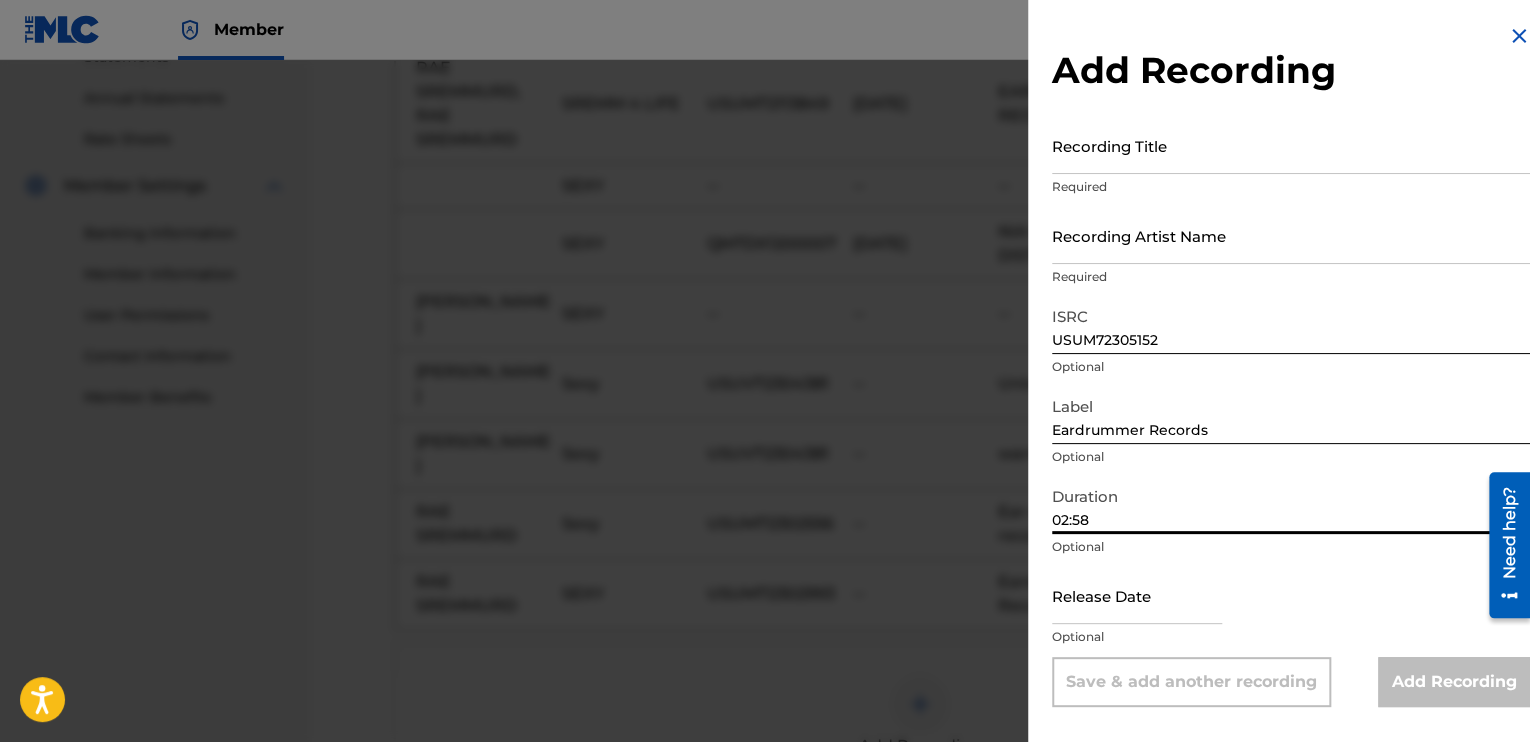 select on "6" 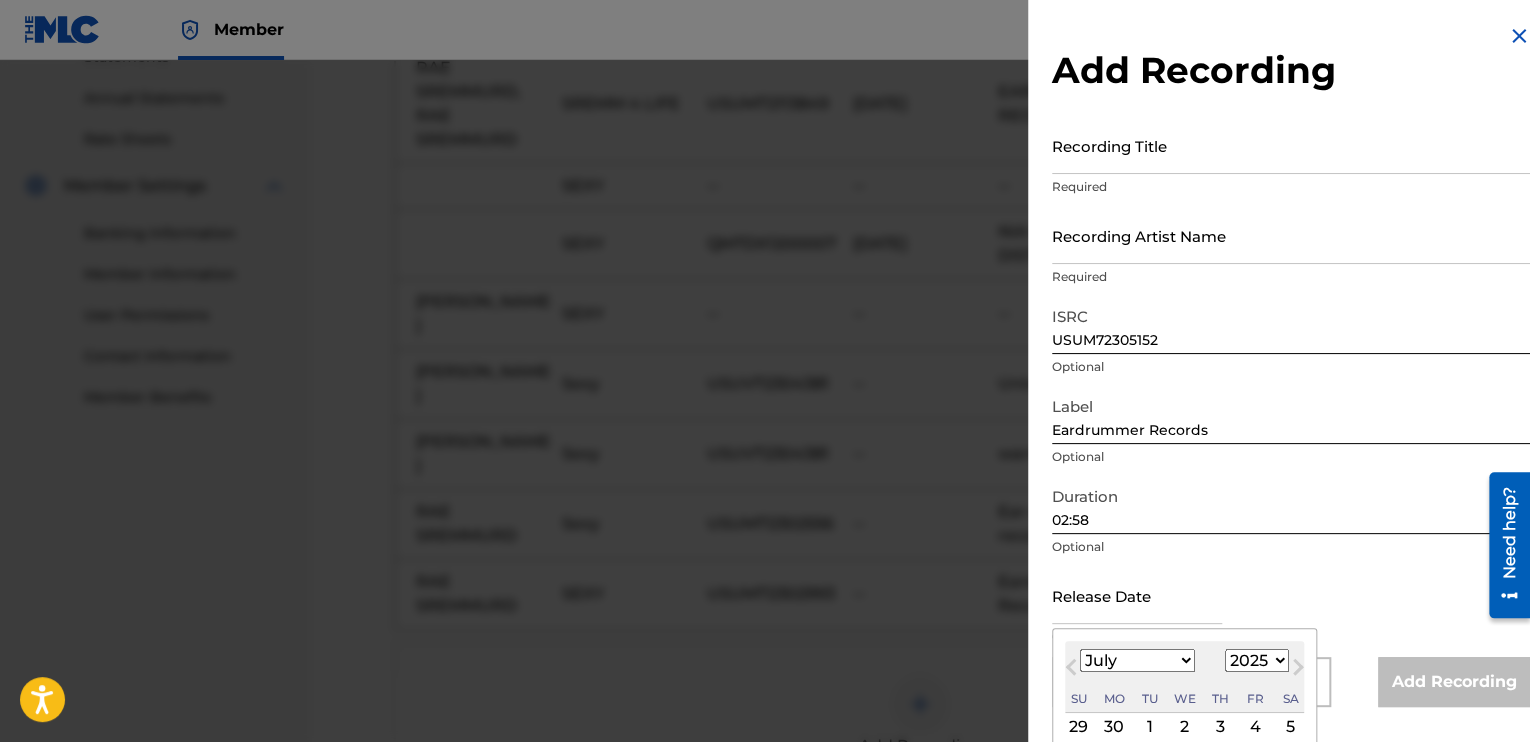 click at bounding box center (1137, 595) 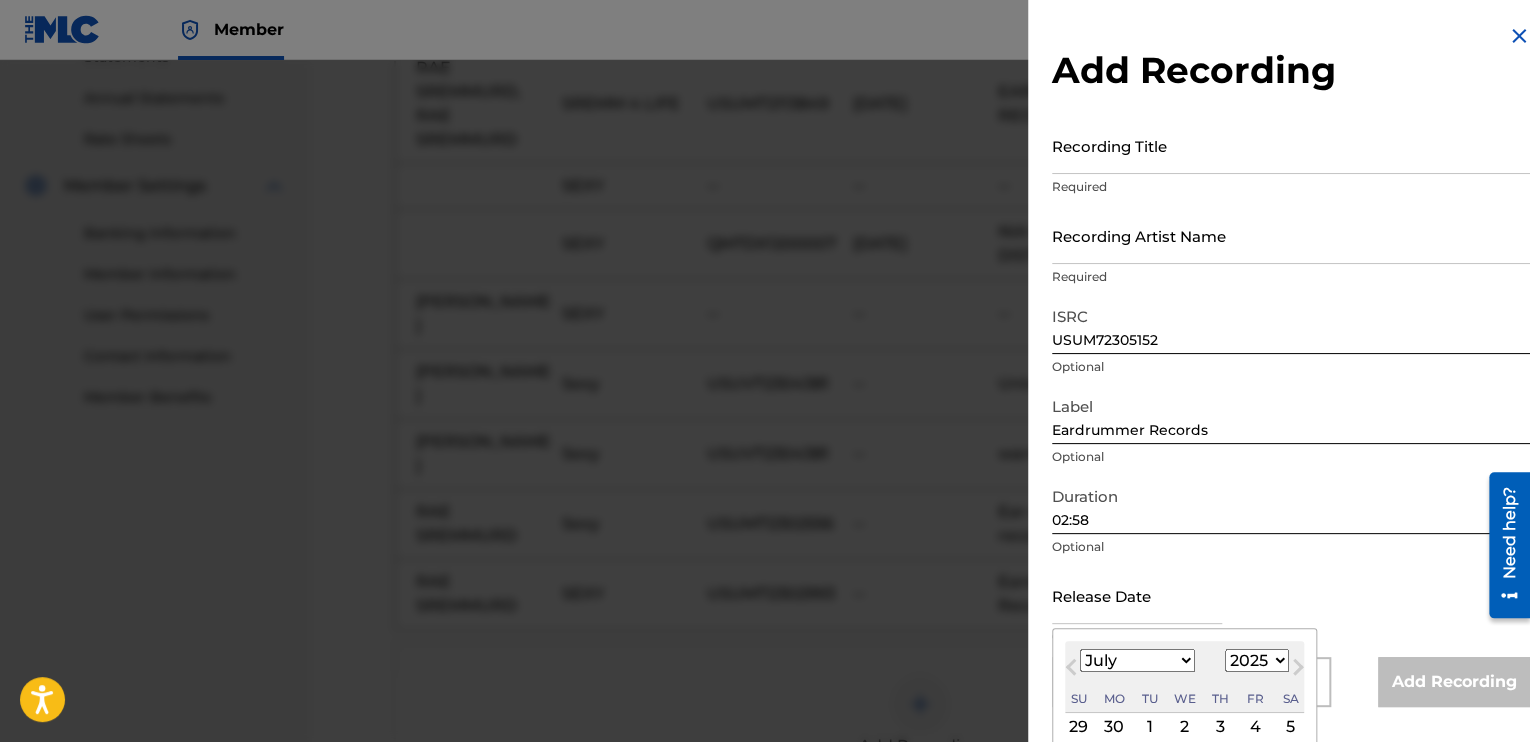 click on "Recording Artist Name" at bounding box center [1291, 235] 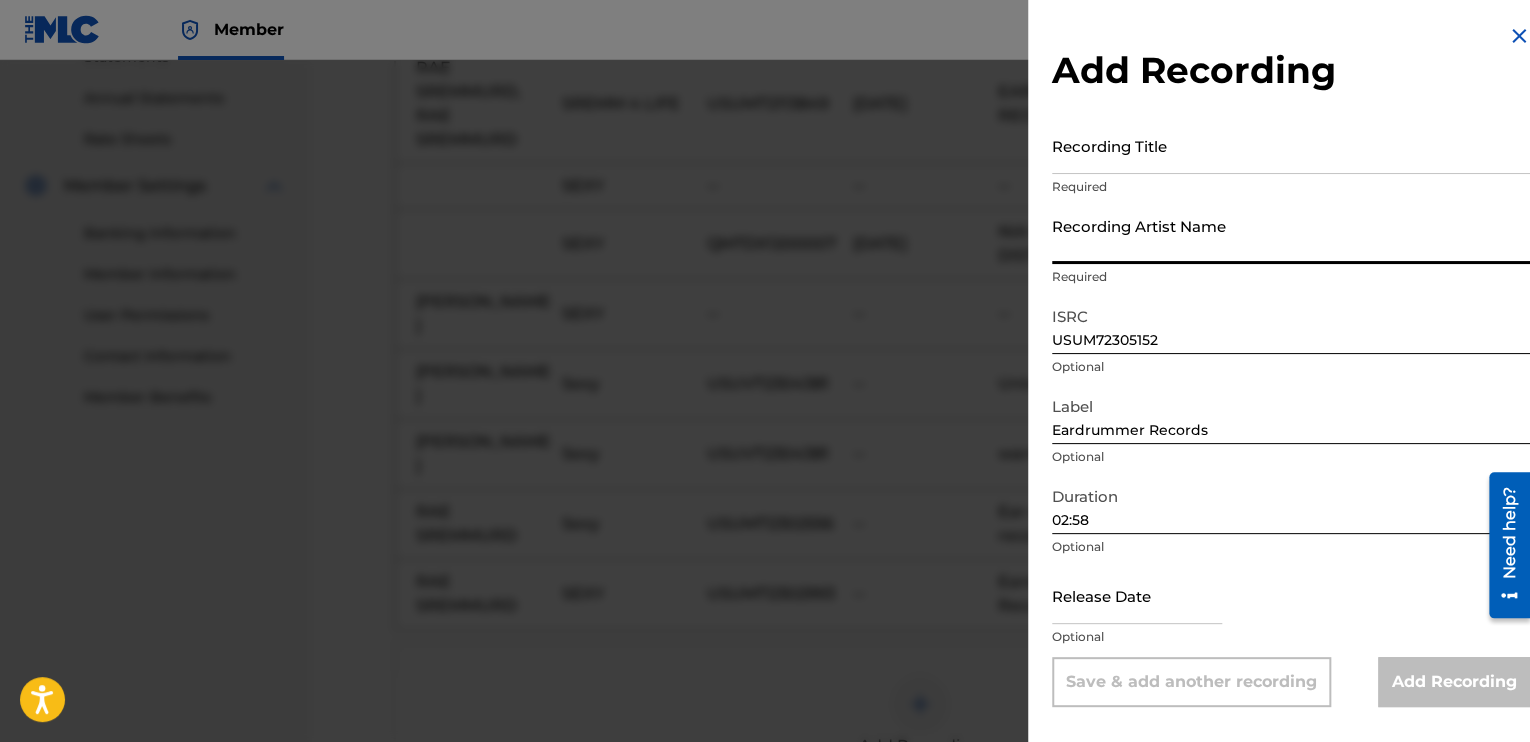 type on "RAE SREMMURD" 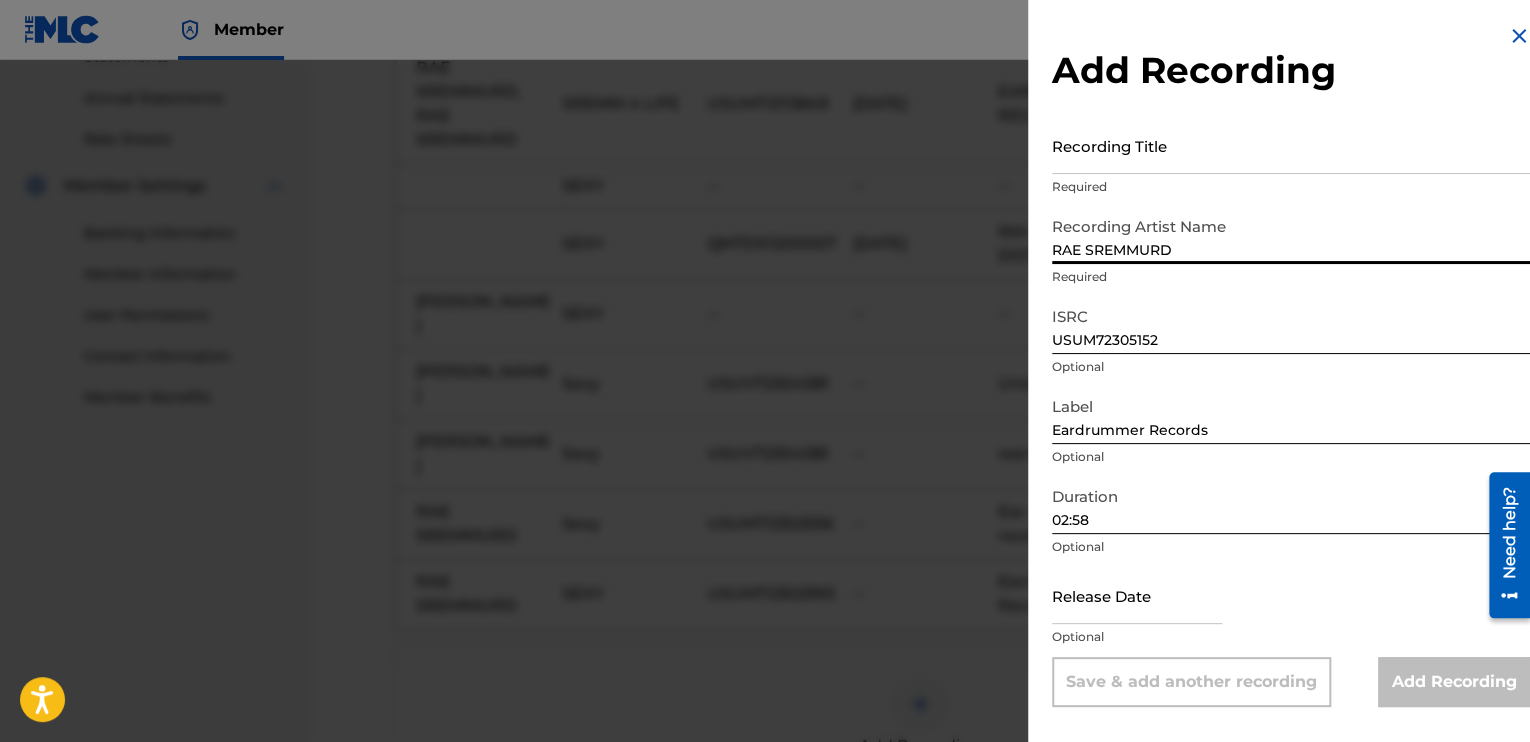 click on "Recording Title" at bounding box center [1291, 145] 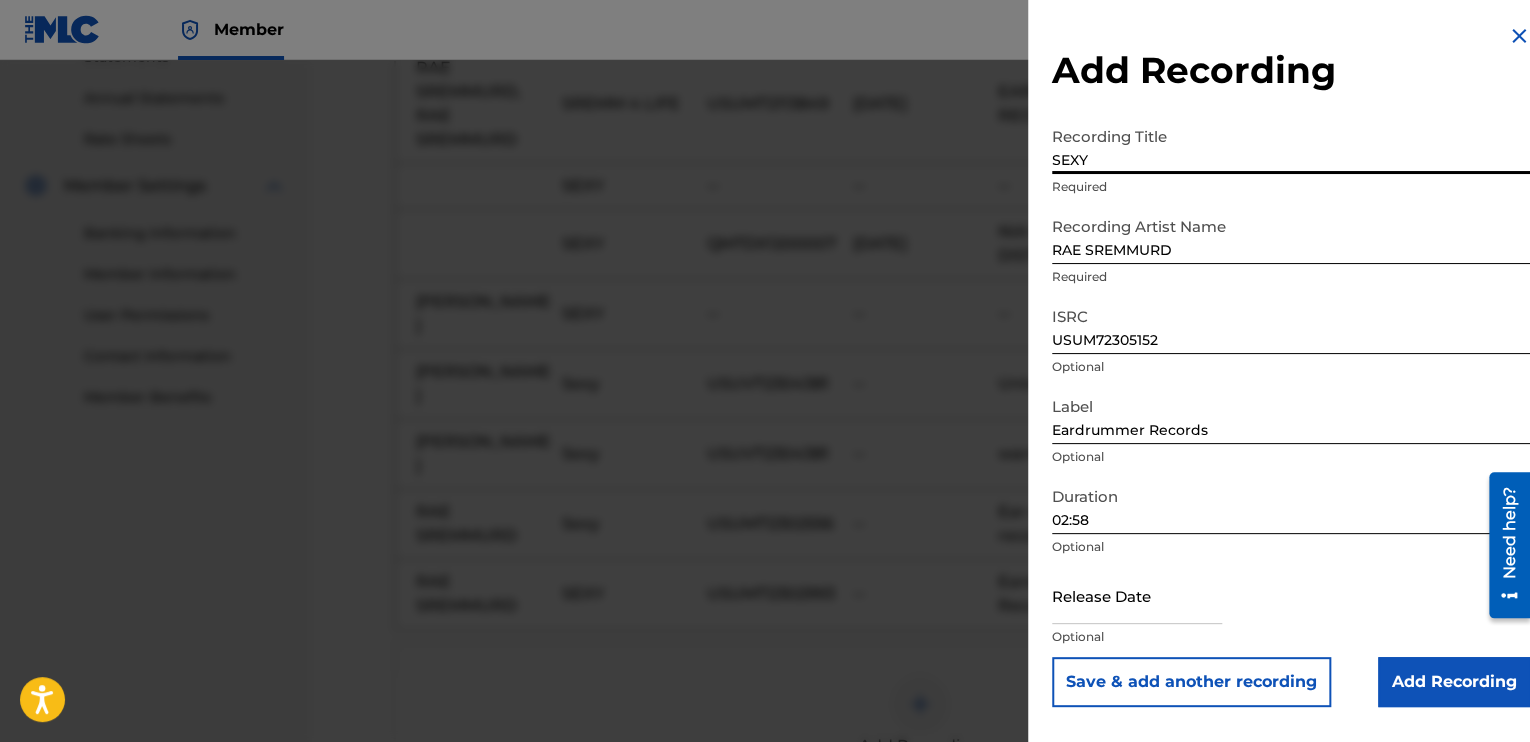 type on "SEXY" 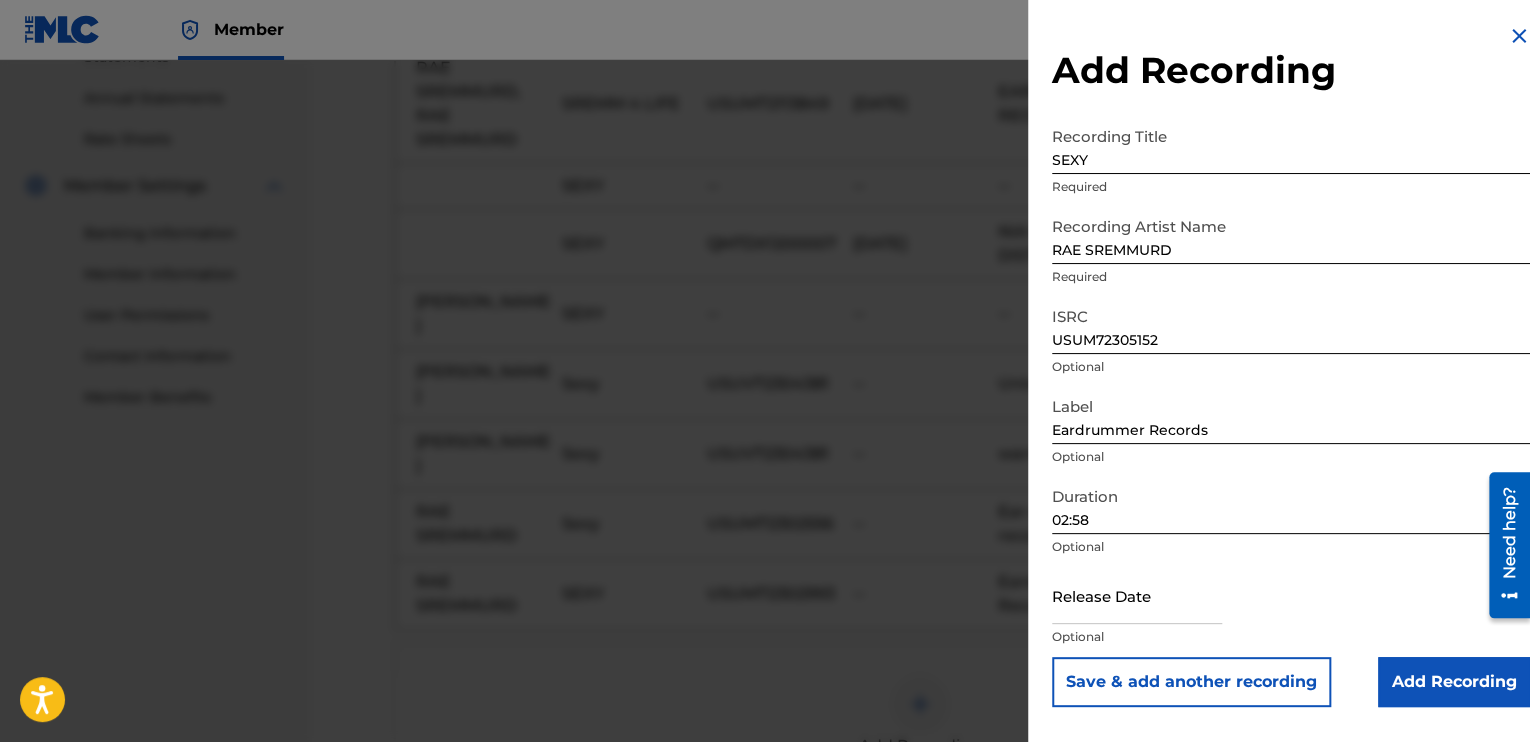 click on "Add Recording" at bounding box center (1454, 682) 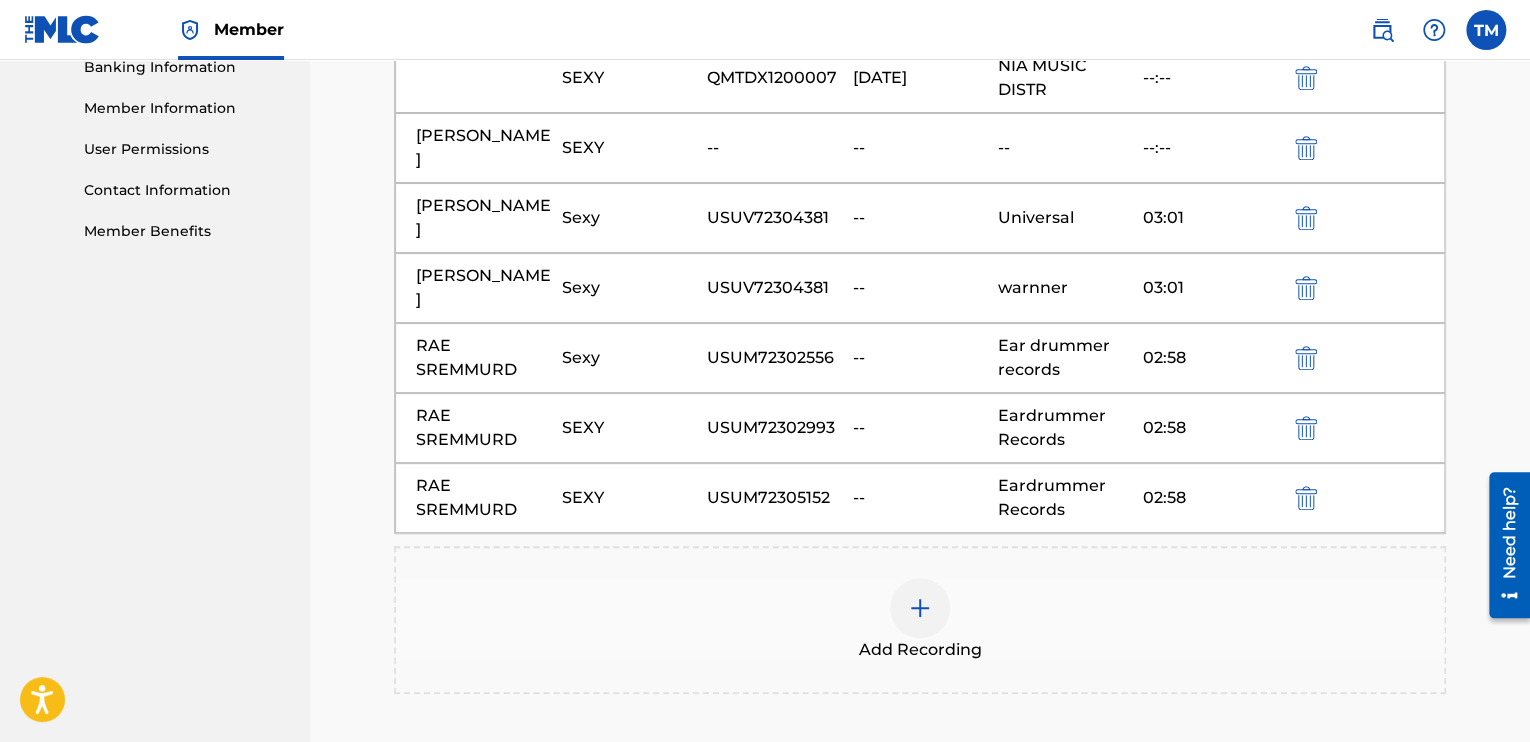 scroll, scrollTop: 912, scrollLeft: 0, axis: vertical 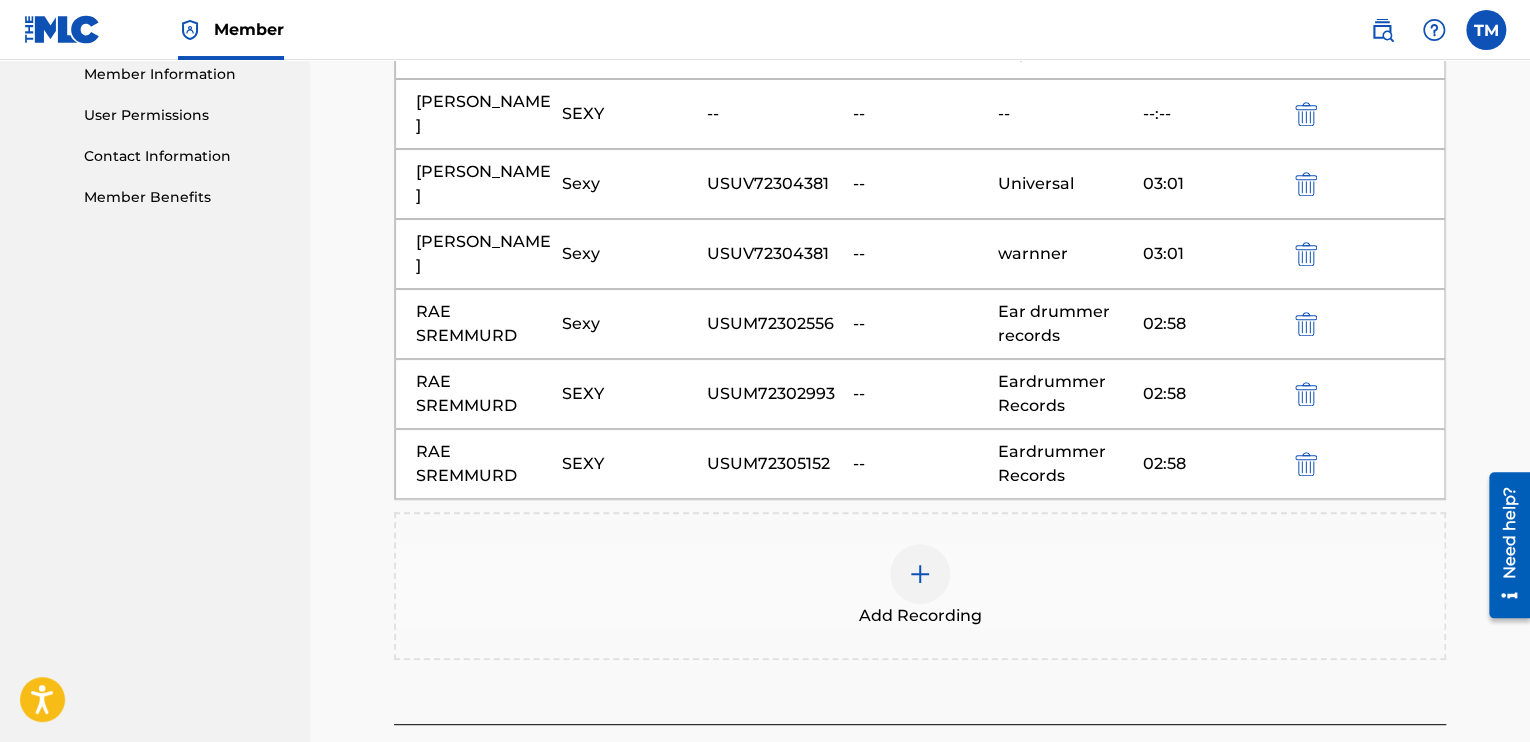 click at bounding box center [920, 574] 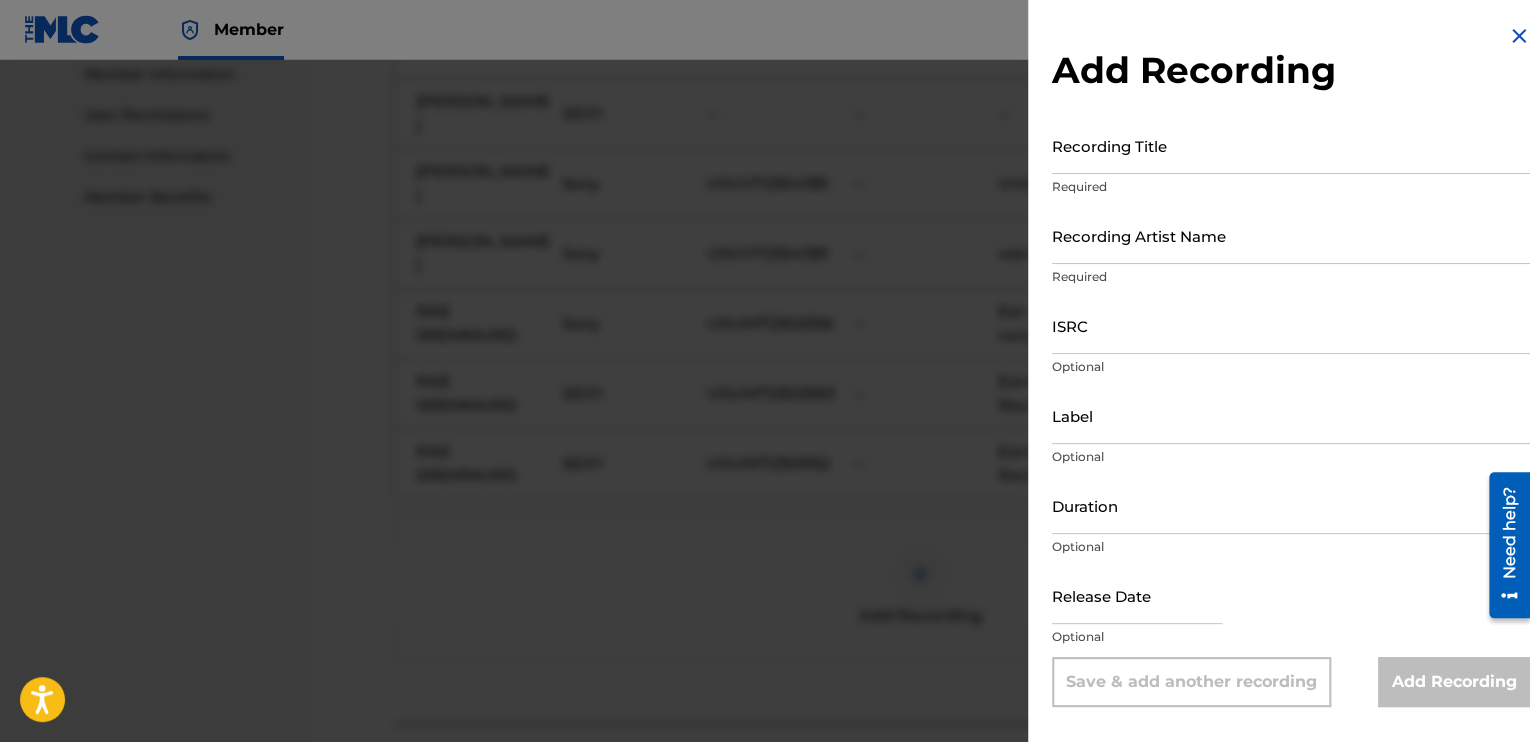 click on "ISRC" at bounding box center [1291, 325] 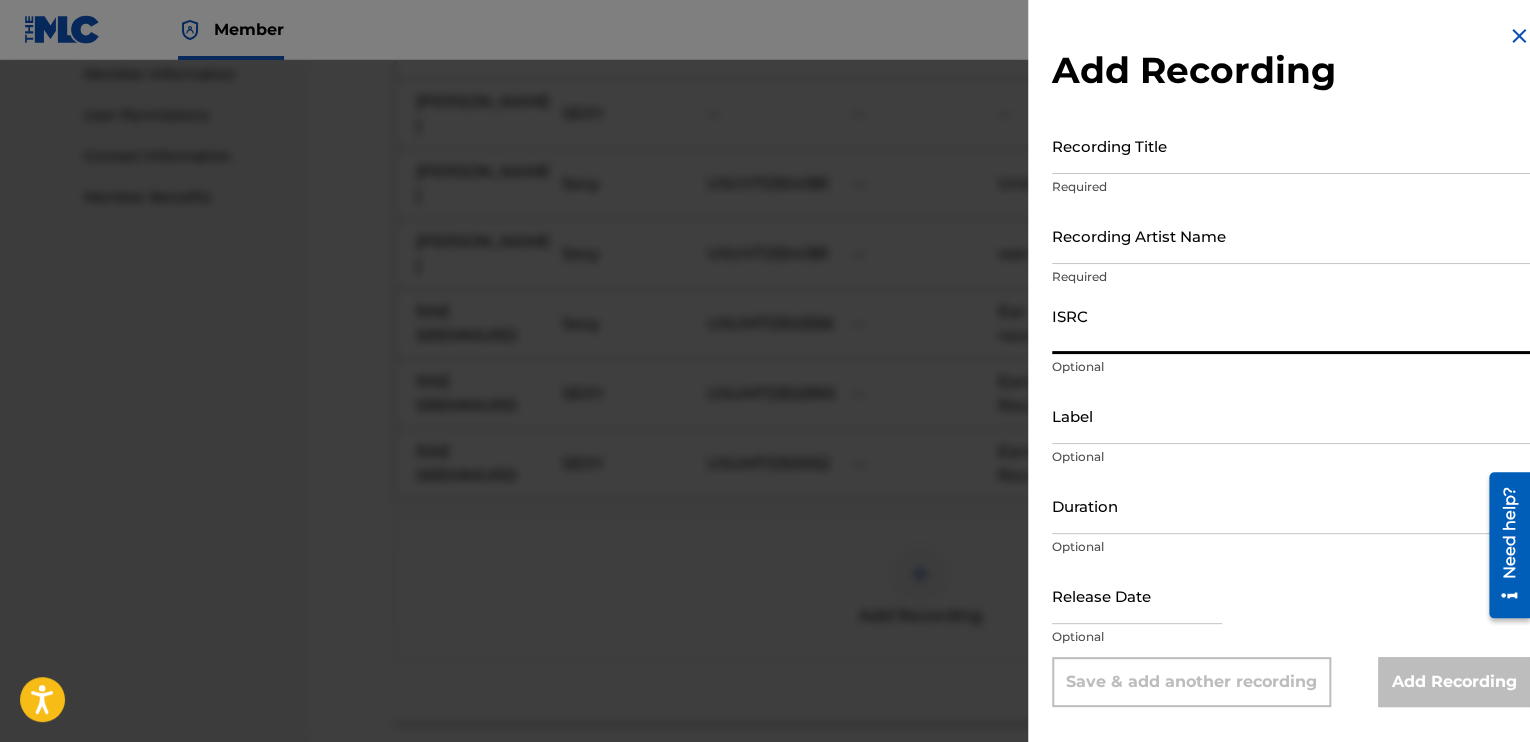 paste on "USUV72303986" 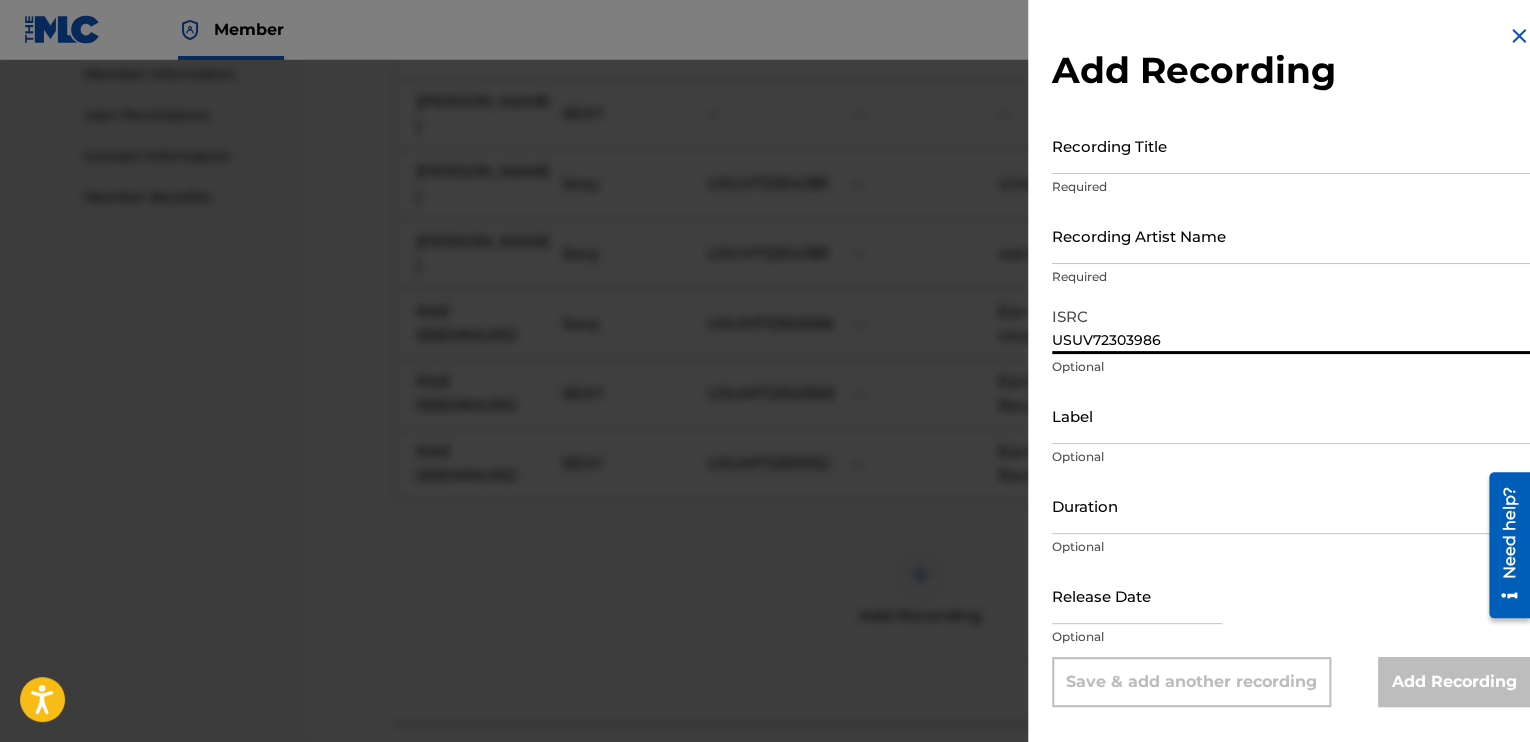 type on "USUV72303986" 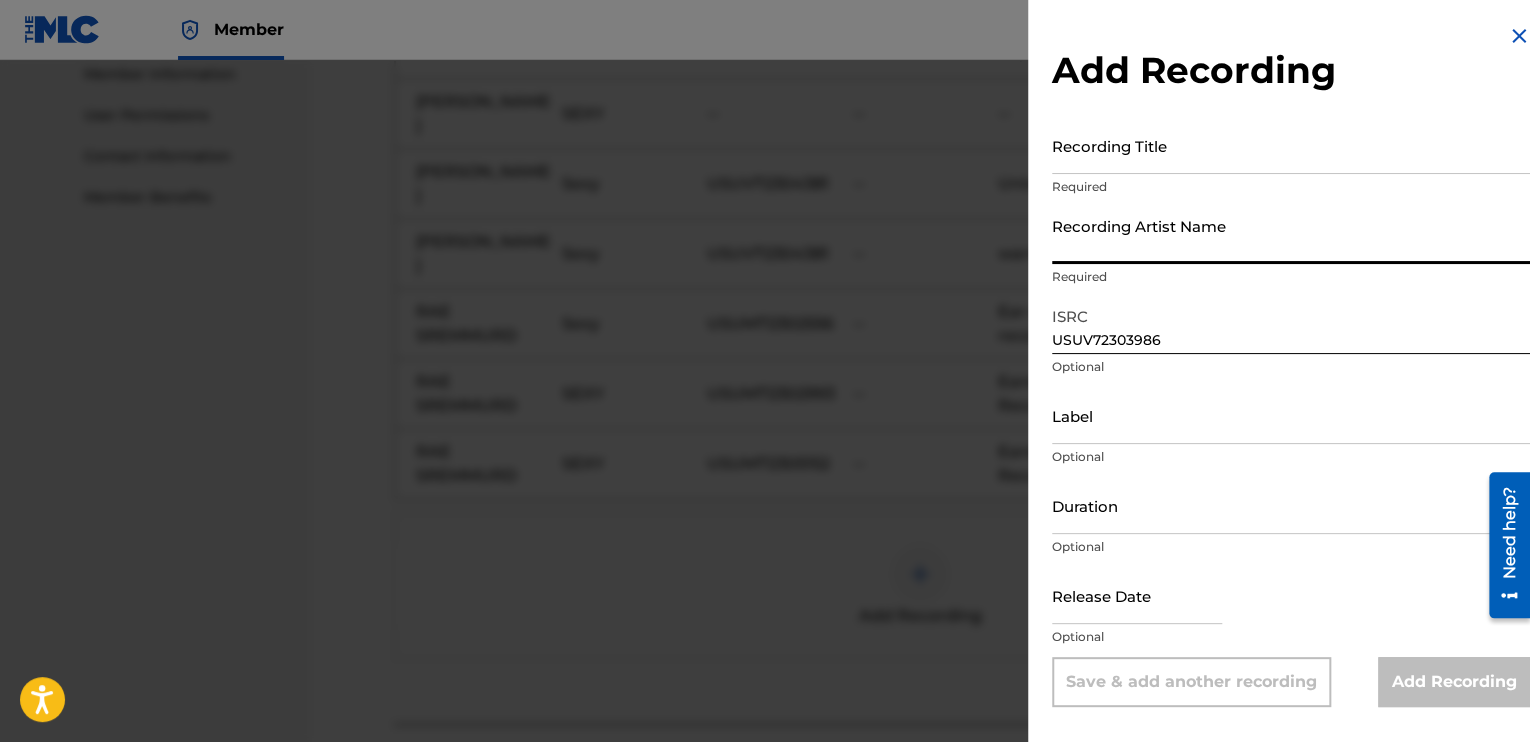click on "Recording Artist Name" at bounding box center [1291, 235] 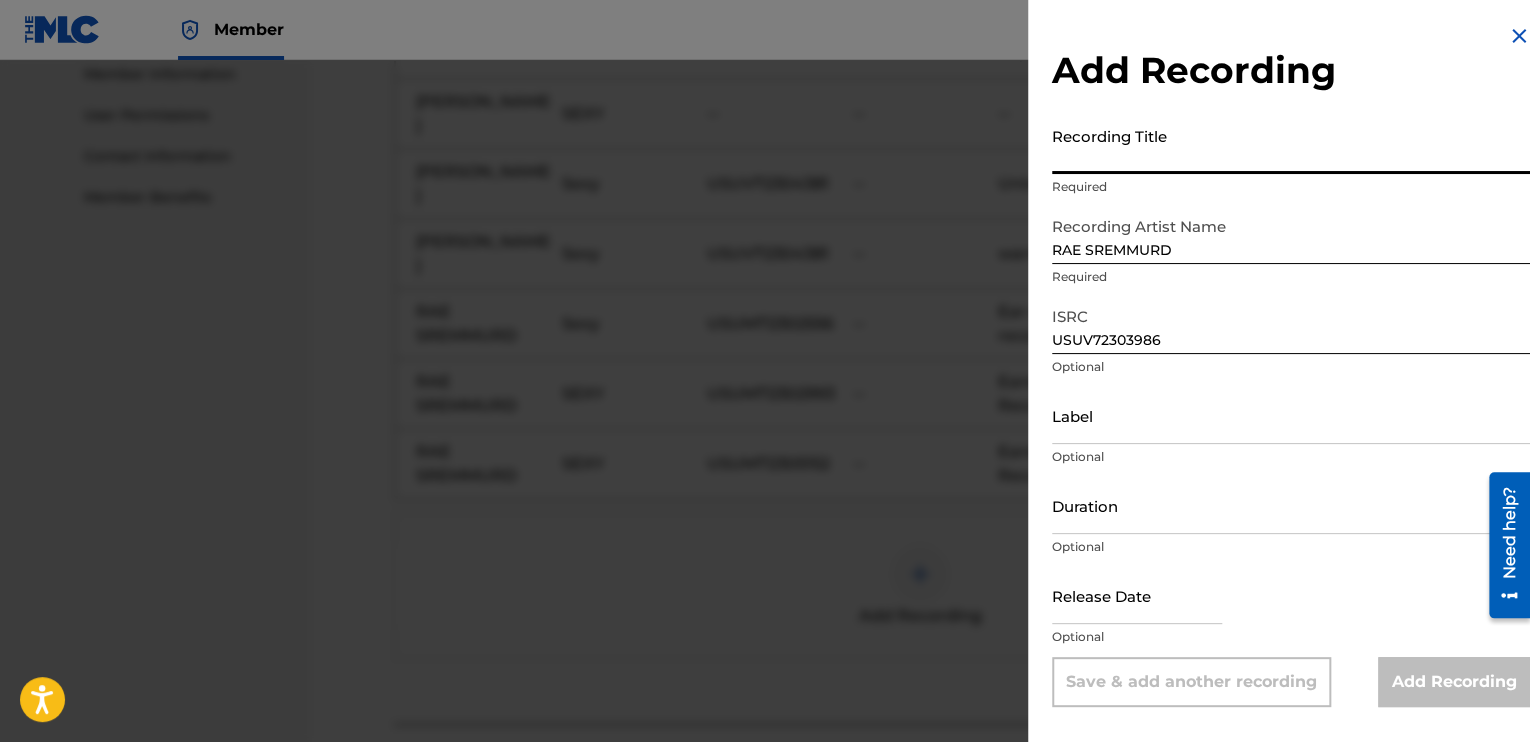 click on "Recording Title" at bounding box center [1291, 145] 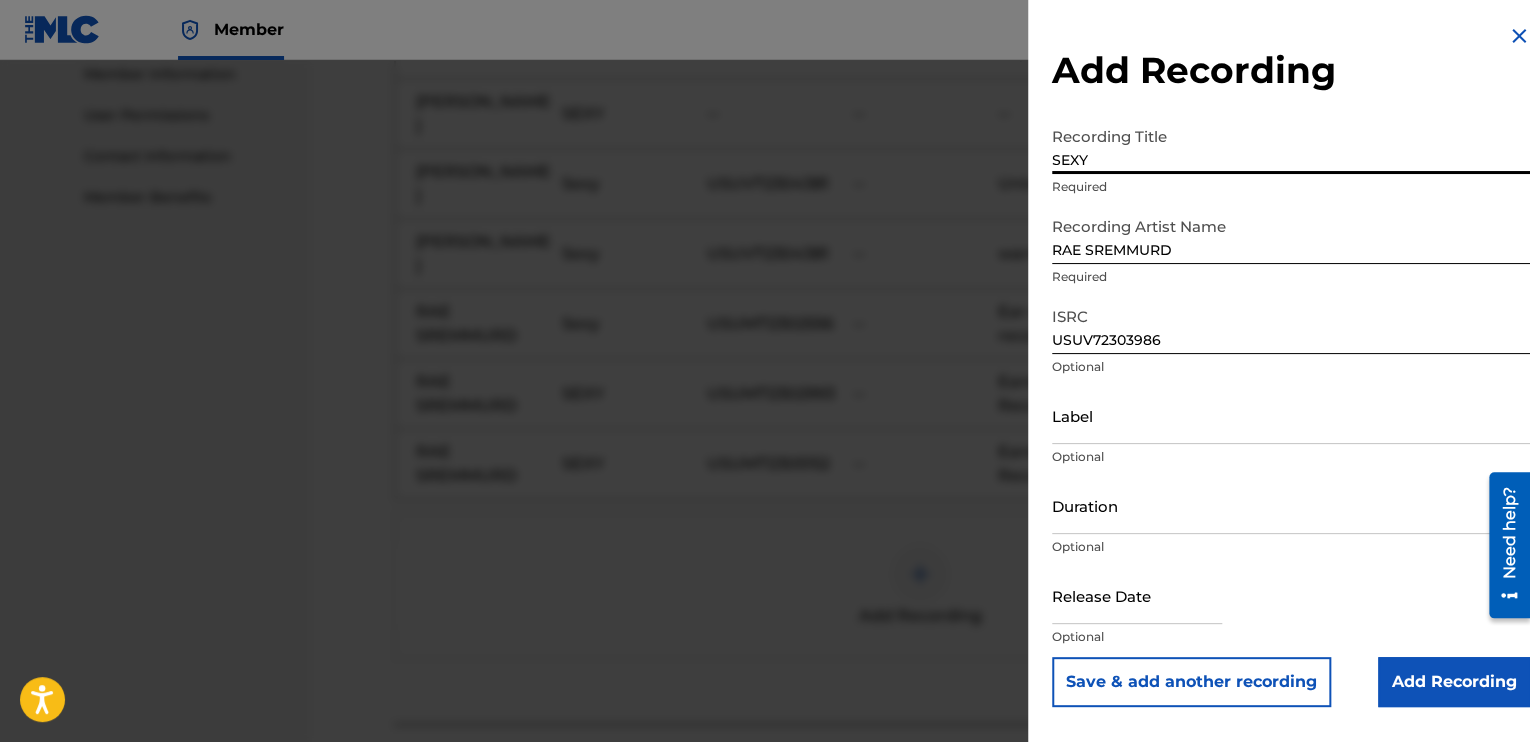 type on "SEXY" 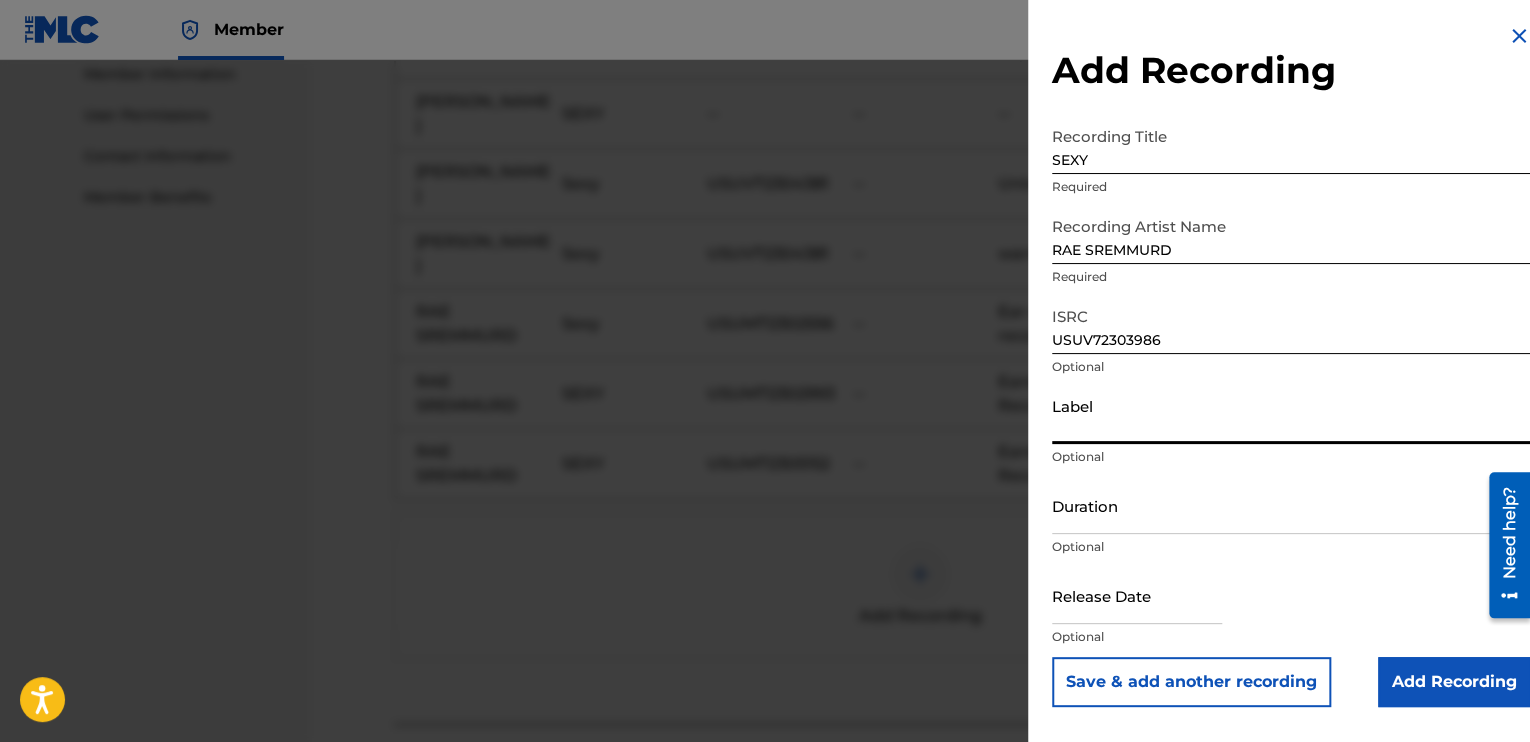 click on "Label" at bounding box center (1291, 415) 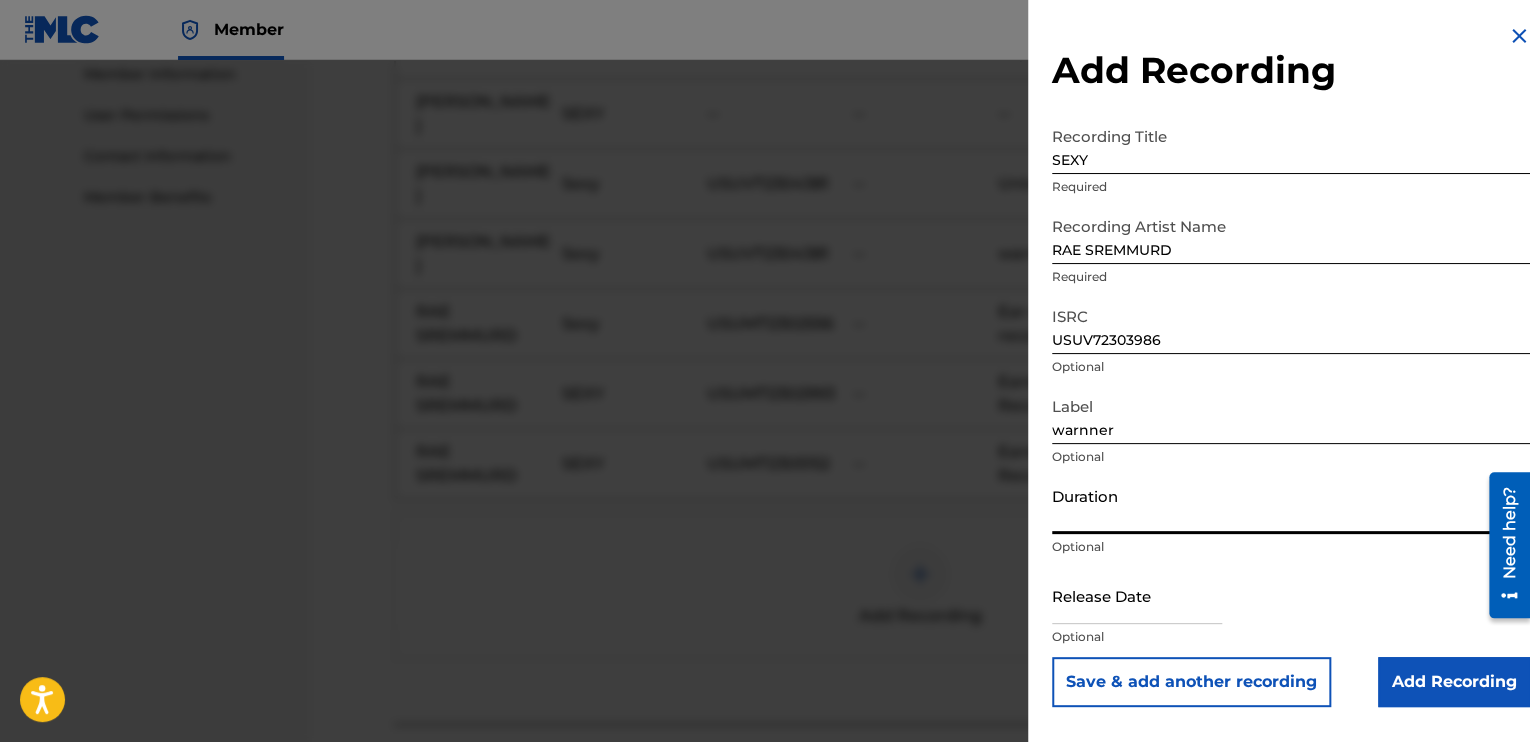 click on "Duration" at bounding box center (1291, 505) 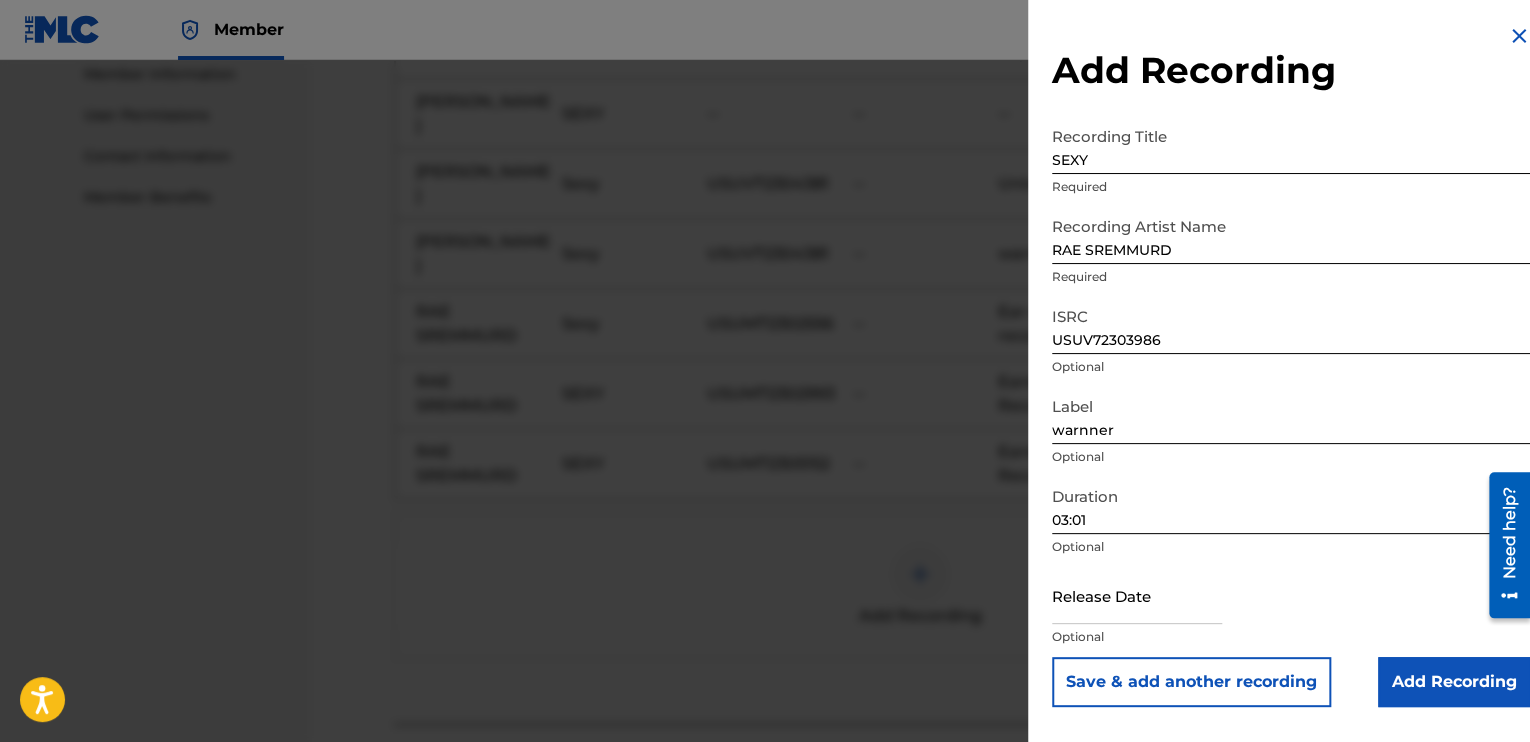 click on "Add Recording" at bounding box center (1454, 682) 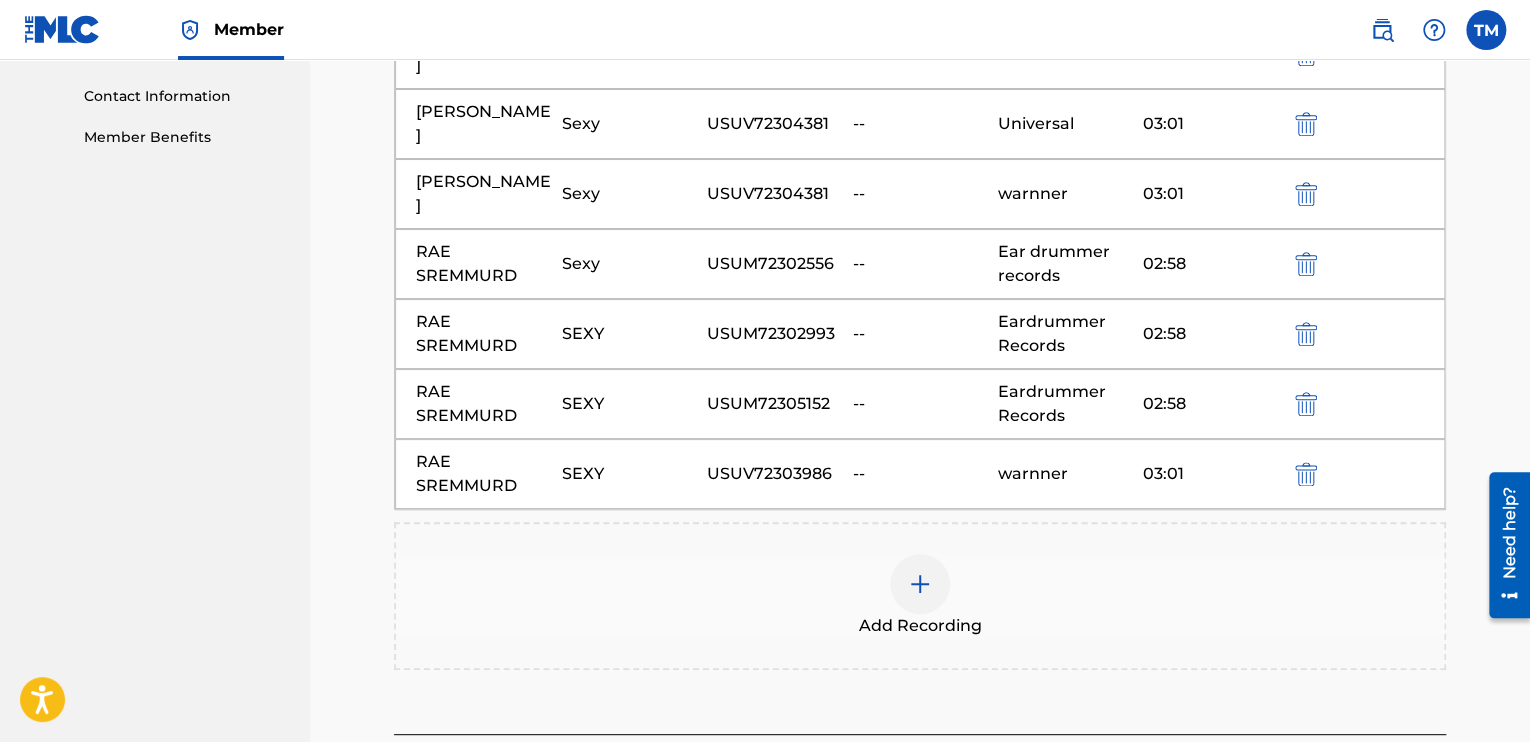 scroll, scrollTop: 1012, scrollLeft: 0, axis: vertical 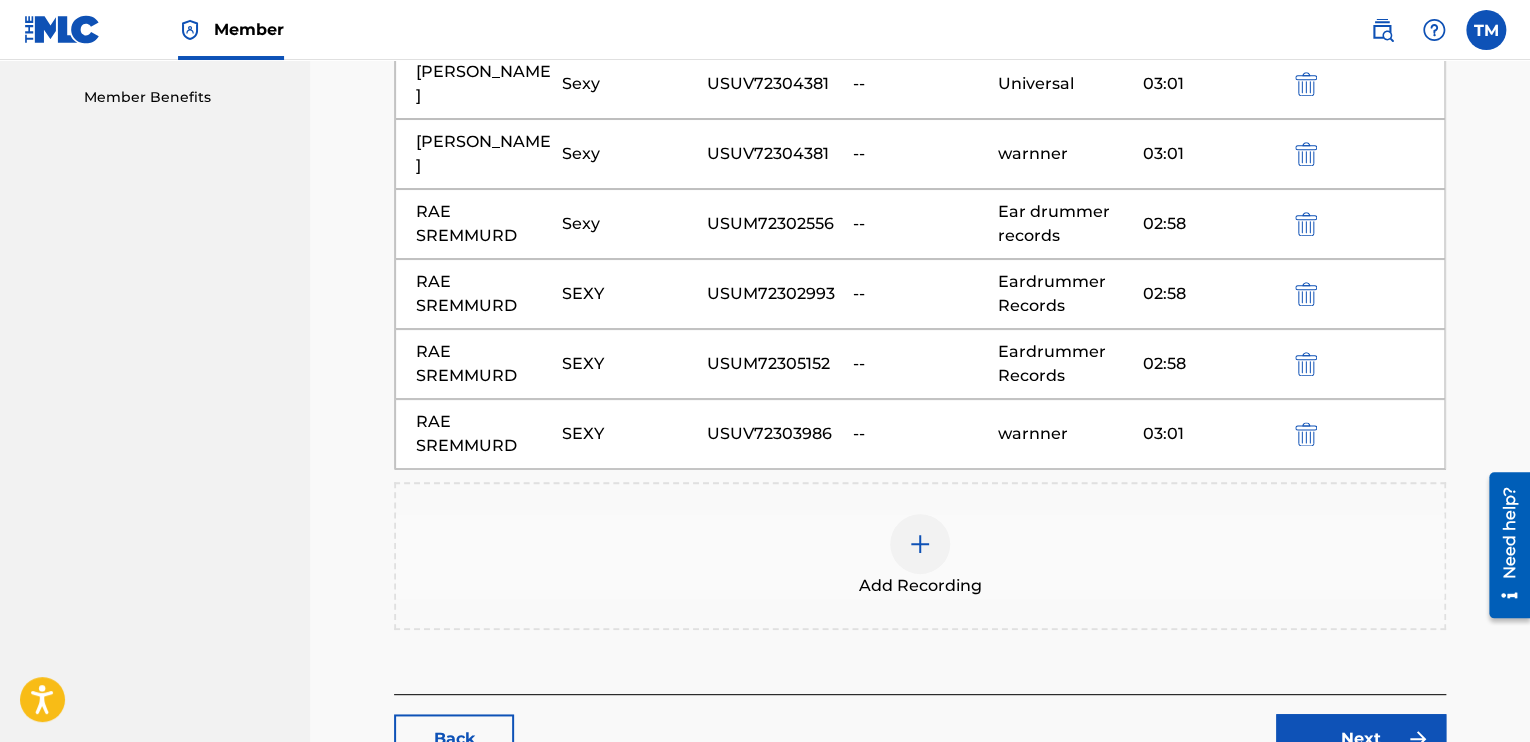 click at bounding box center (920, 544) 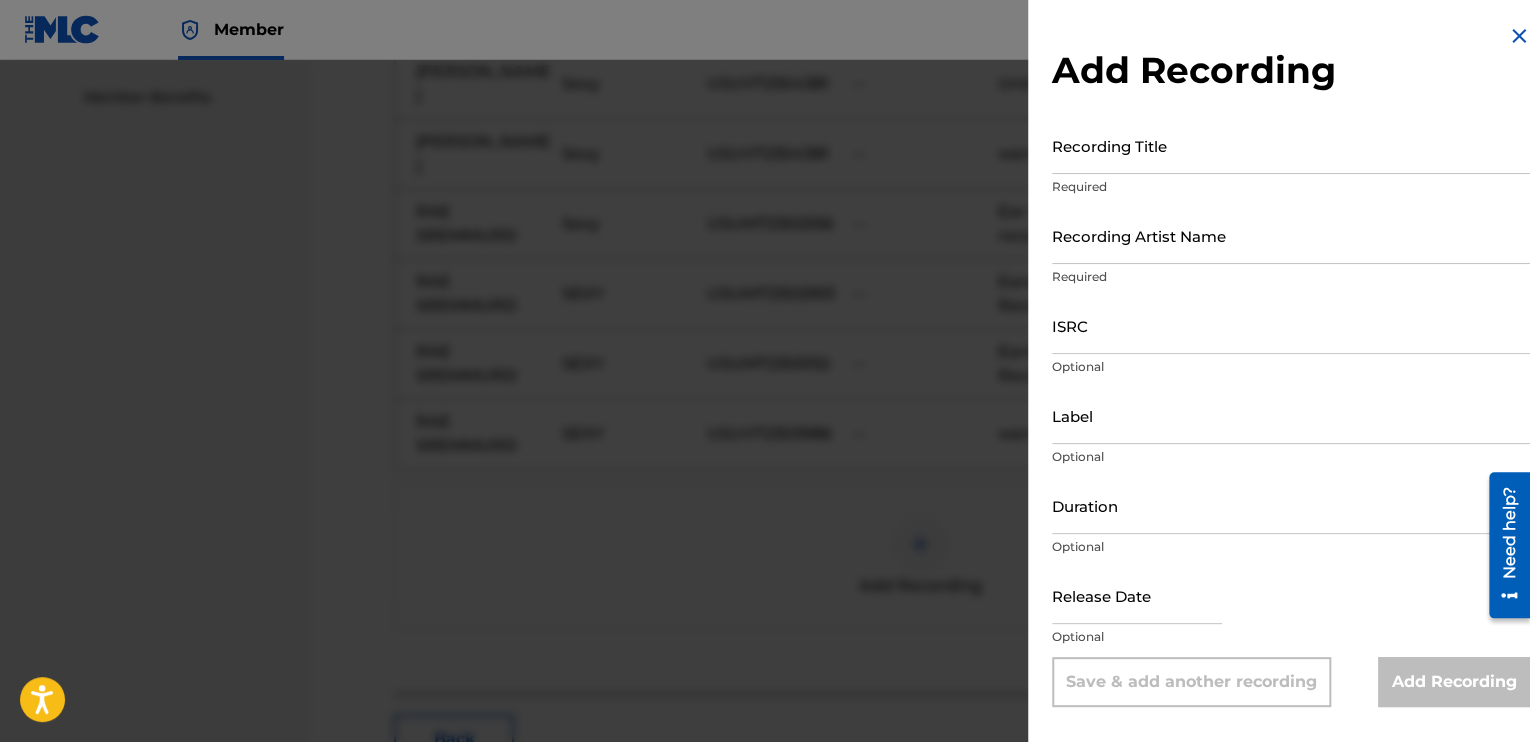 click on "ISRC" at bounding box center [1291, 325] 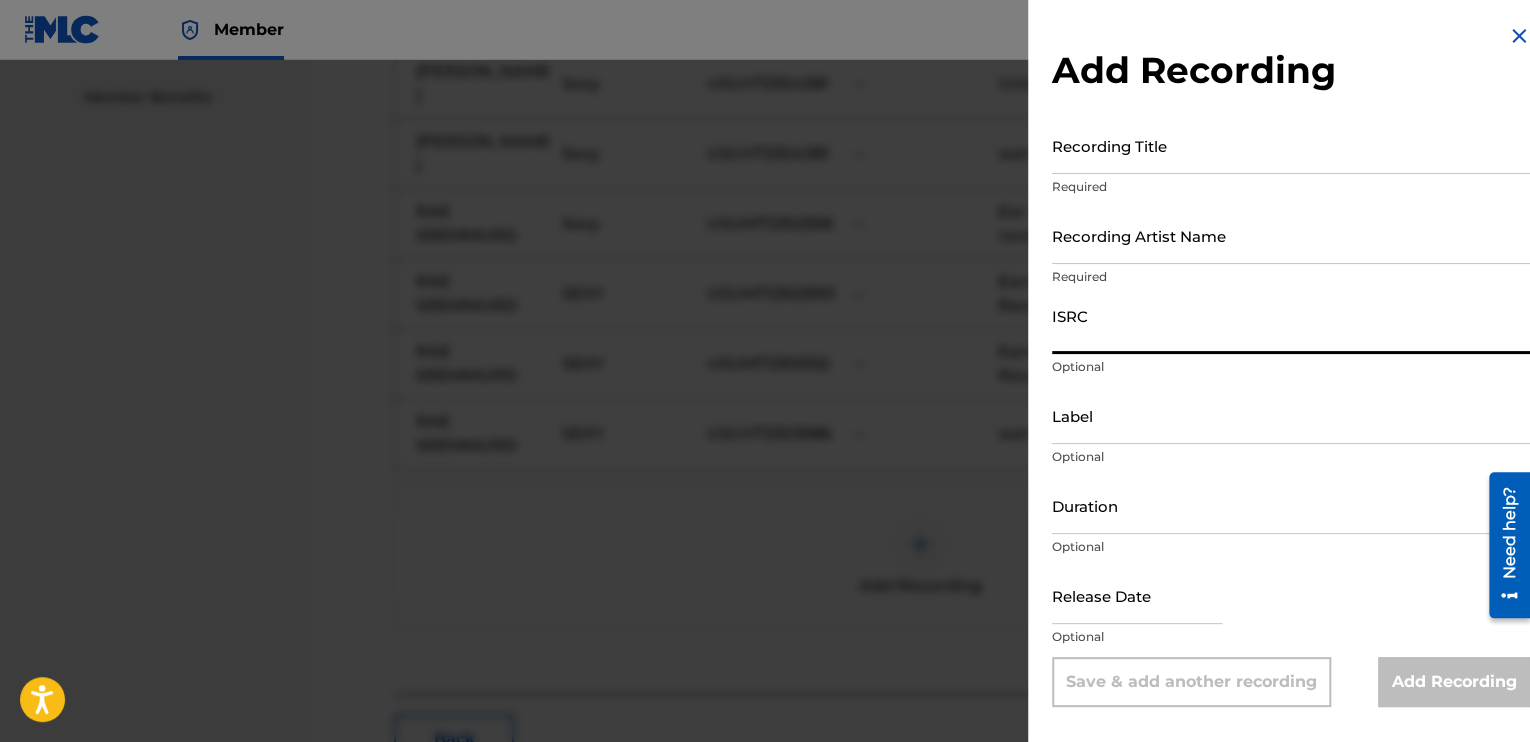 paste on "USUM72113849" 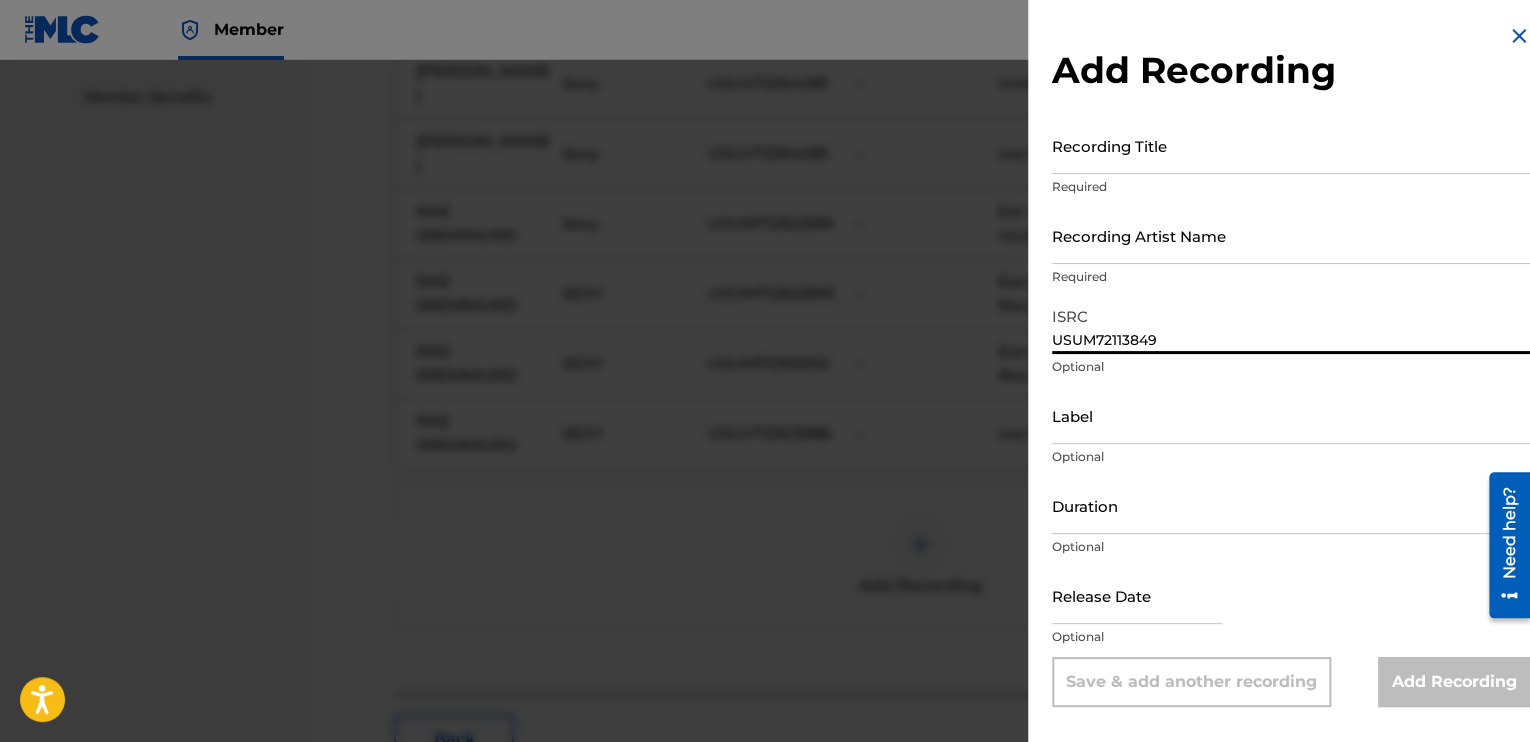 type on "USUM72113849" 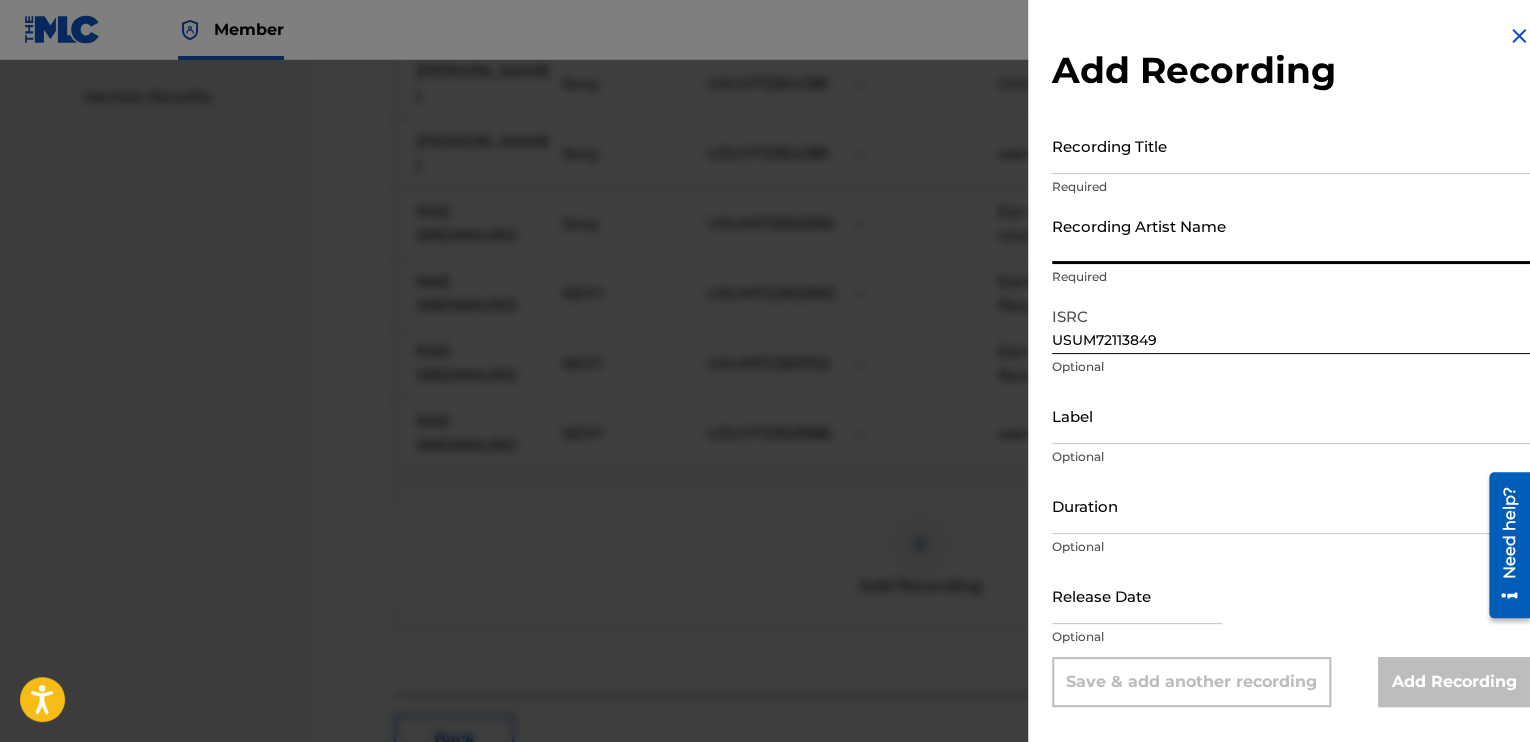 click on "Recording Artist Name" at bounding box center [1291, 235] 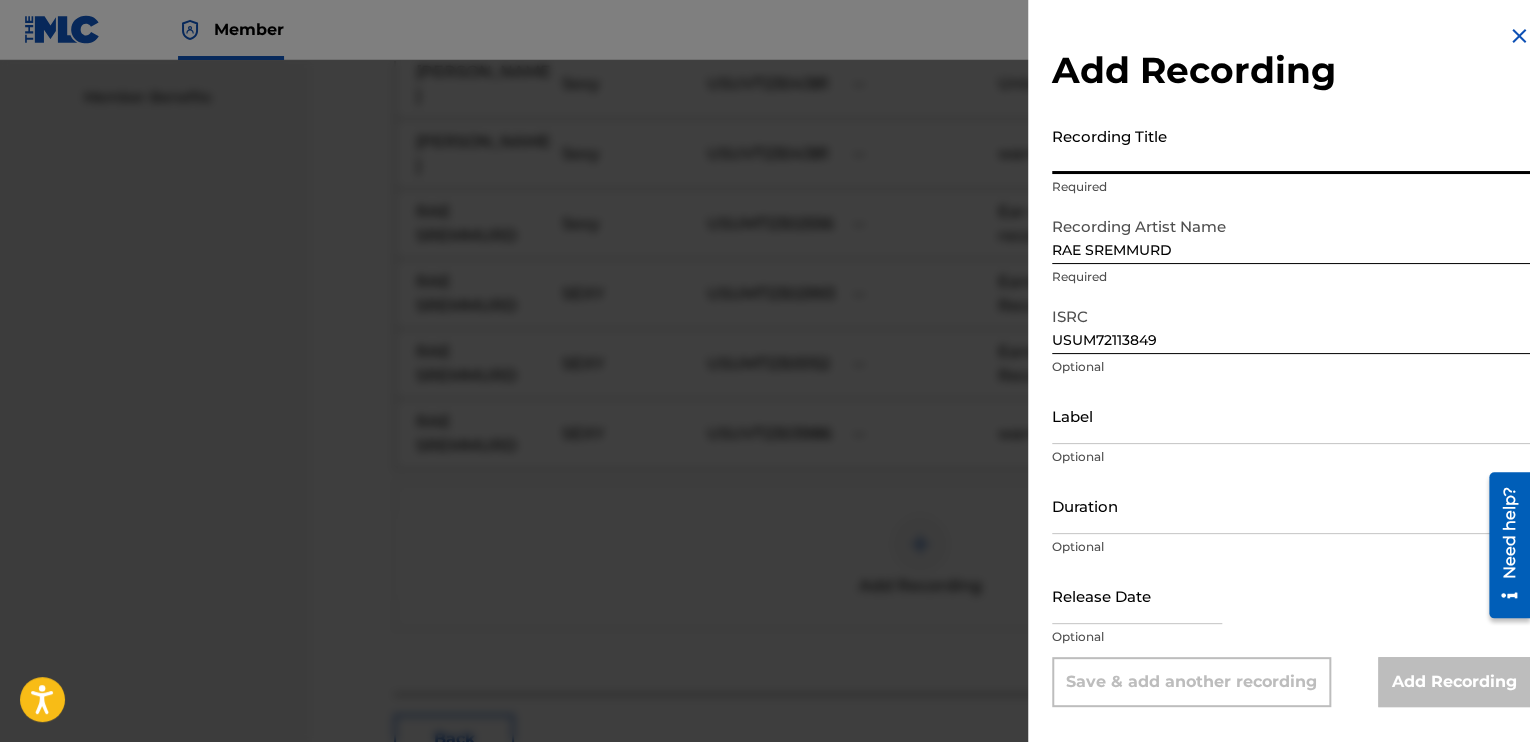 click on "Recording Title" at bounding box center (1291, 145) 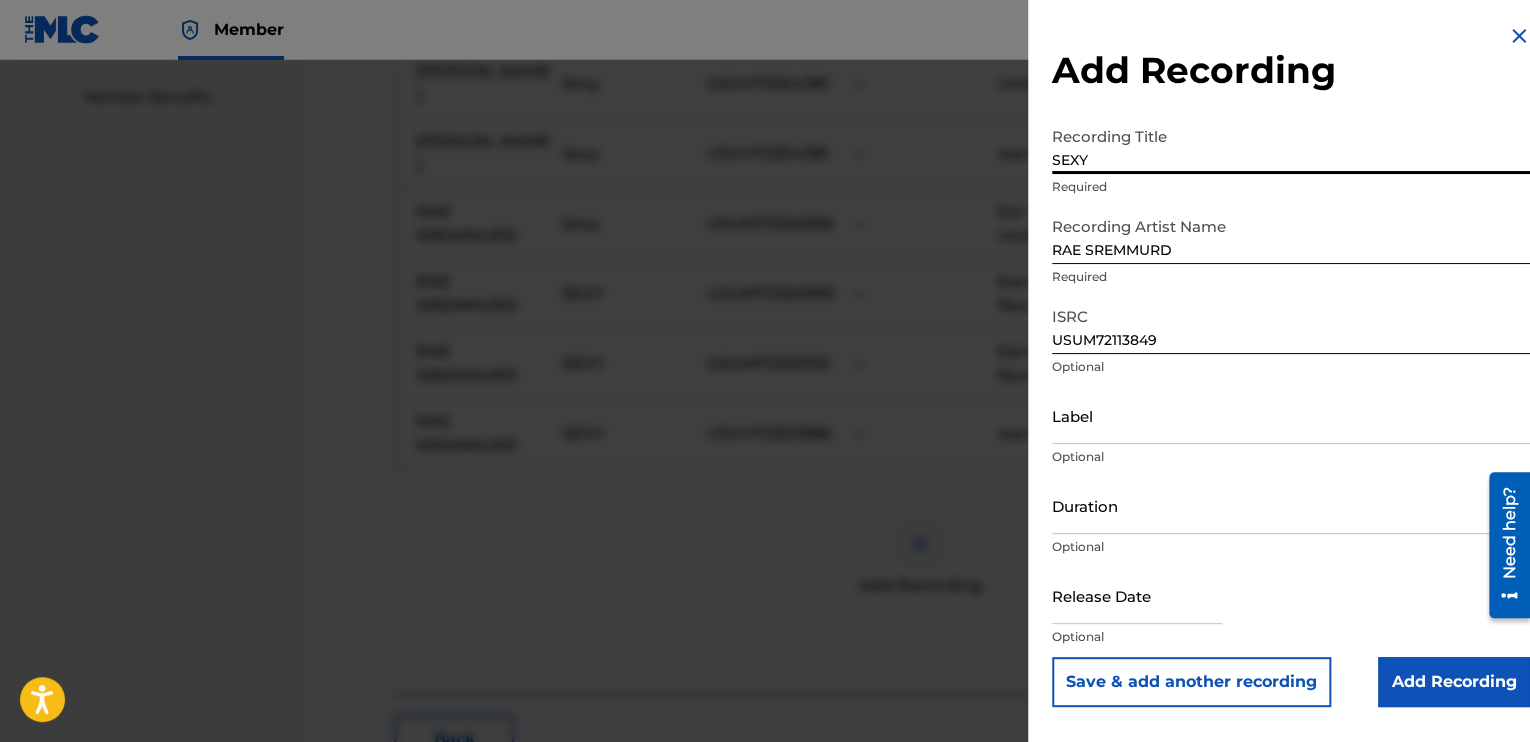 type on "SEXY" 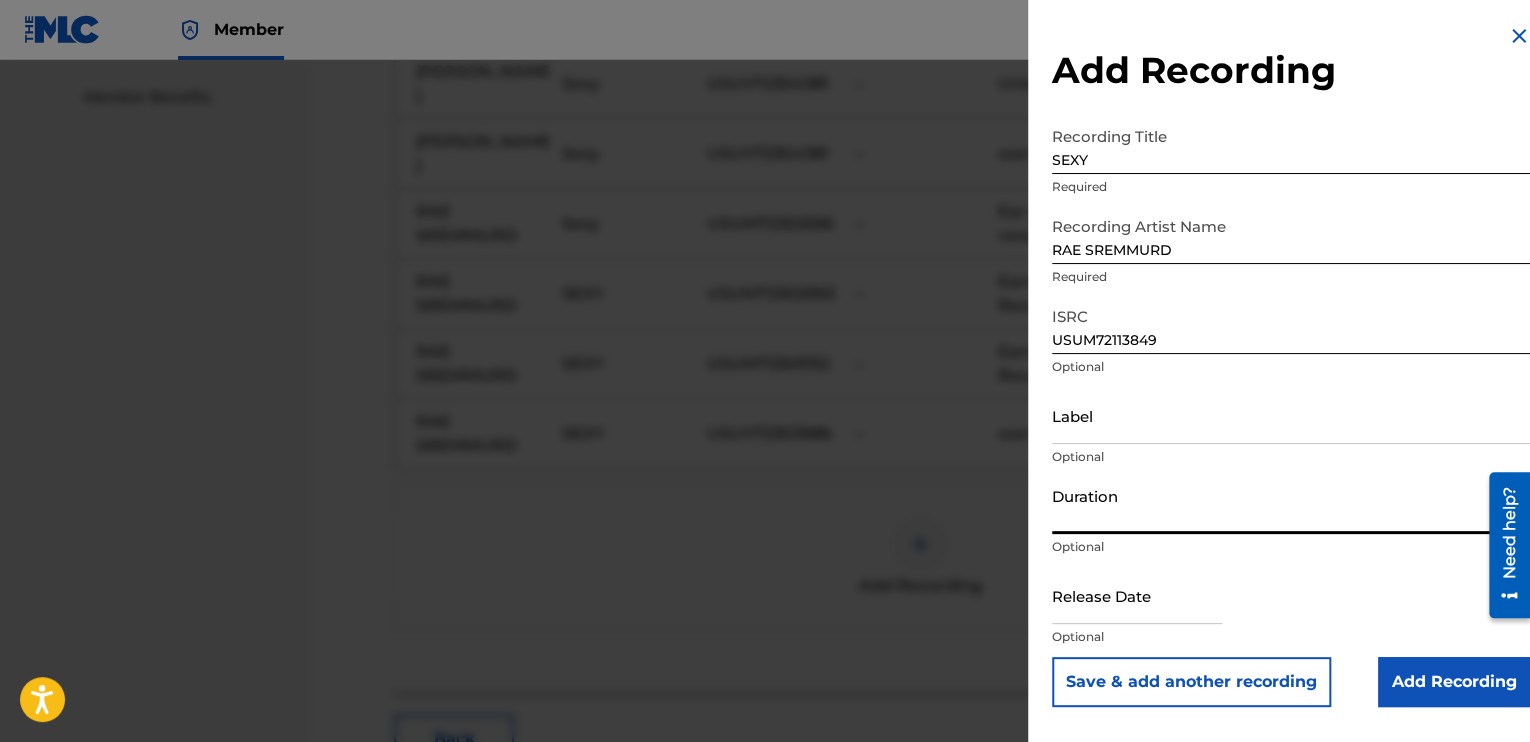 click on "Duration" at bounding box center (1291, 505) 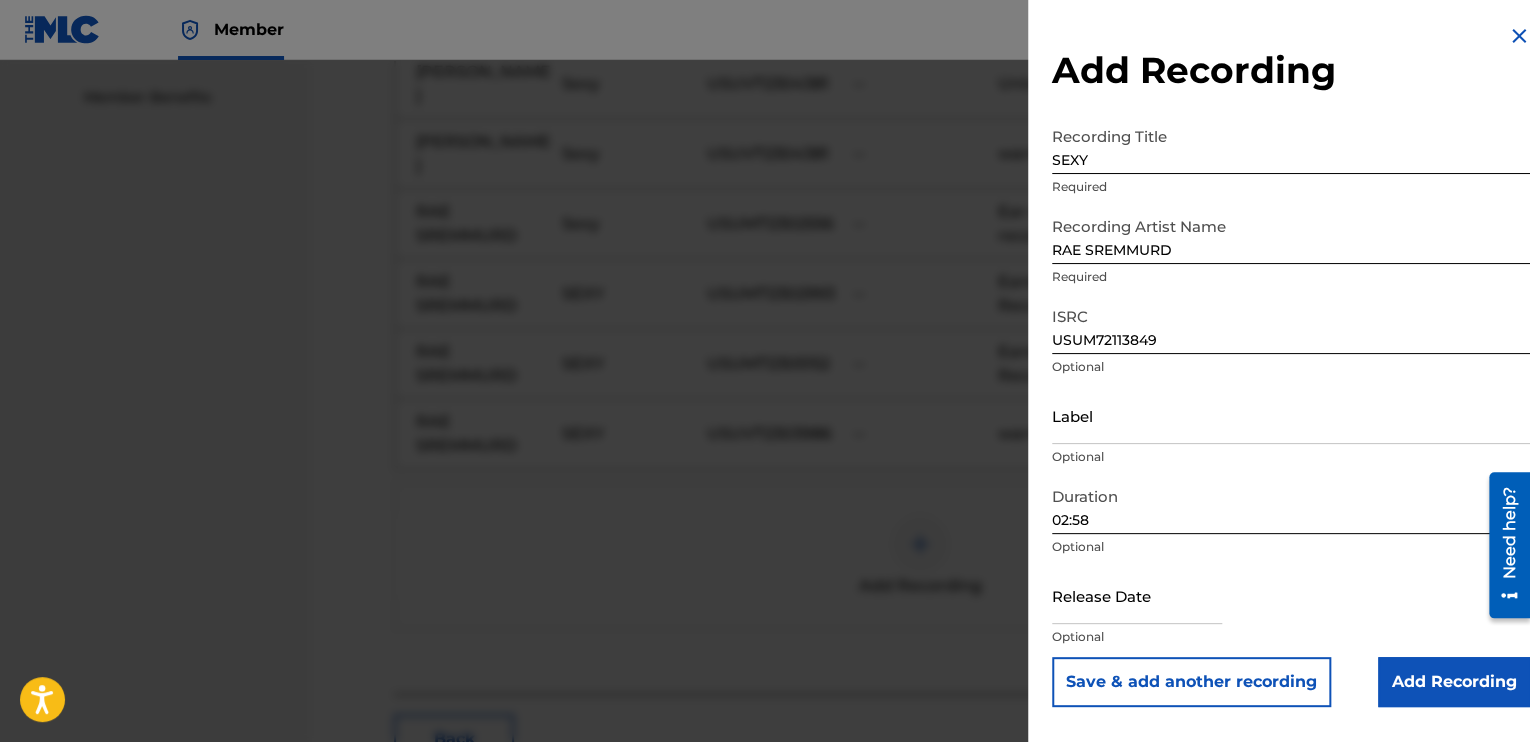 click on "Label Optional" at bounding box center [1291, 432] 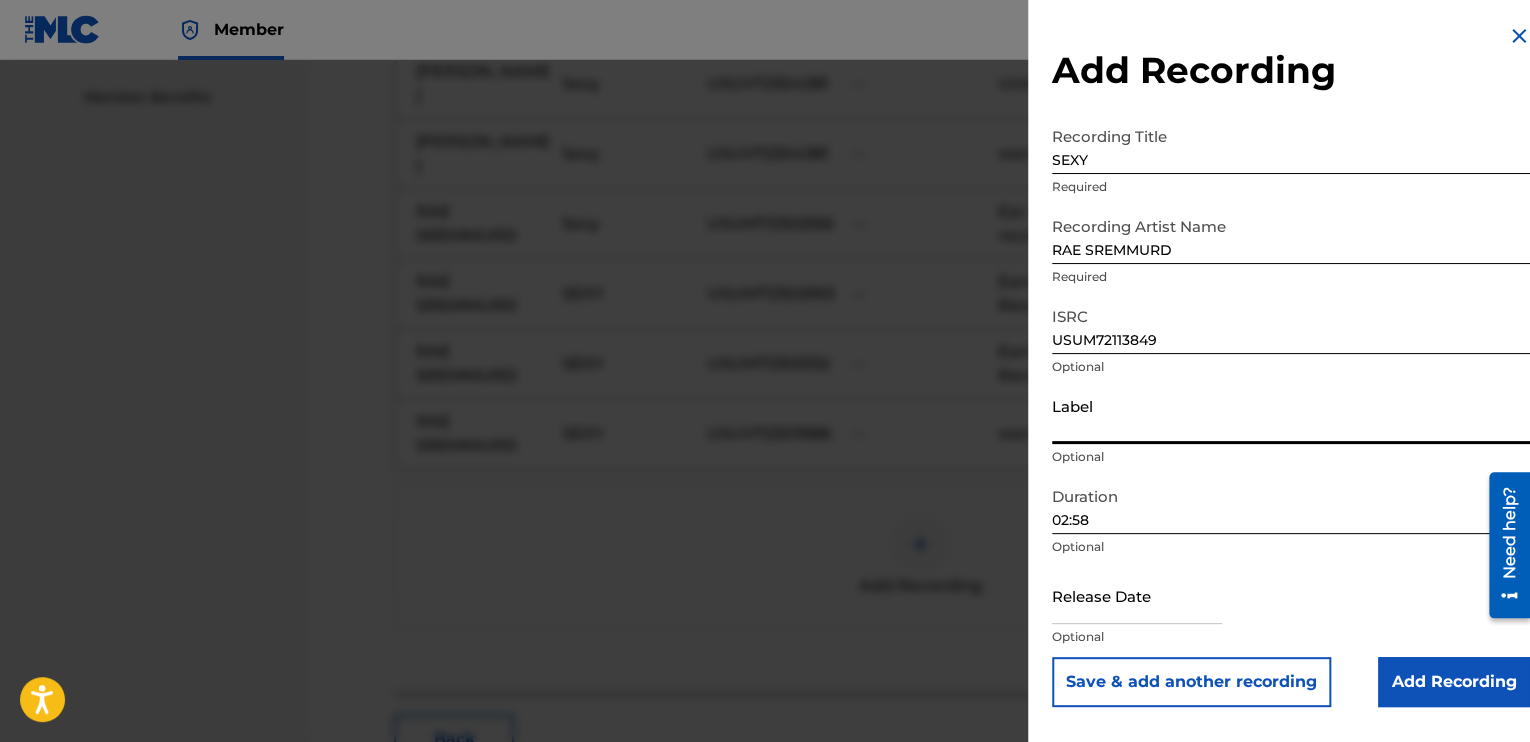 type on "Eardrummer Records" 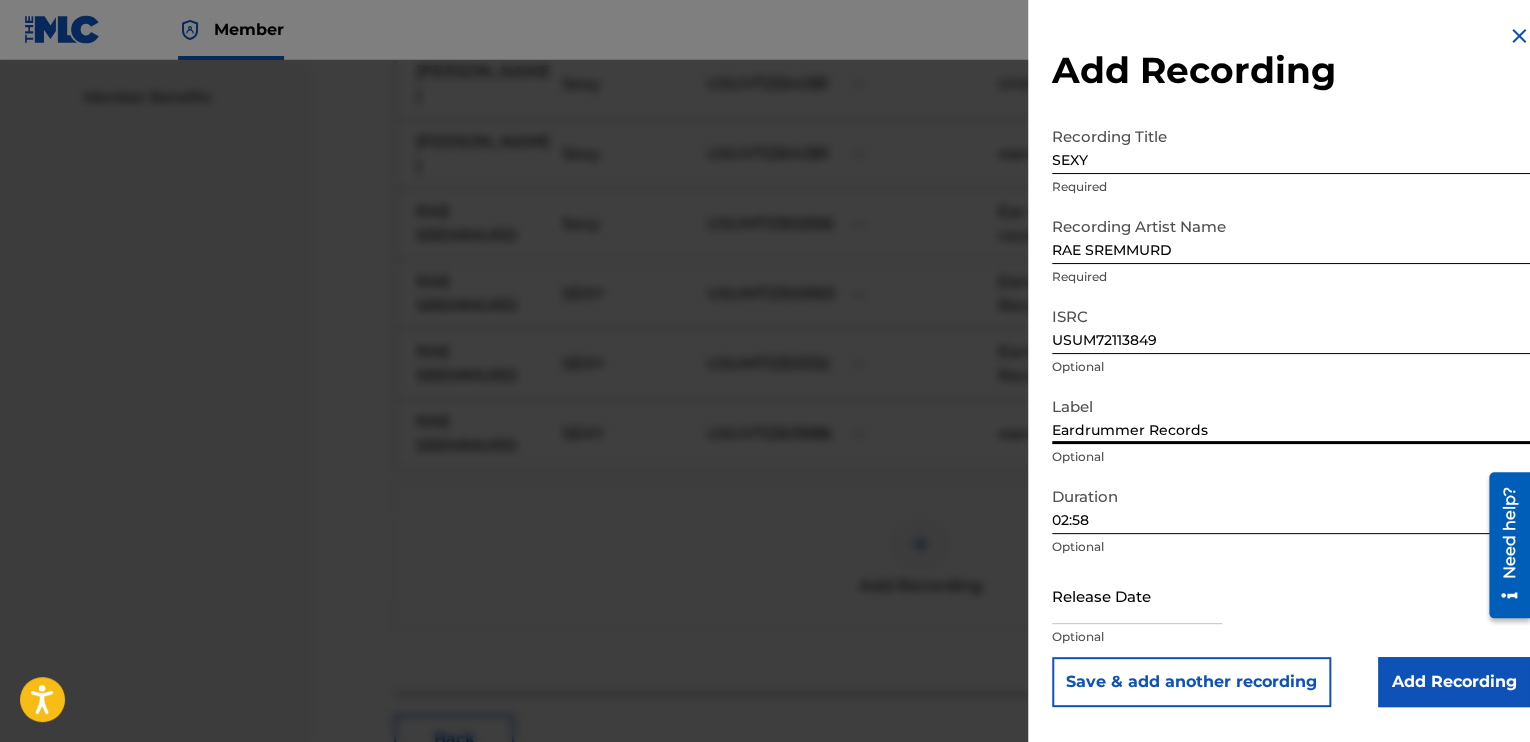 click on "Add Recording" at bounding box center [1454, 682] 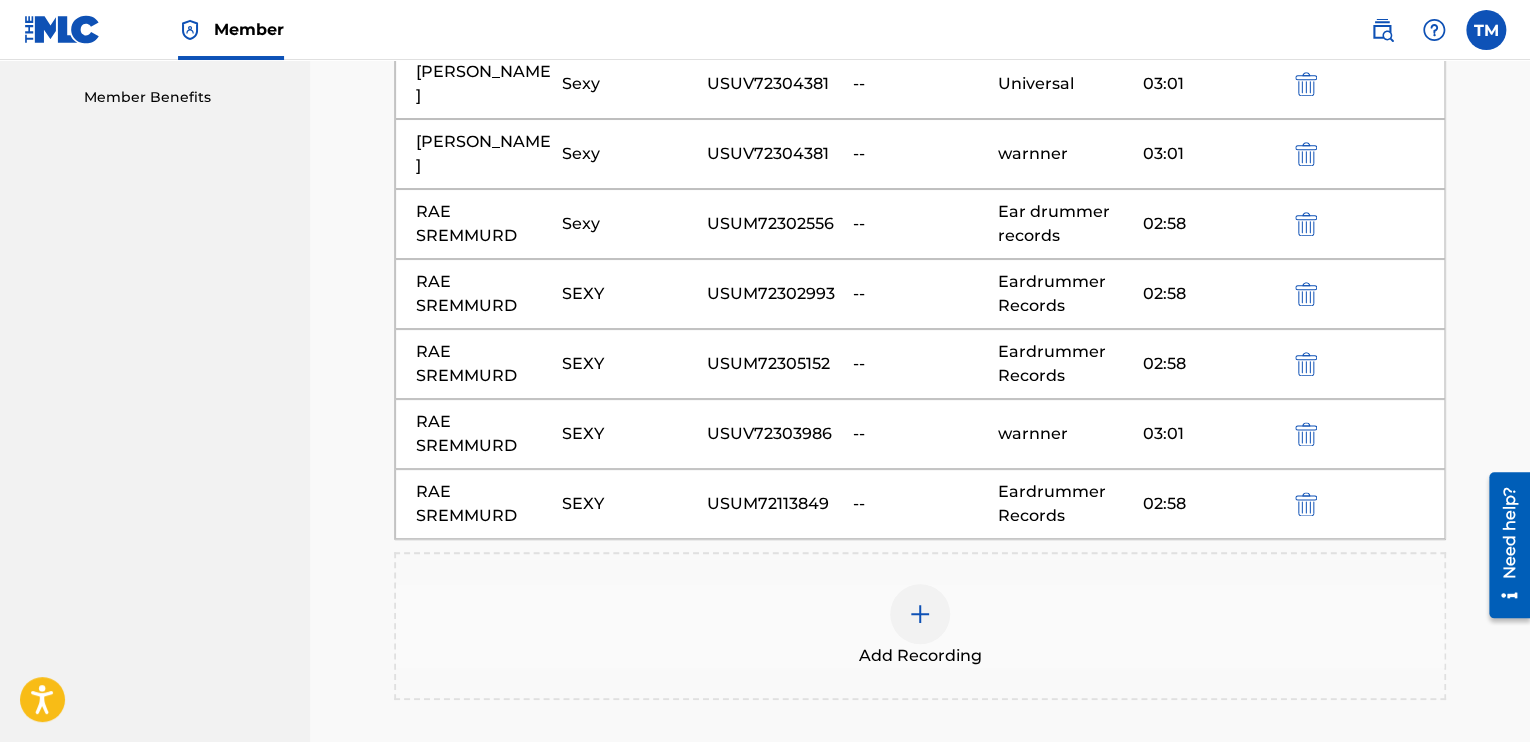 scroll, scrollTop: 1112, scrollLeft: 0, axis: vertical 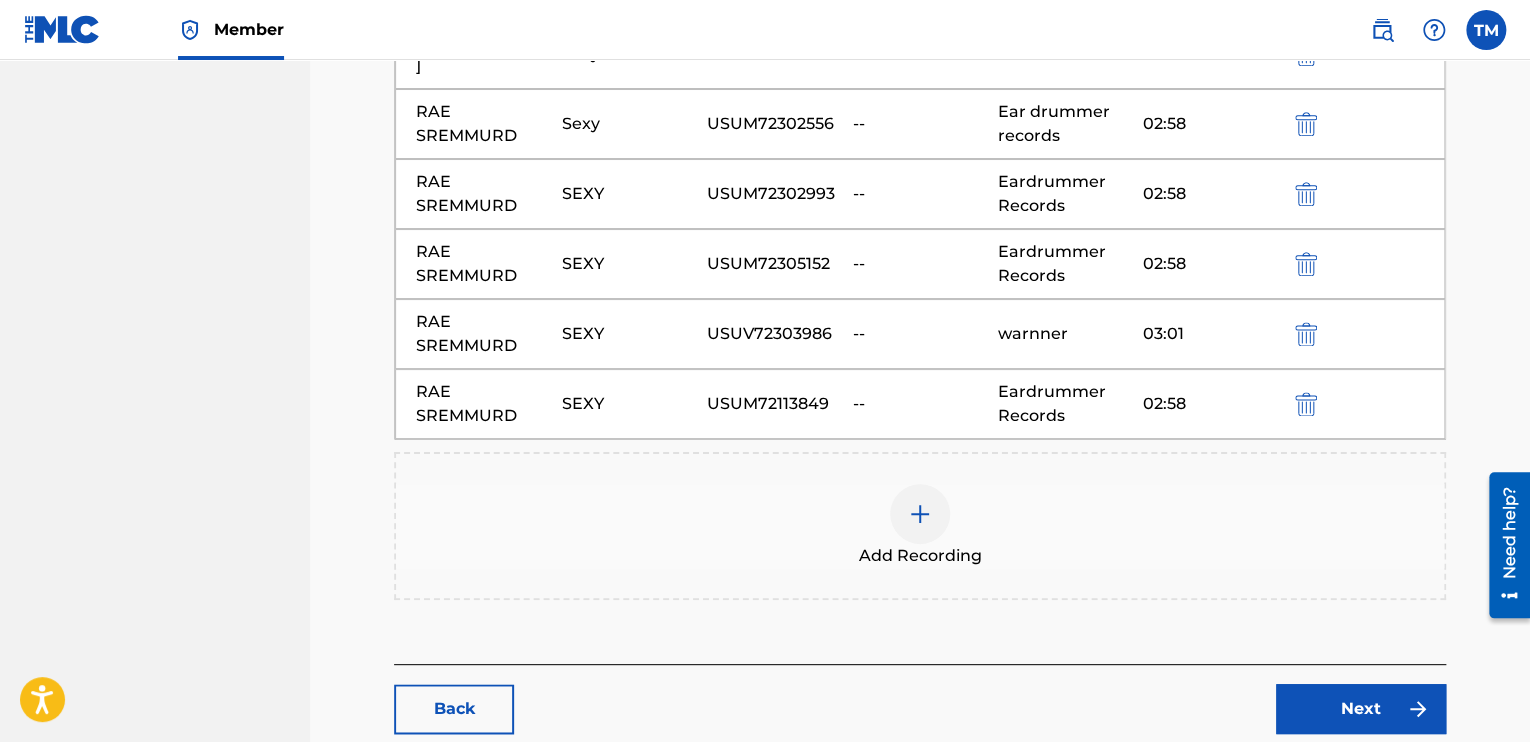 click at bounding box center [920, 514] 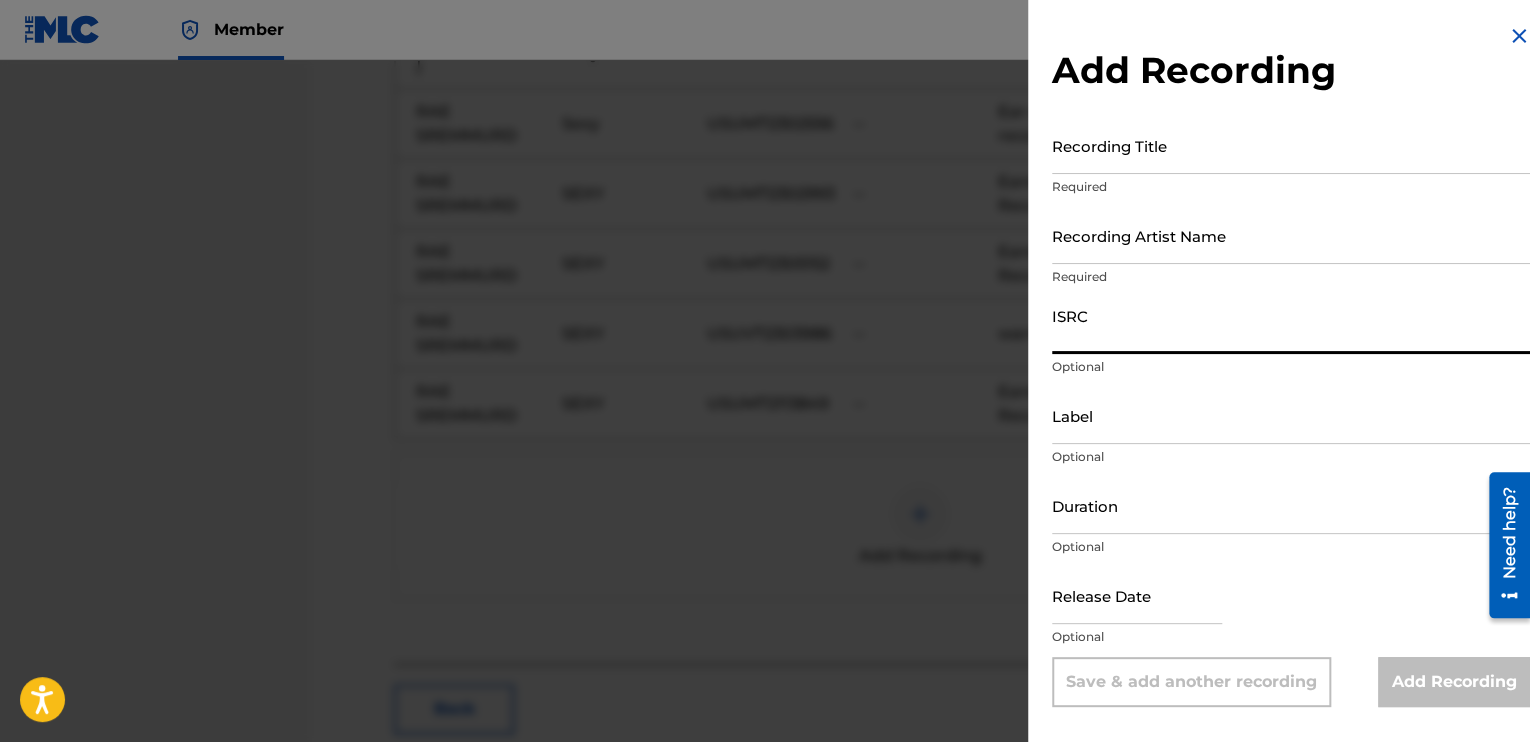 click on "ISRC" at bounding box center (1291, 325) 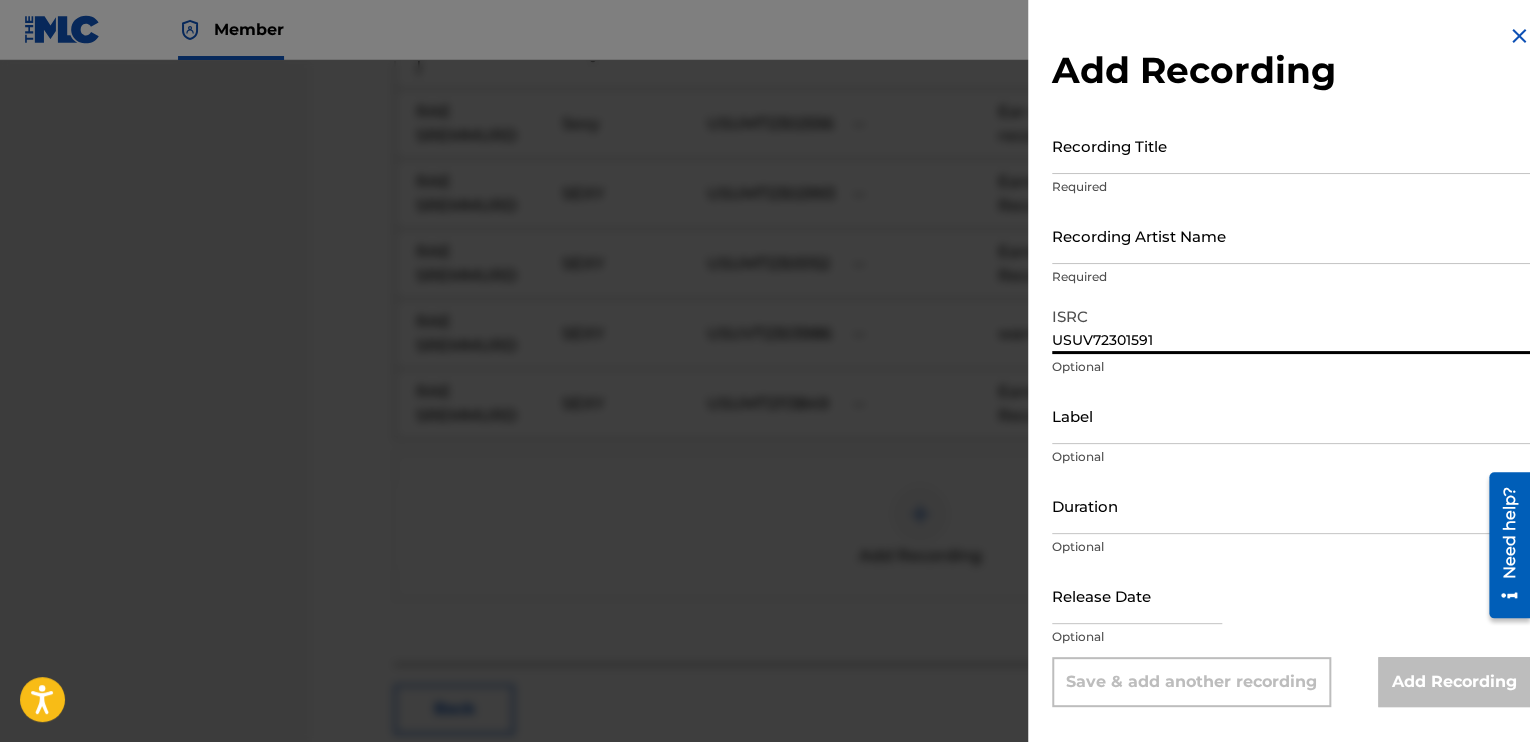 type on "USUV72301591" 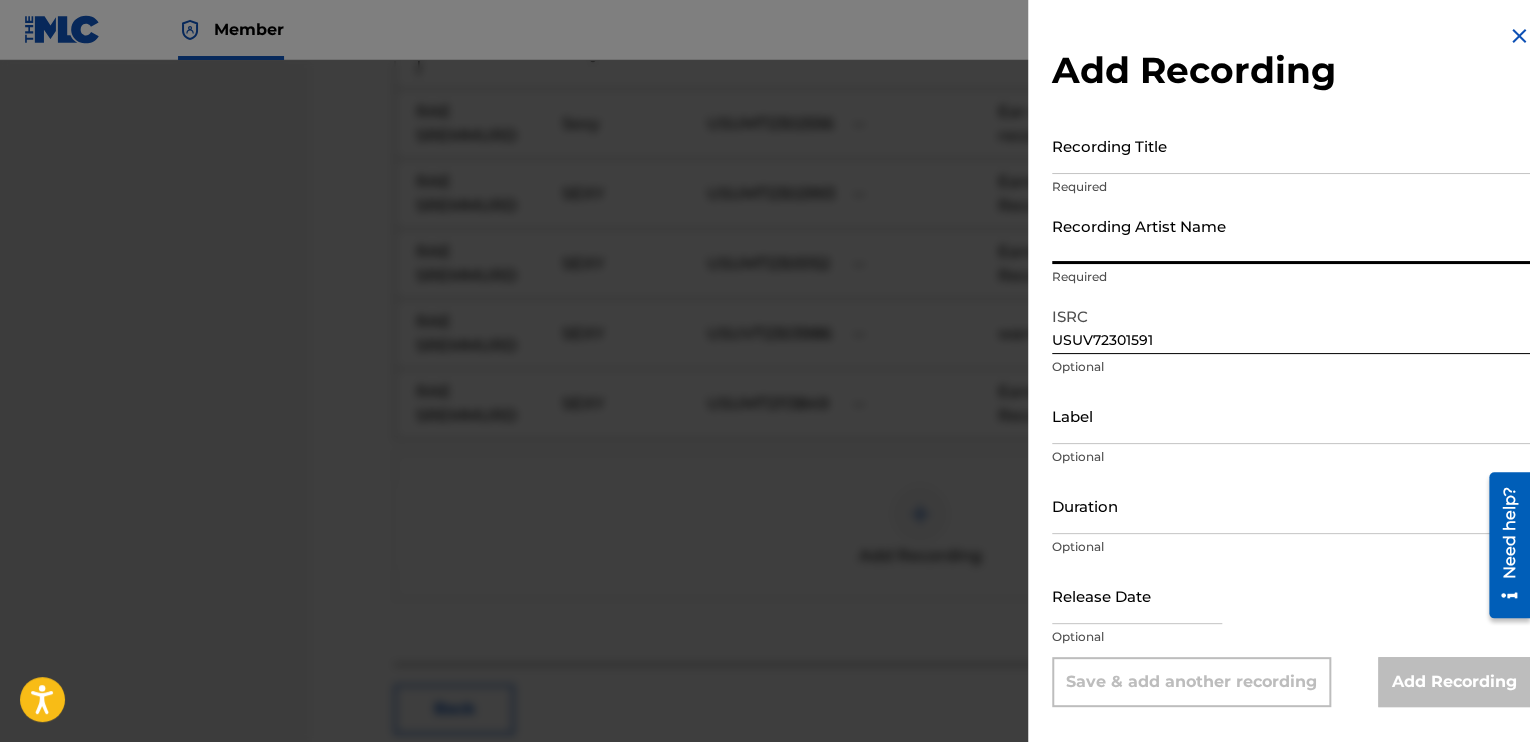 type on "RAE SREMMURD" 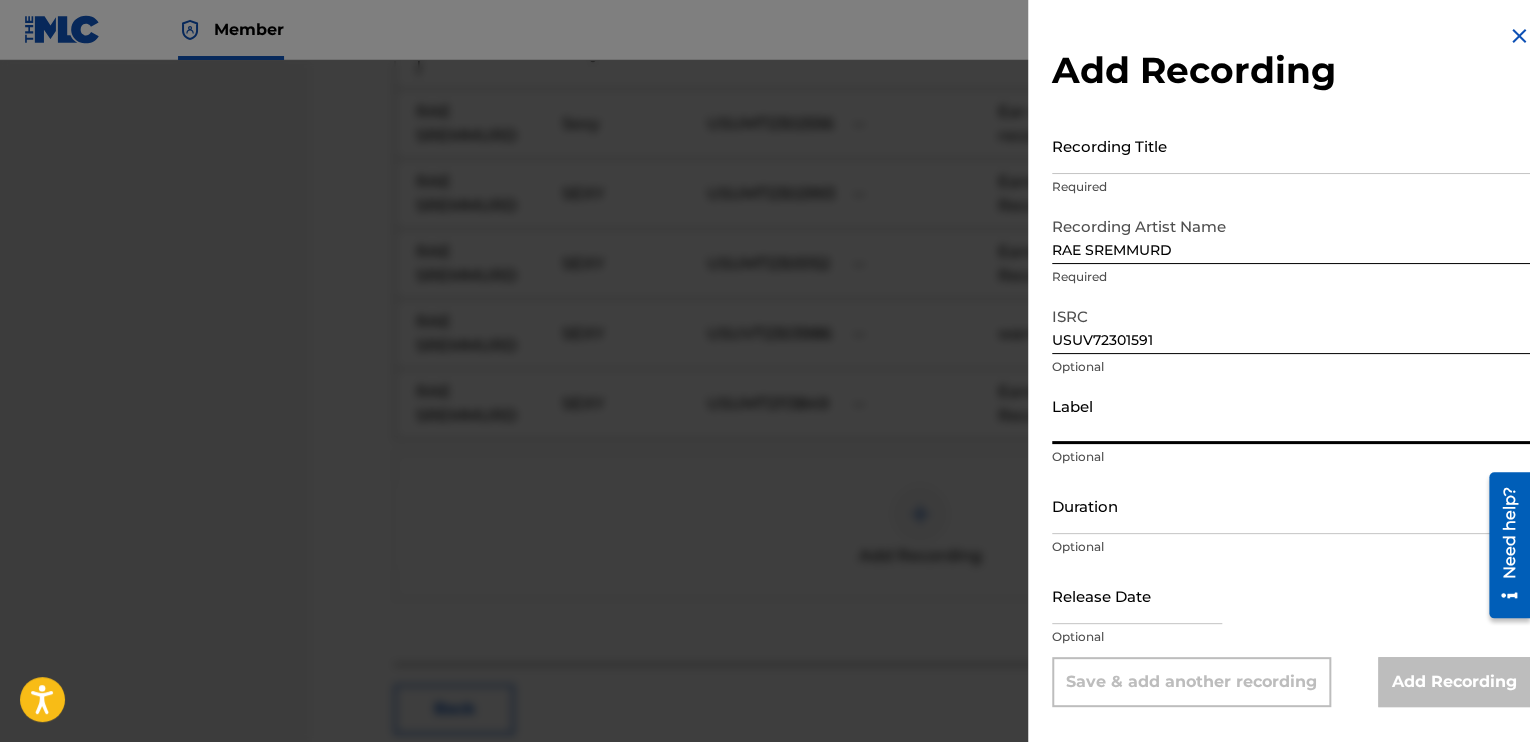 click on "Label" at bounding box center [1291, 415] 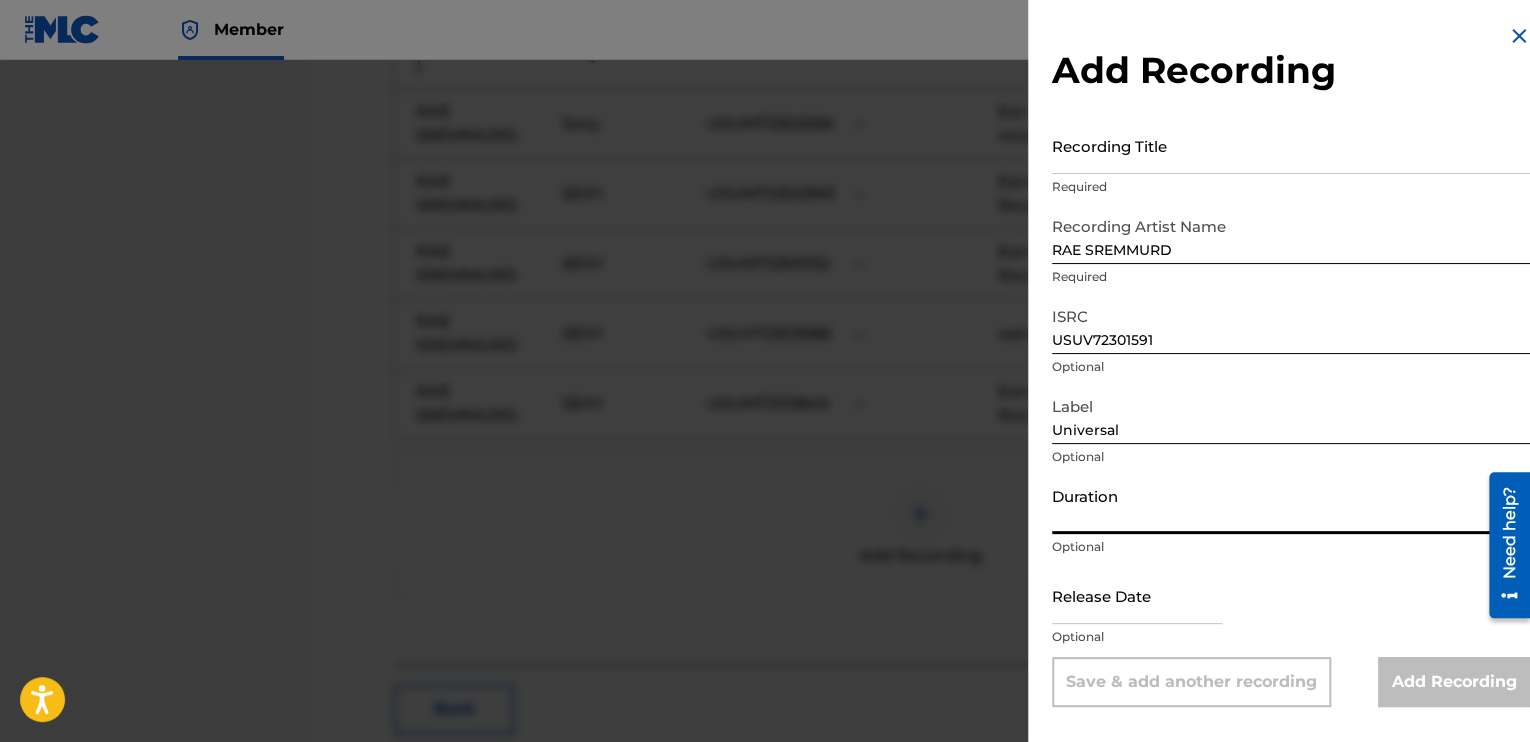 click on "Duration" at bounding box center (1291, 505) 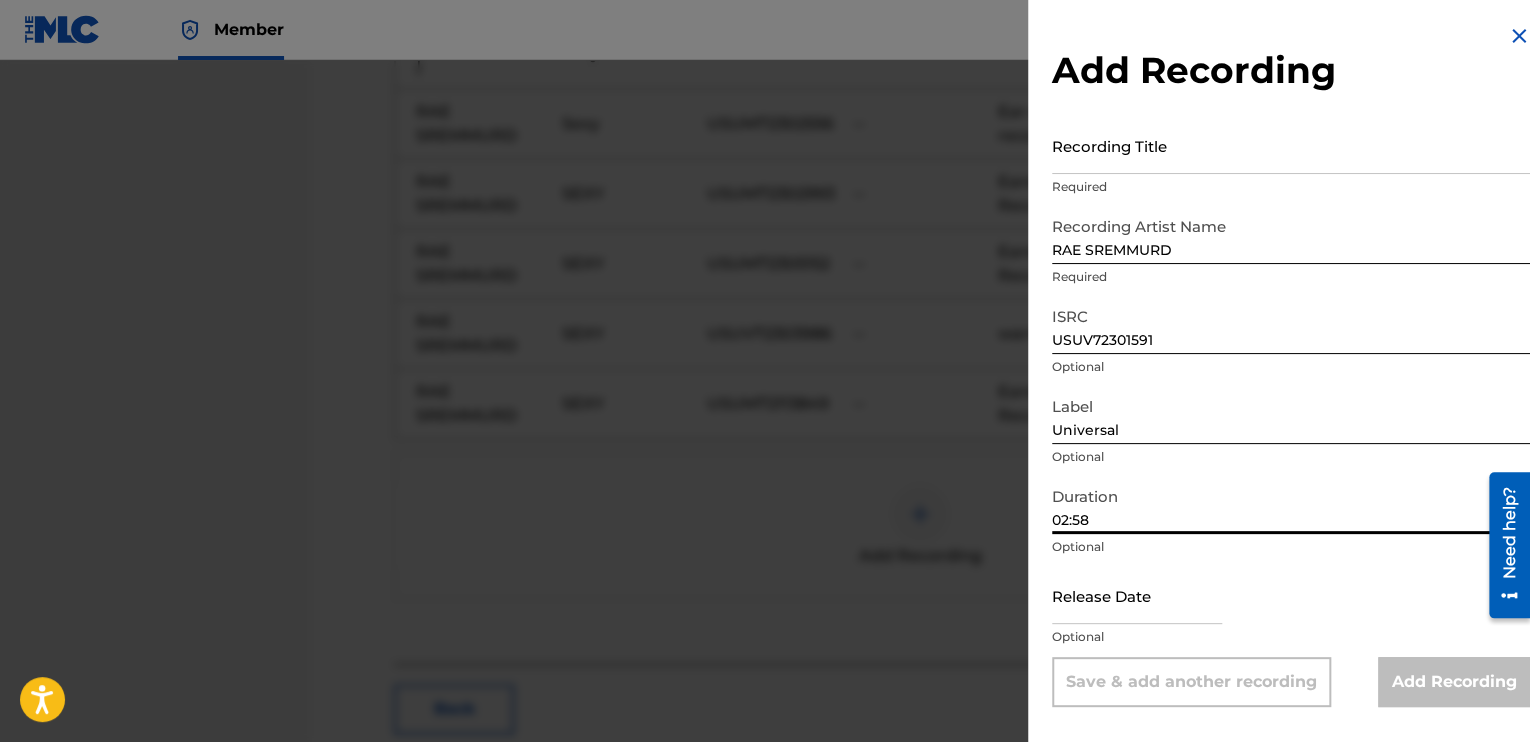 scroll, scrollTop: 1152, scrollLeft: 0, axis: vertical 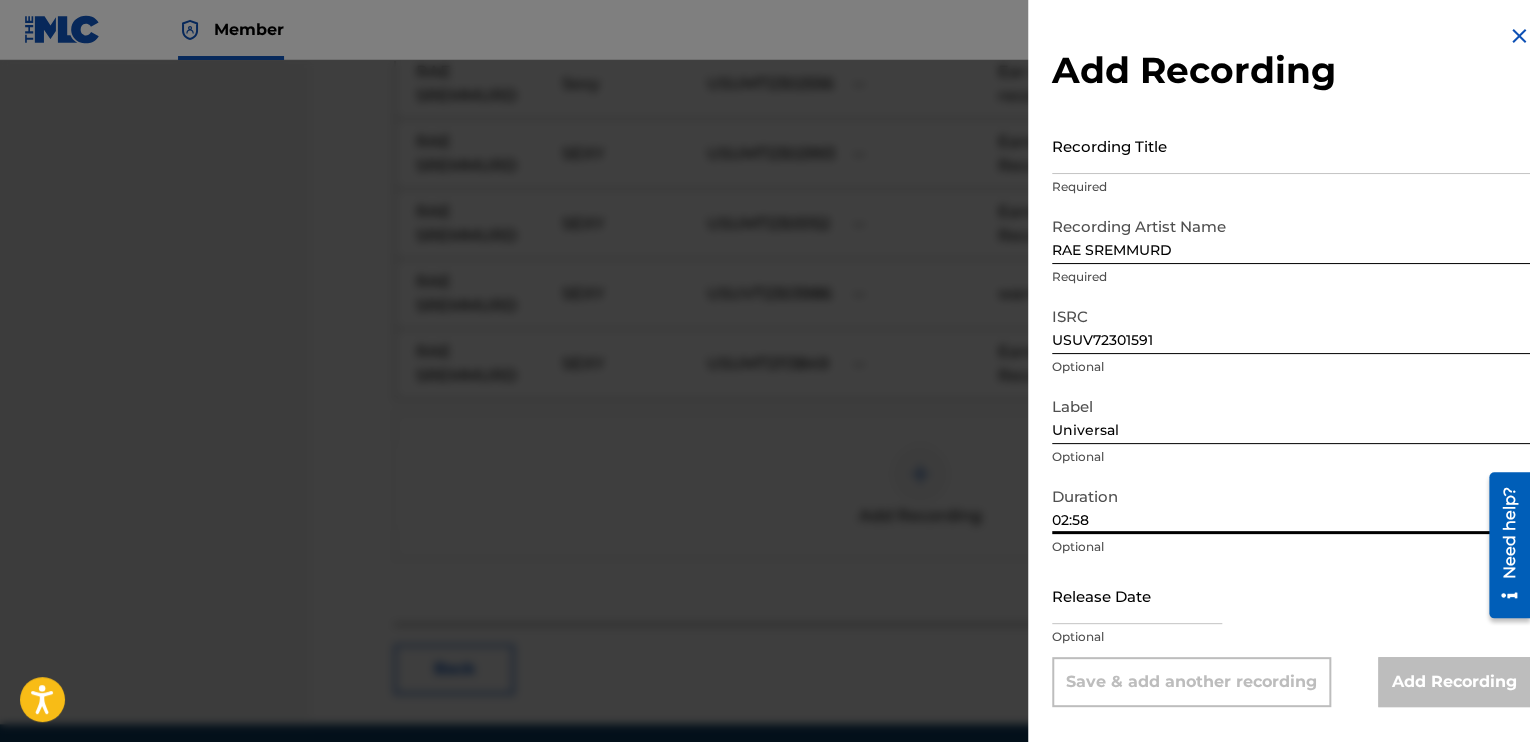 select on "6" 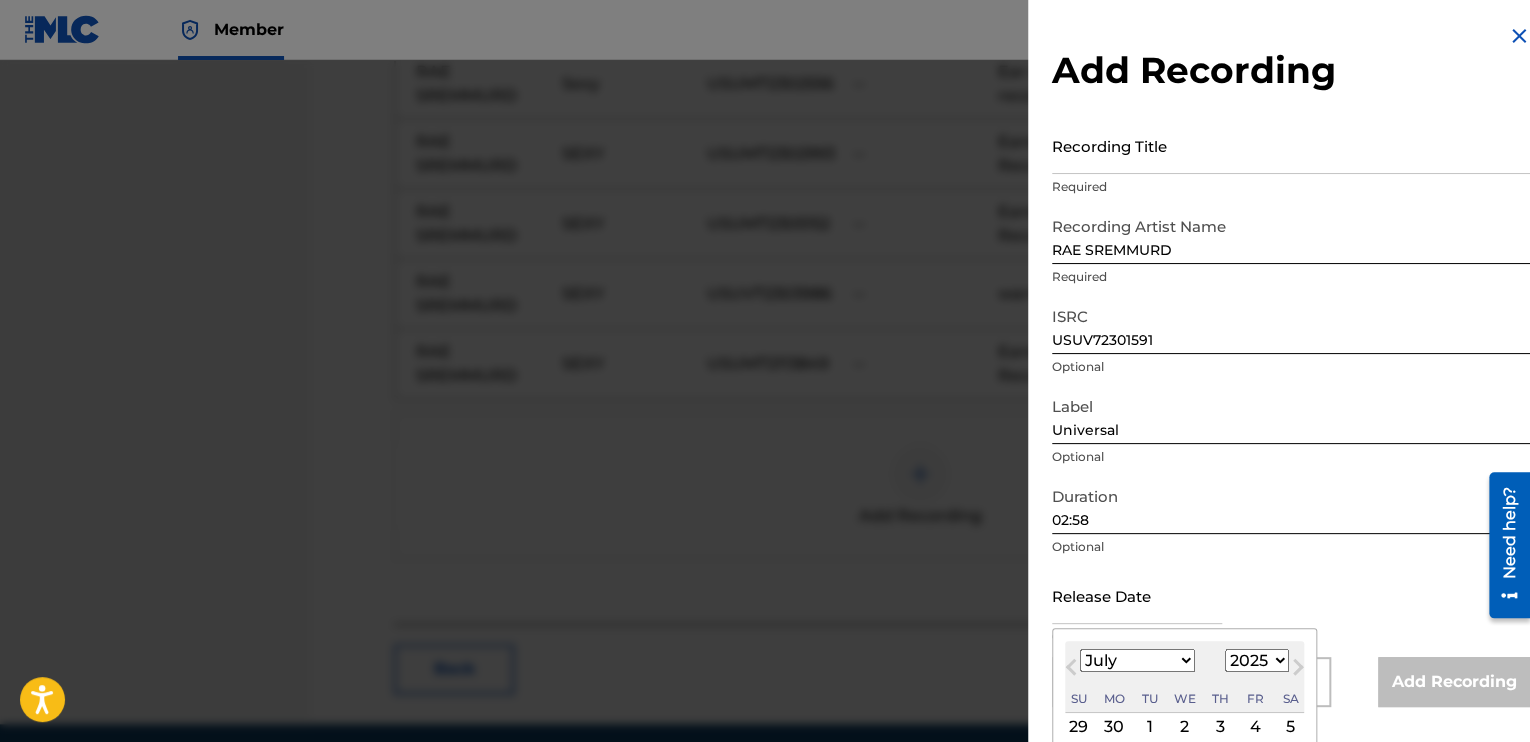 click at bounding box center [1137, 595] 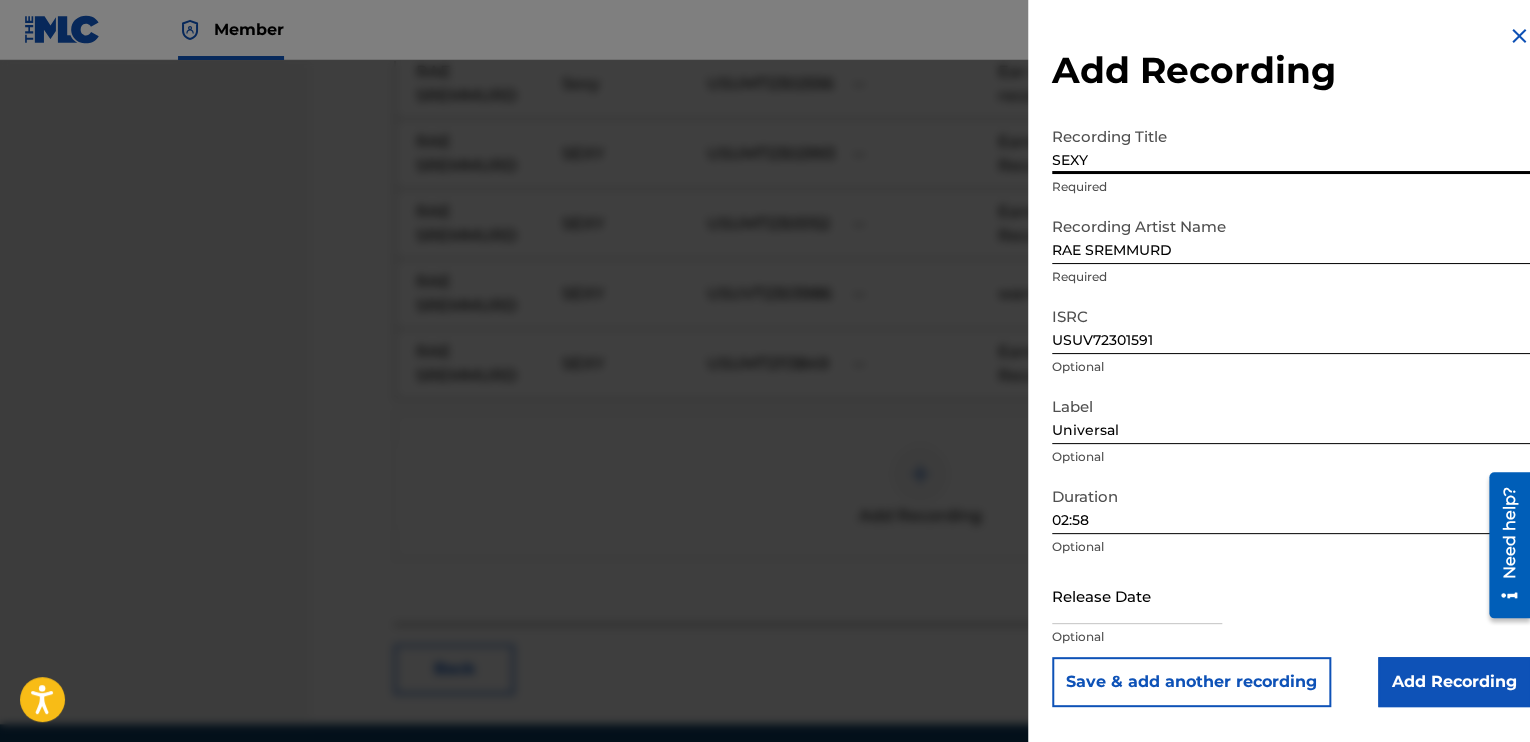 type on "SEXY" 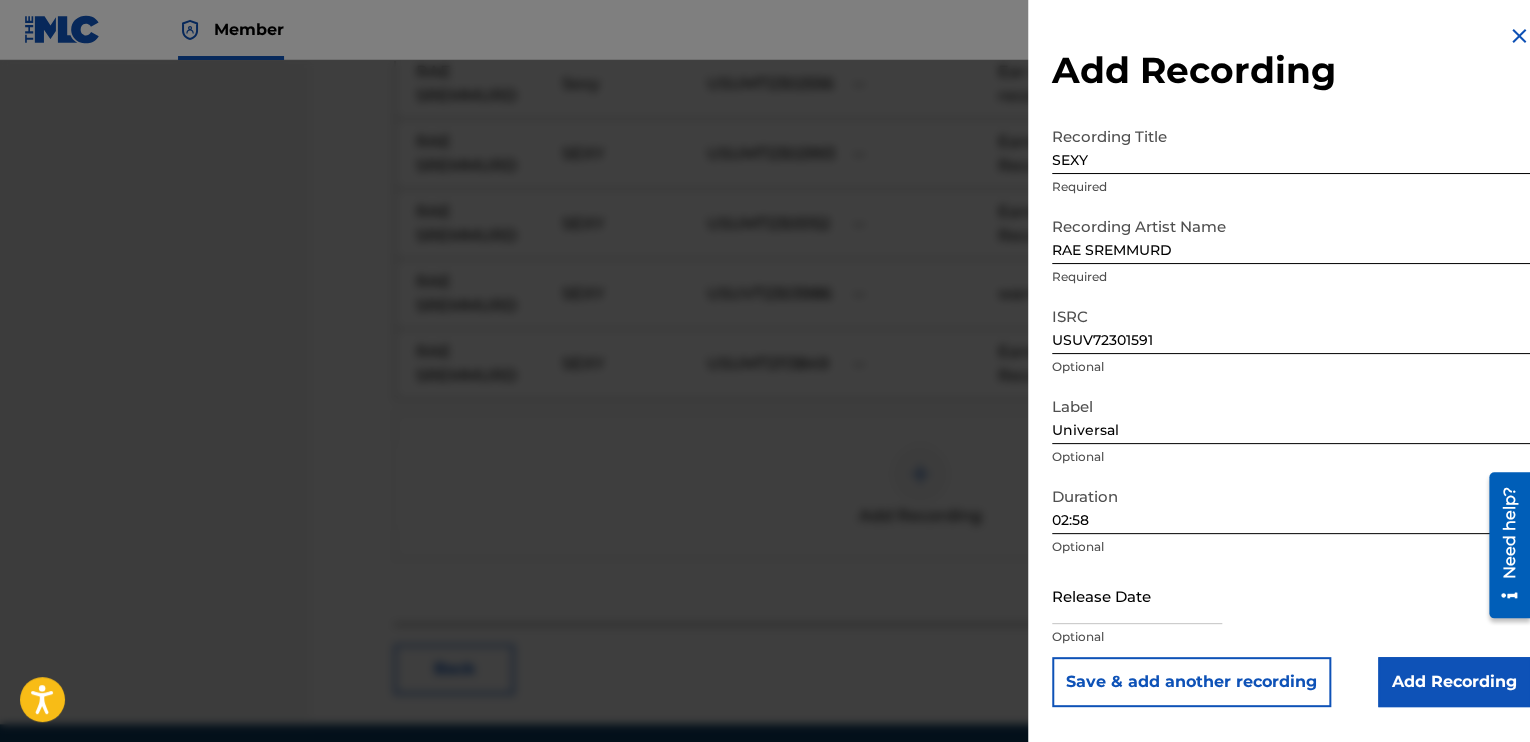 click on "Add Recording" at bounding box center (1454, 682) 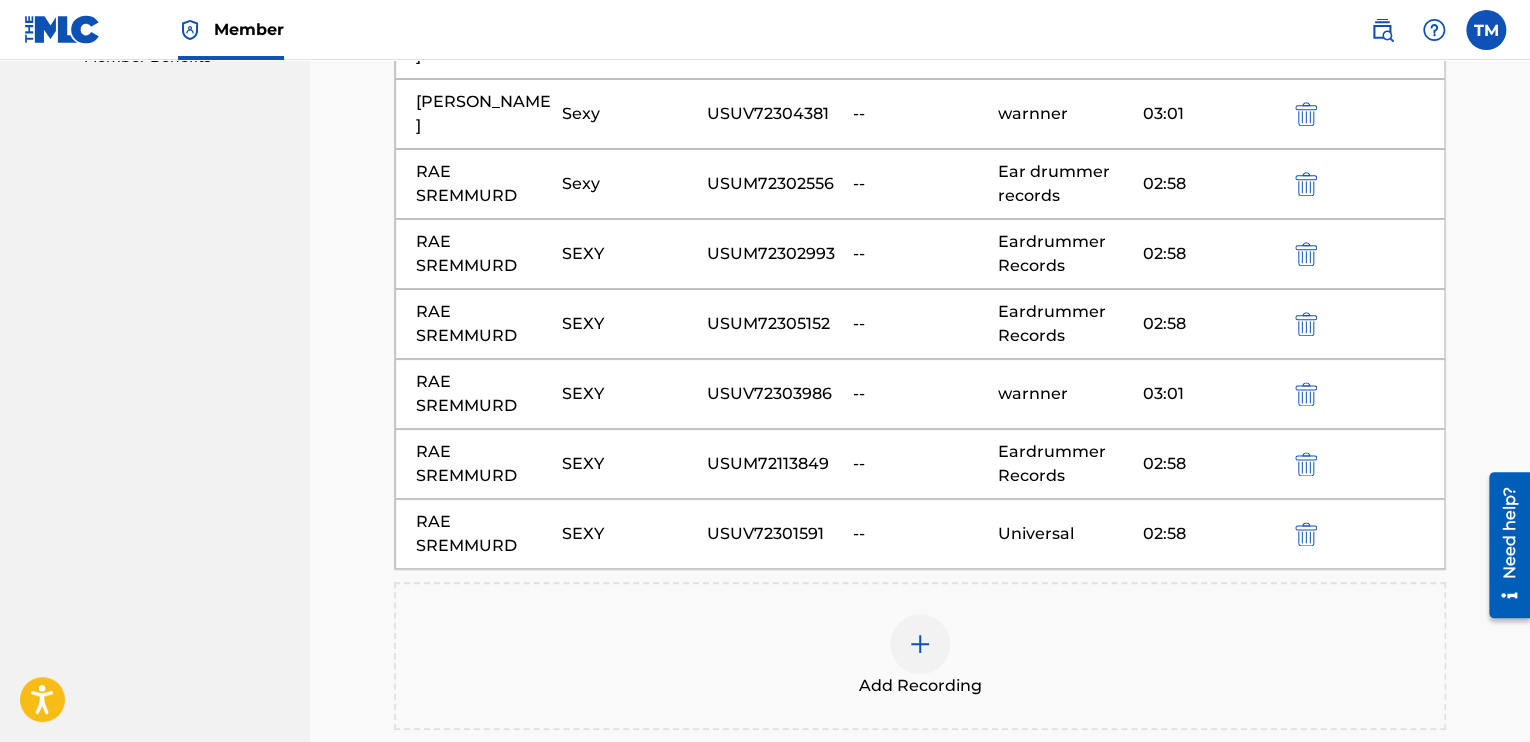 scroll, scrollTop: 1221, scrollLeft: 0, axis: vertical 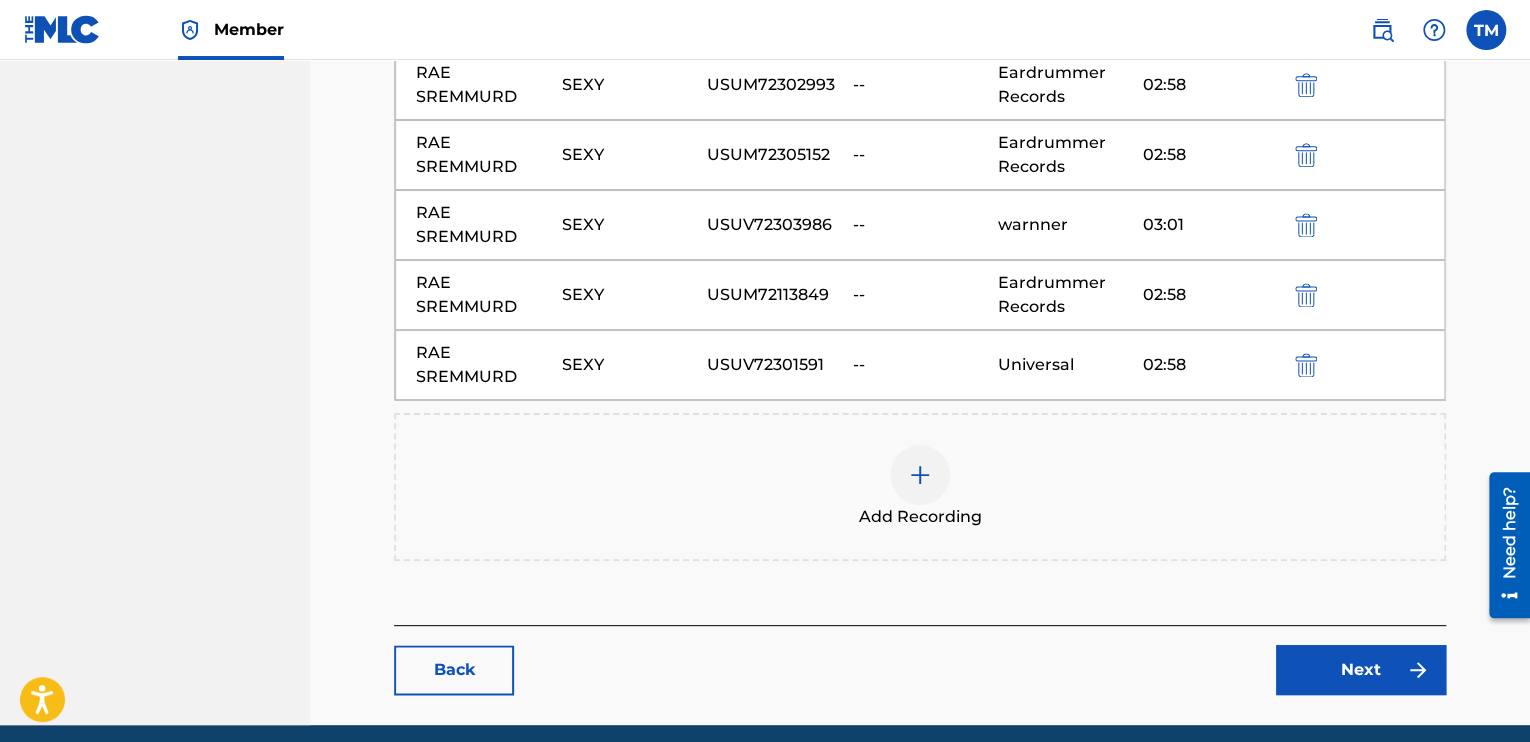 click on "Next" at bounding box center (1361, 670) 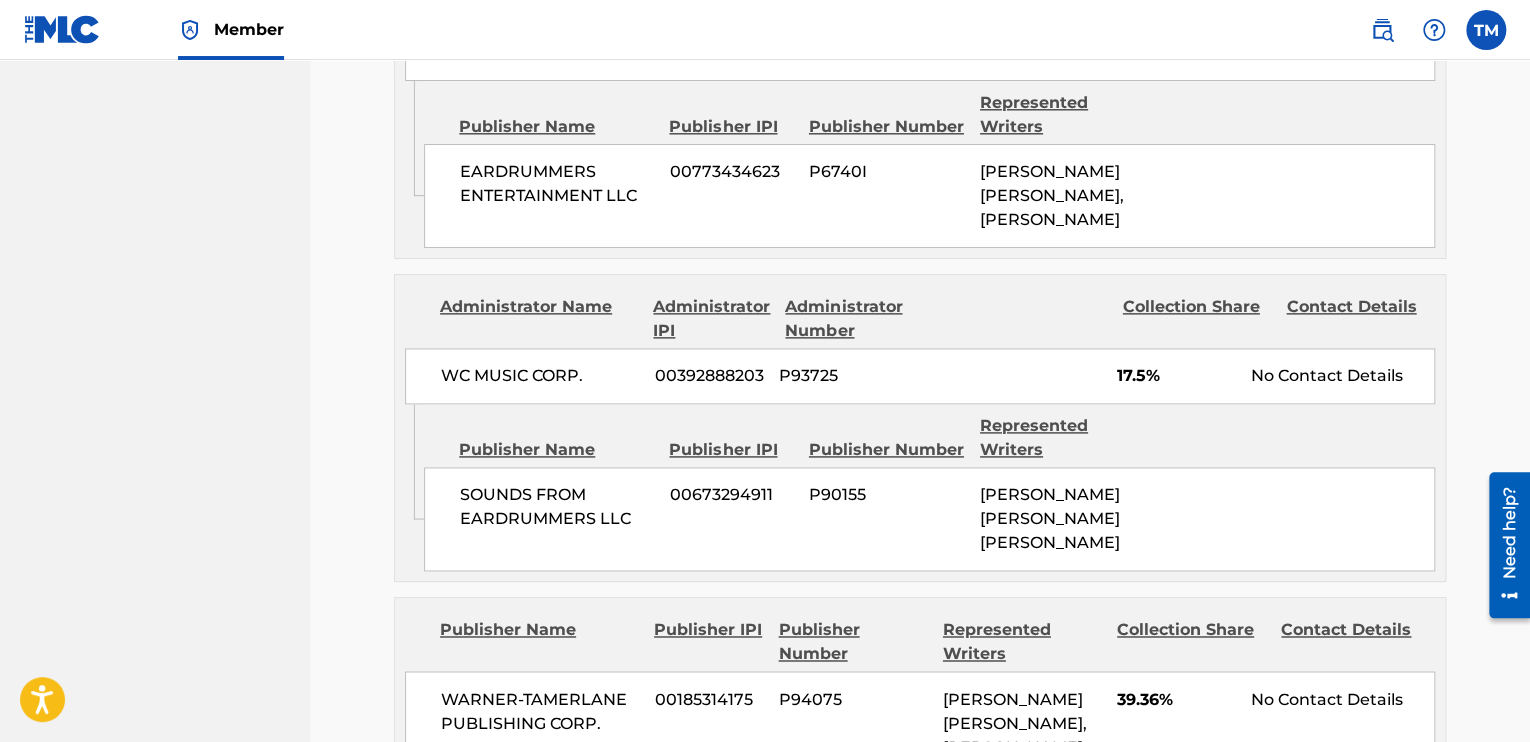 scroll, scrollTop: 0, scrollLeft: 0, axis: both 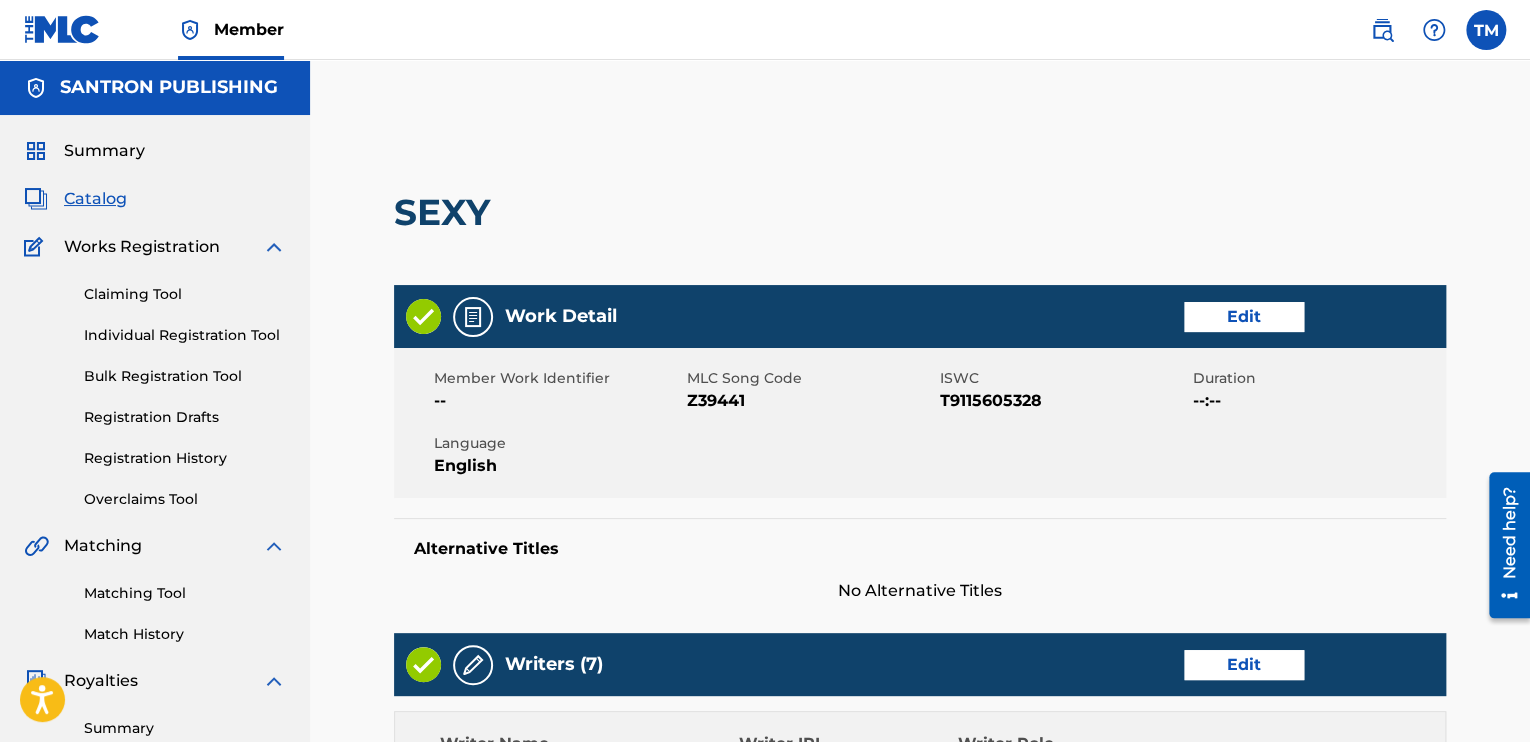click on "Edit" at bounding box center [1244, 317] 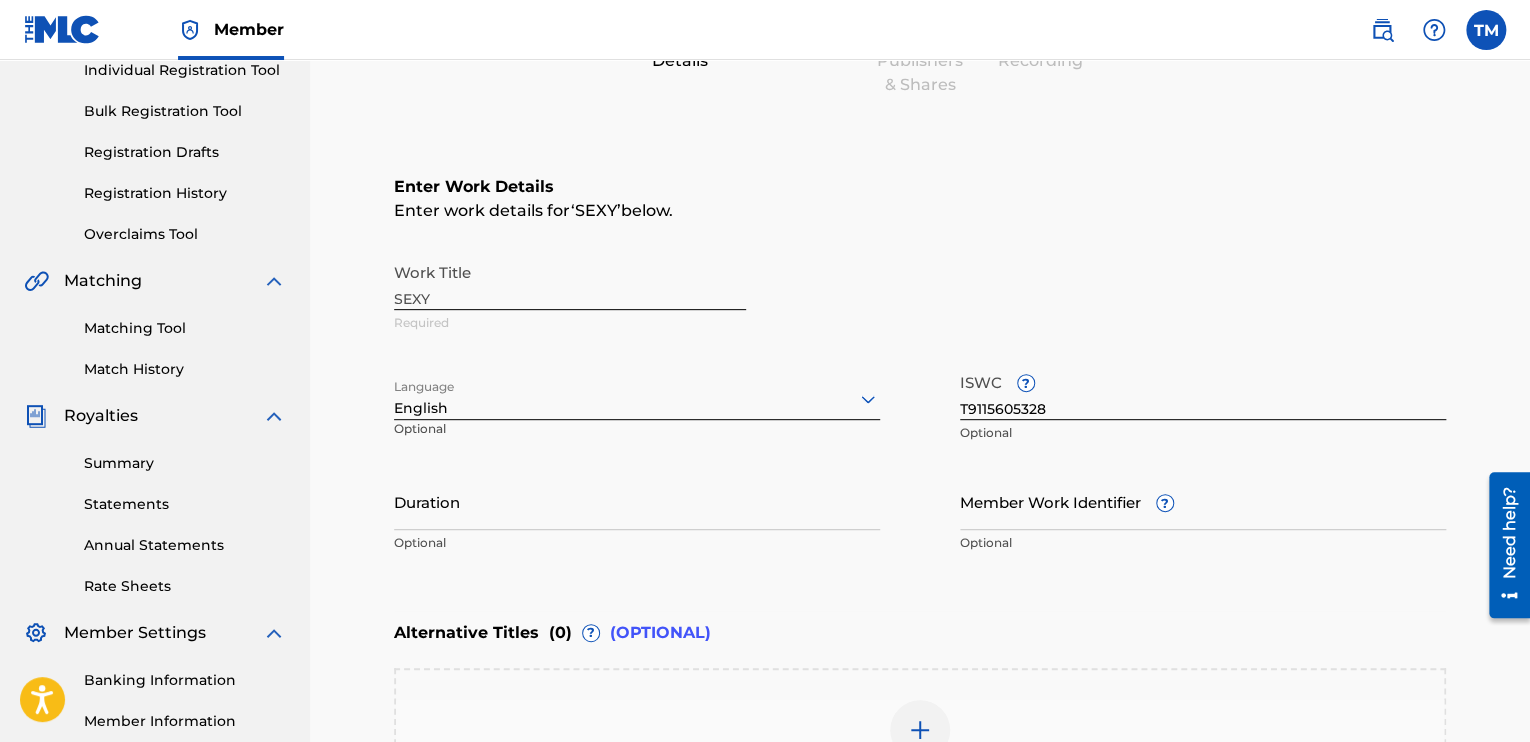 scroll, scrollTop: 300, scrollLeft: 0, axis: vertical 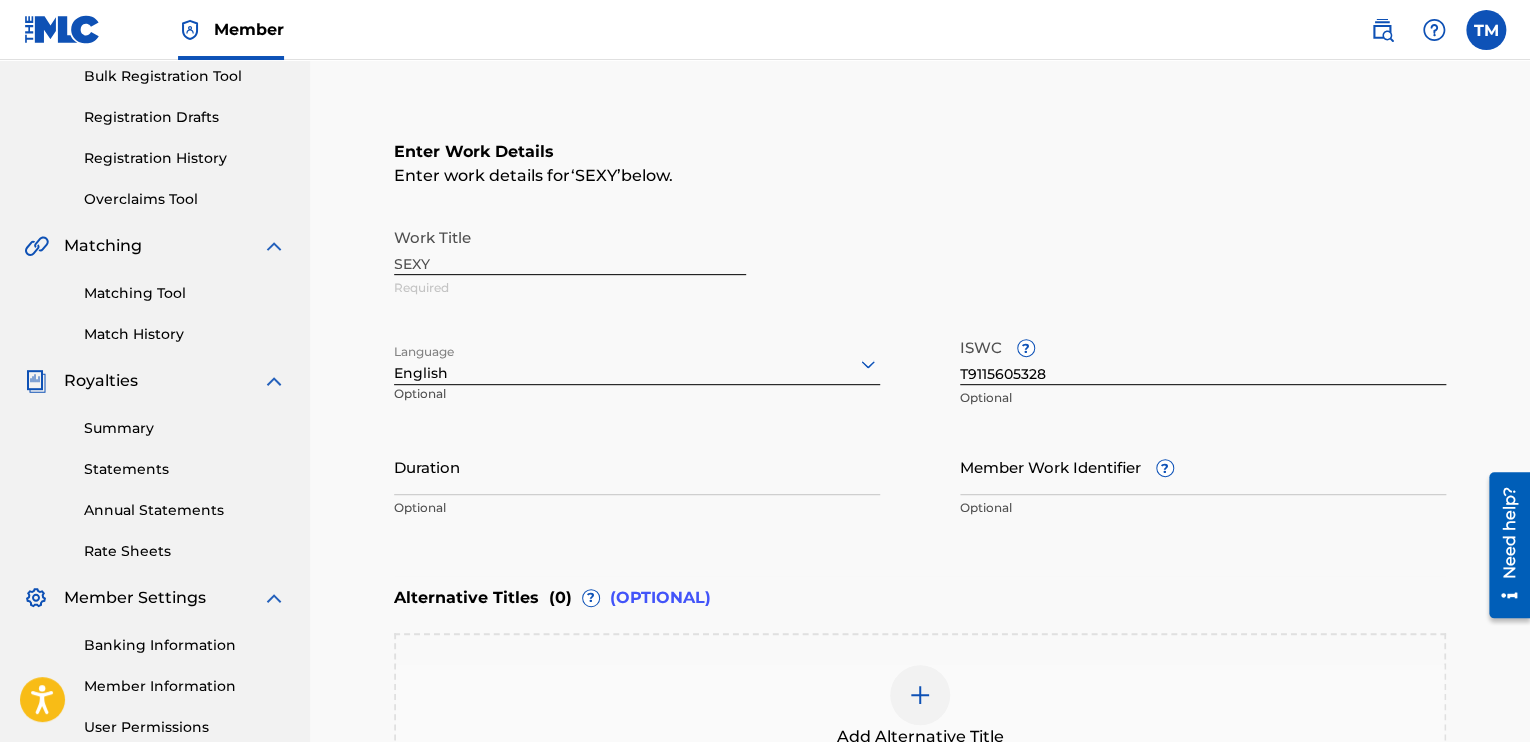 click on "Duration" at bounding box center [637, 466] 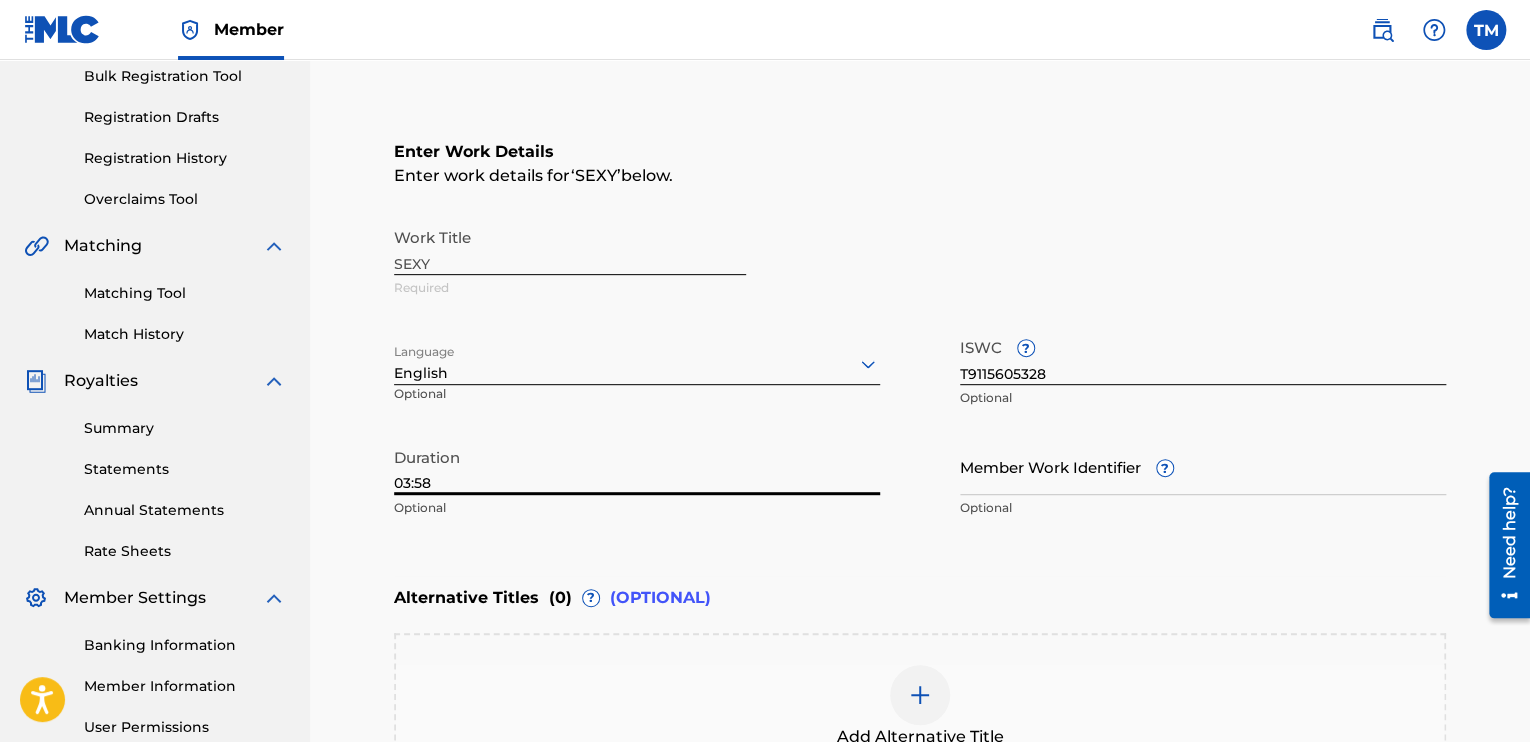 drag, startPoint x: 407, startPoint y: 484, endPoint x: 408, endPoint y: 497, distance: 13.038404 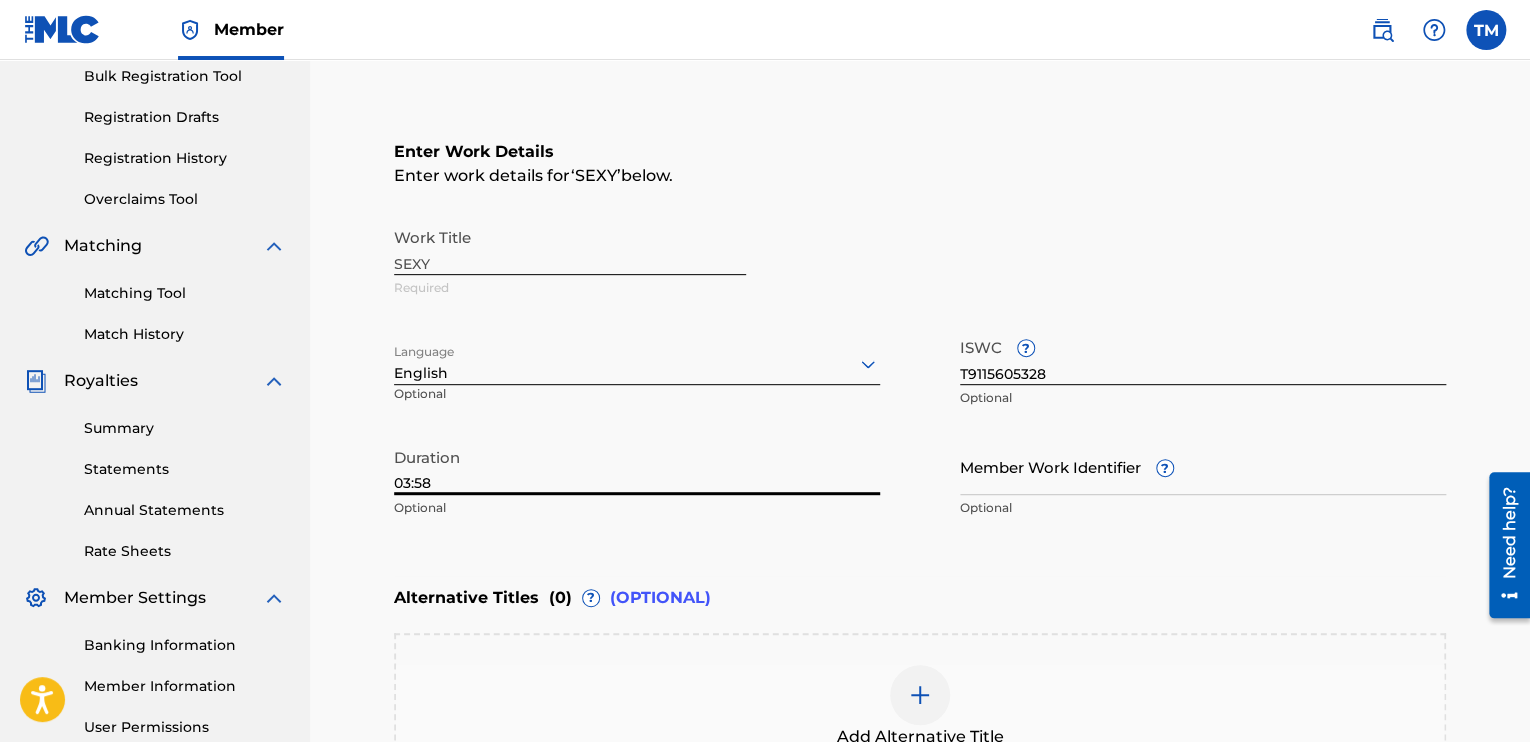 click on "Duration   03:58 Optional" at bounding box center [637, 483] 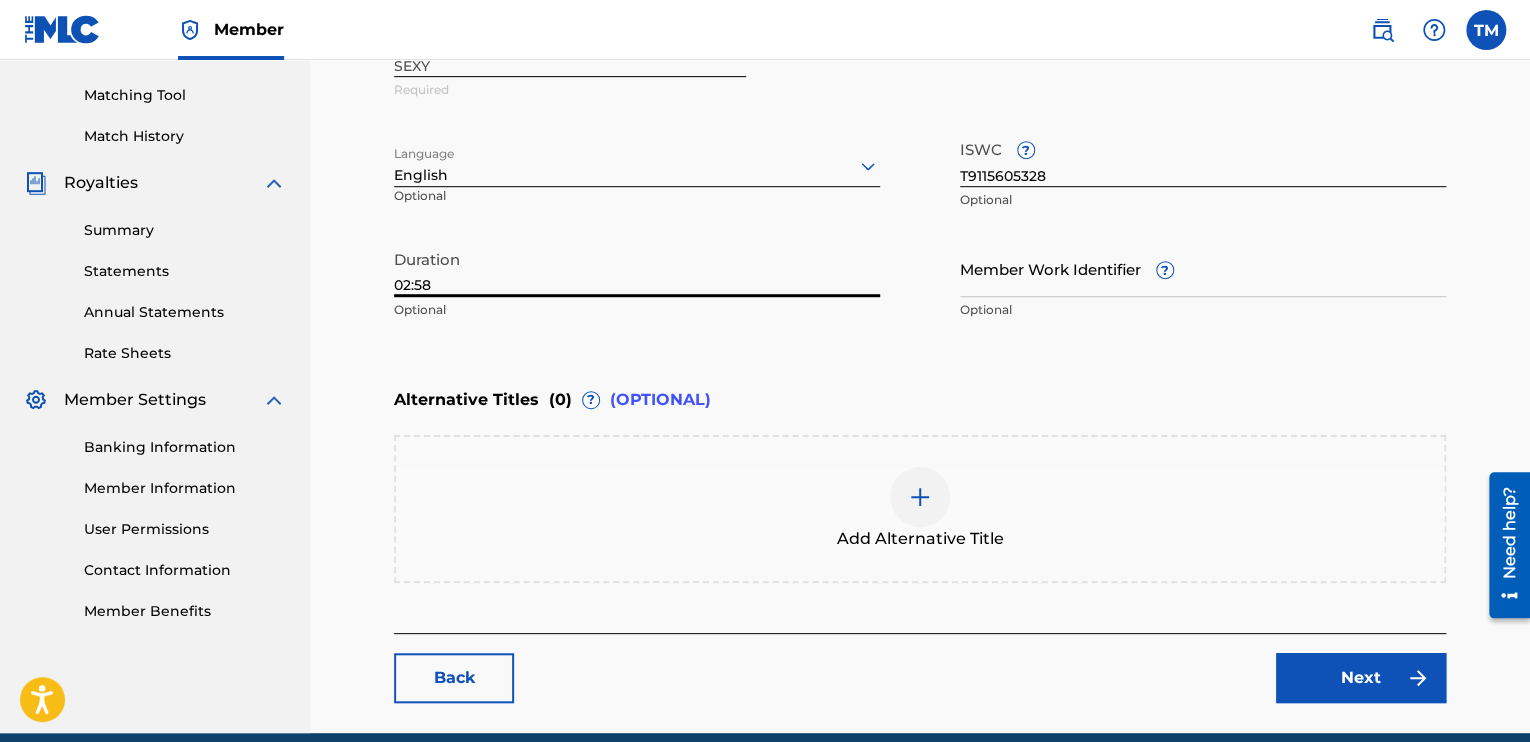 scroll, scrollTop: 583, scrollLeft: 0, axis: vertical 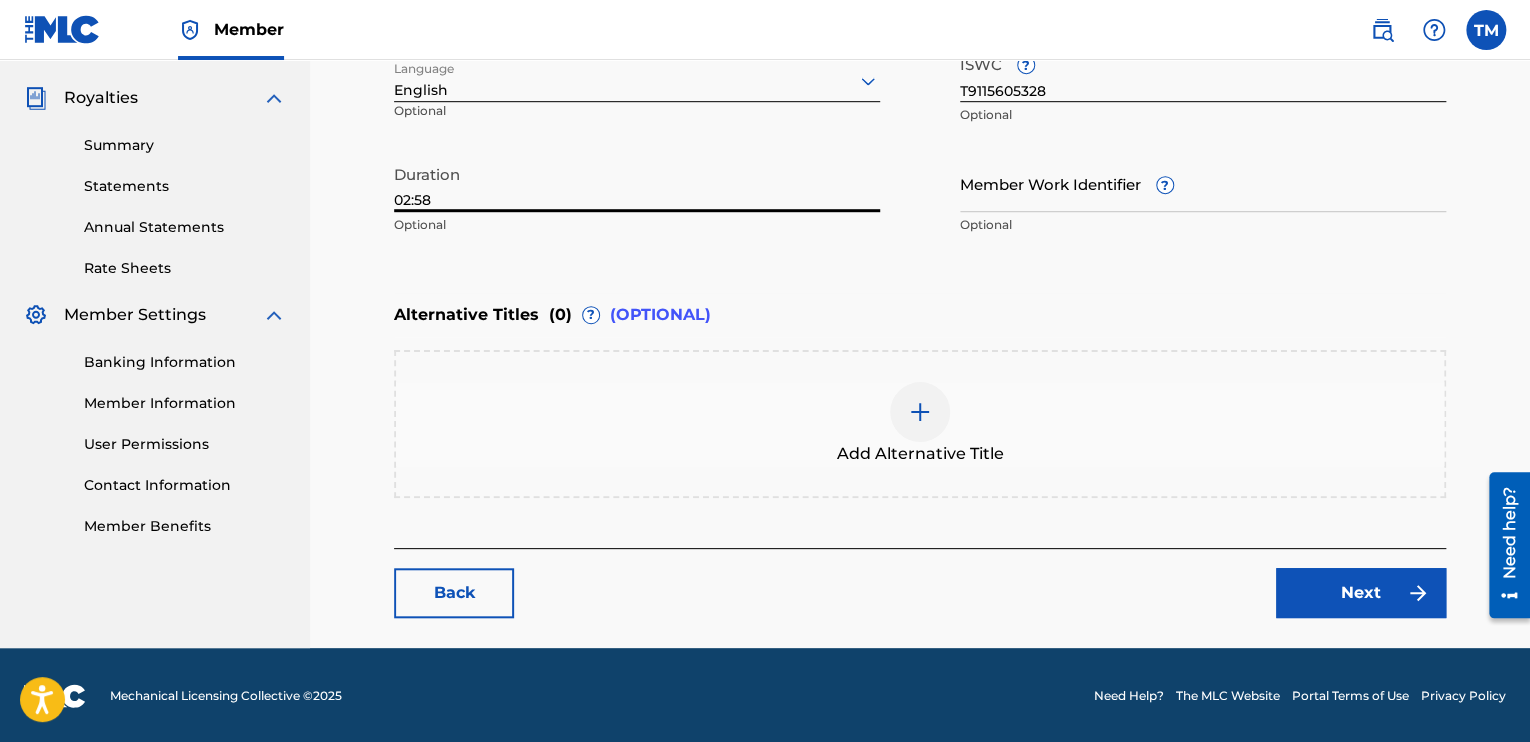 type on "02:58" 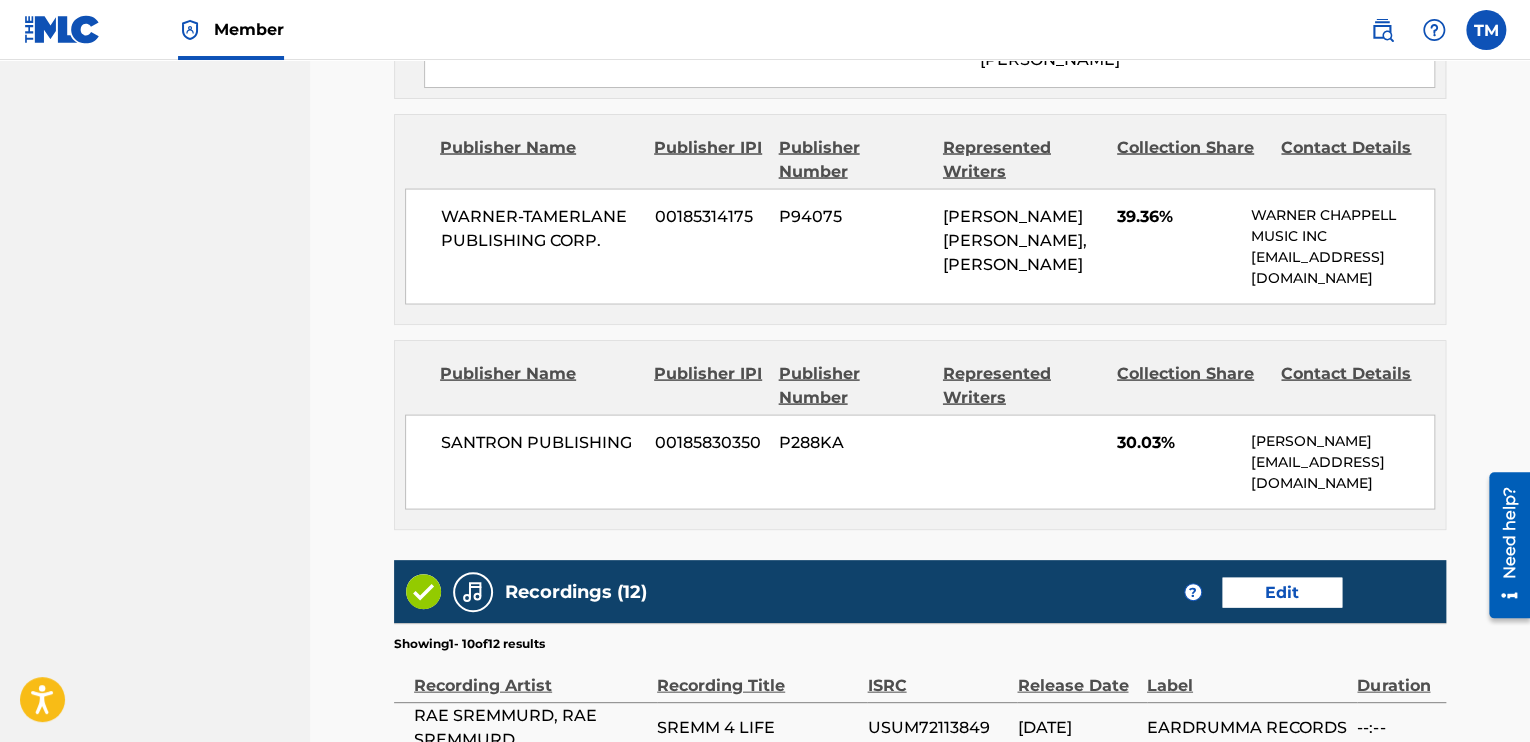 scroll, scrollTop: 1900, scrollLeft: 0, axis: vertical 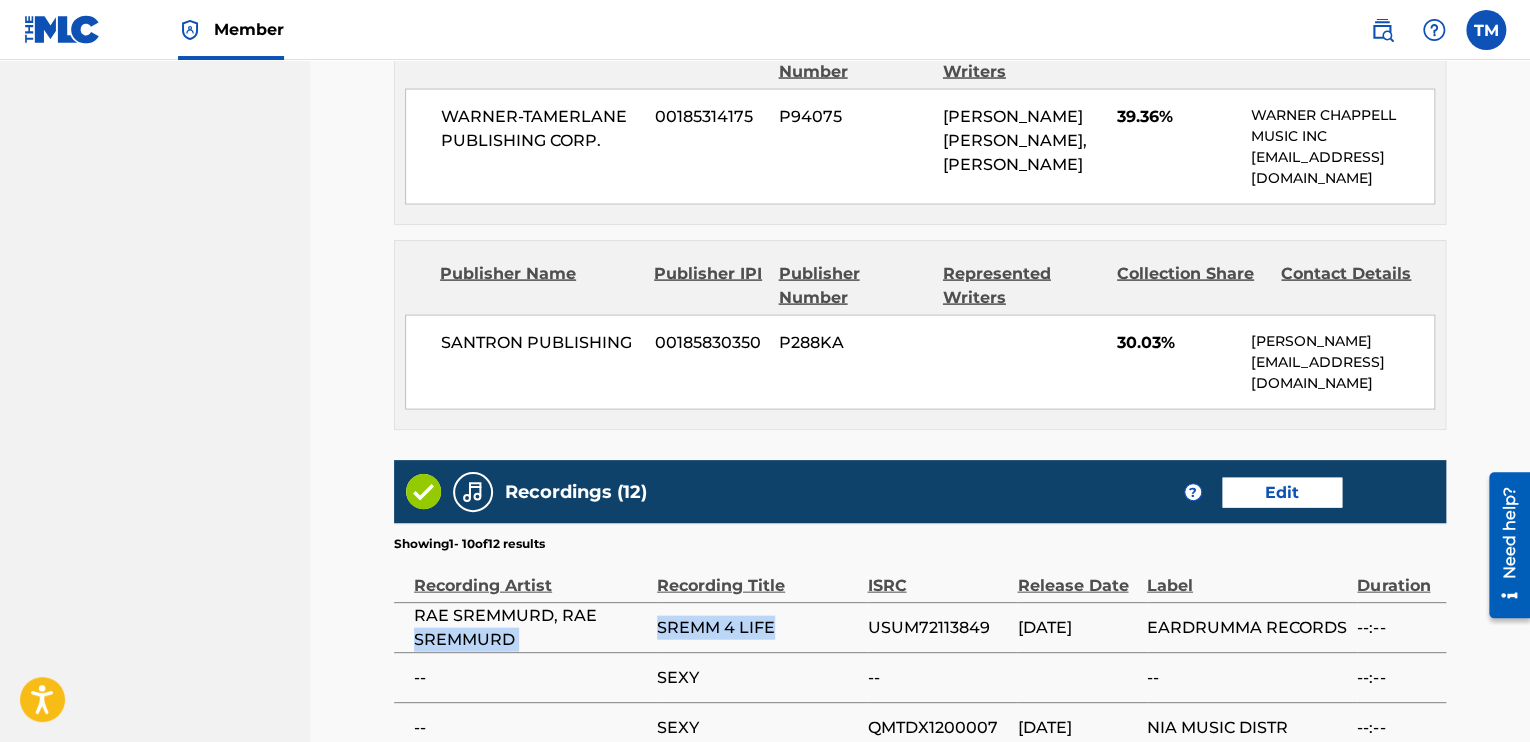 drag, startPoint x: 656, startPoint y: 567, endPoint x: 773, endPoint y: 564, distance: 117.03845 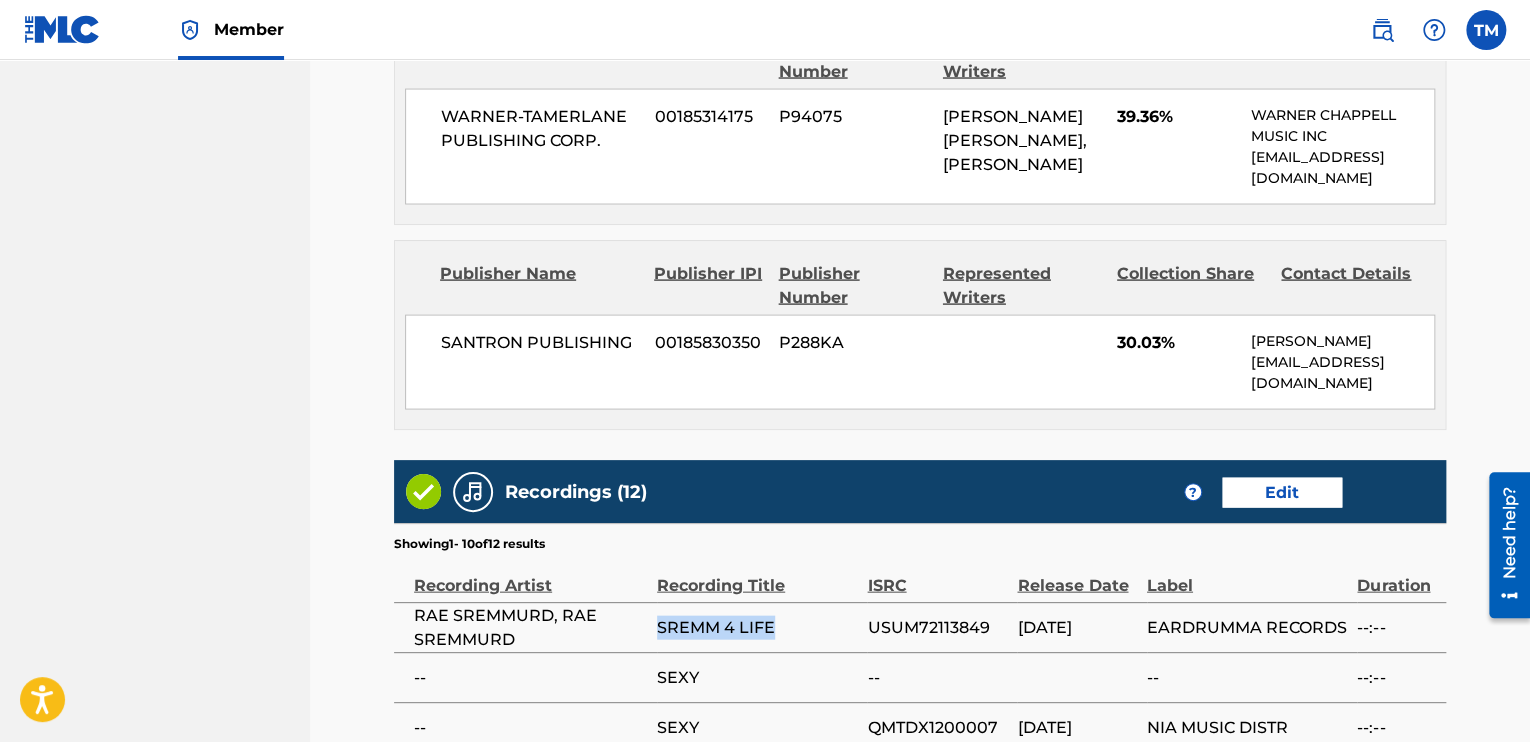 drag, startPoint x: 659, startPoint y: 575, endPoint x: 778, endPoint y: 565, distance: 119.419426 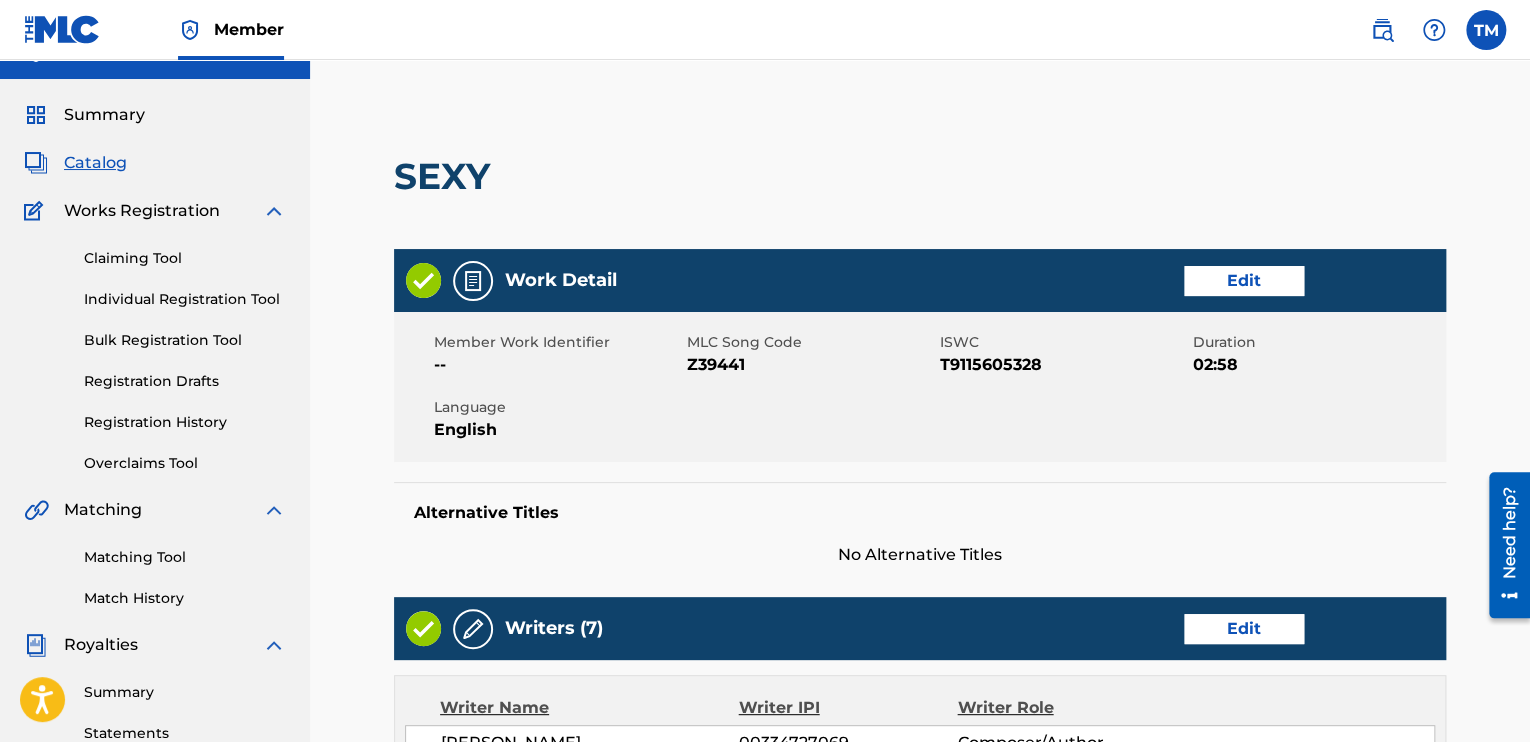 scroll, scrollTop: 0, scrollLeft: 0, axis: both 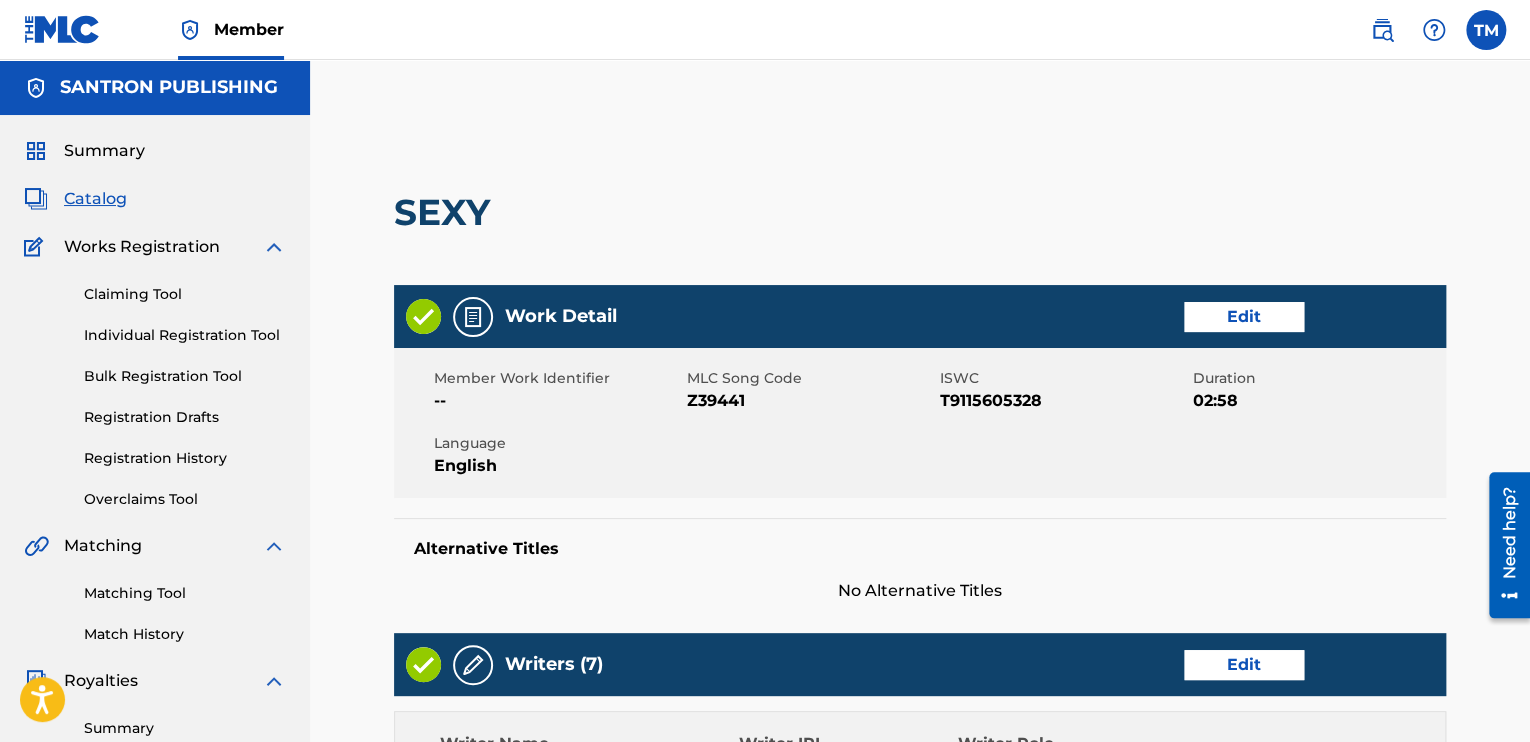 click on "Edit" at bounding box center [1244, 317] 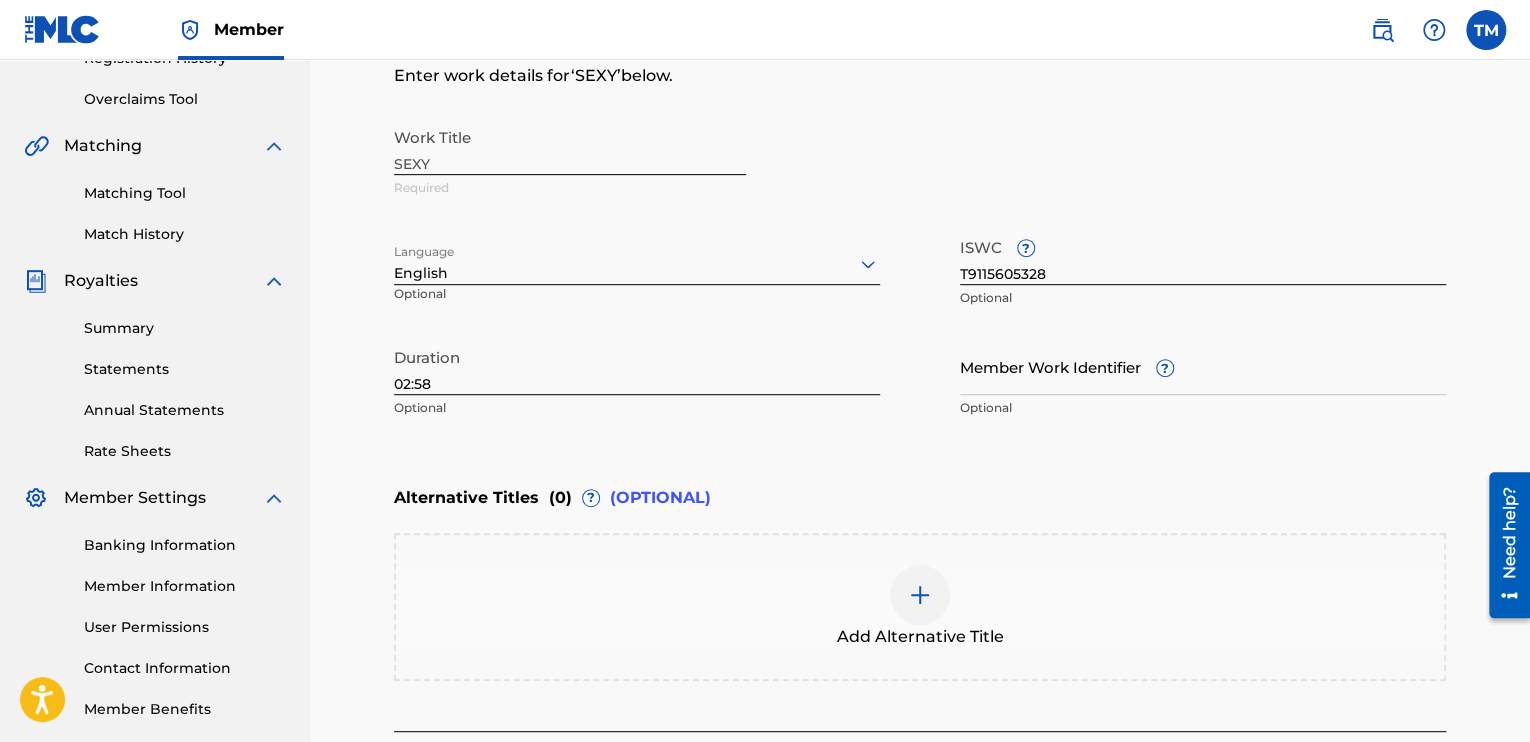 scroll, scrollTop: 500, scrollLeft: 0, axis: vertical 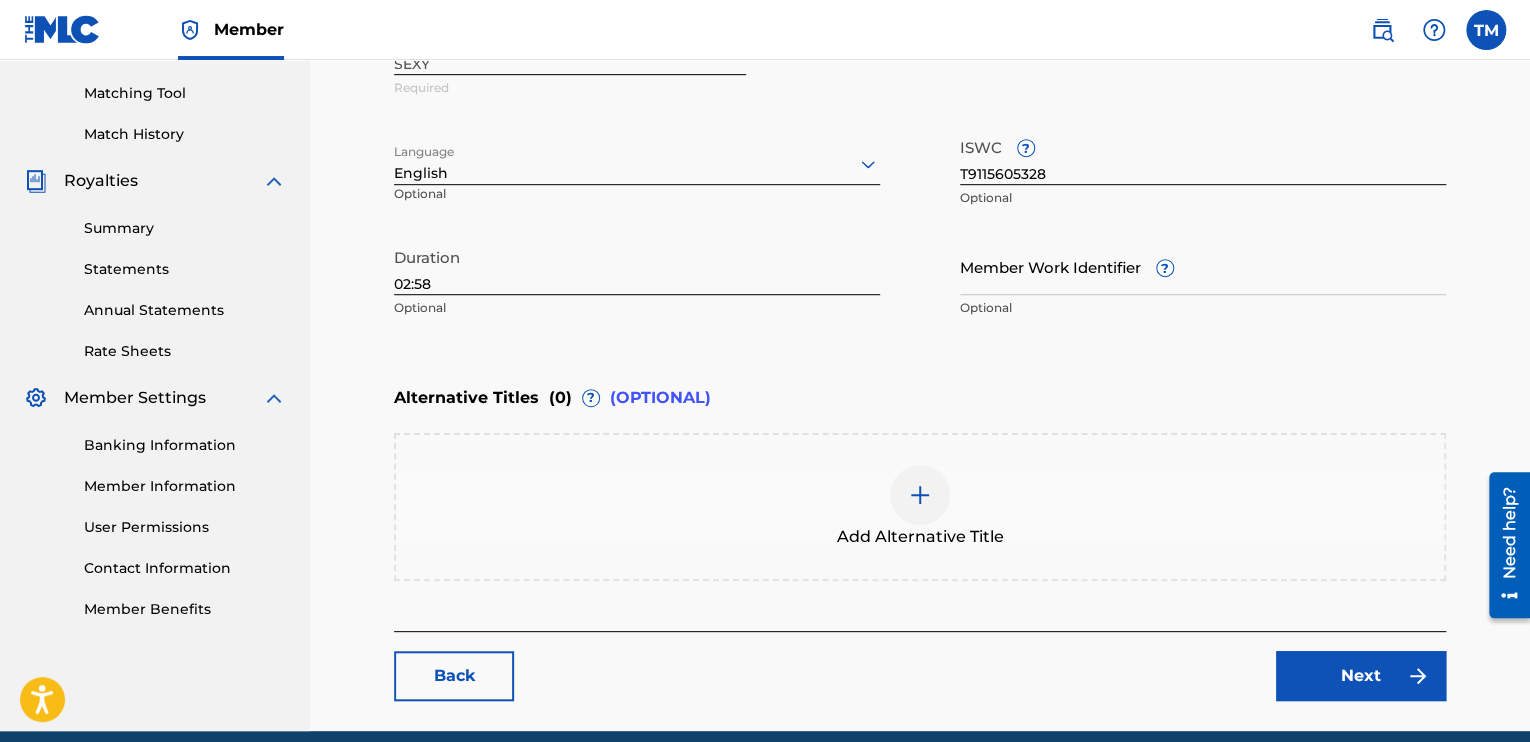 click at bounding box center [920, 495] 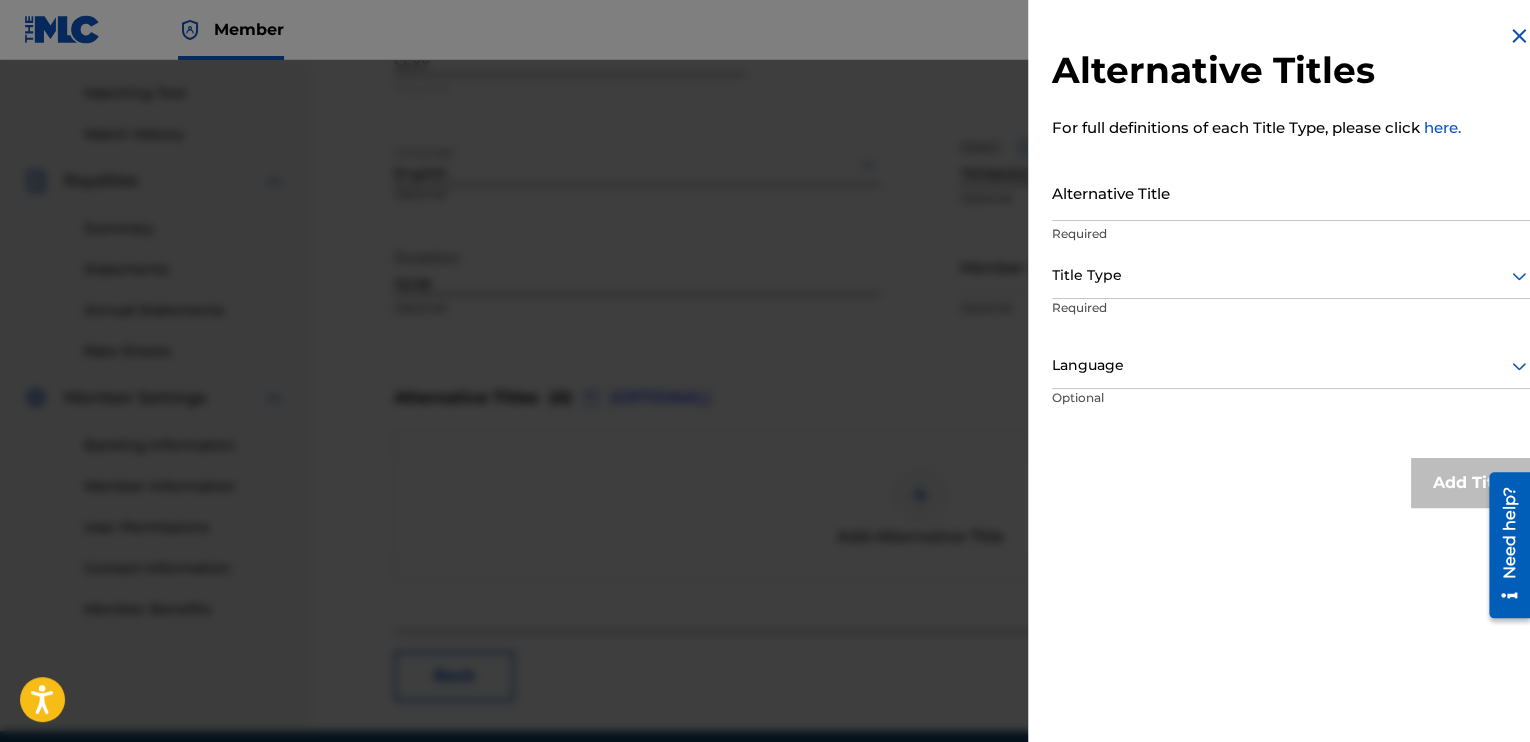 click on "Alternative Title" at bounding box center (1291, 192) 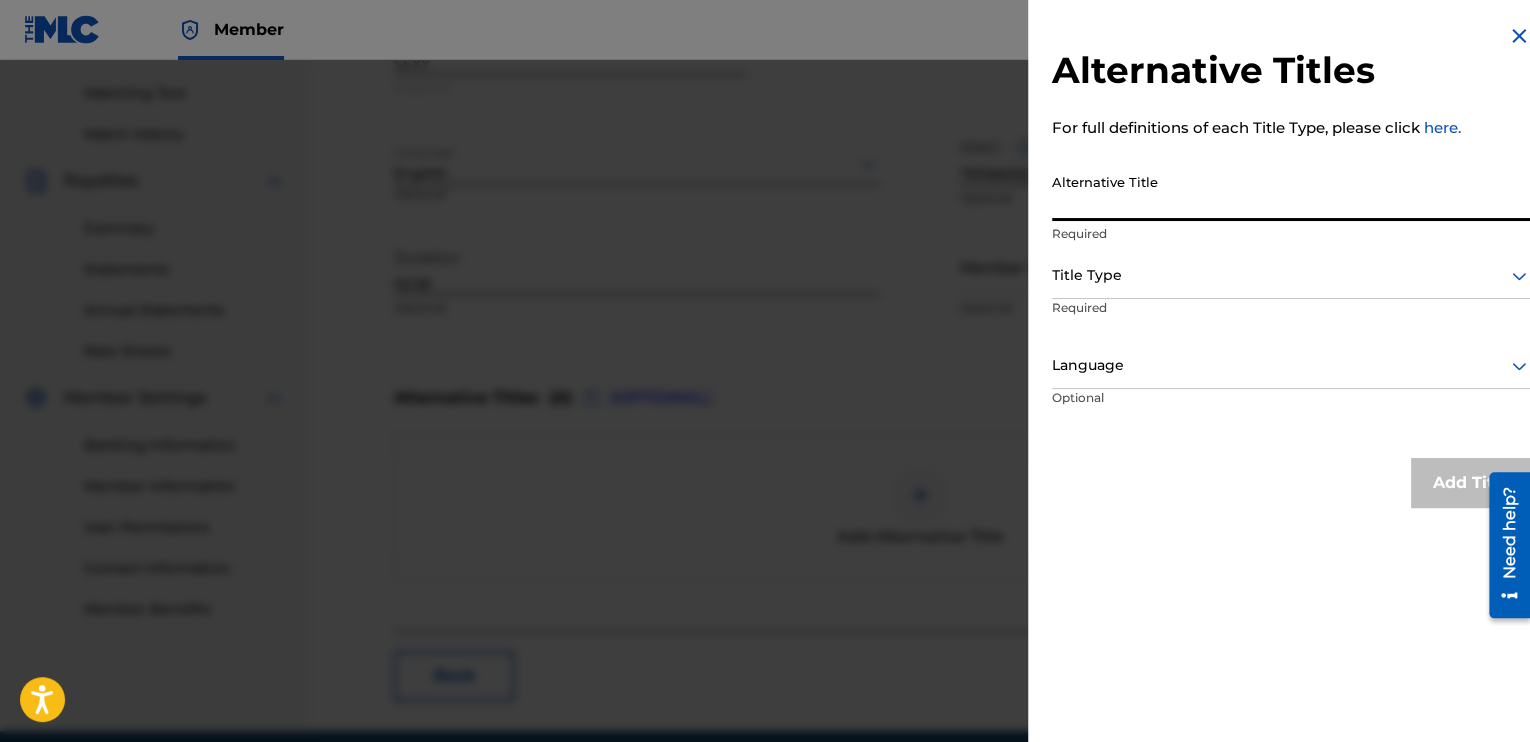 paste on "SREMM 4 LIFE" 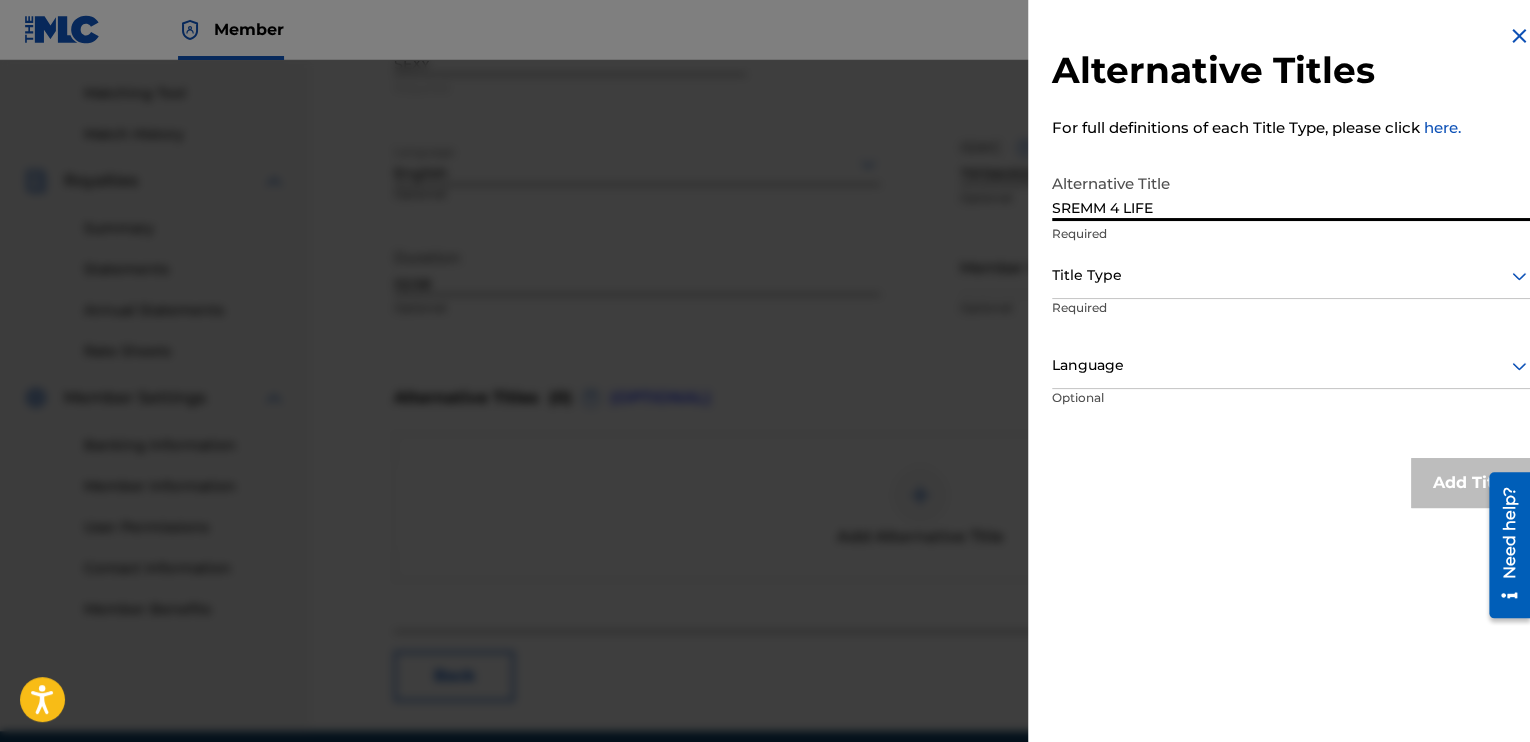 type on "SREMM 4 LIFE" 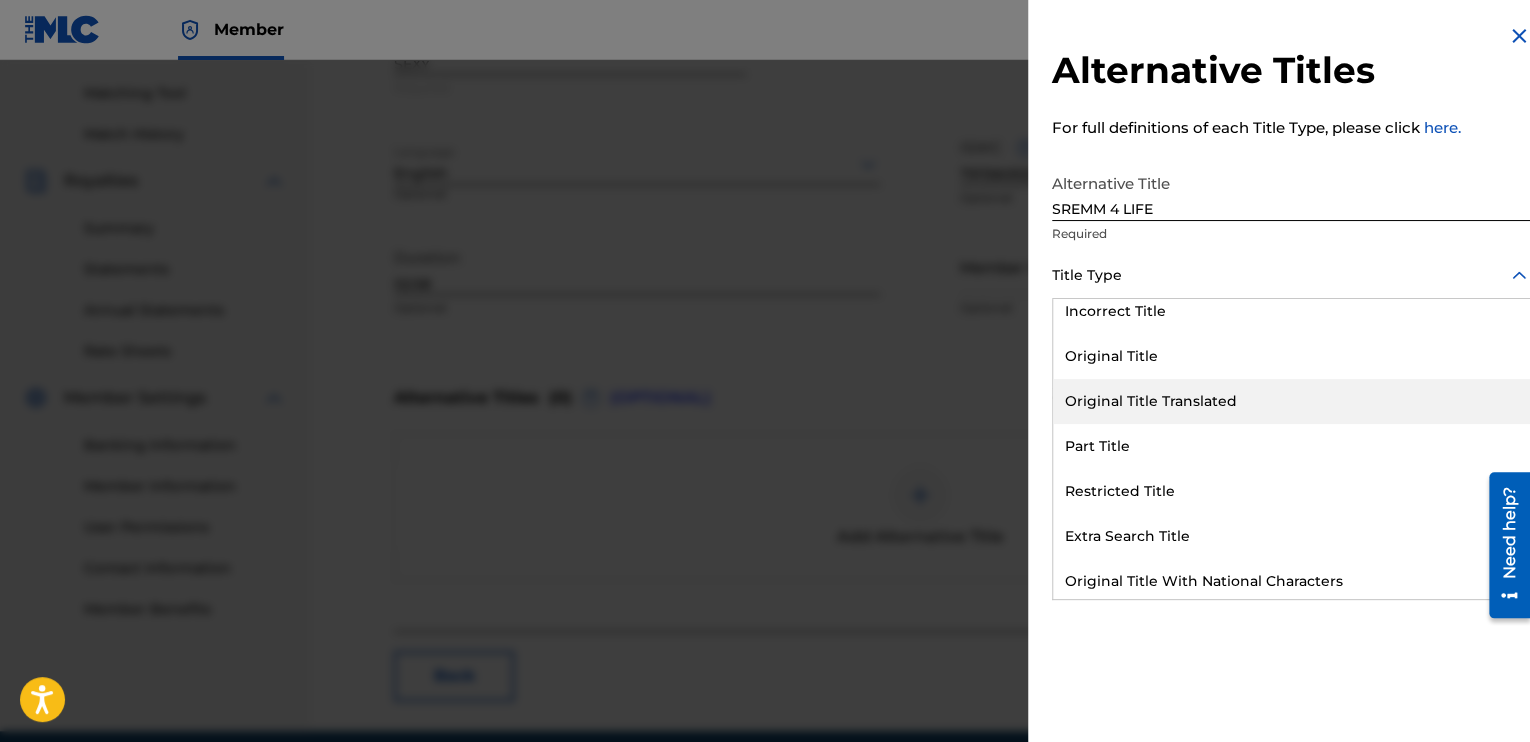 scroll, scrollTop: 195, scrollLeft: 0, axis: vertical 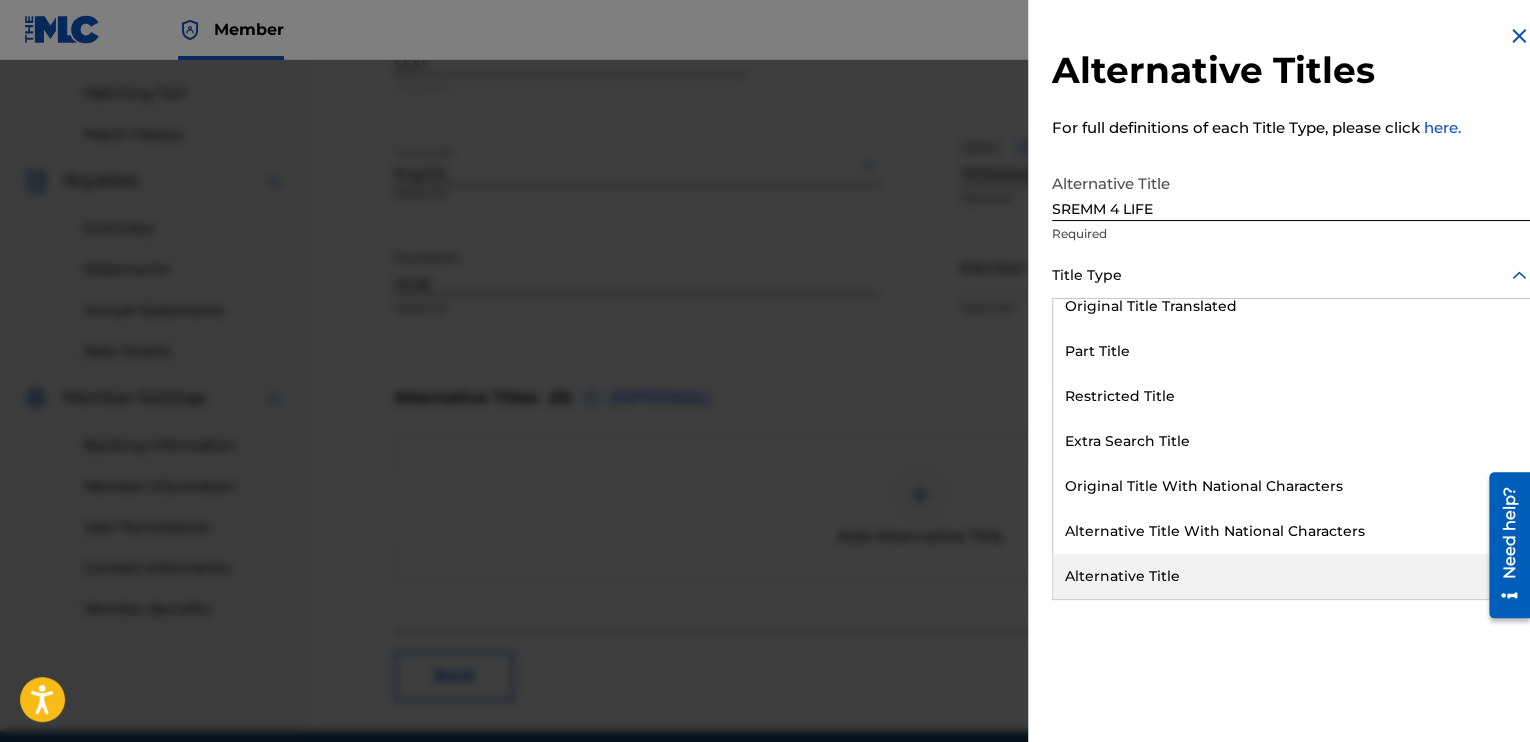 click on "Alternative Title" at bounding box center (1291, 576) 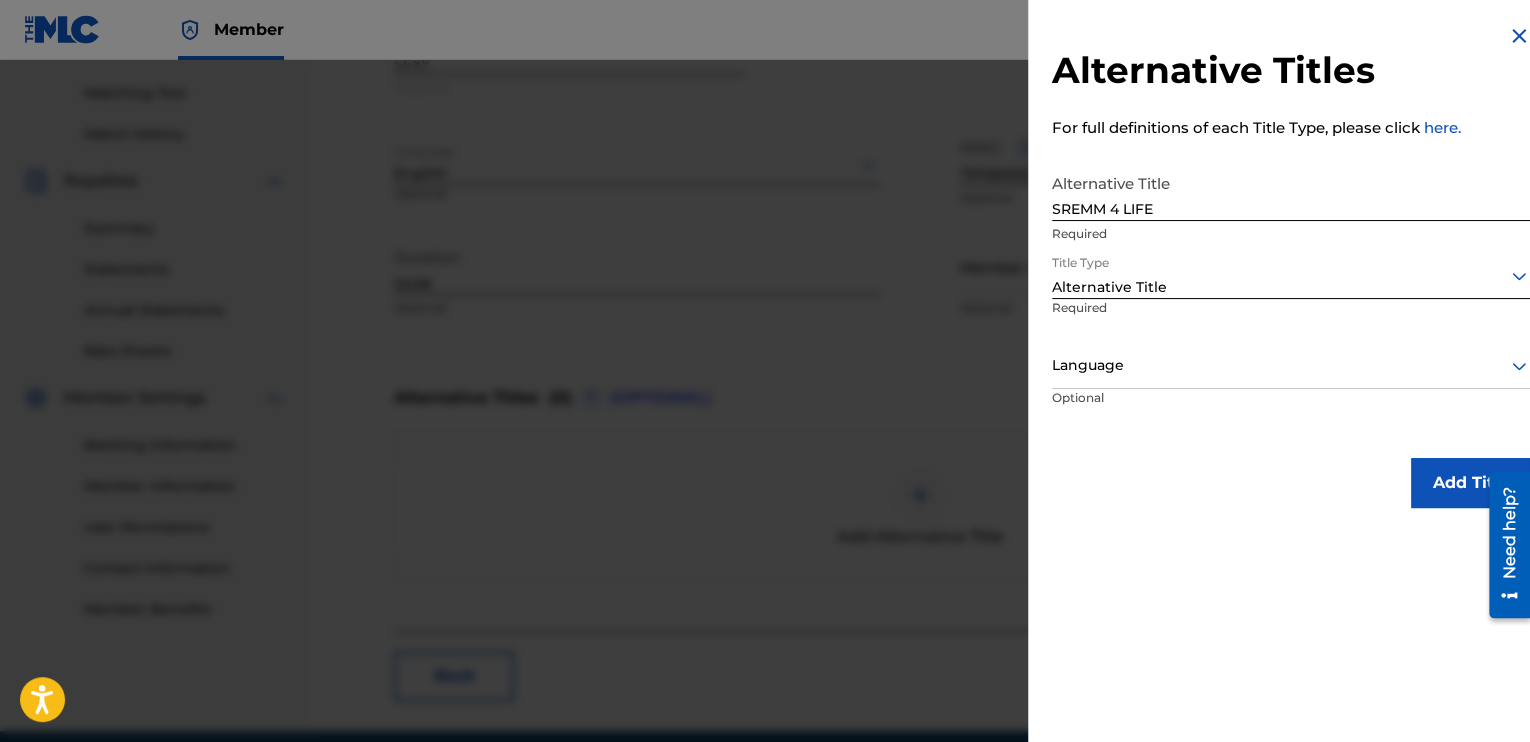 click on "Add Title" at bounding box center (1471, 483) 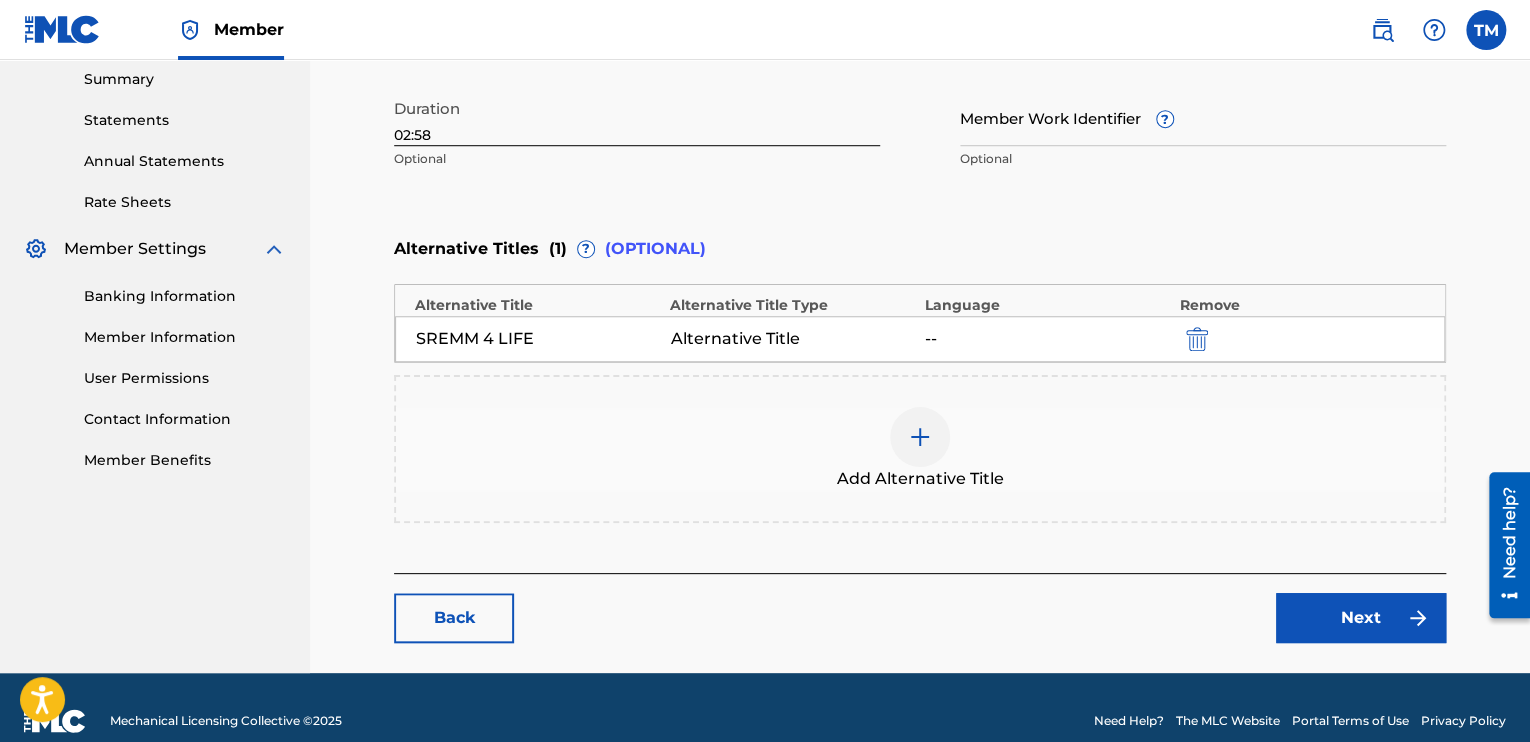 scroll, scrollTop: 674, scrollLeft: 0, axis: vertical 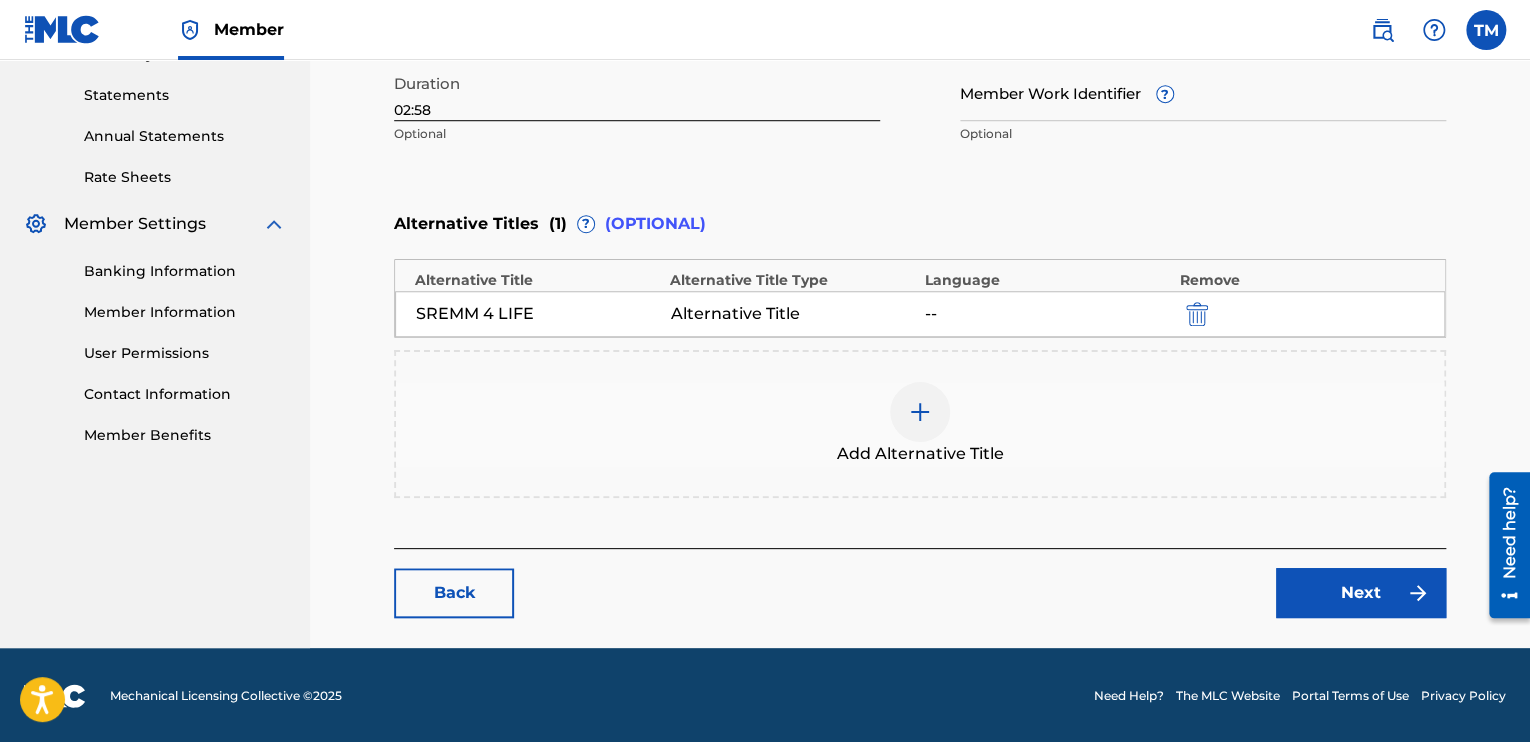 click on "Next" at bounding box center (1361, 593) 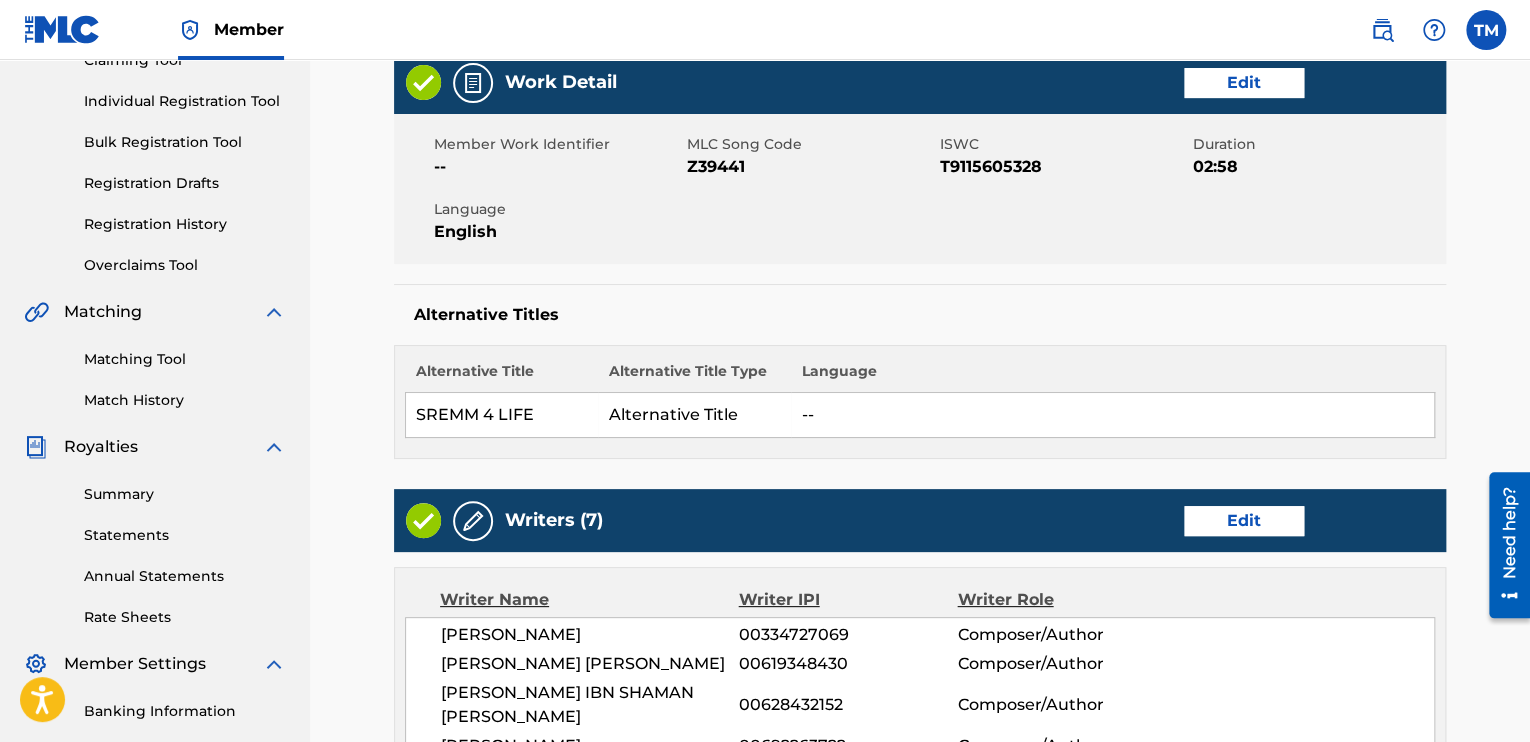 scroll, scrollTop: 200, scrollLeft: 0, axis: vertical 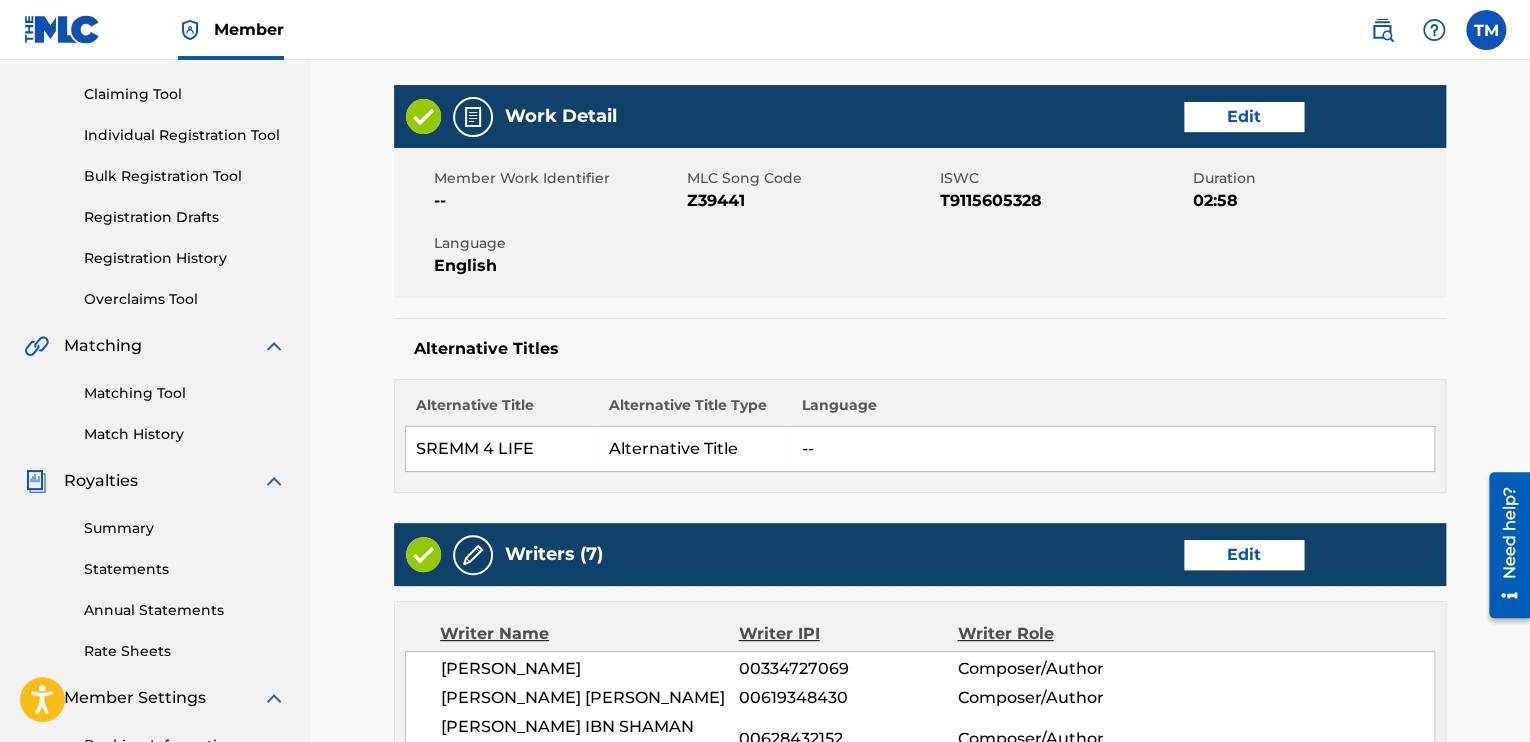 click on "--" at bounding box center (1112, 449) 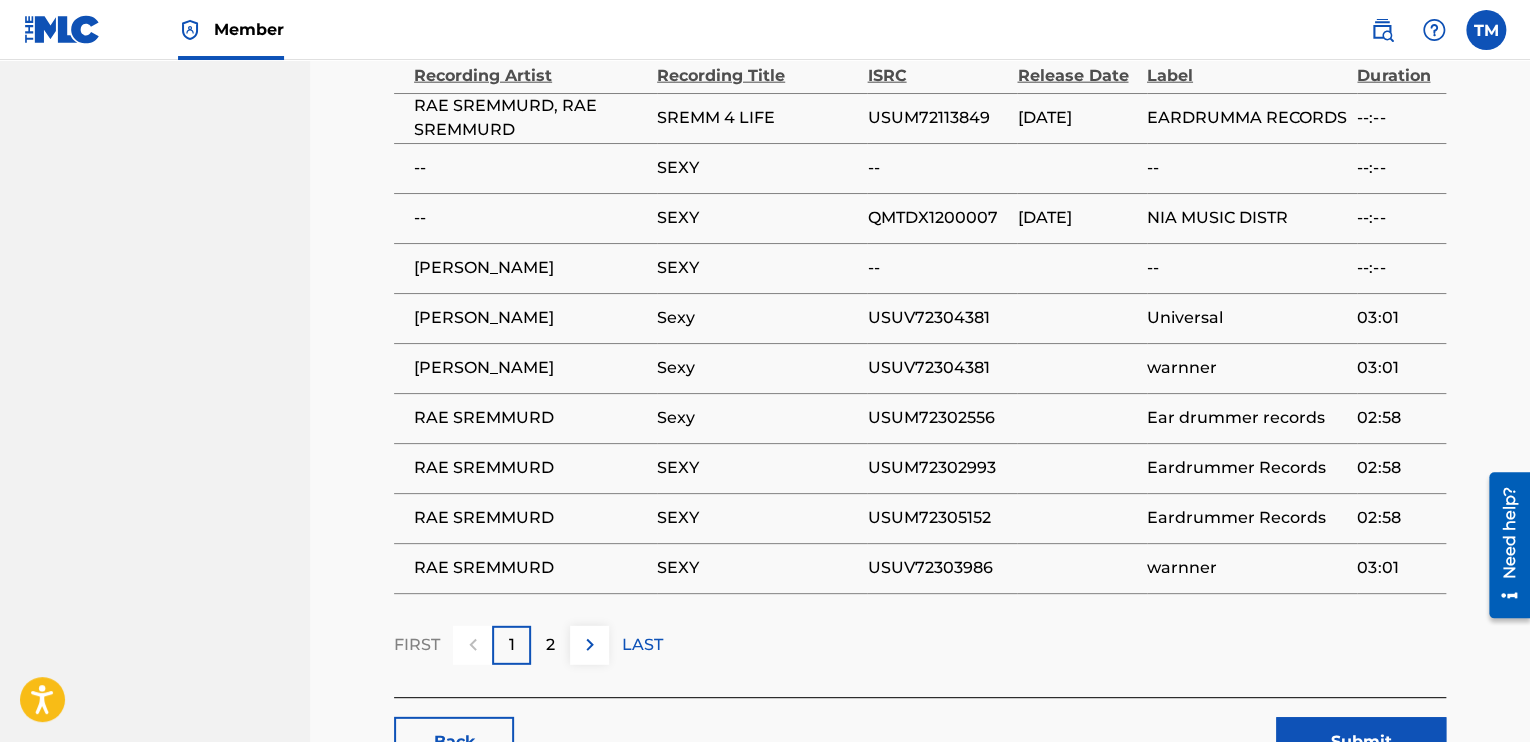 scroll, scrollTop: 2500, scrollLeft: 0, axis: vertical 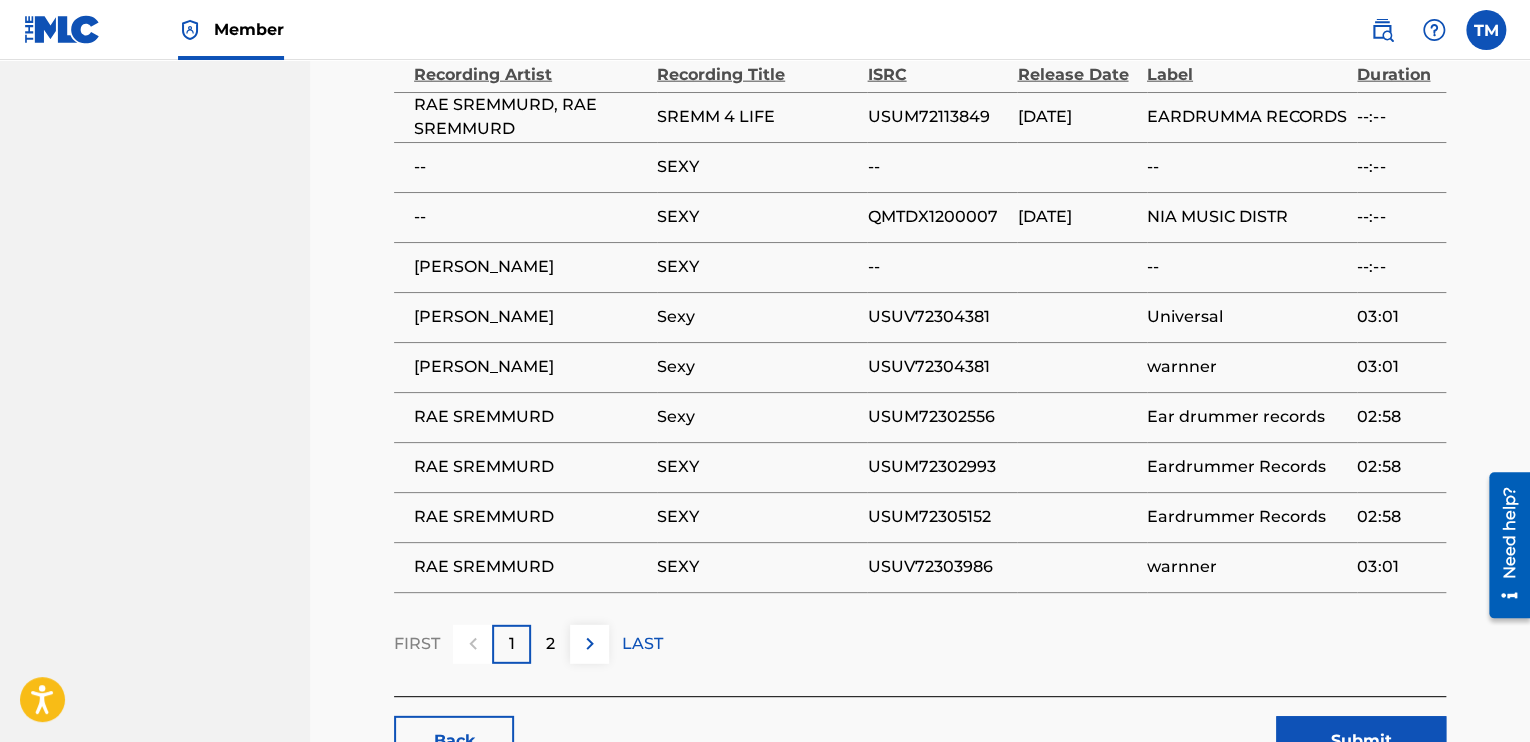 click on "Submit" at bounding box center (1361, 741) 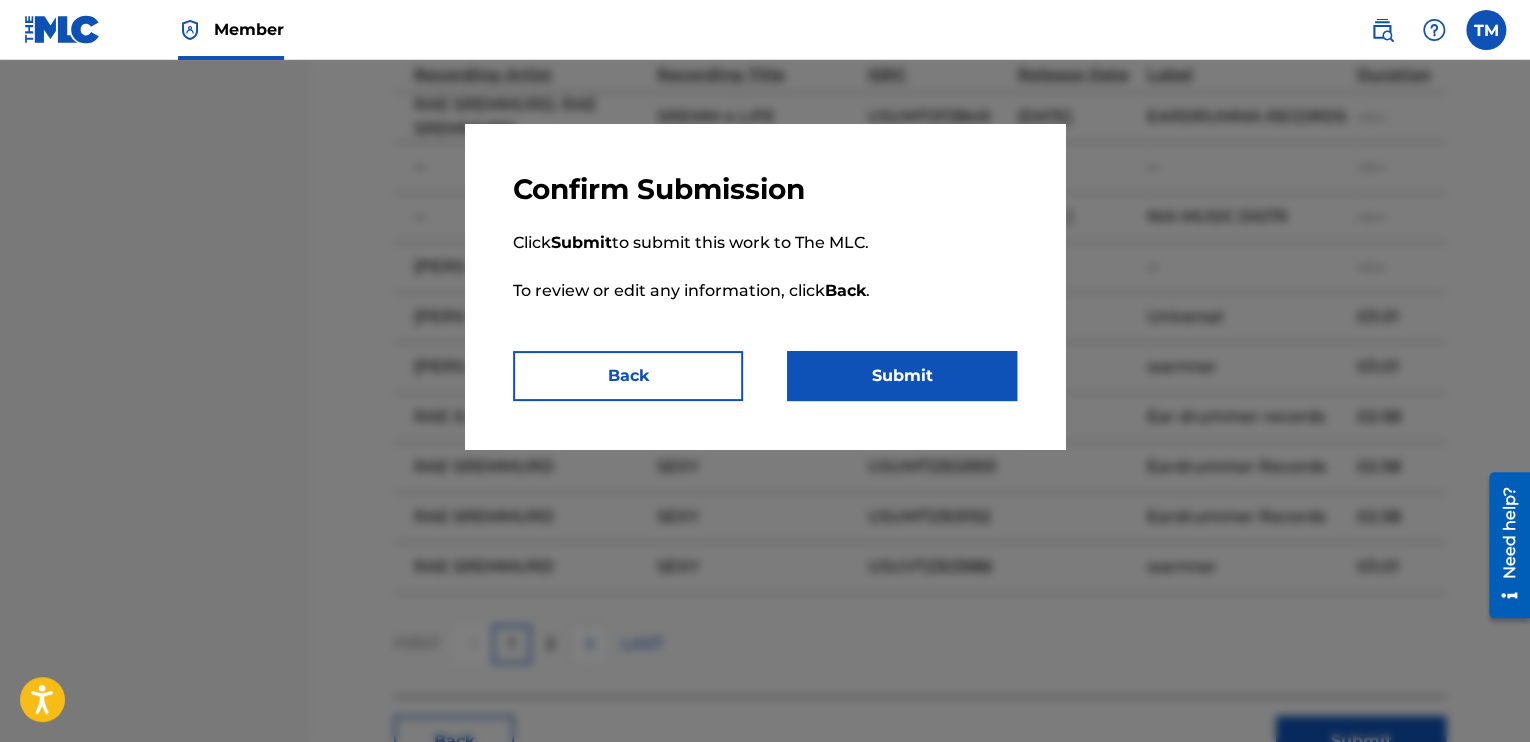 click on "Submit" at bounding box center (902, 376) 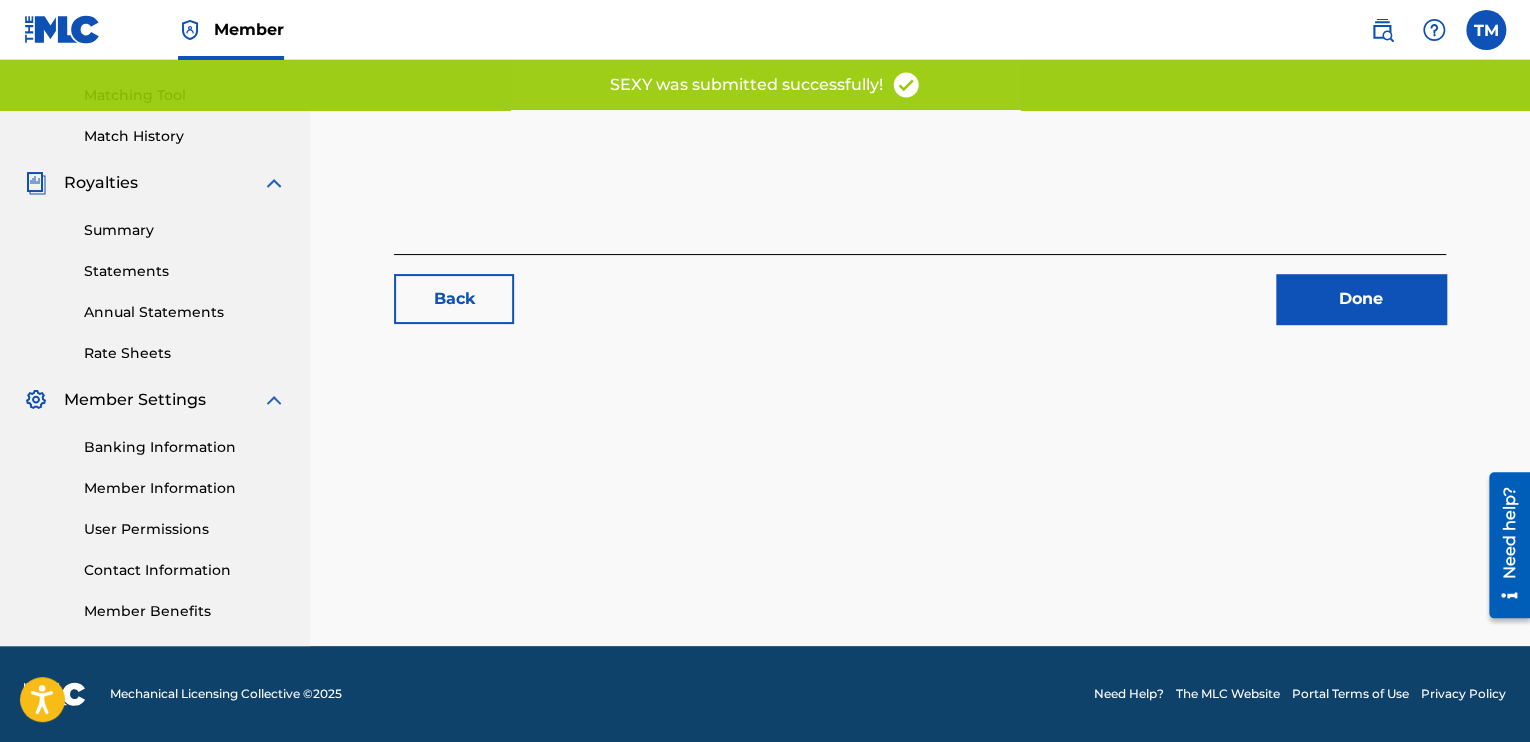 scroll, scrollTop: 0, scrollLeft: 0, axis: both 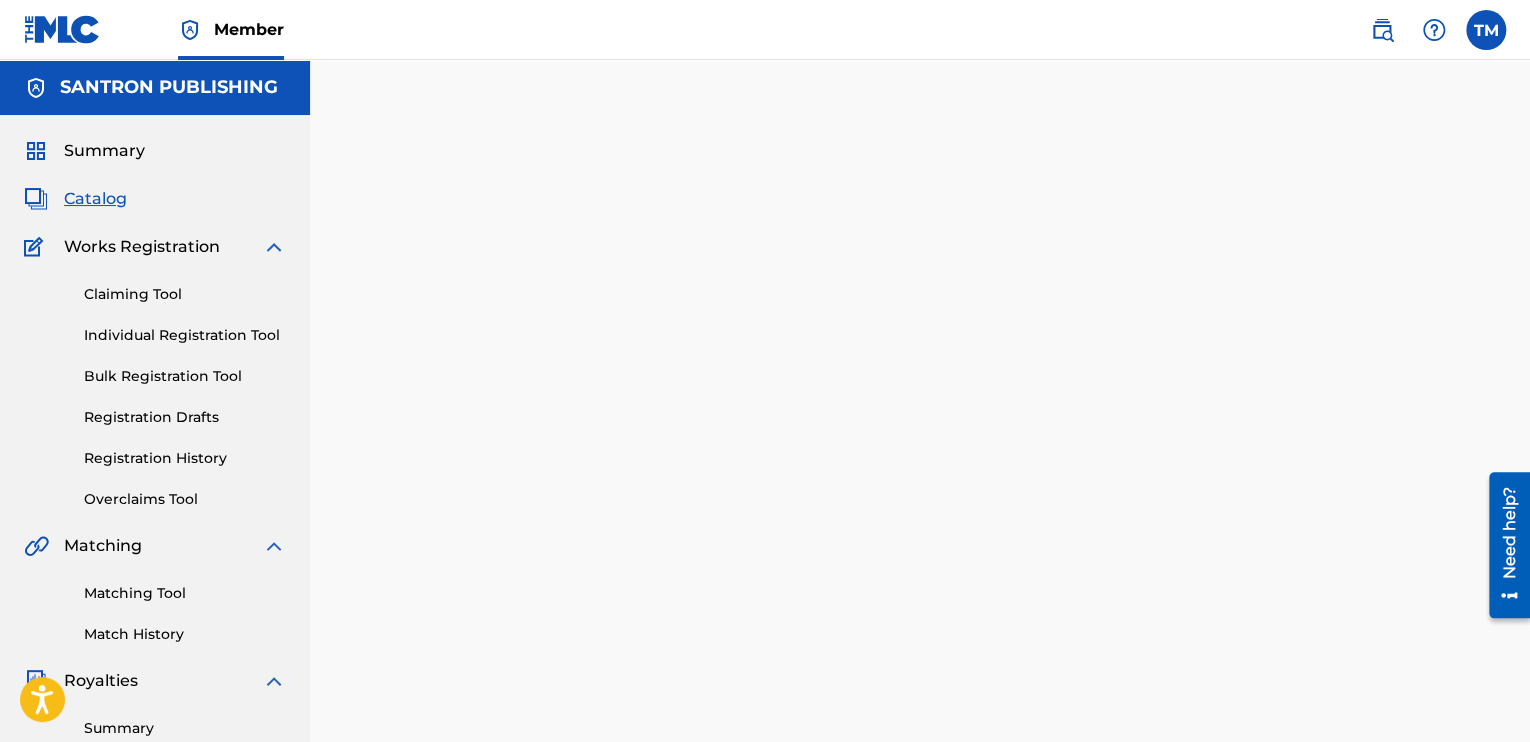 click on "Works Registration" at bounding box center [142, 247] 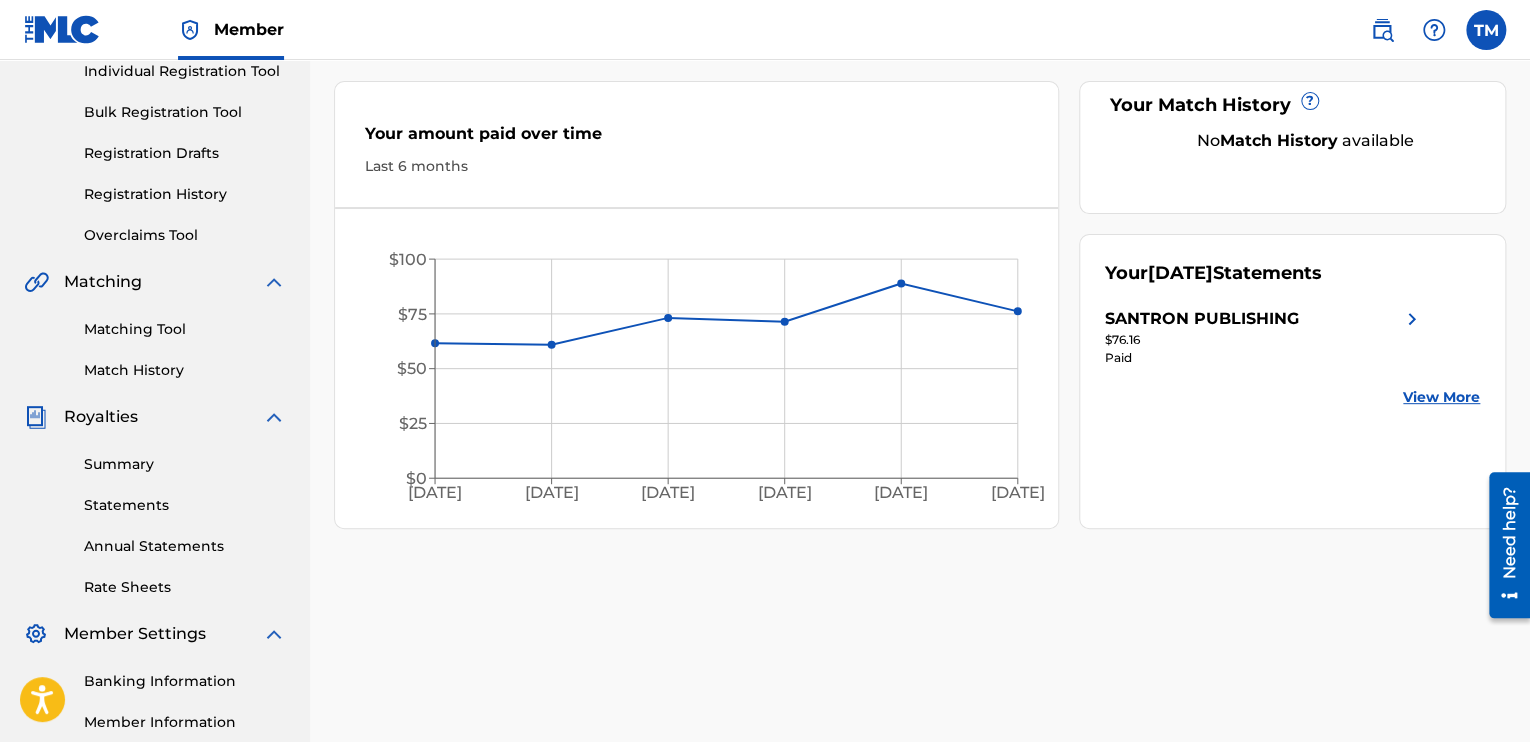 scroll, scrollTop: 300, scrollLeft: 0, axis: vertical 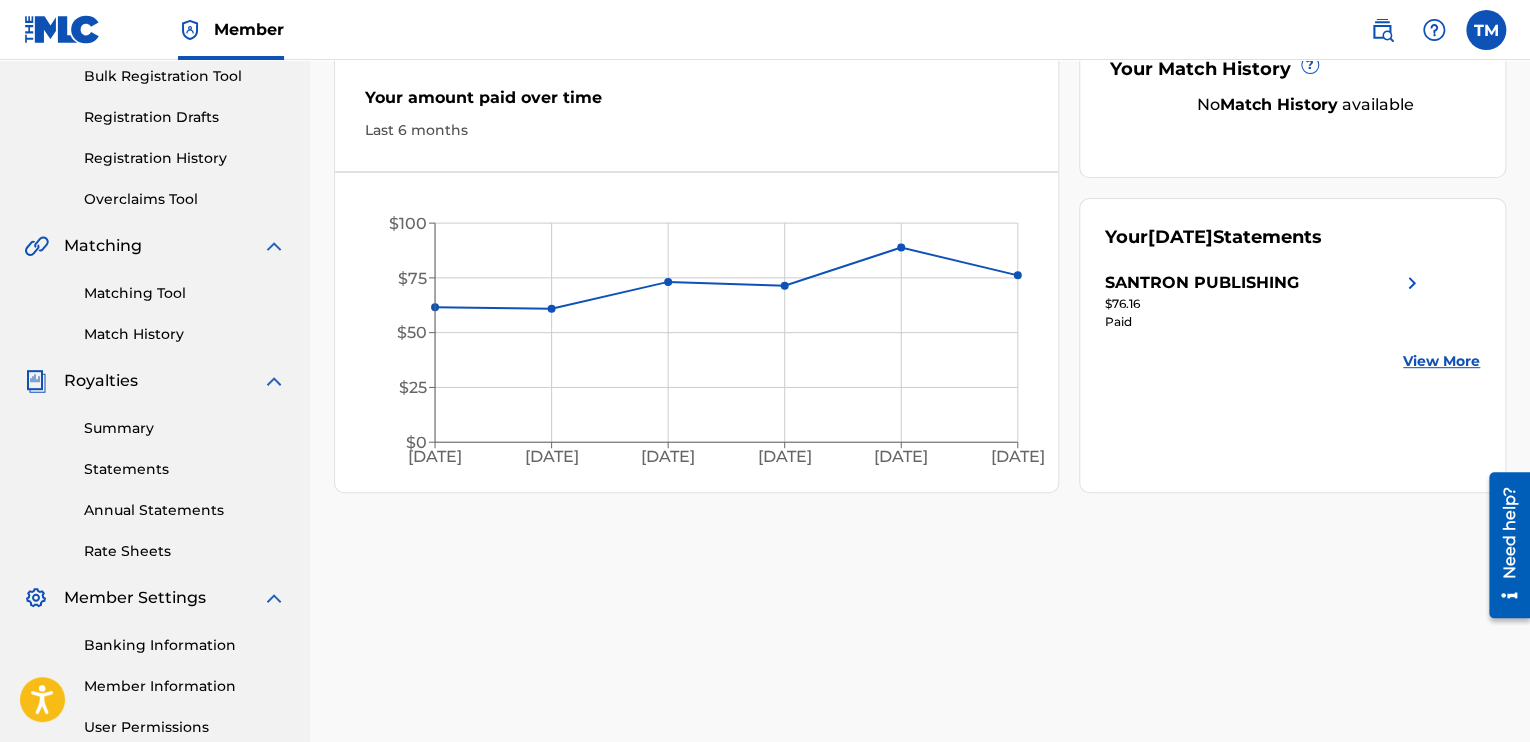 click on "Summary" at bounding box center [185, 428] 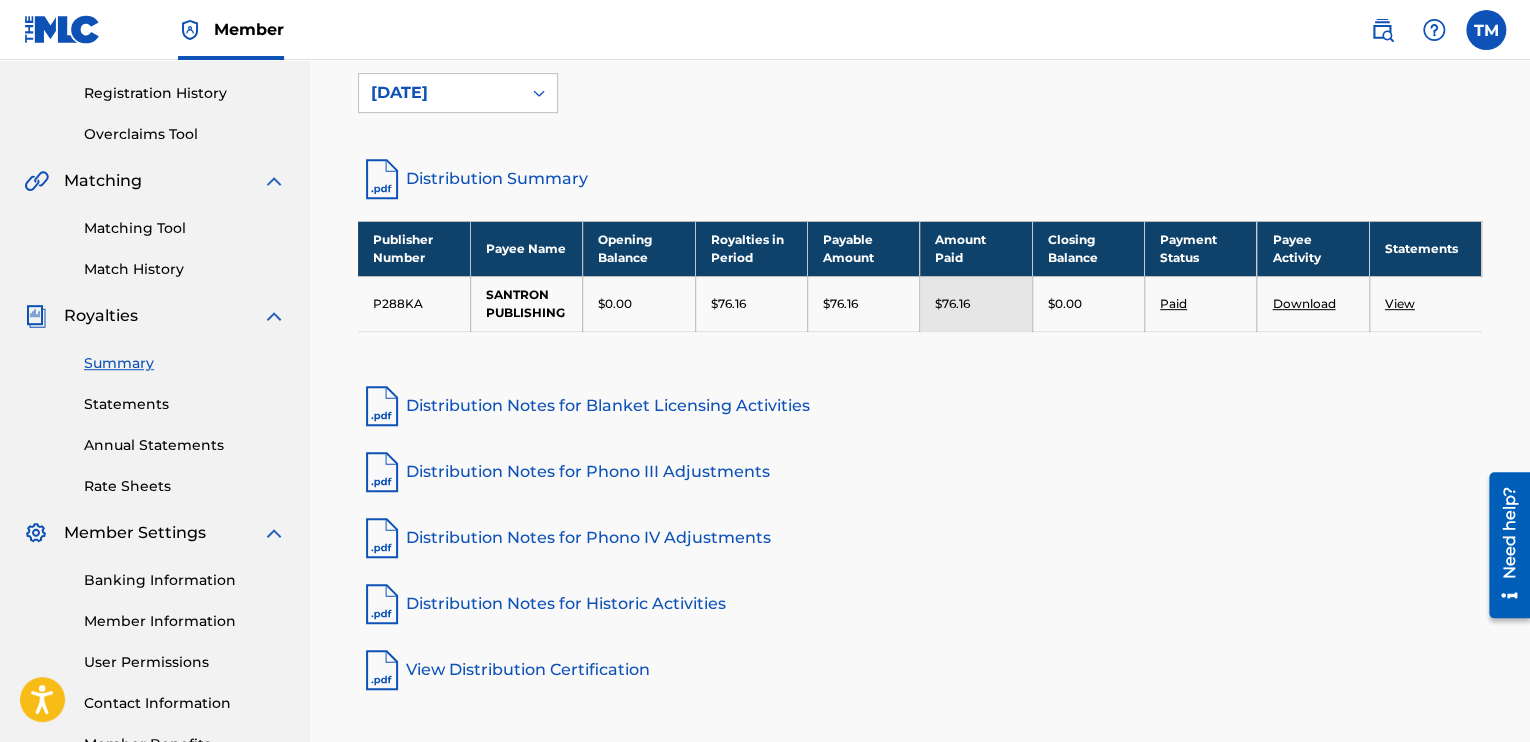 scroll, scrollTop: 400, scrollLeft: 0, axis: vertical 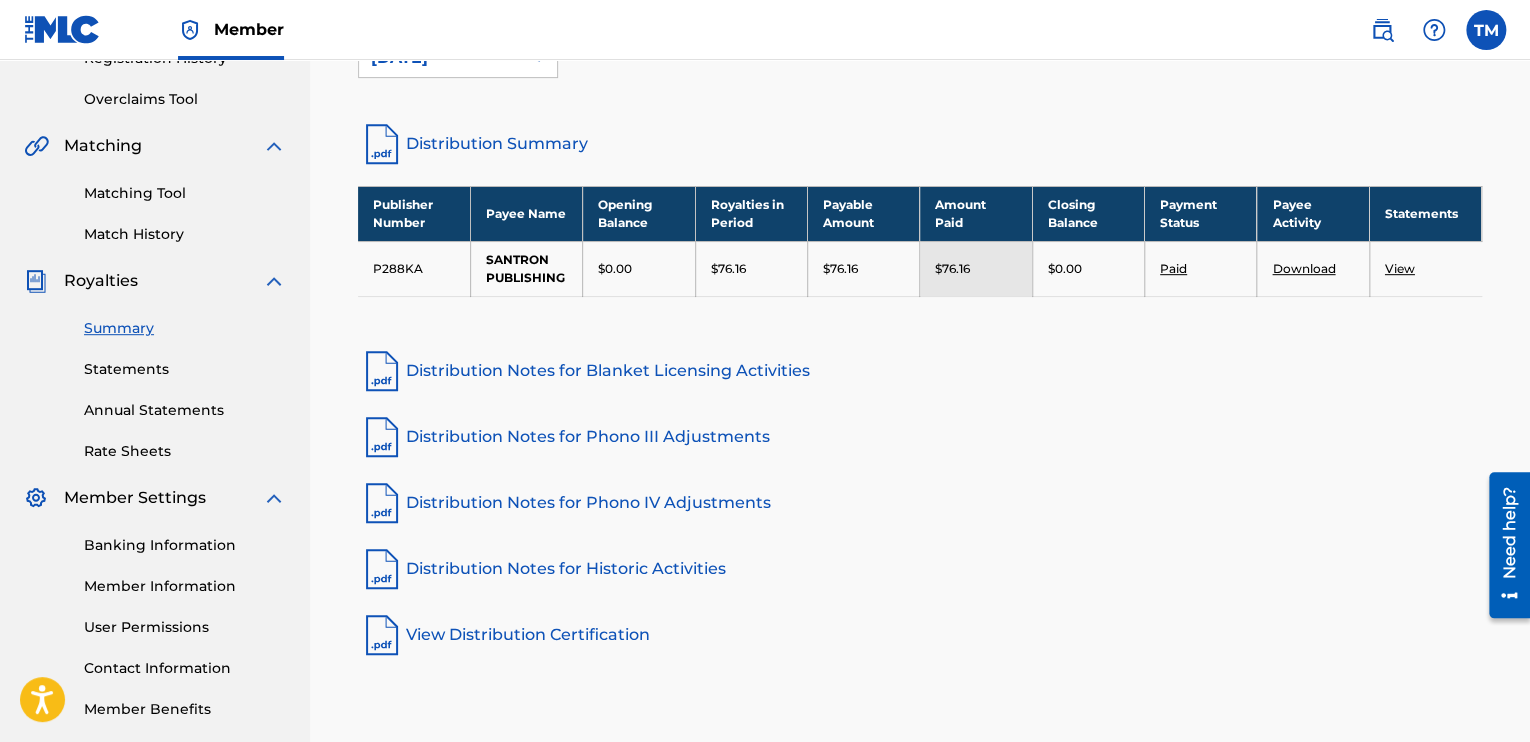 click on "Distribution Notes for Blanket Licensing Activities" at bounding box center (920, 371) 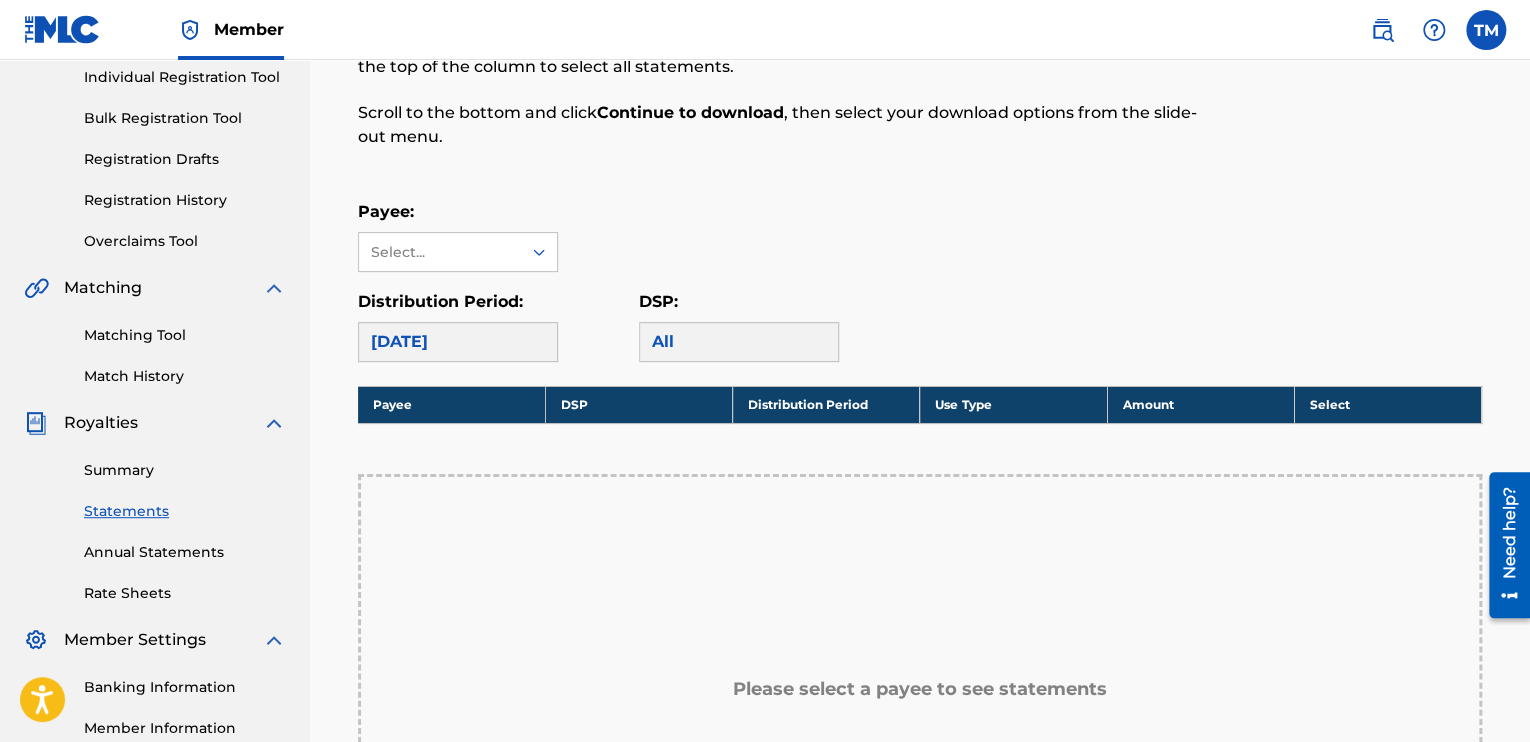 scroll, scrollTop: 400, scrollLeft: 0, axis: vertical 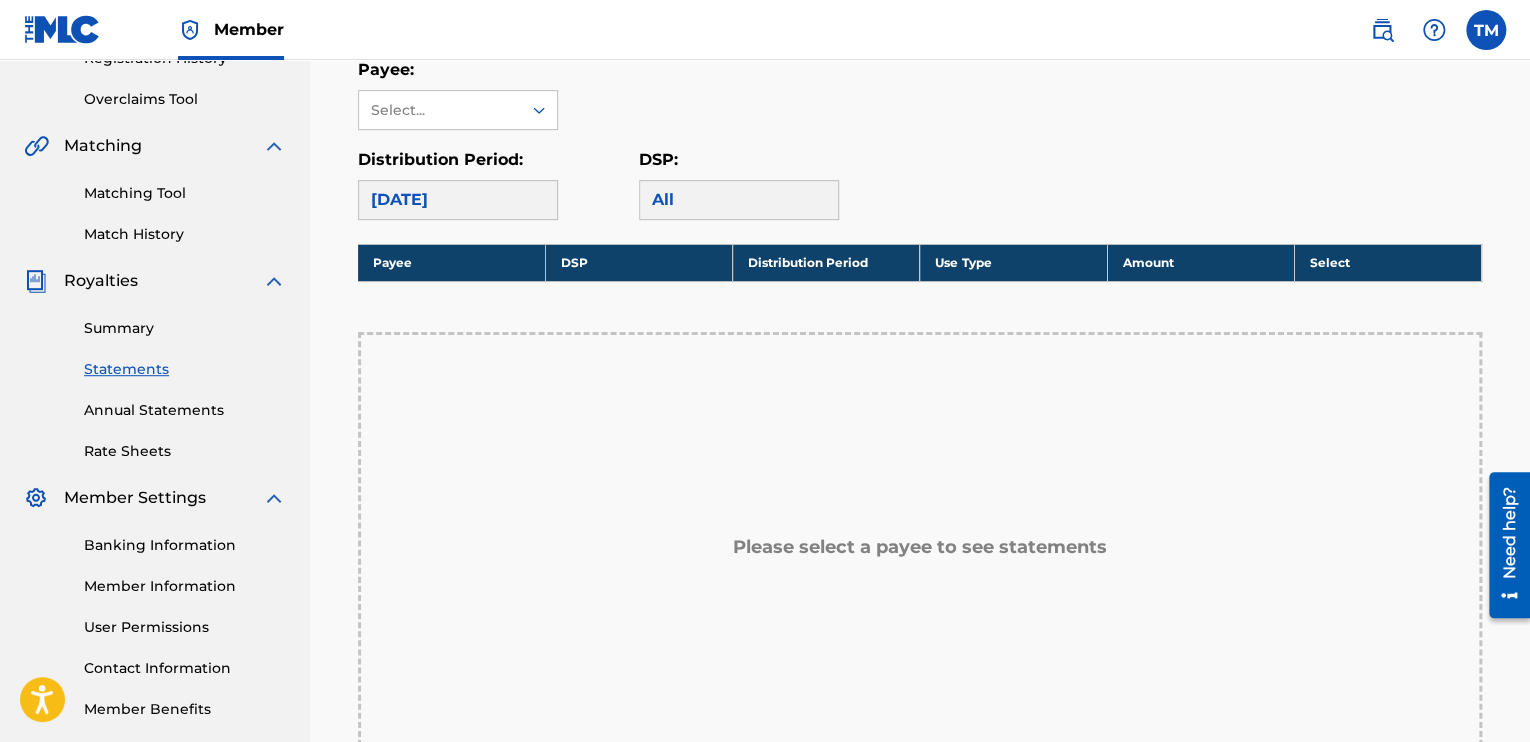 click on "Annual Statements" at bounding box center (185, 410) 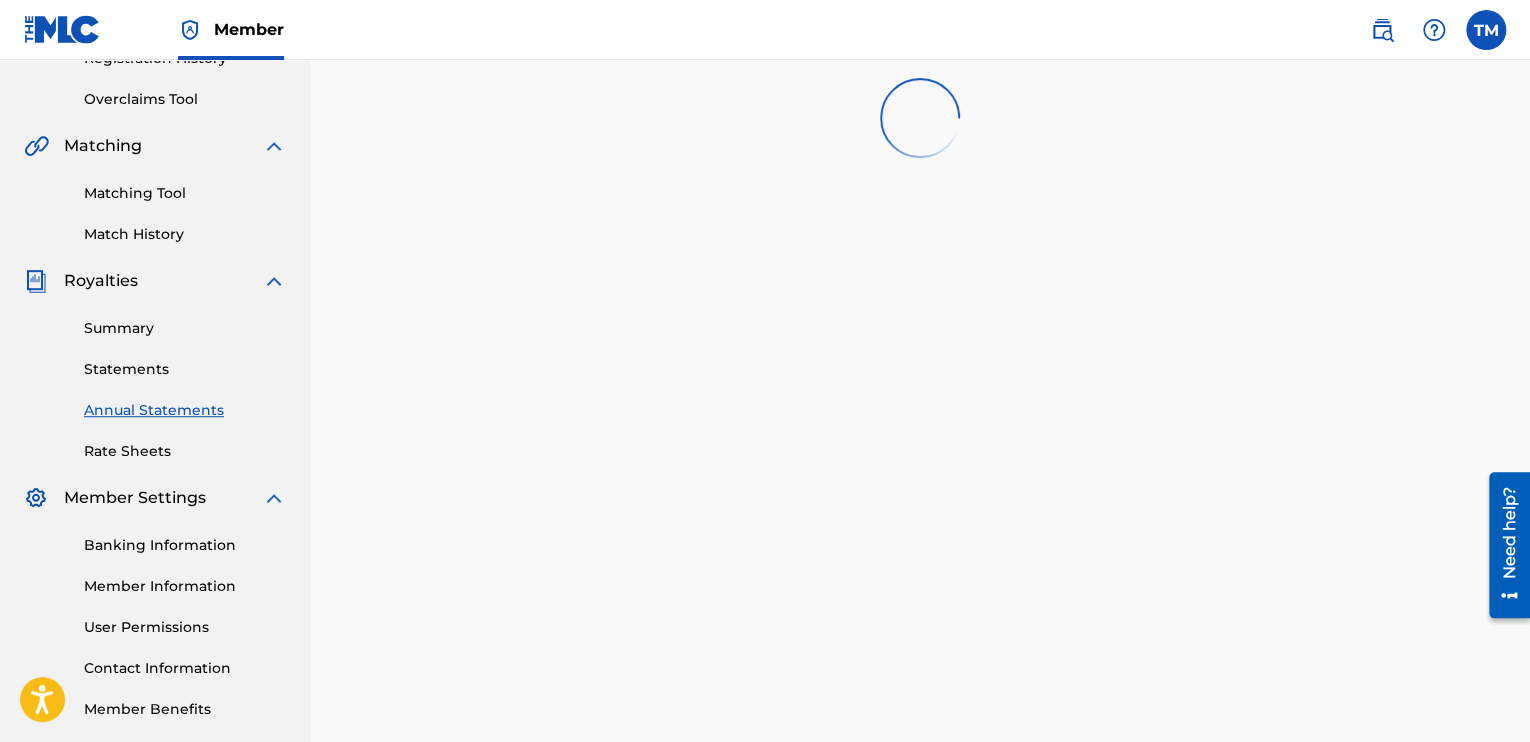 scroll, scrollTop: 0, scrollLeft: 0, axis: both 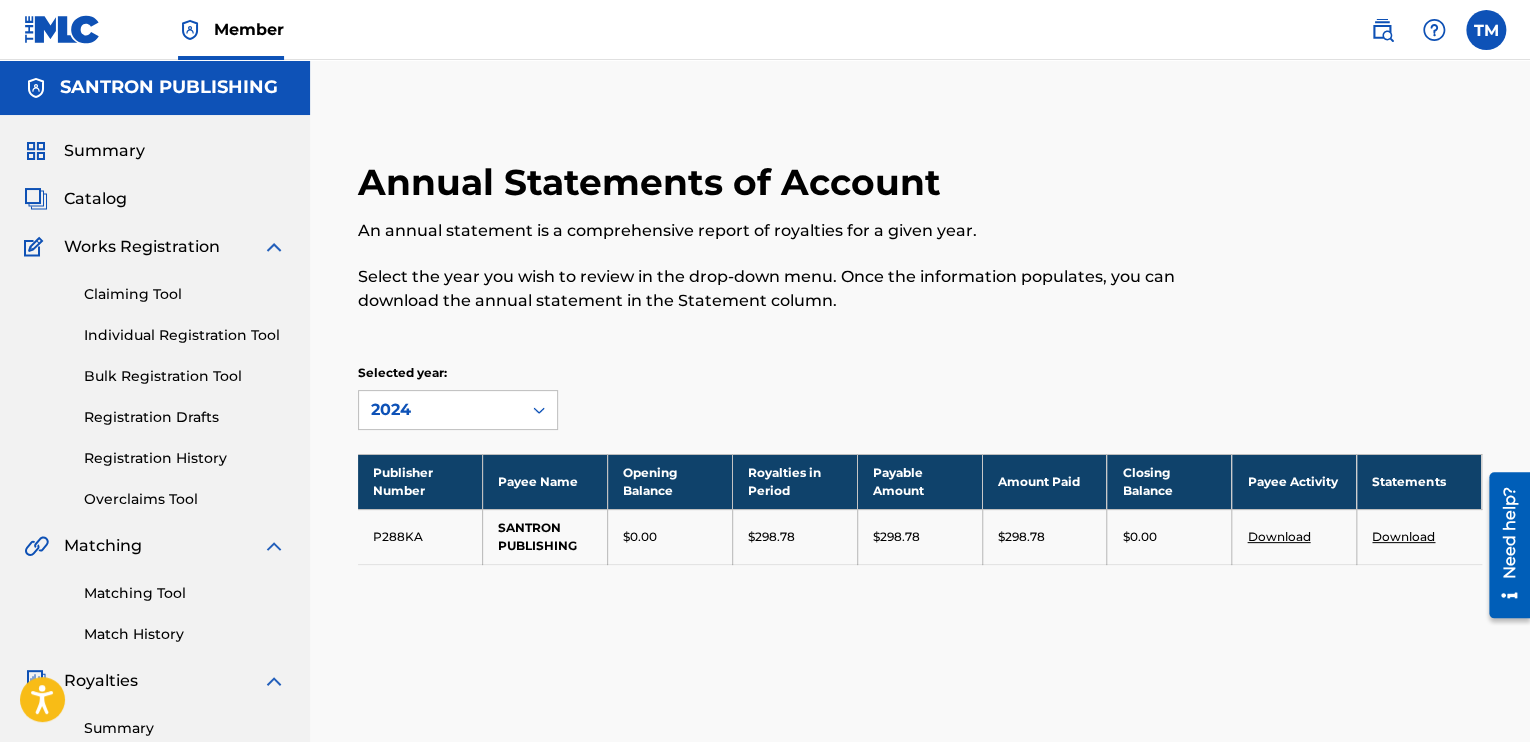 click on "Registration History" at bounding box center (185, 458) 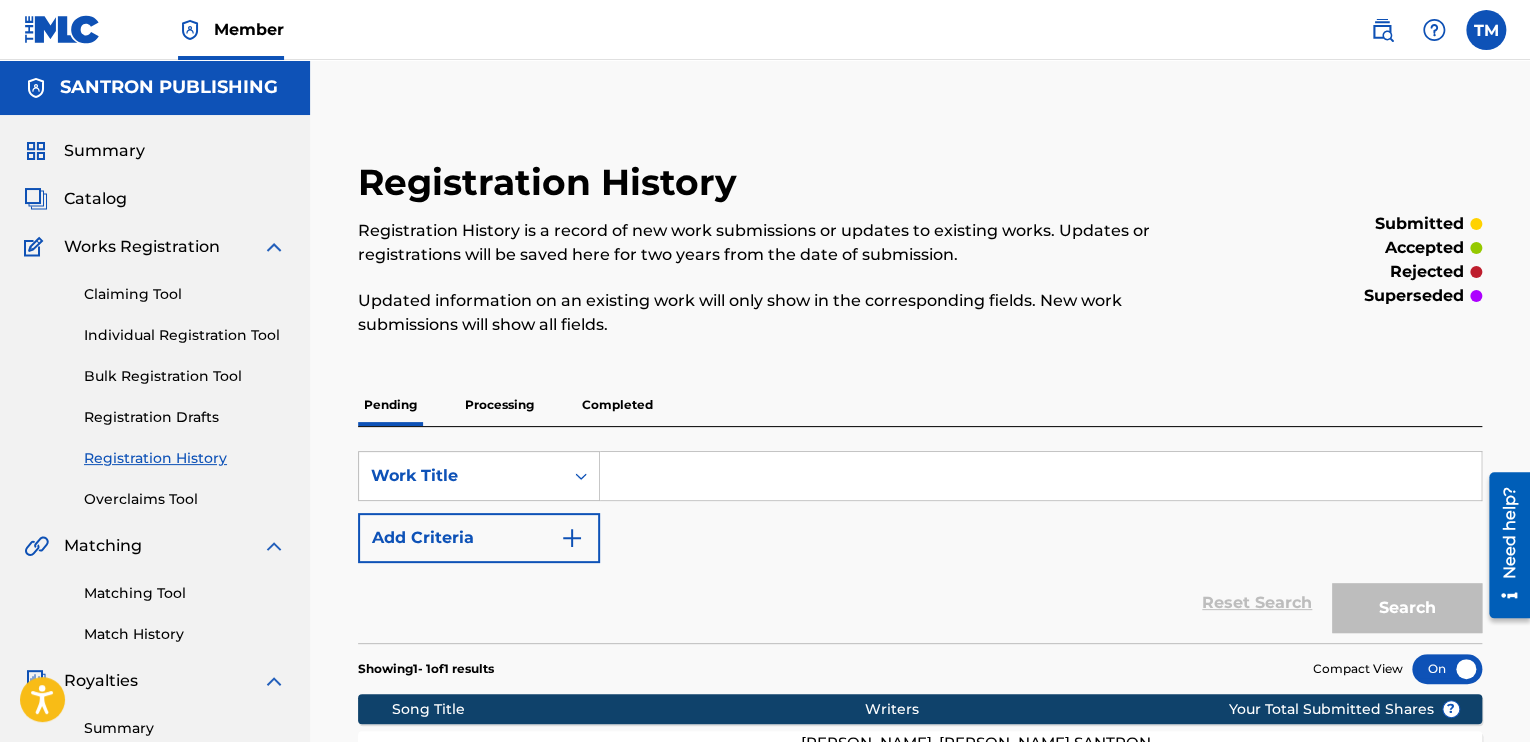 click on "Overclaims Tool" at bounding box center (185, 499) 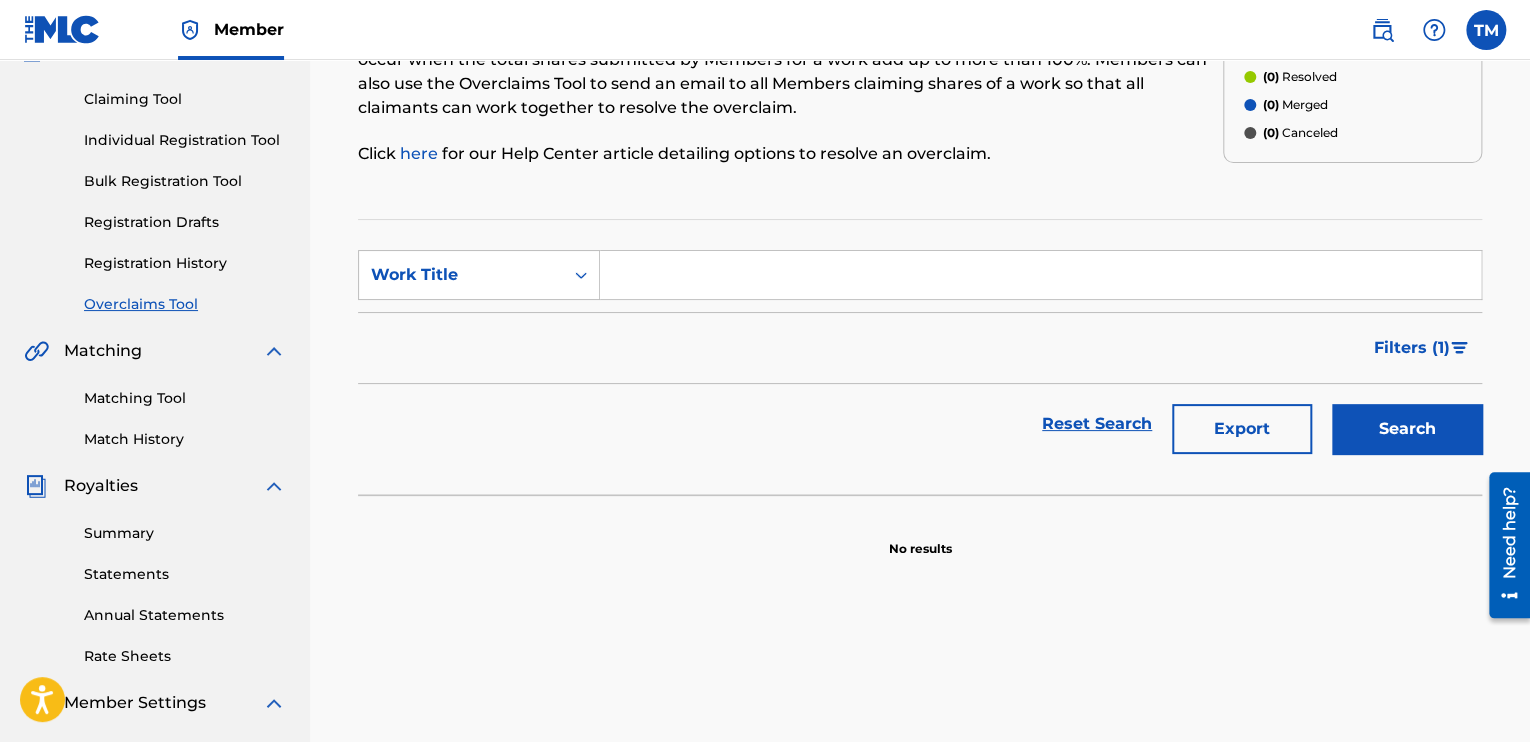 scroll, scrollTop: 200, scrollLeft: 0, axis: vertical 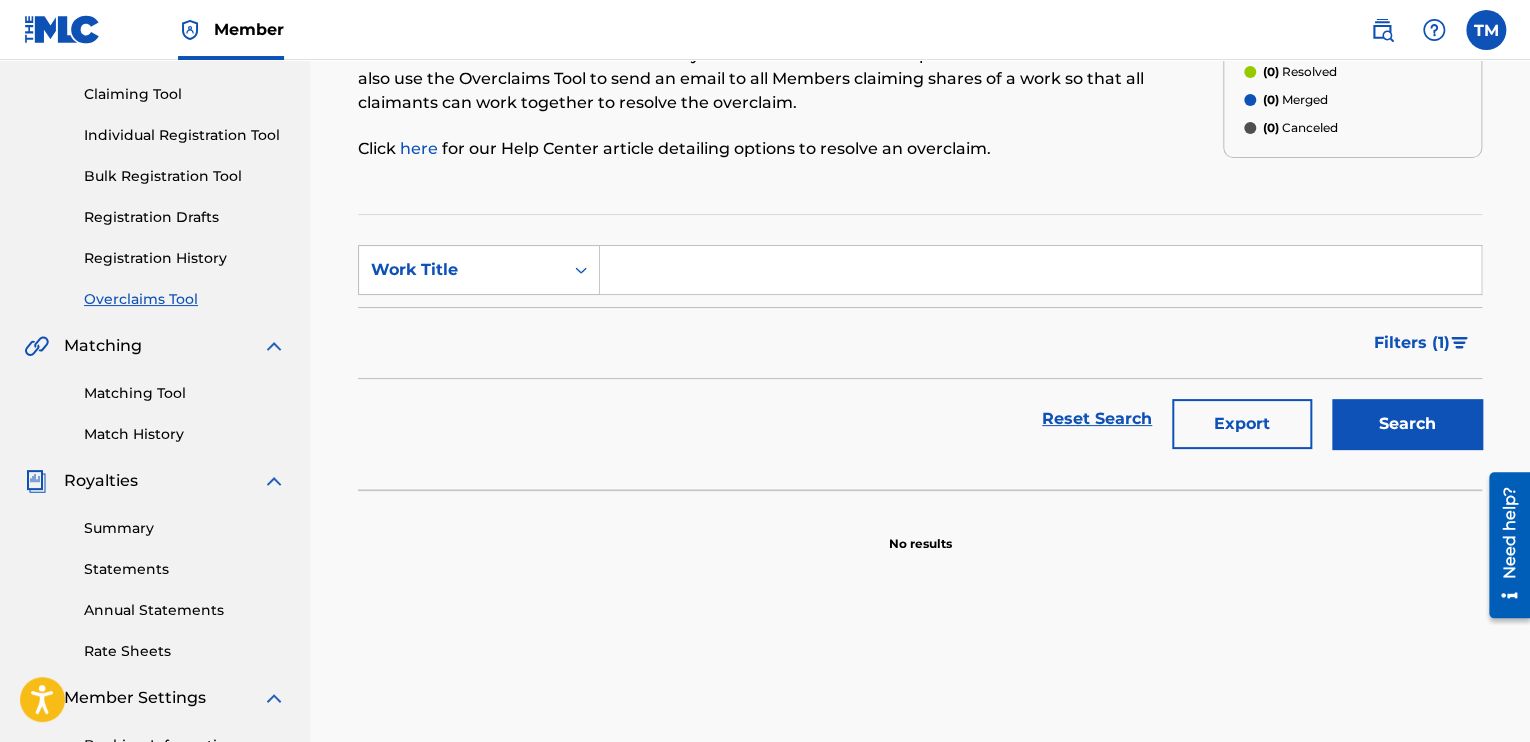 click on "Matching Tool" at bounding box center (185, 393) 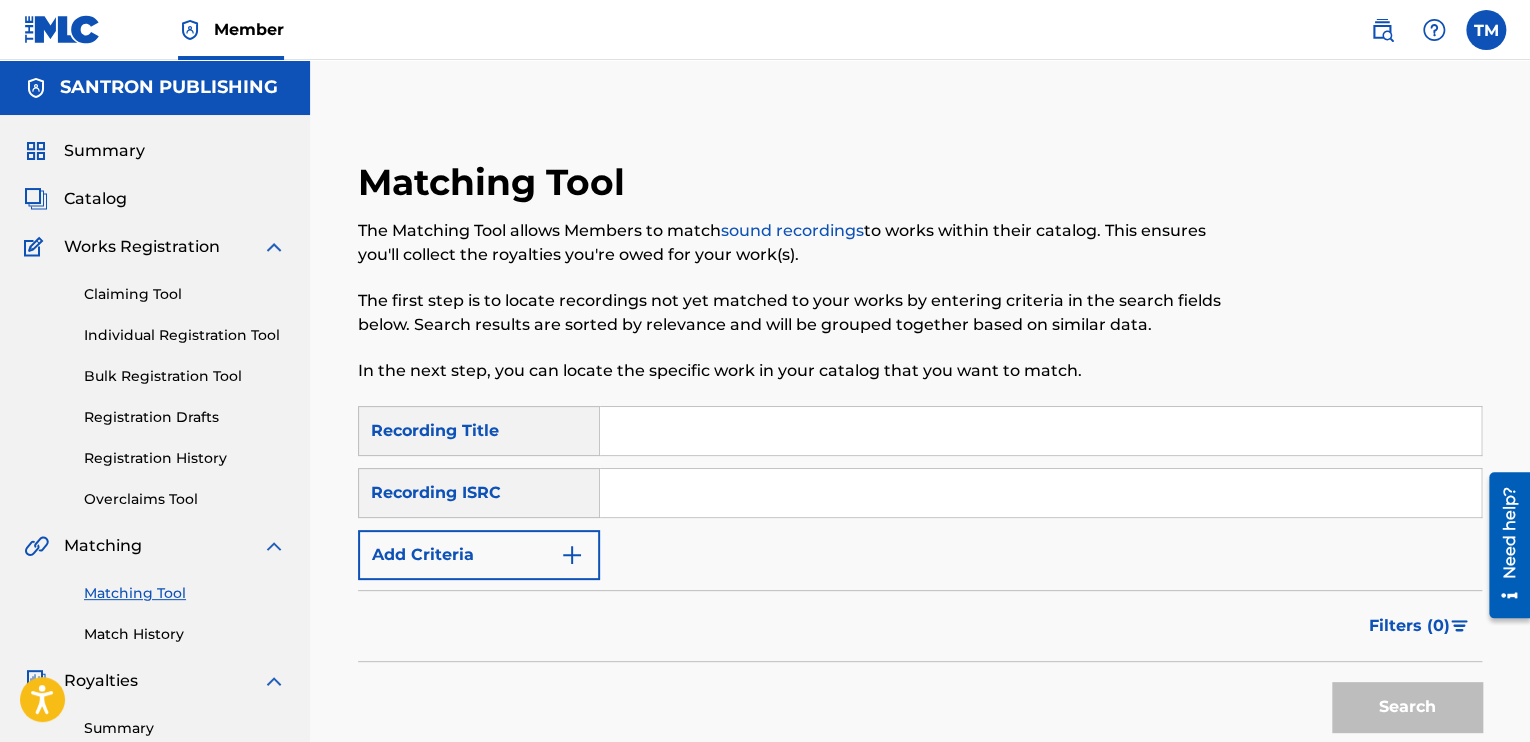 click on "Overclaims Tool" at bounding box center [185, 499] 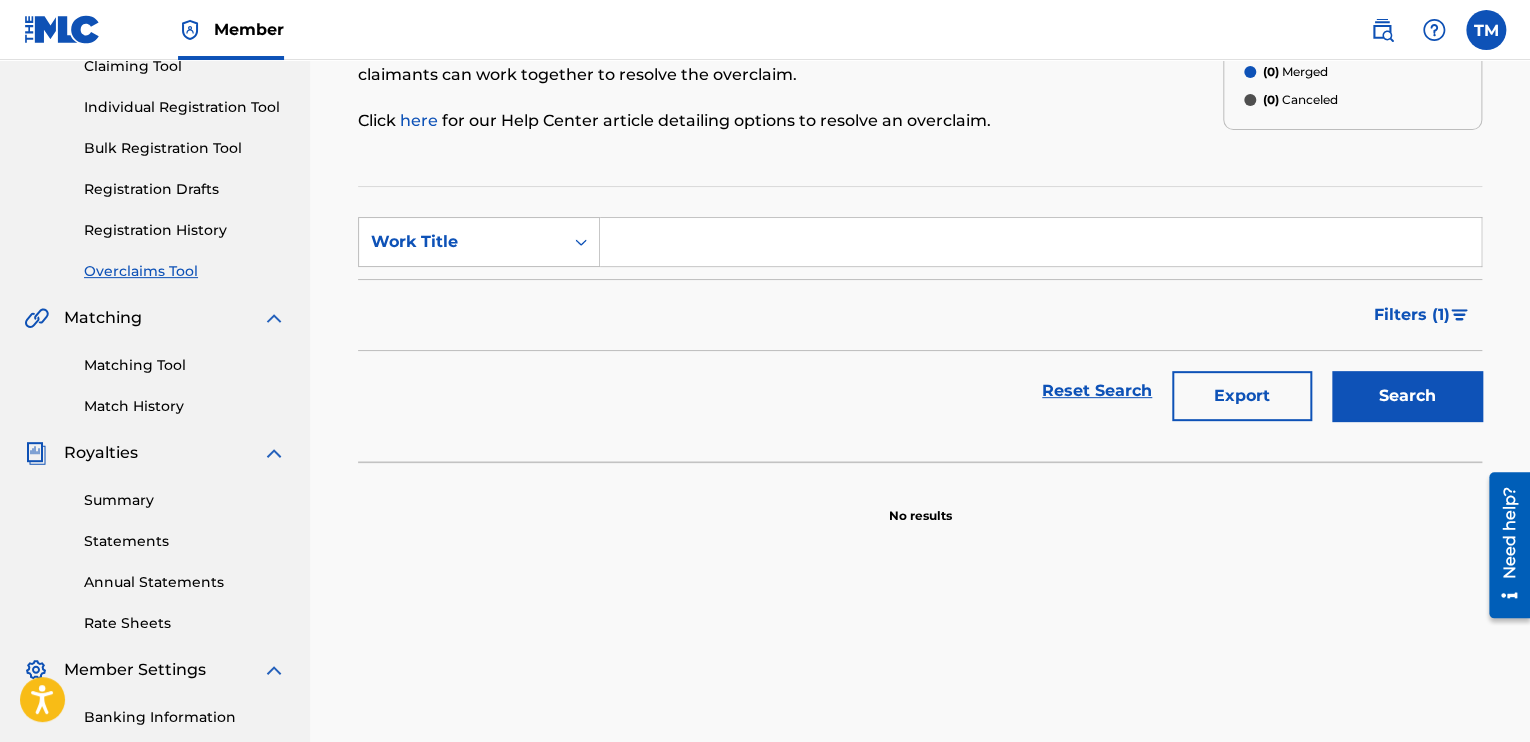 scroll, scrollTop: 300, scrollLeft: 0, axis: vertical 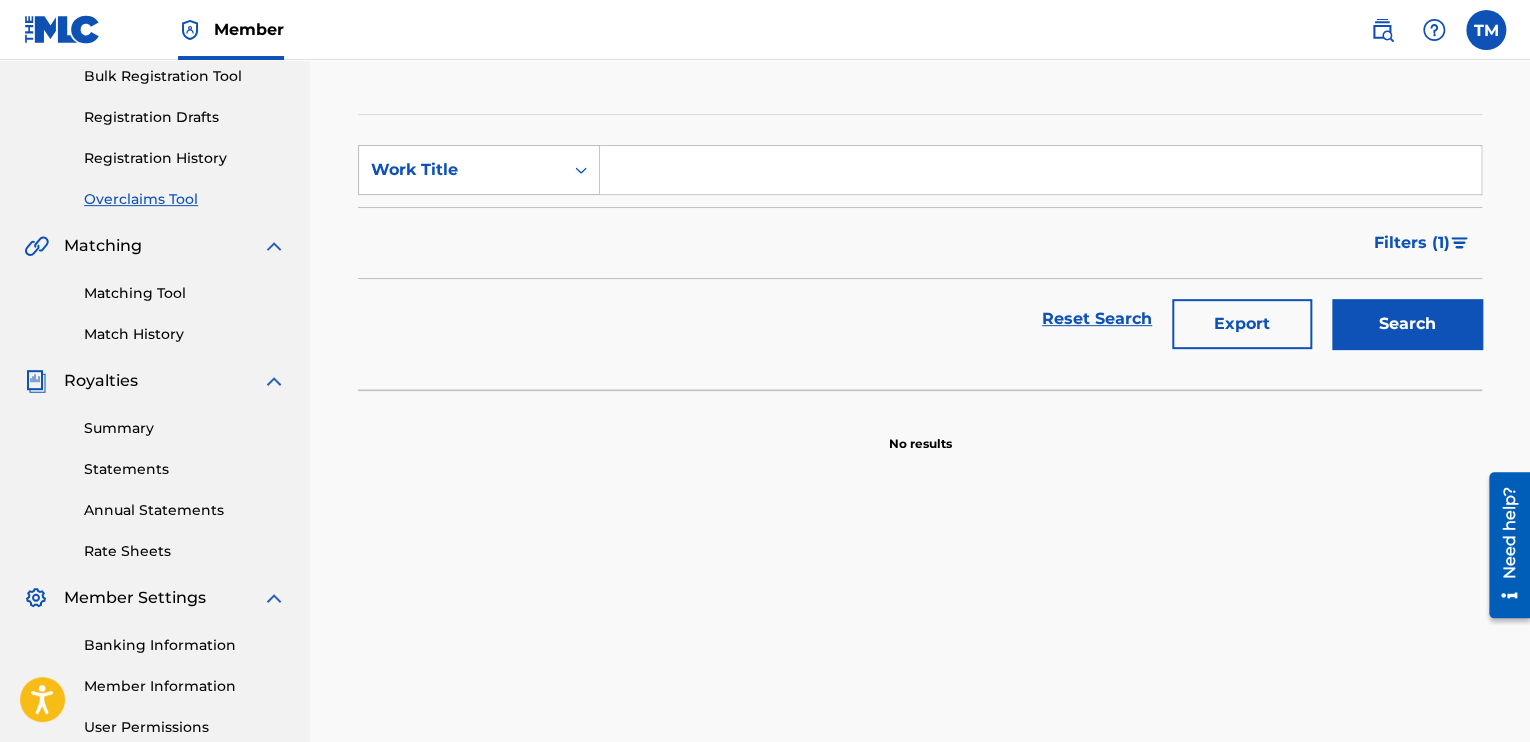 click on "Matching Tool" at bounding box center [185, 293] 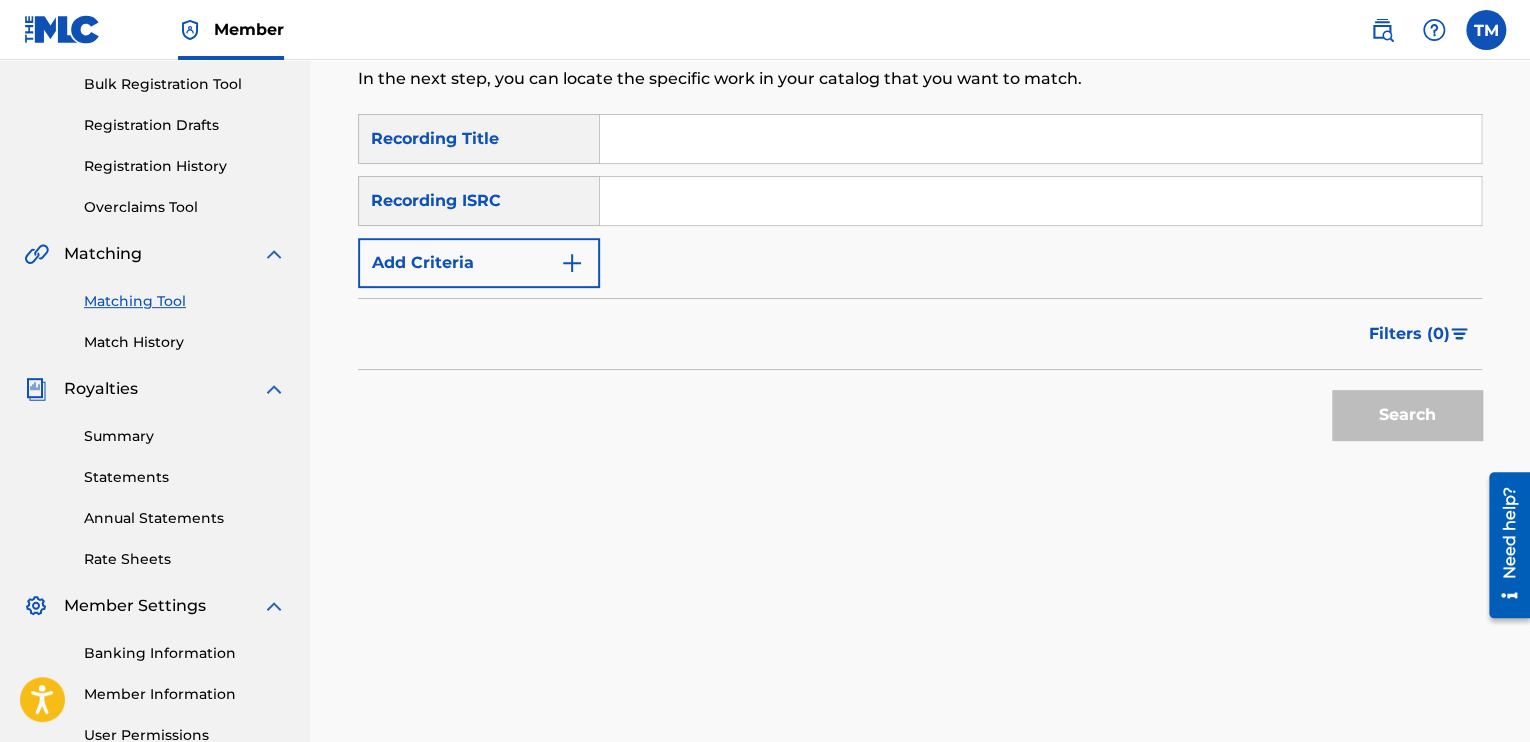 scroll, scrollTop: 300, scrollLeft: 0, axis: vertical 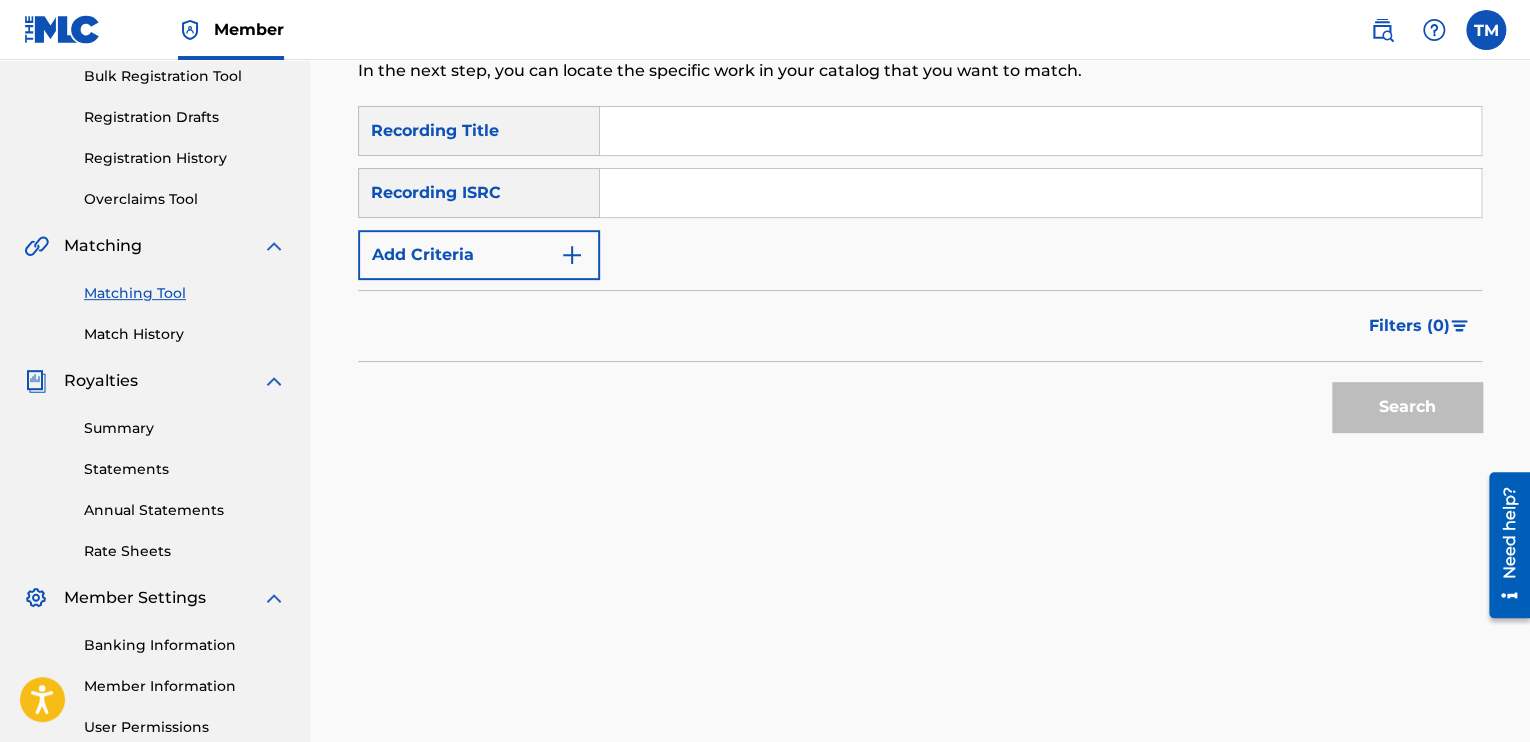 click on "Statements" at bounding box center (185, 469) 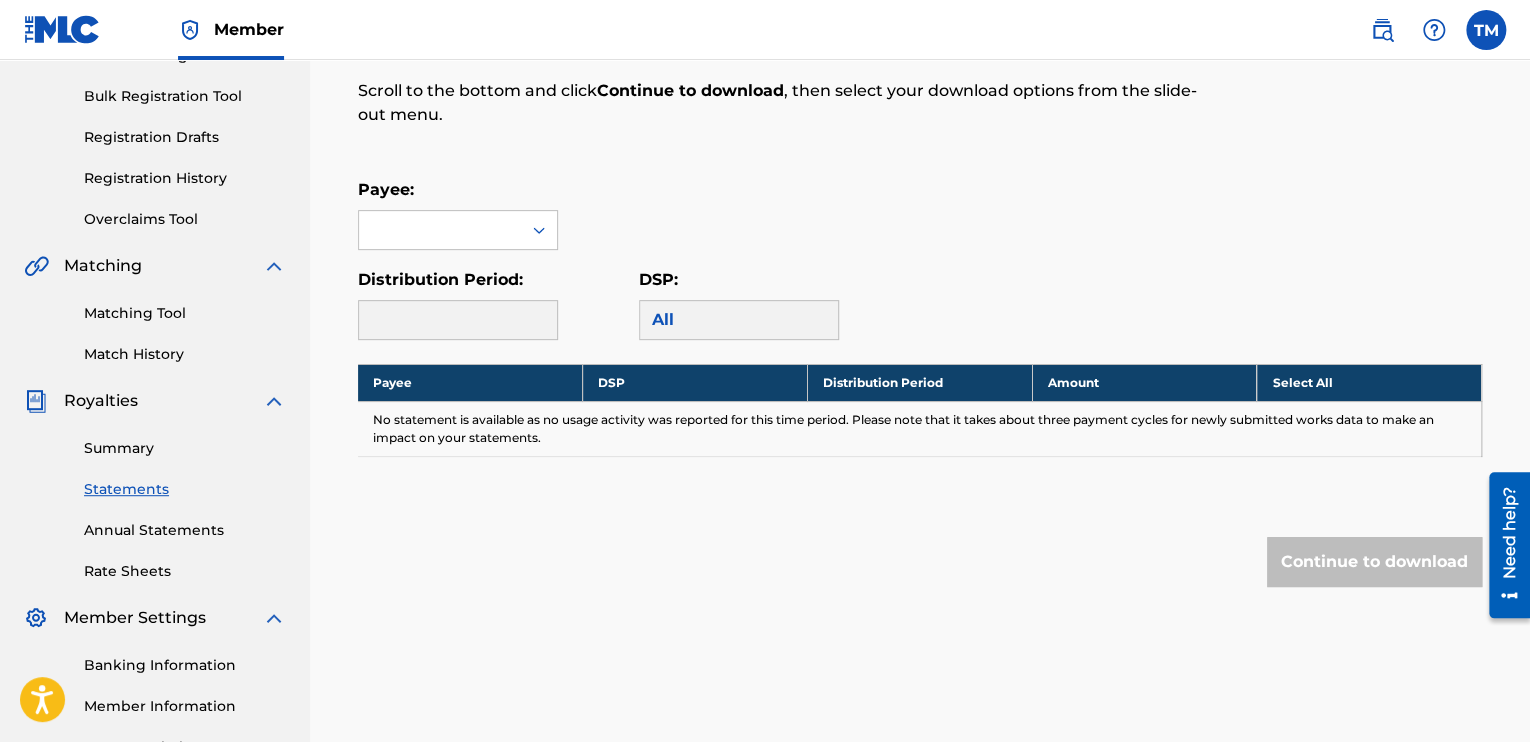 scroll, scrollTop: 300, scrollLeft: 0, axis: vertical 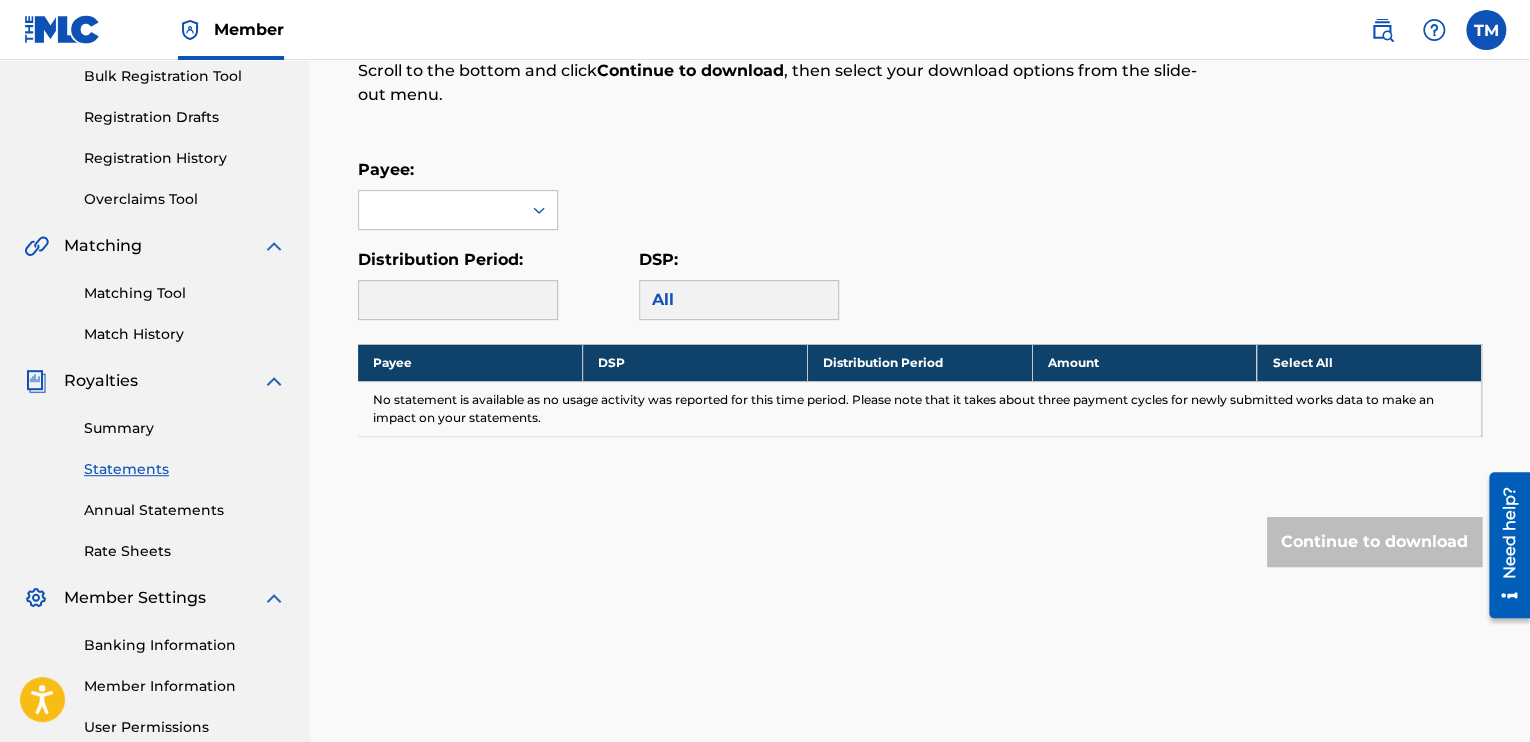 click on "Annual Statements" at bounding box center [185, 510] 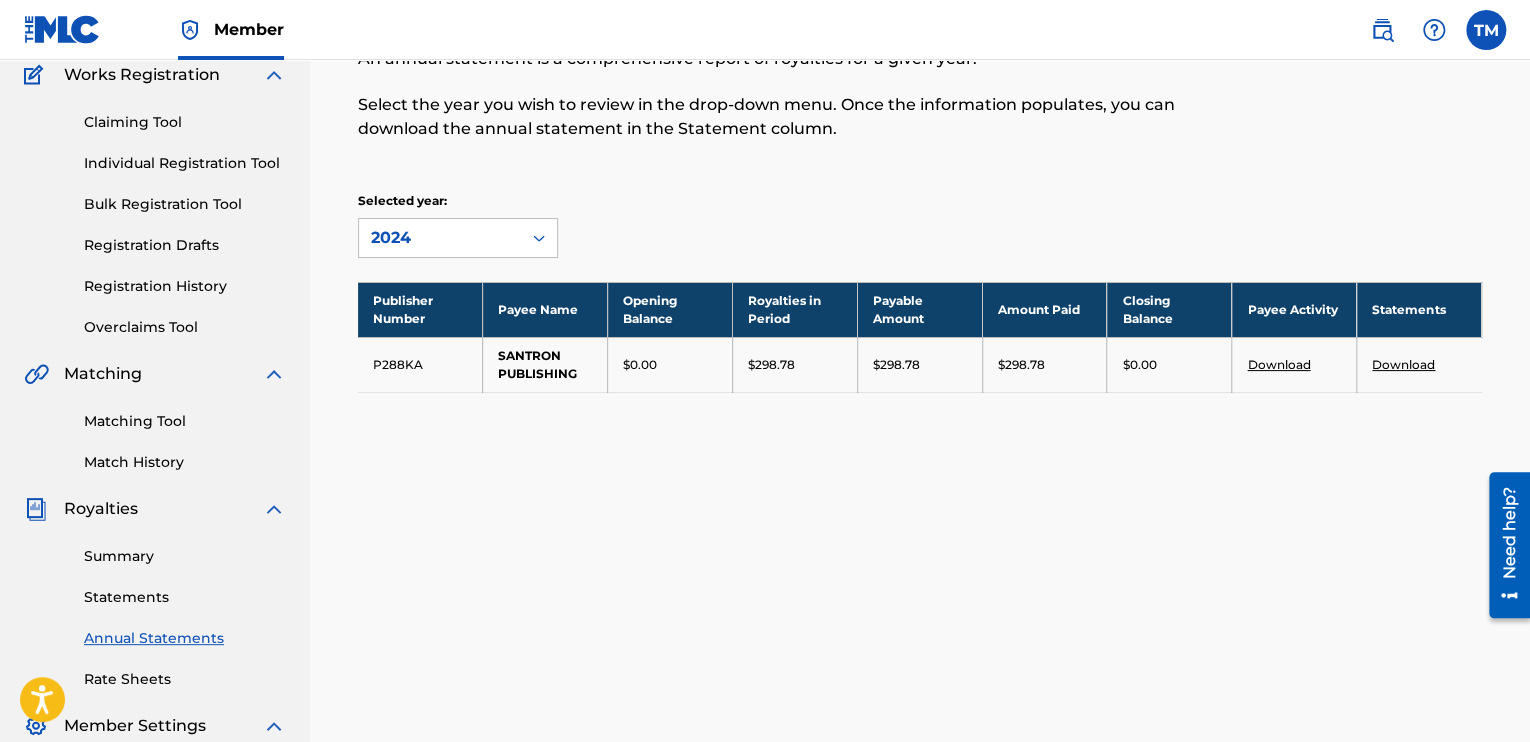 scroll, scrollTop: 200, scrollLeft: 0, axis: vertical 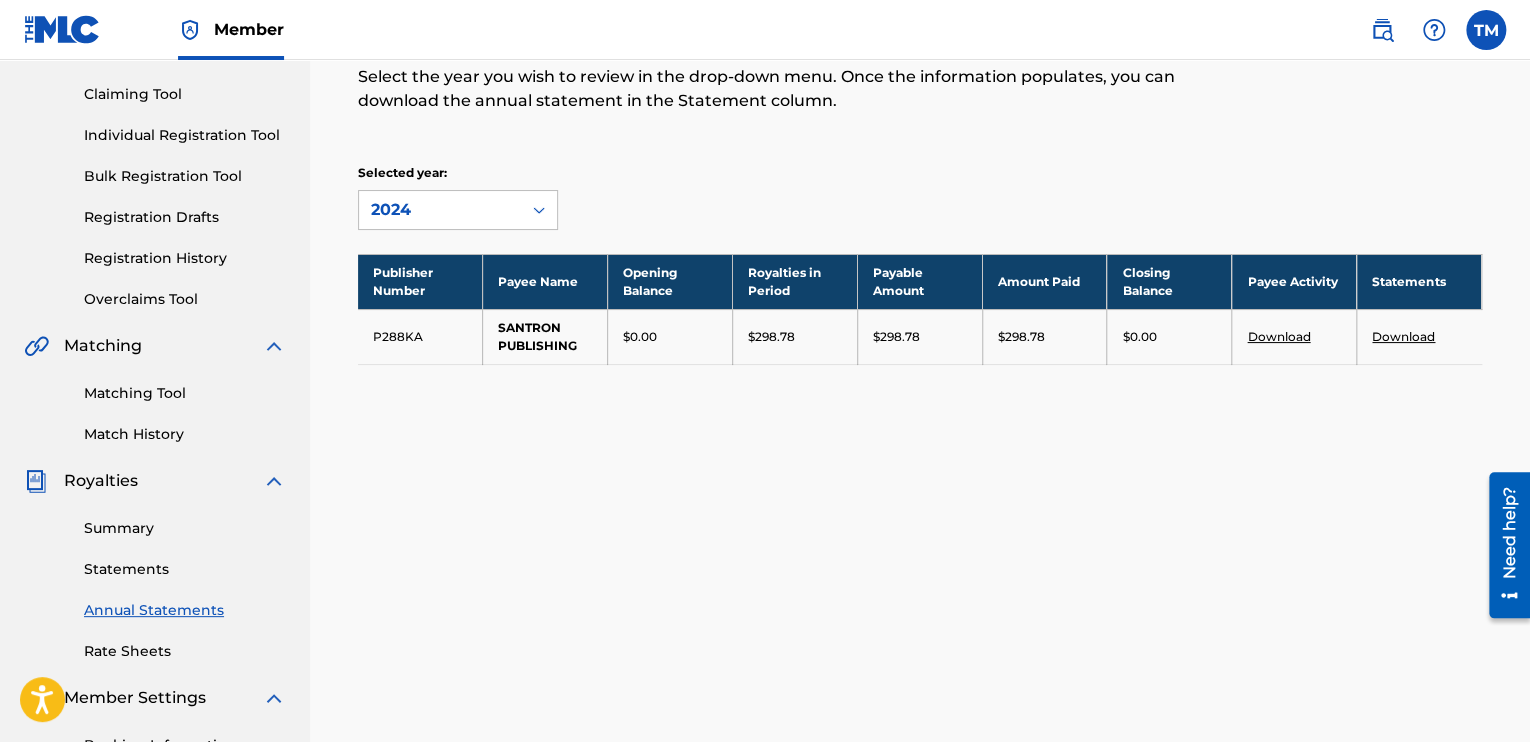 click on "Matching Tool" at bounding box center (185, 393) 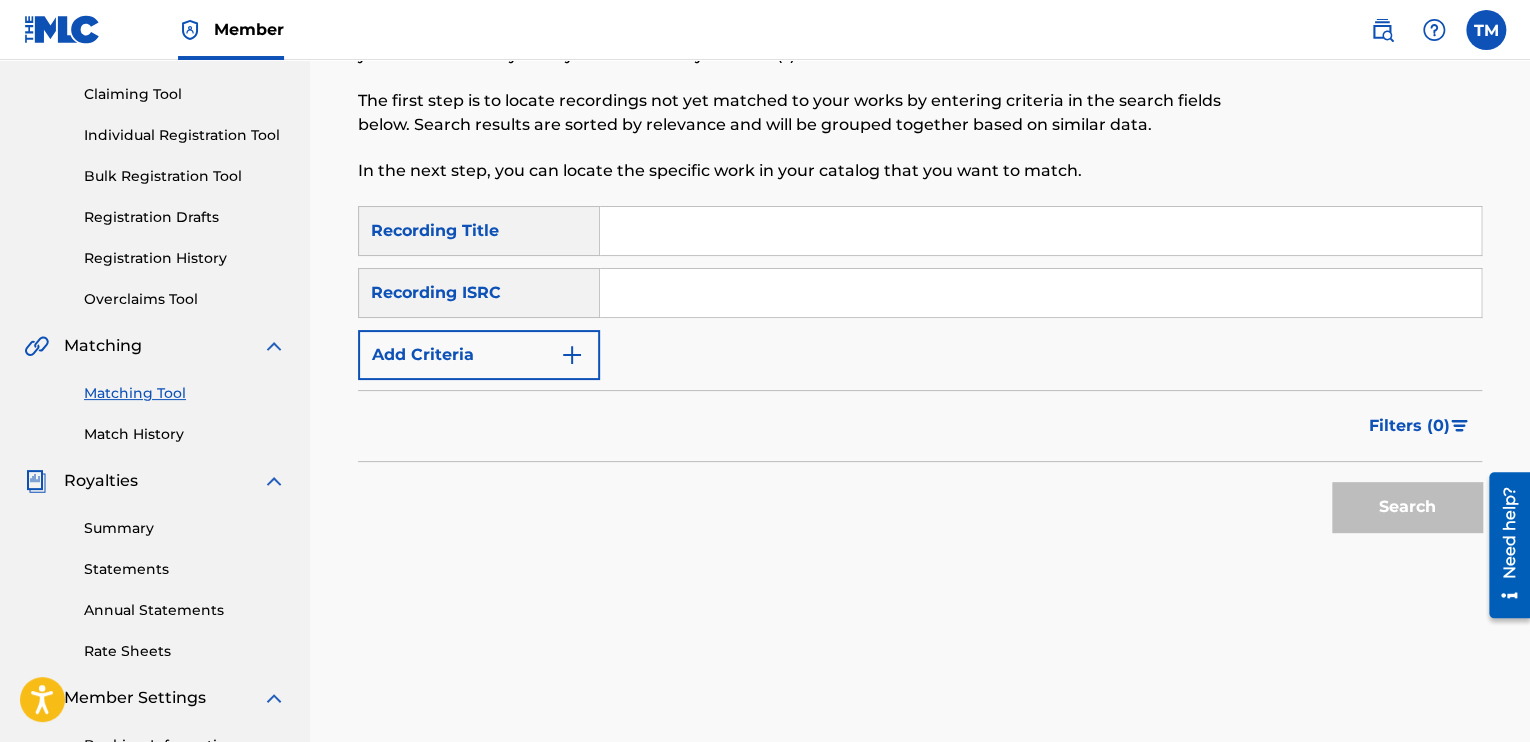 scroll, scrollTop: 0, scrollLeft: 0, axis: both 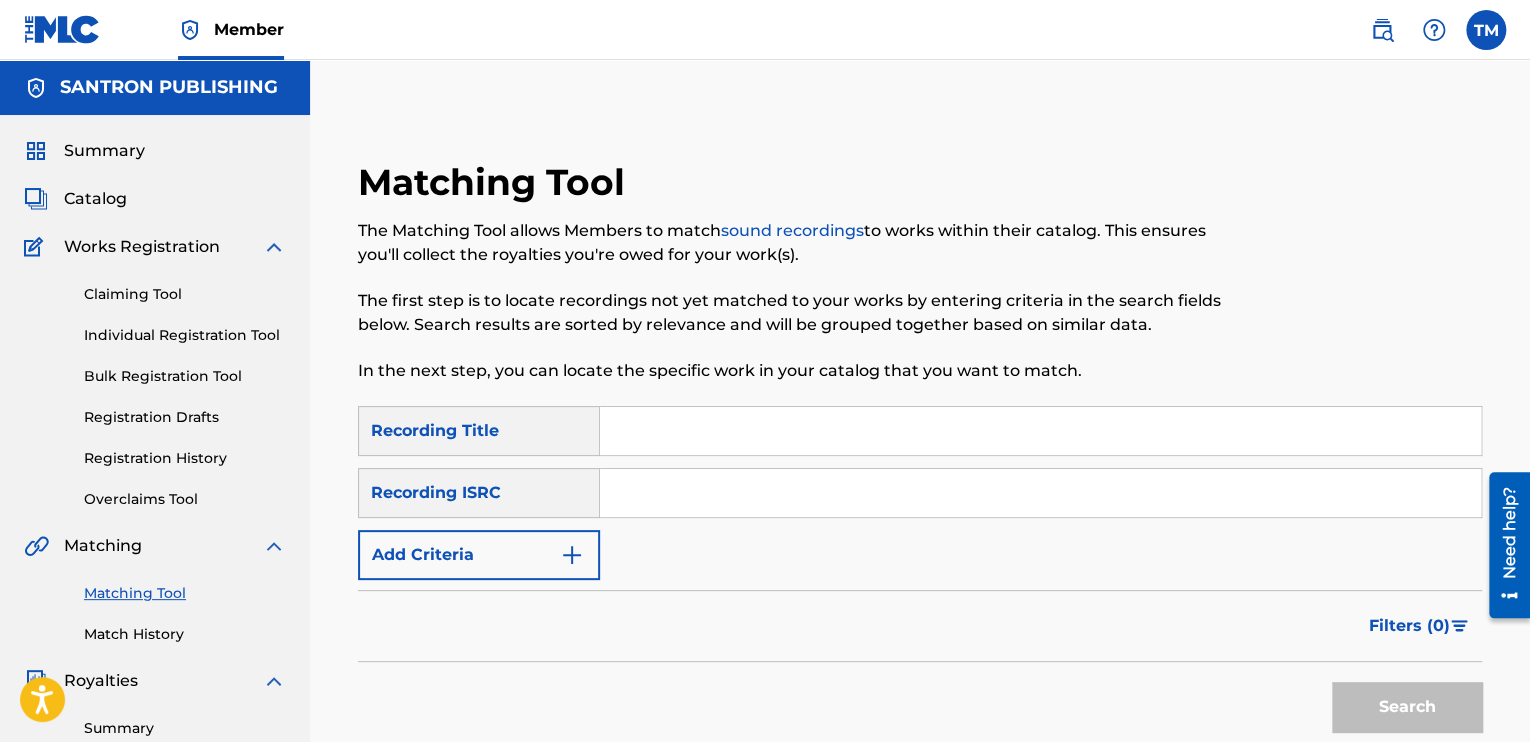 click on "Overclaims Tool" at bounding box center (185, 499) 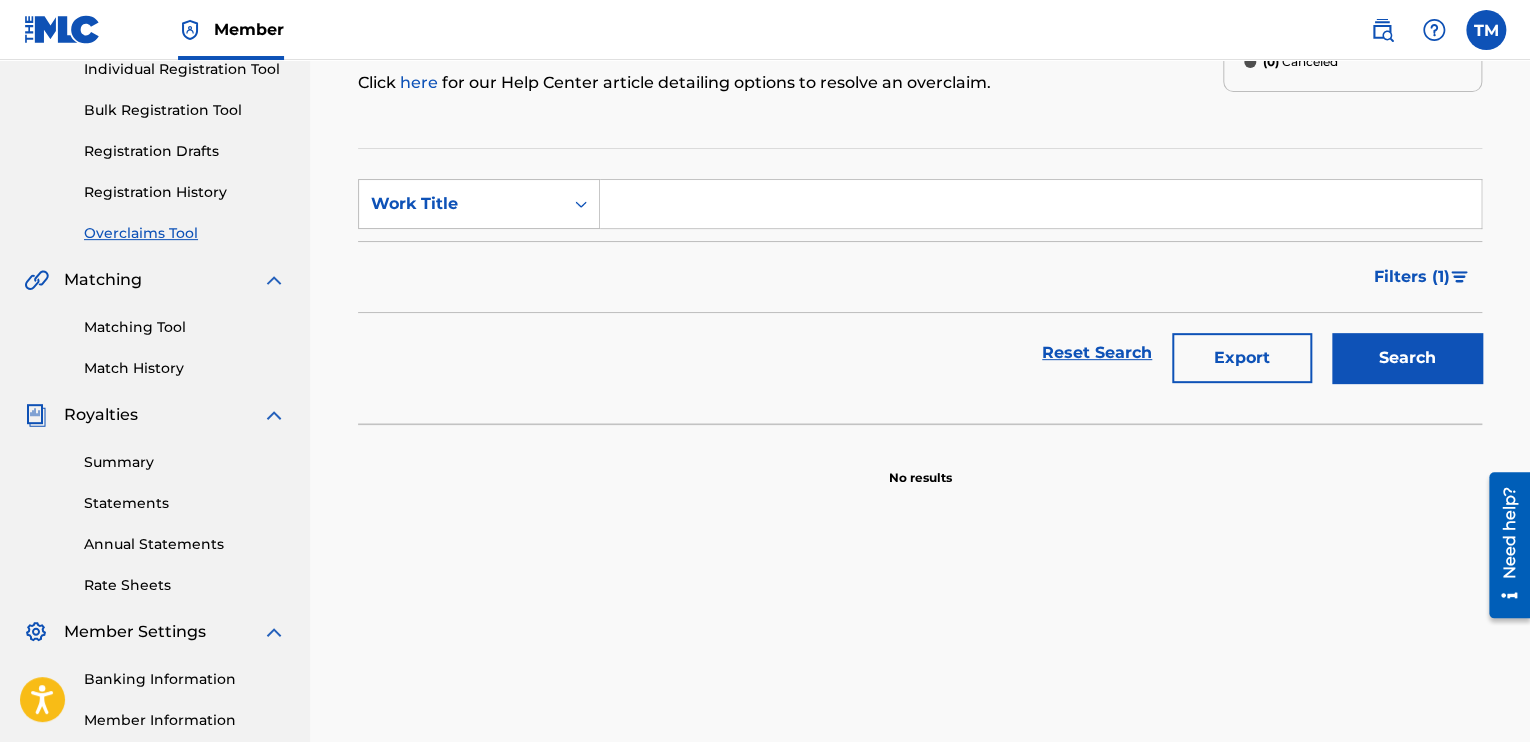 scroll, scrollTop: 400, scrollLeft: 0, axis: vertical 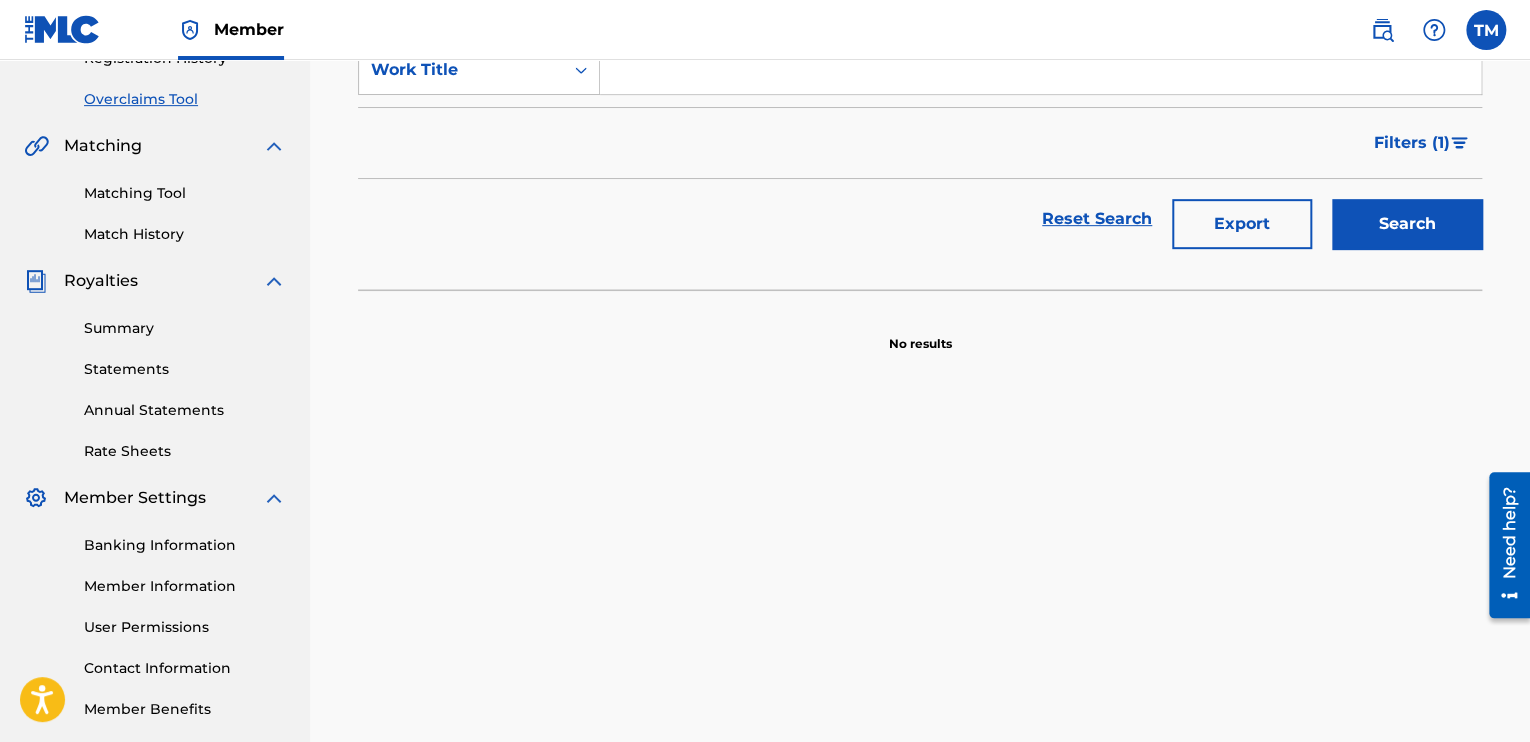 click on "Banking Information" at bounding box center (185, 545) 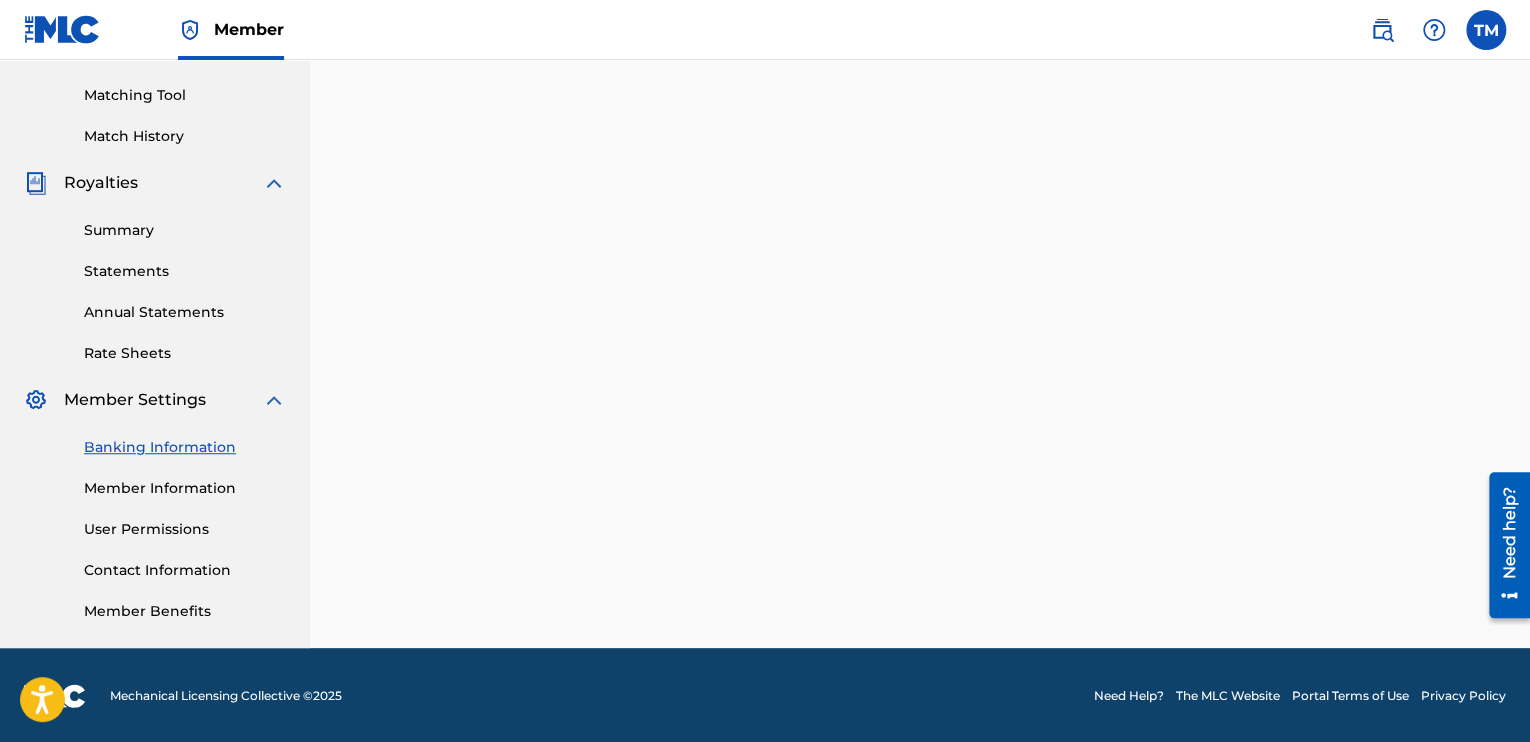 scroll, scrollTop: 497, scrollLeft: 0, axis: vertical 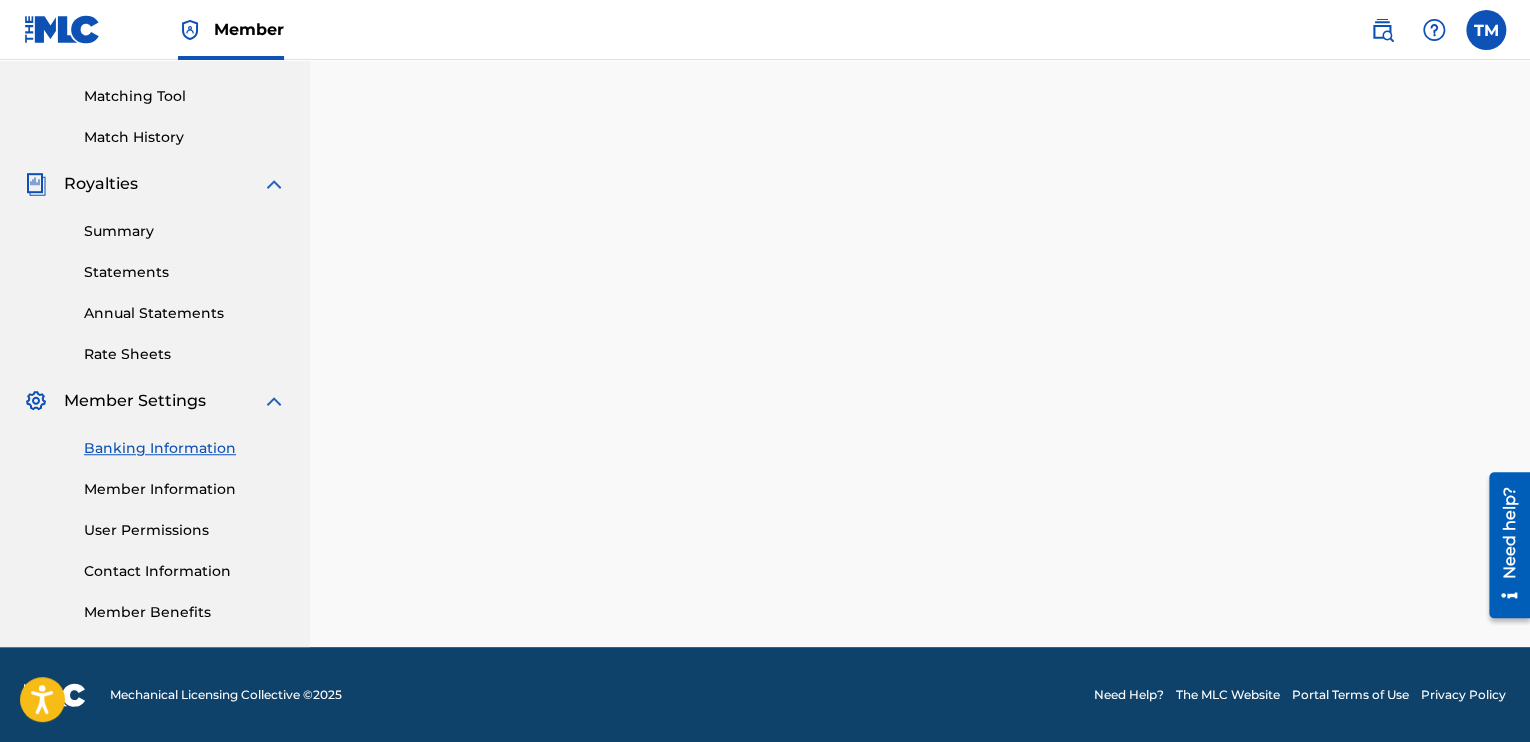 click on "Summary" at bounding box center (185, 231) 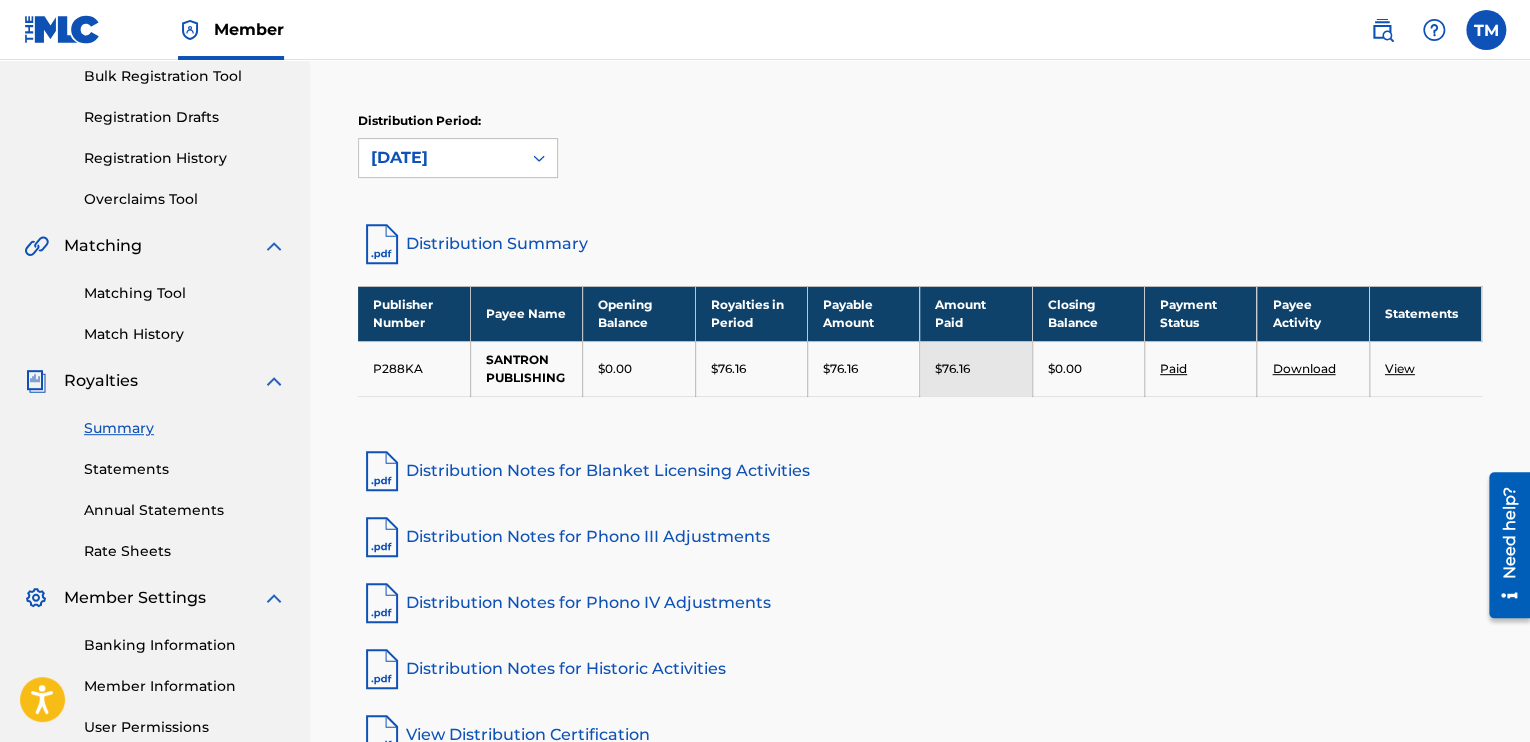 scroll, scrollTop: 0, scrollLeft: 0, axis: both 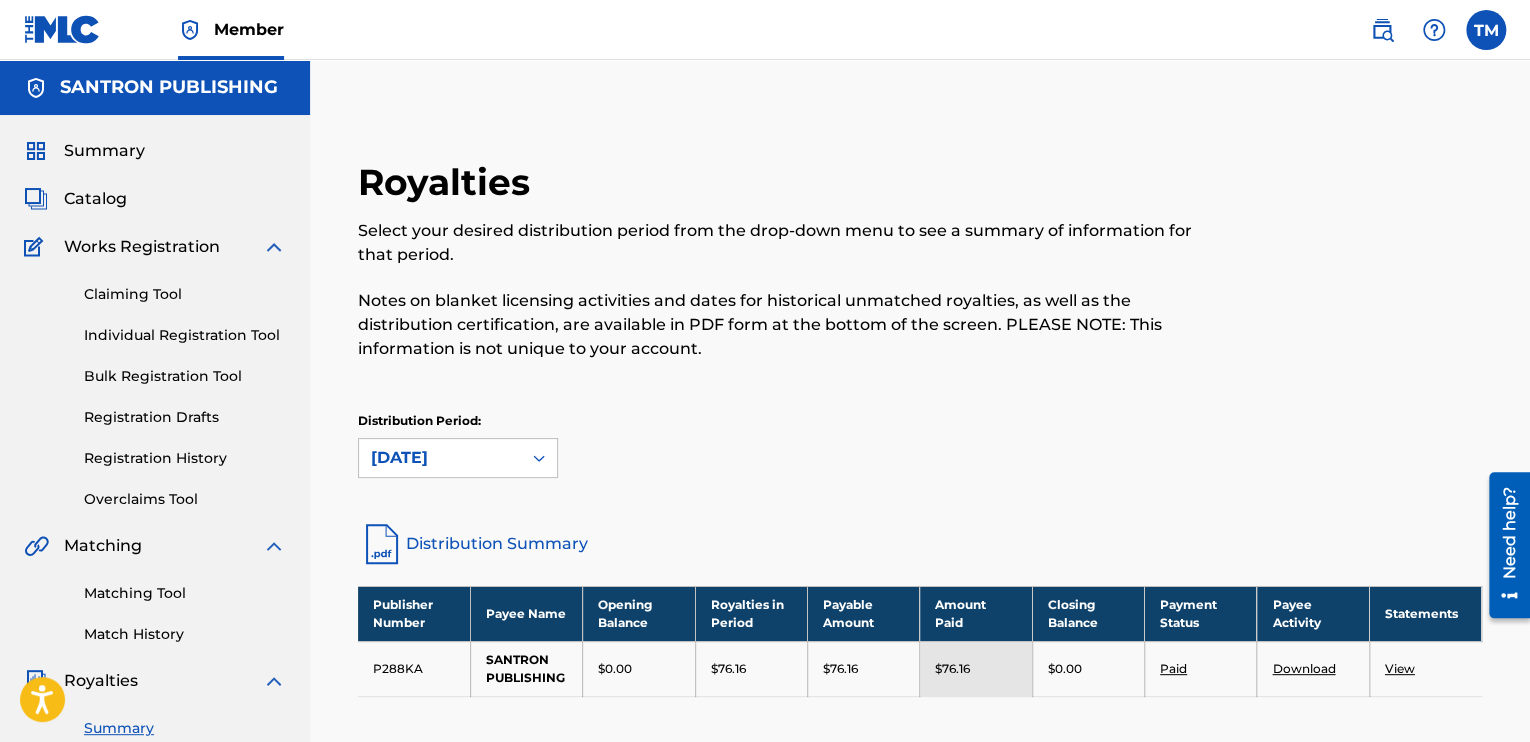 click at bounding box center (1486, 30) 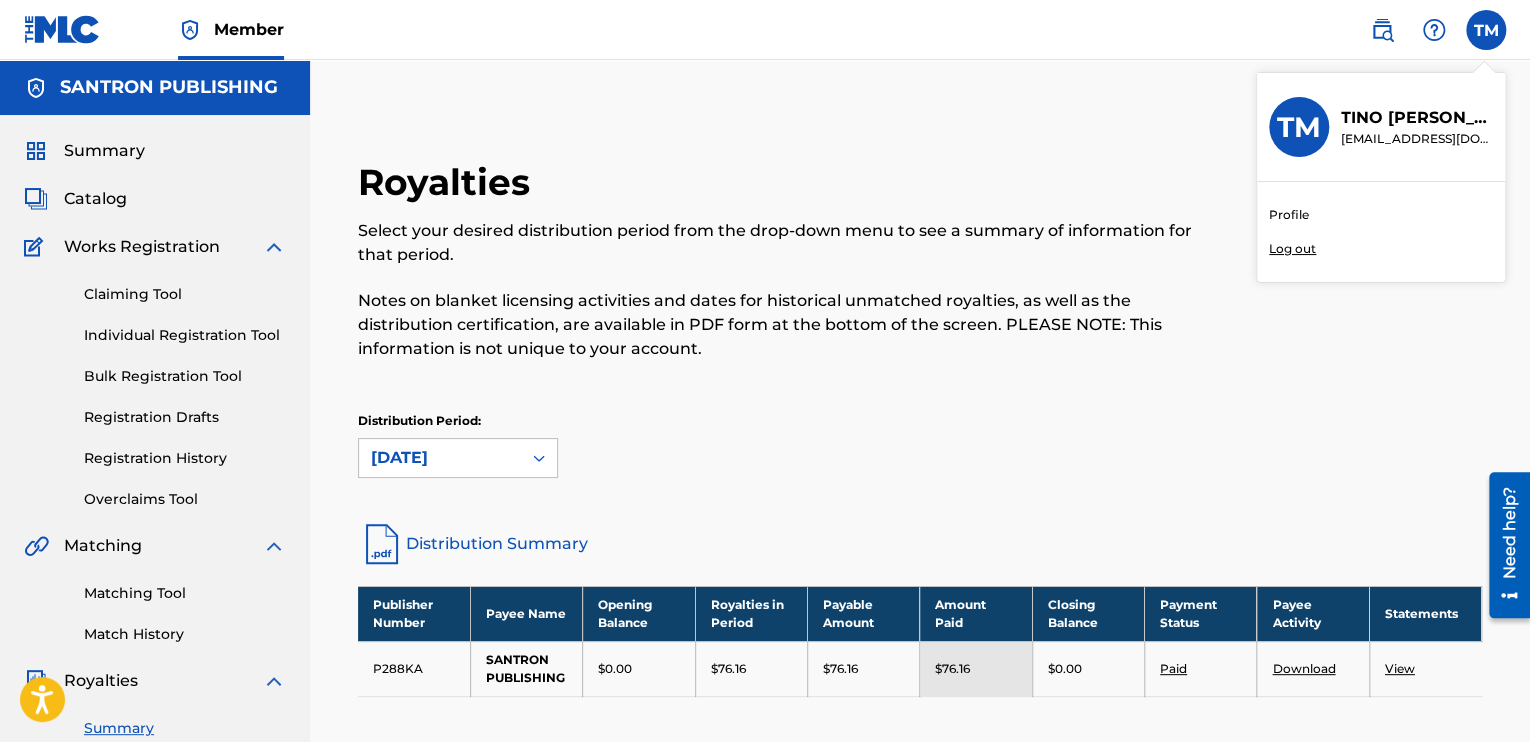 click on "Profile" at bounding box center (1289, 215) 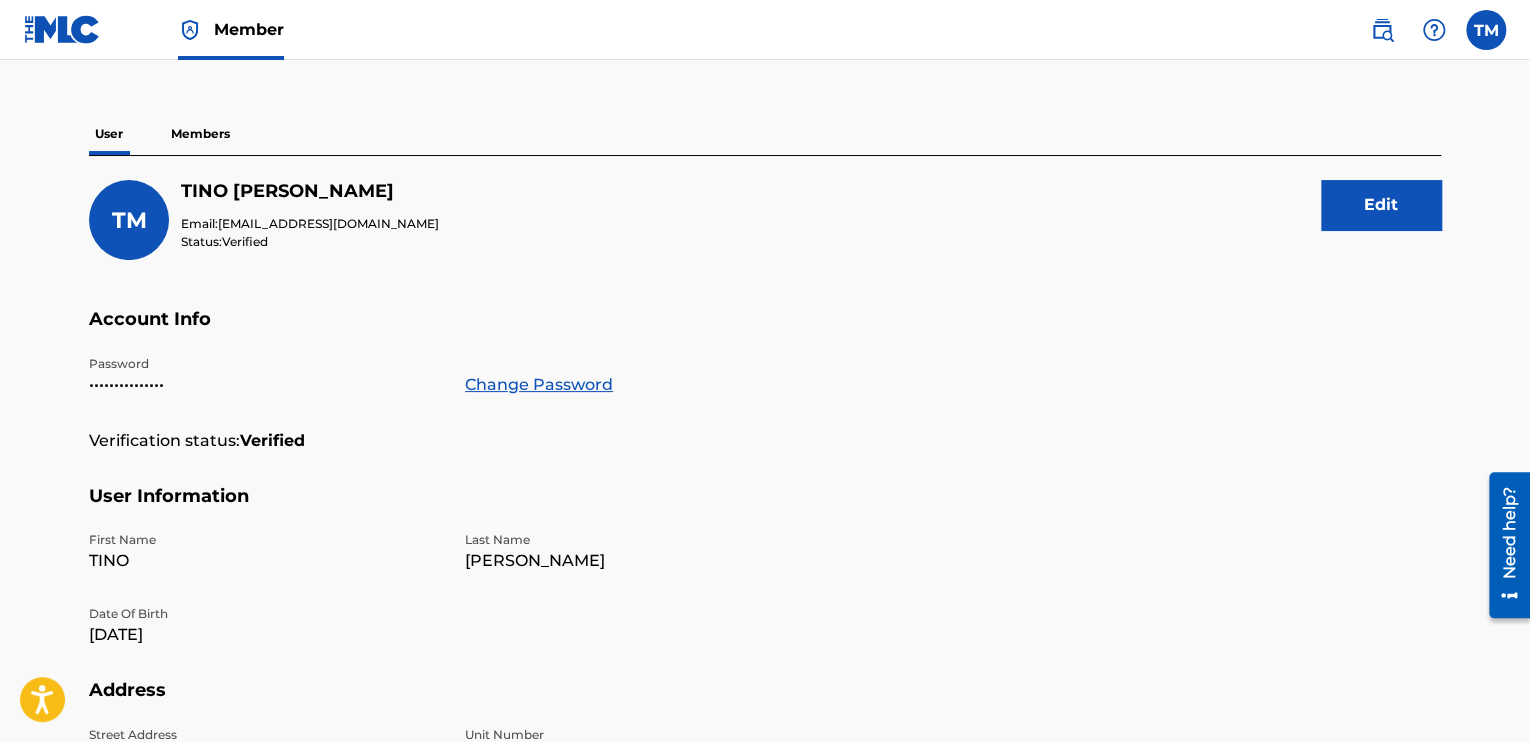 scroll, scrollTop: 100, scrollLeft: 0, axis: vertical 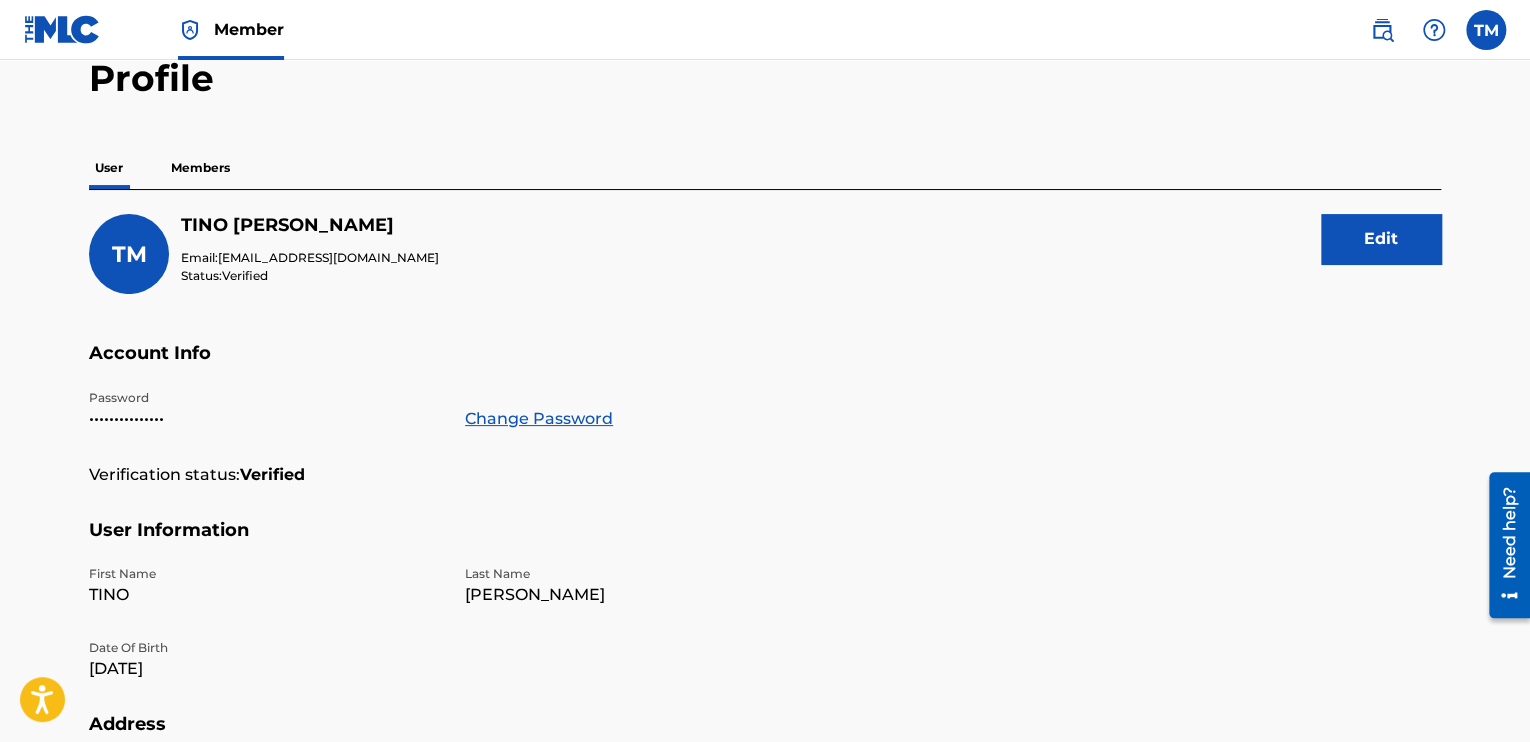 click on "Edit" at bounding box center [1381, 239] 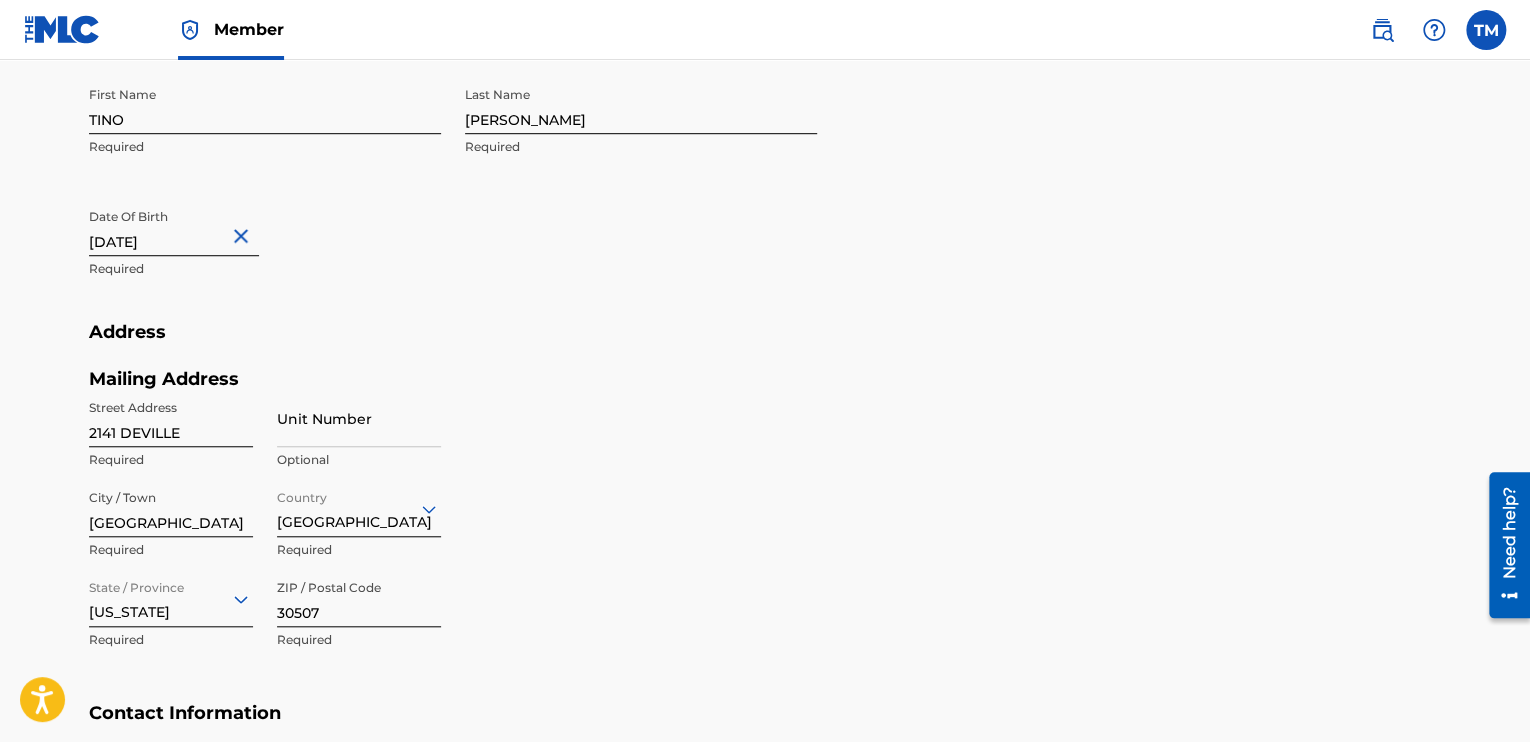 scroll, scrollTop: 600, scrollLeft: 0, axis: vertical 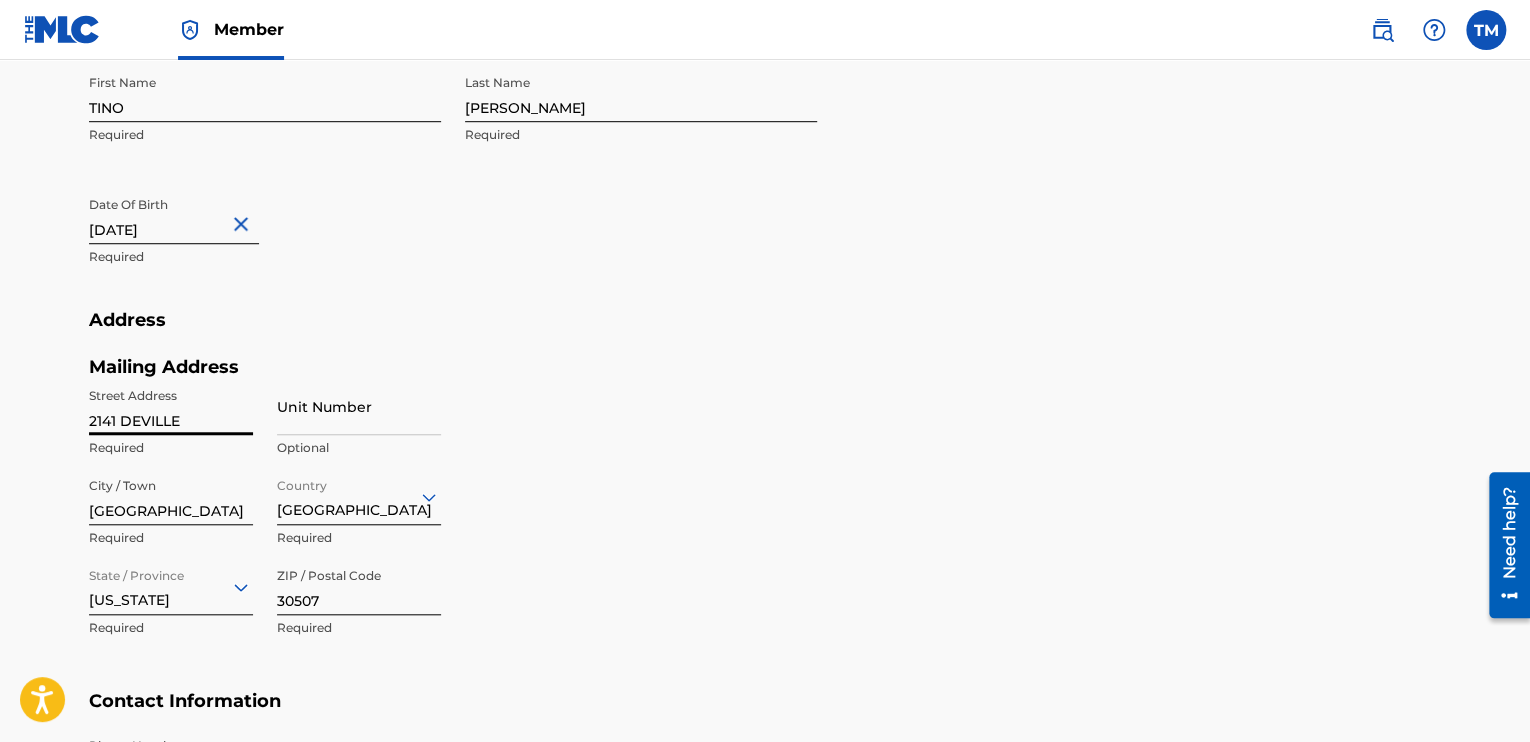 click on "2141 DEVILLE" at bounding box center [171, 406] 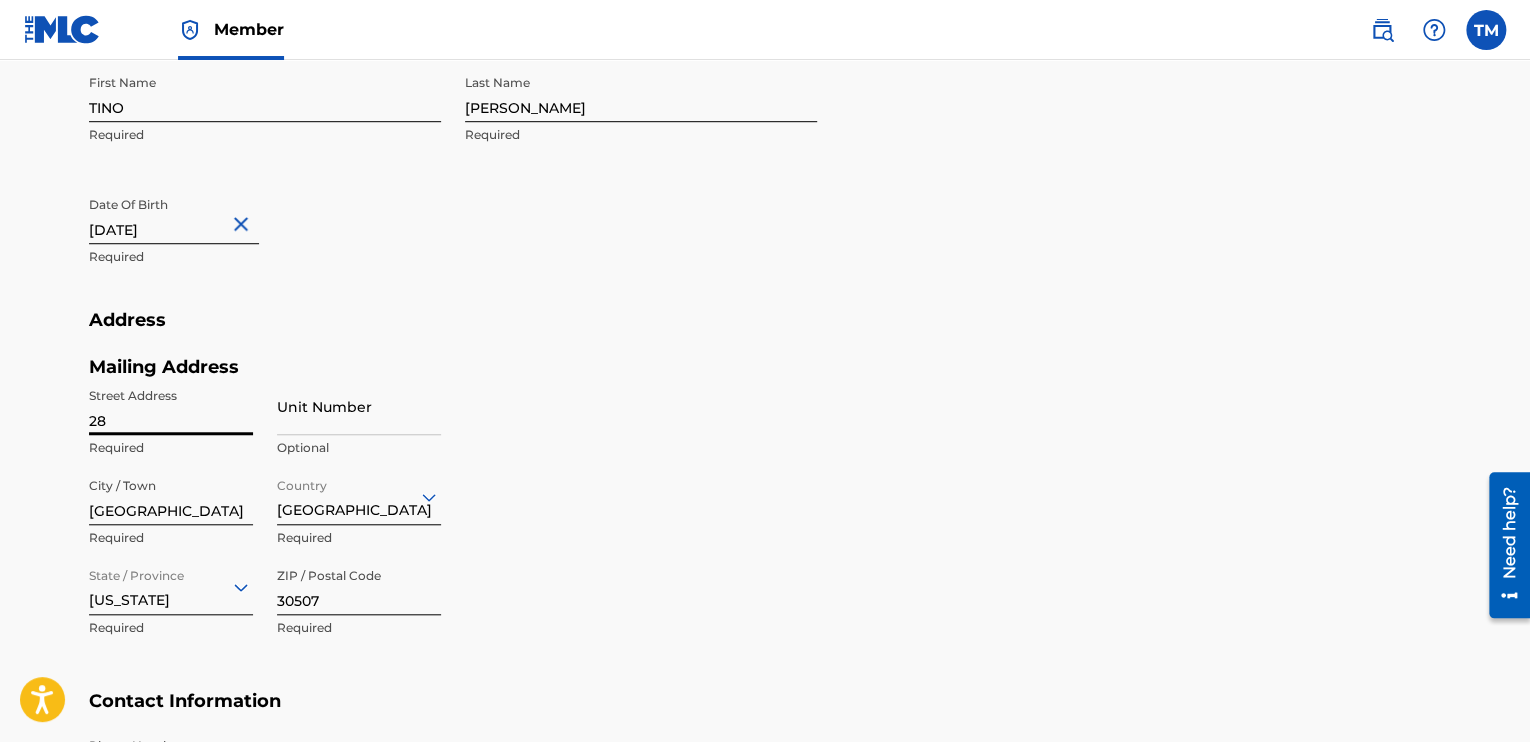 type on "[STREET_ADDRESS]" 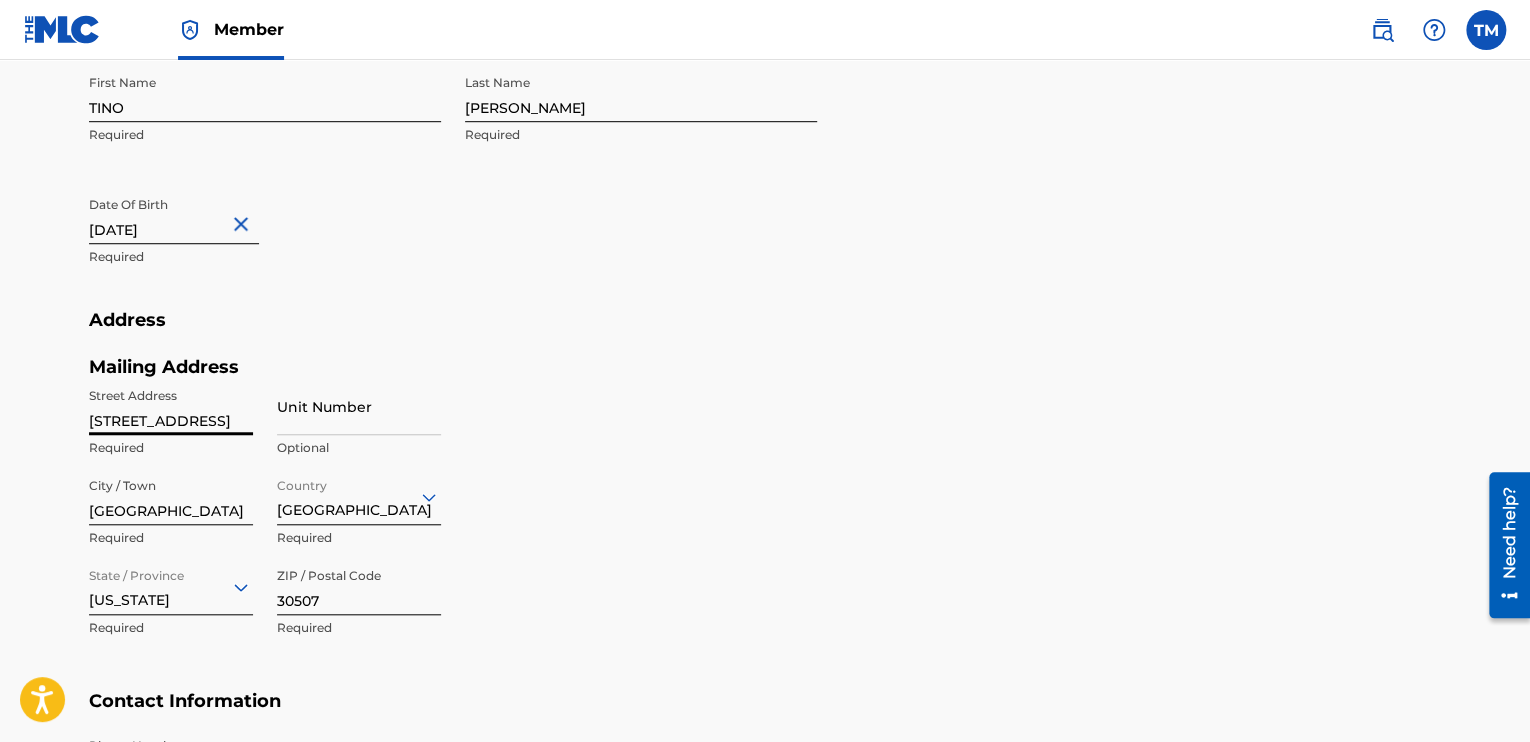 type on "[GEOGRAPHIC_DATA]" 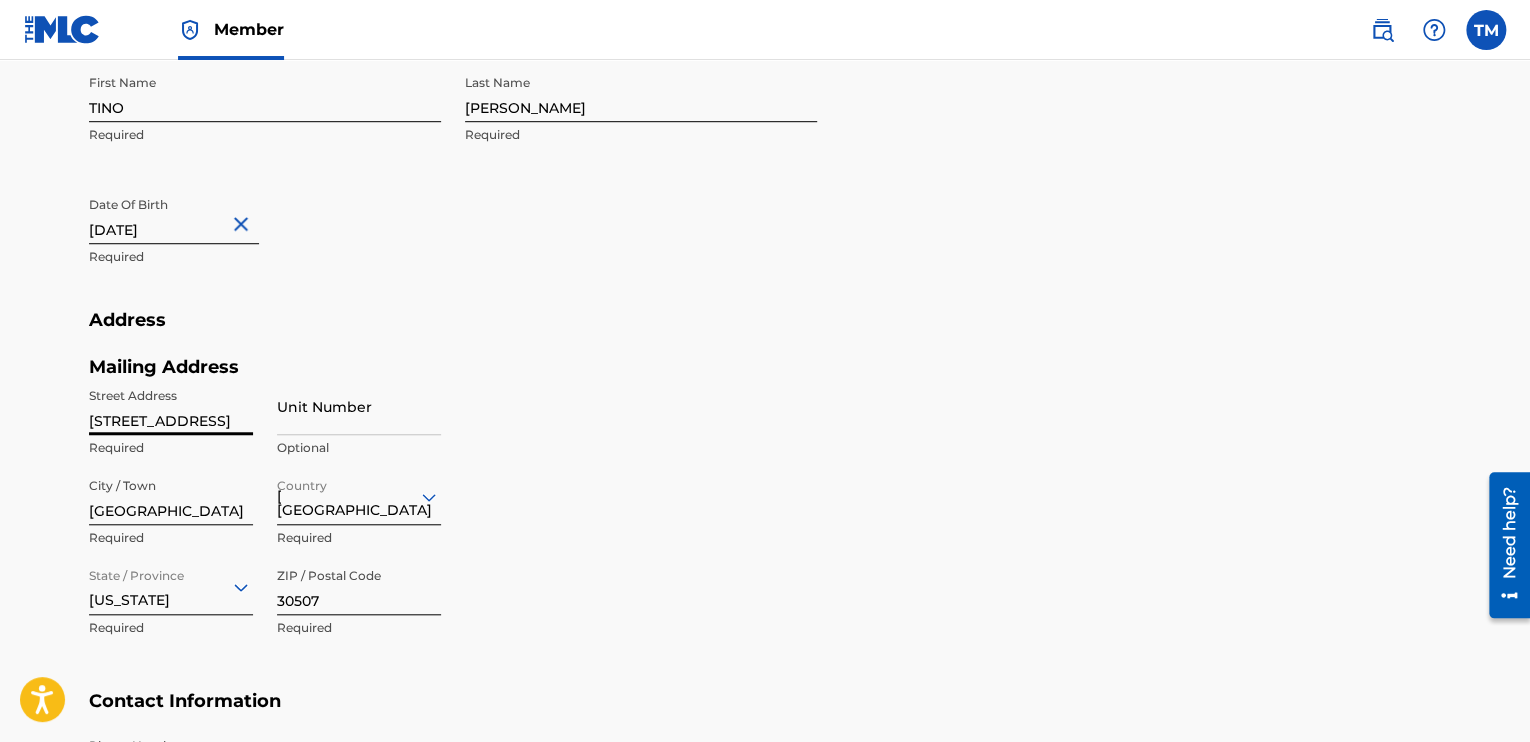 type on "GA" 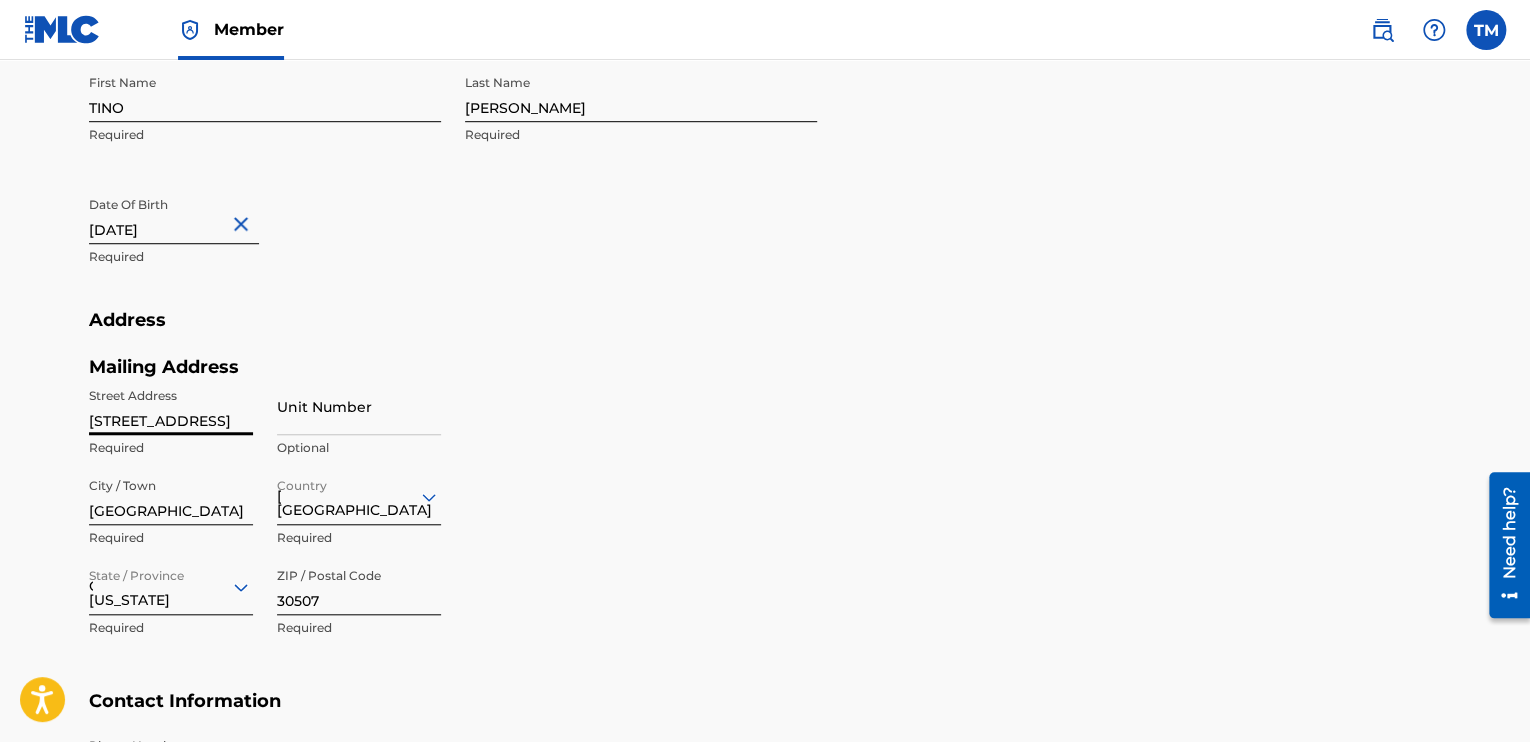type on "1" 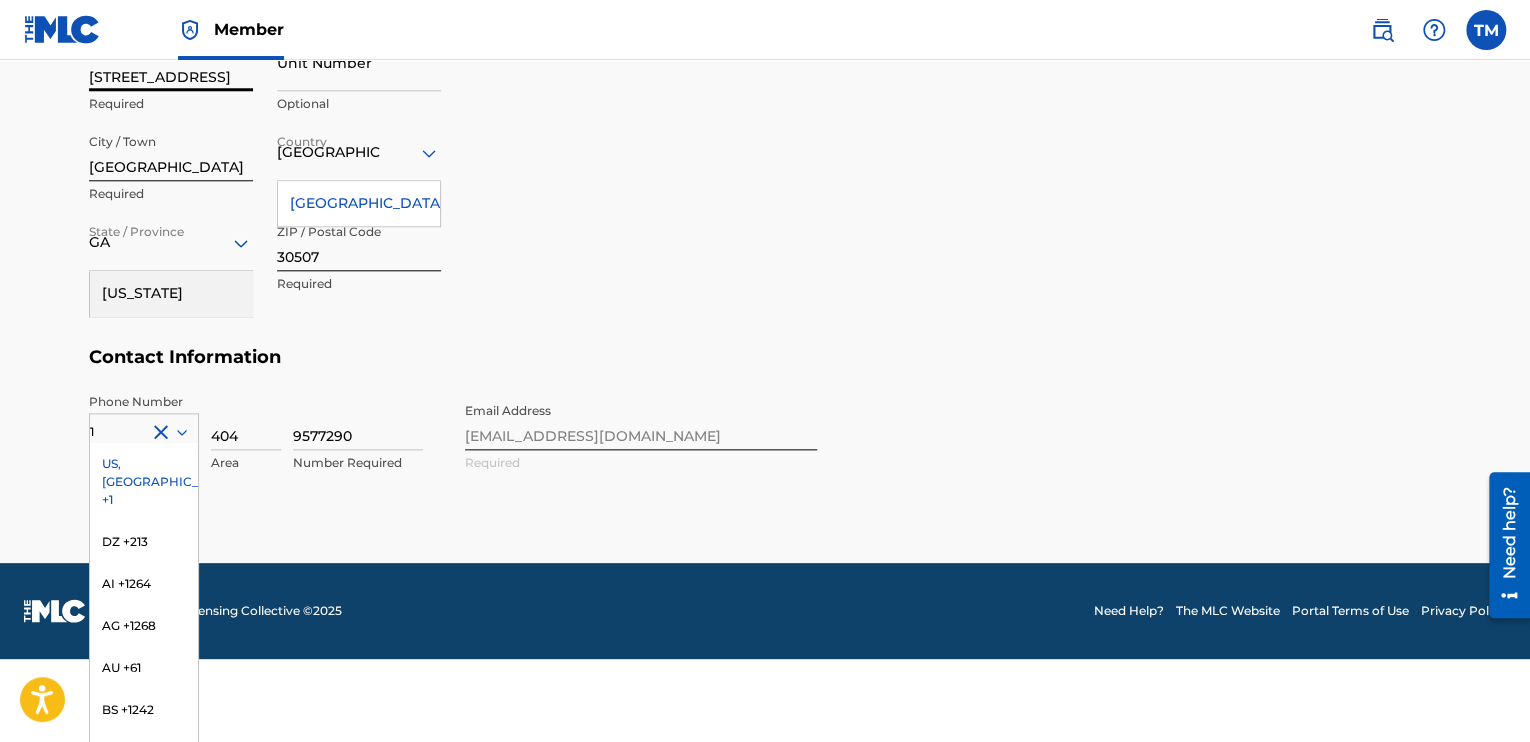 click on "US, [GEOGRAPHIC_DATA] +1" at bounding box center (144, 482) 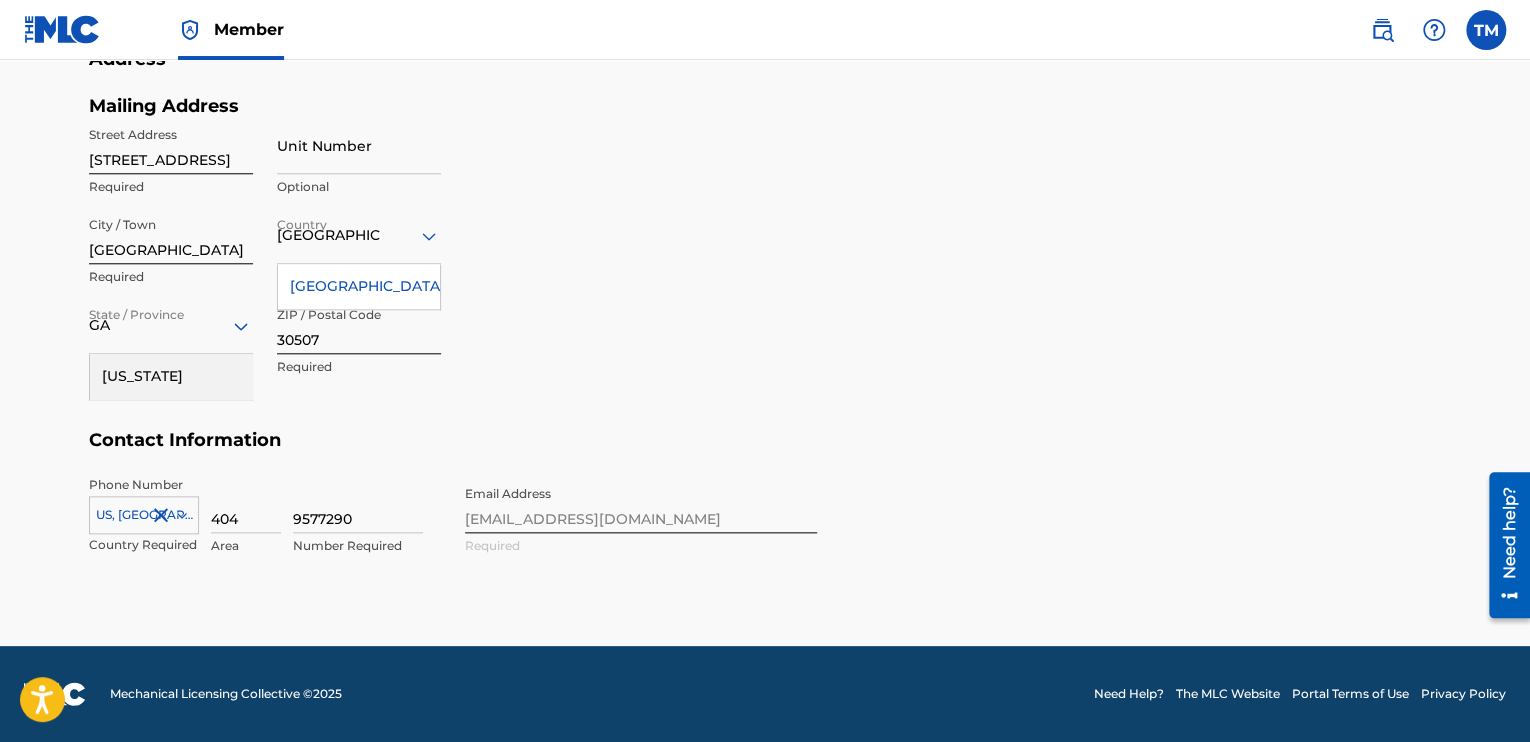 scroll, scrollTop: 860, scrollLeft: 0, axis: vertical 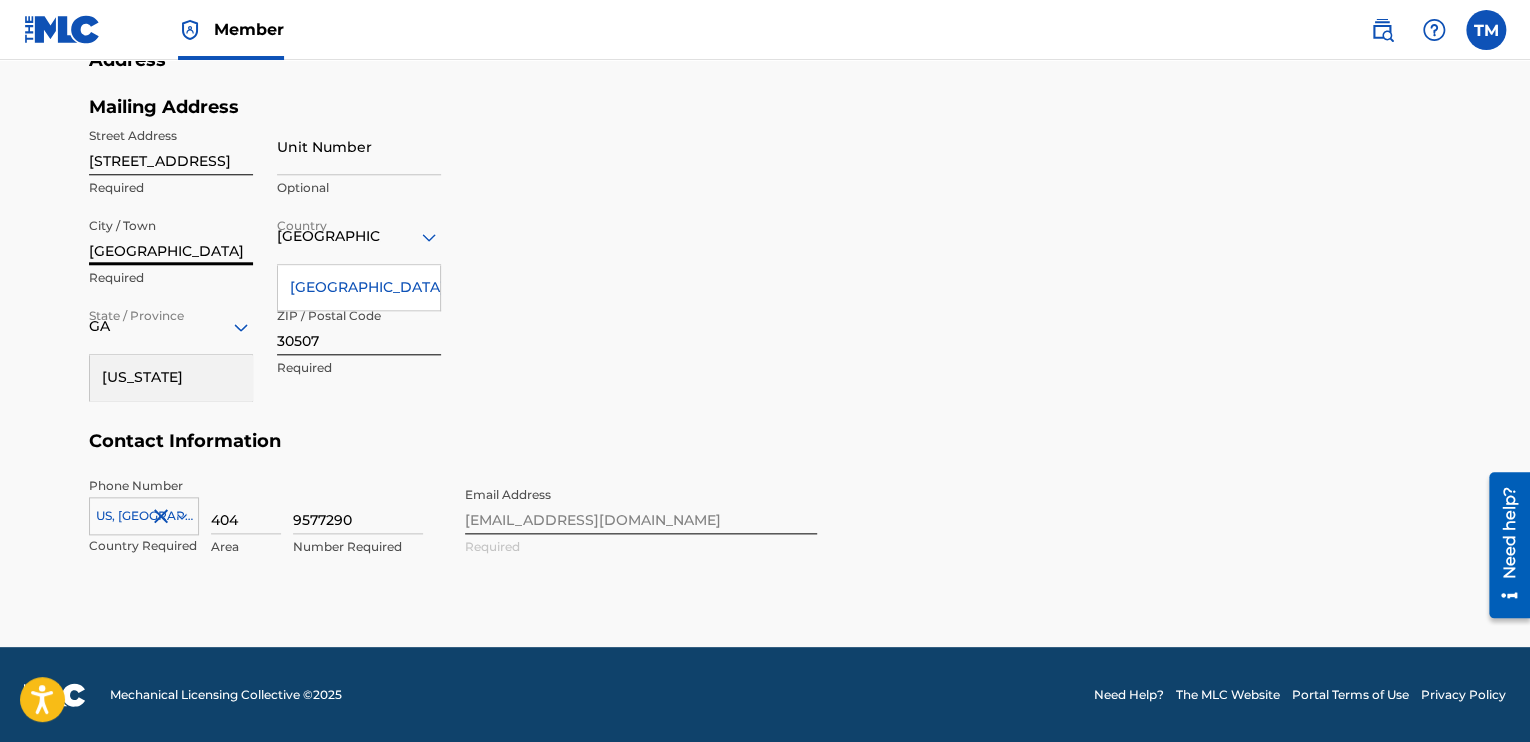 drag, startPoint x: 224, startPoint y: 249, endPoint x: 86, endPoint y: 261, distance: 138.52075 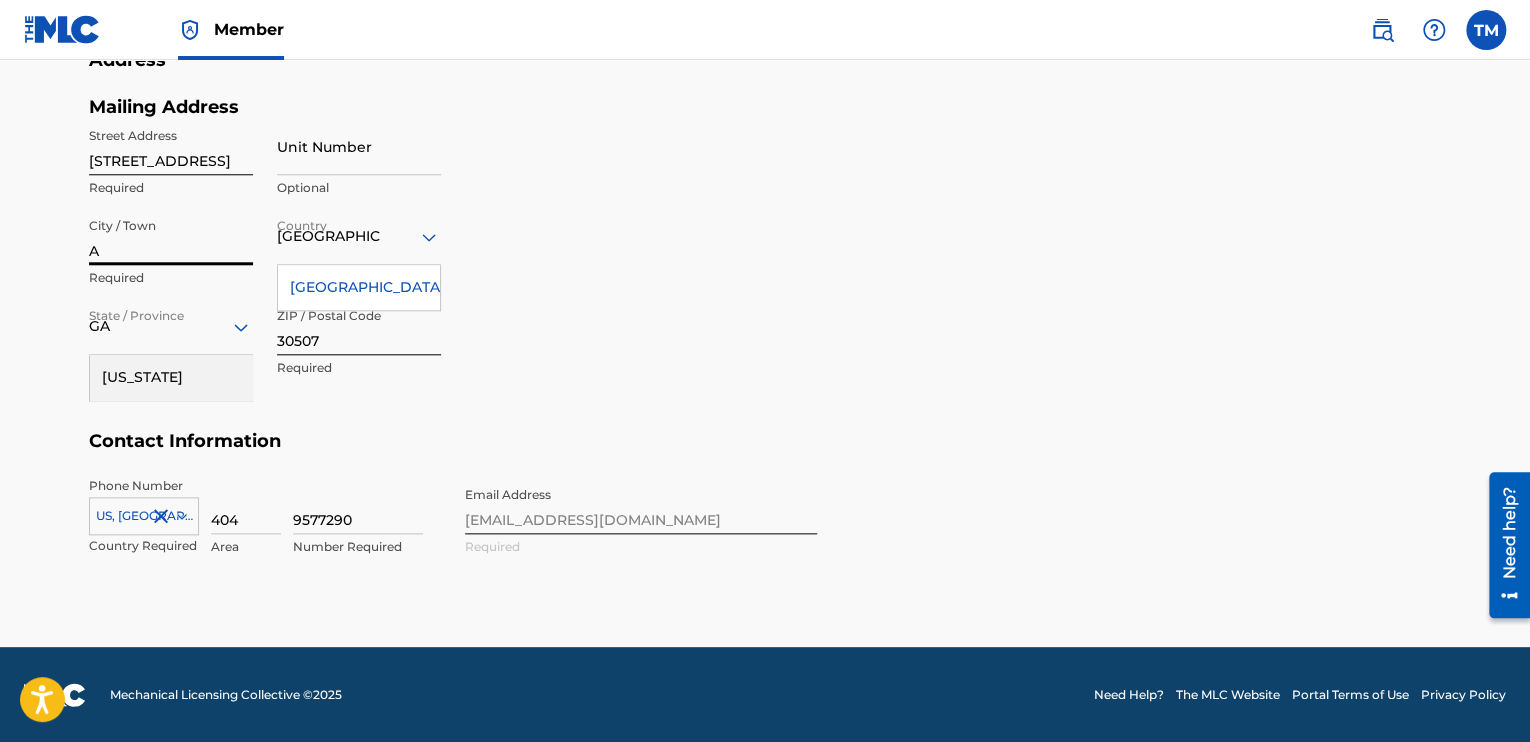 type on "[GEOGRAPHIC_DATA]" 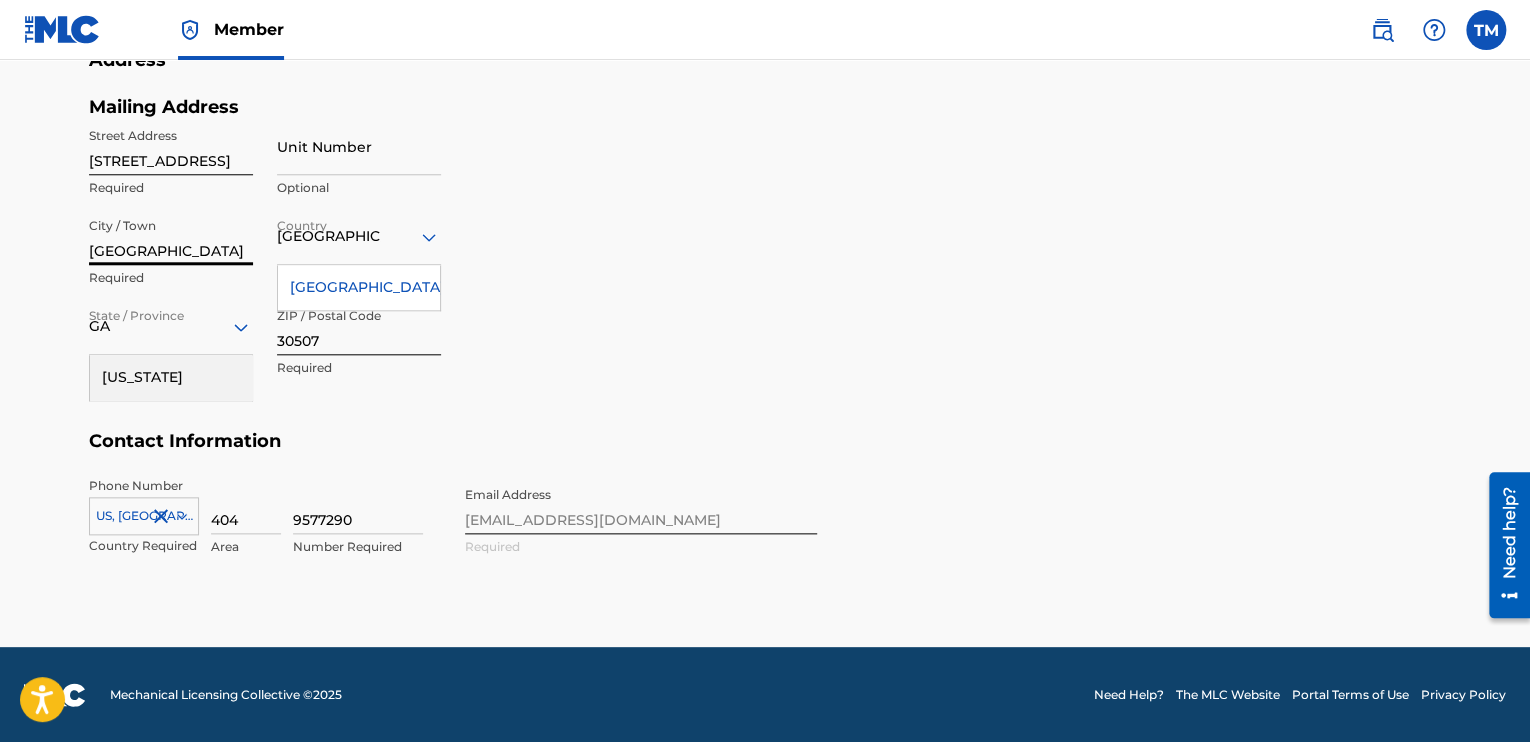 type on "160006" 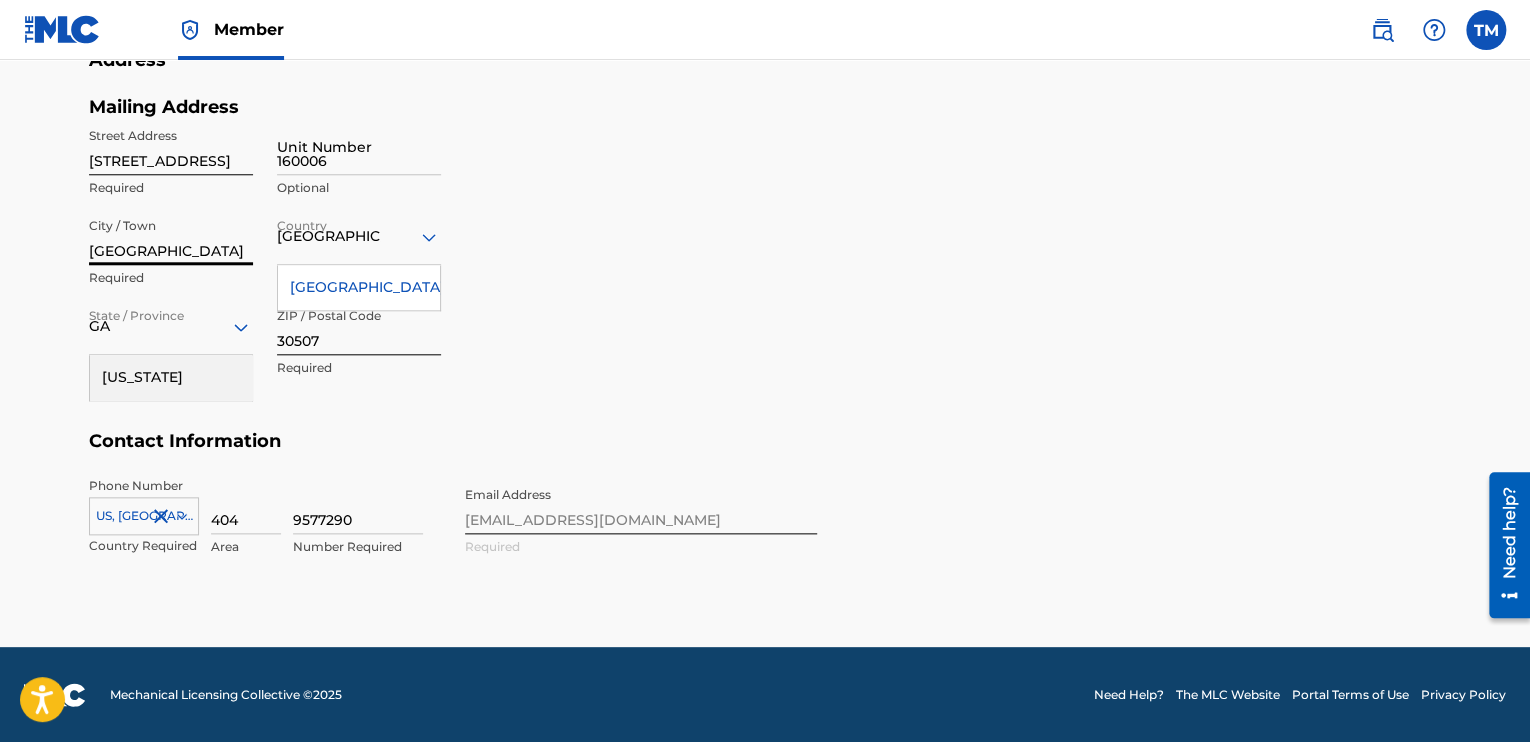type on "1" 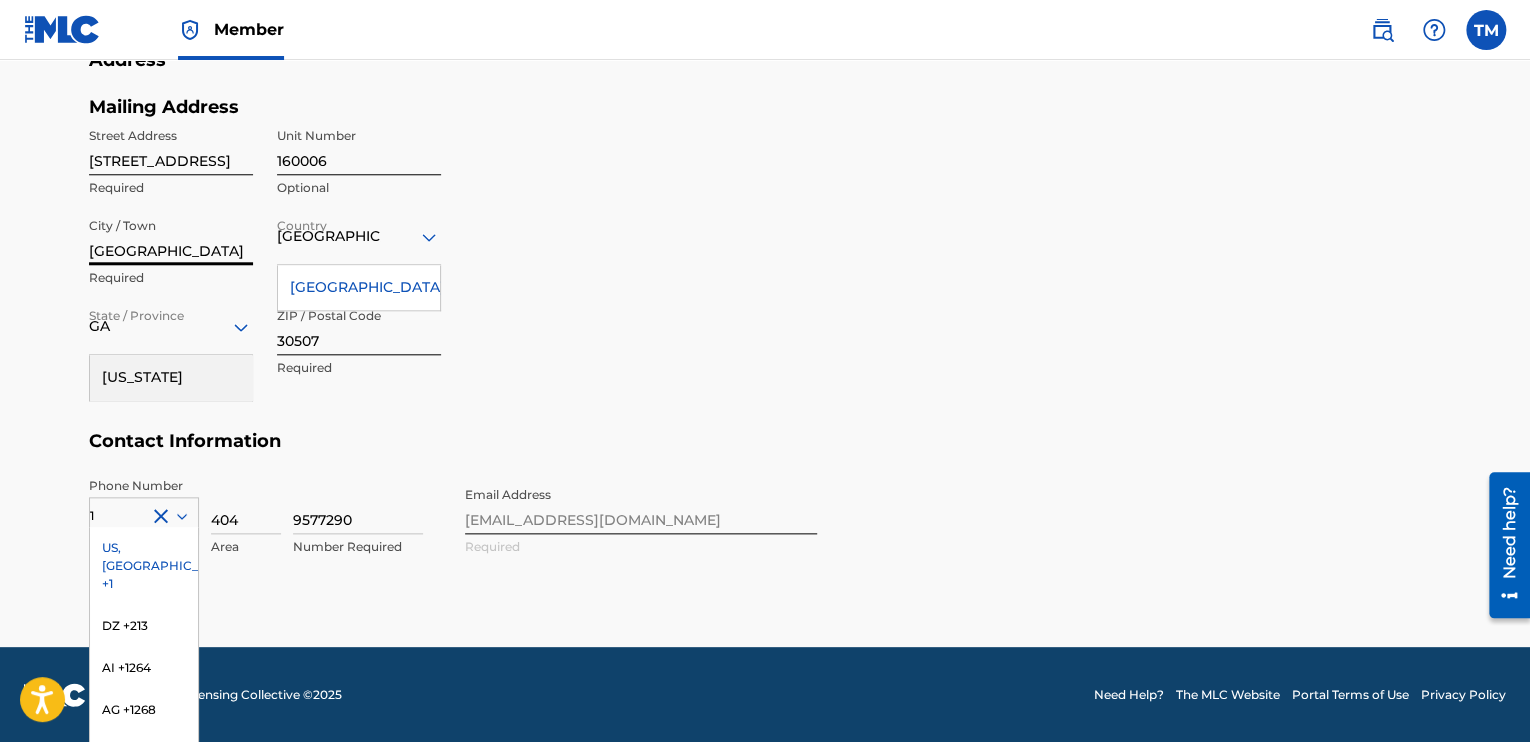 scroll, scrollTop: 944, scrollLeft: 0, axis: vertical 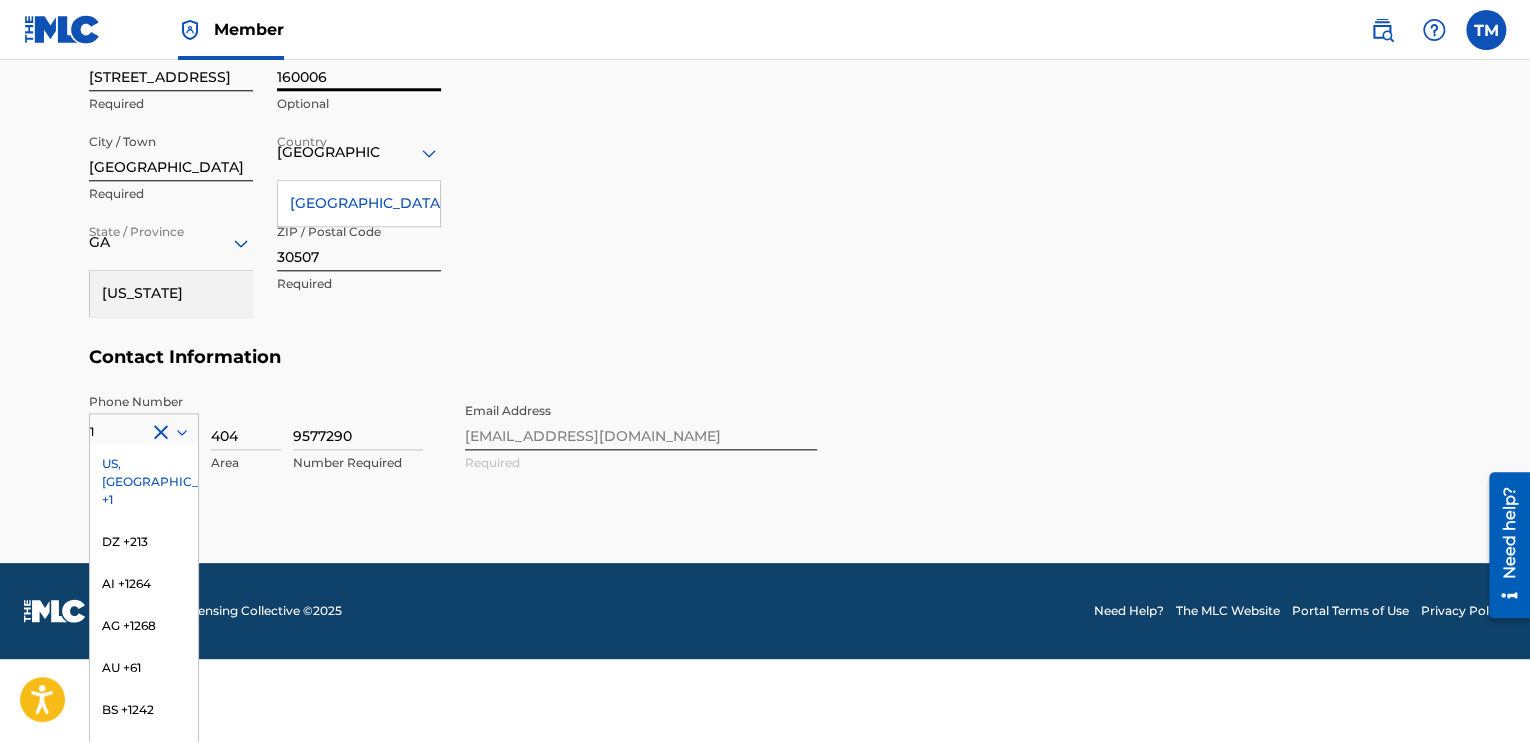 drag, startPoint x: 356, startPoint y: 86, endPoint x: 278, endPoint y: 109, distance: 81.32035 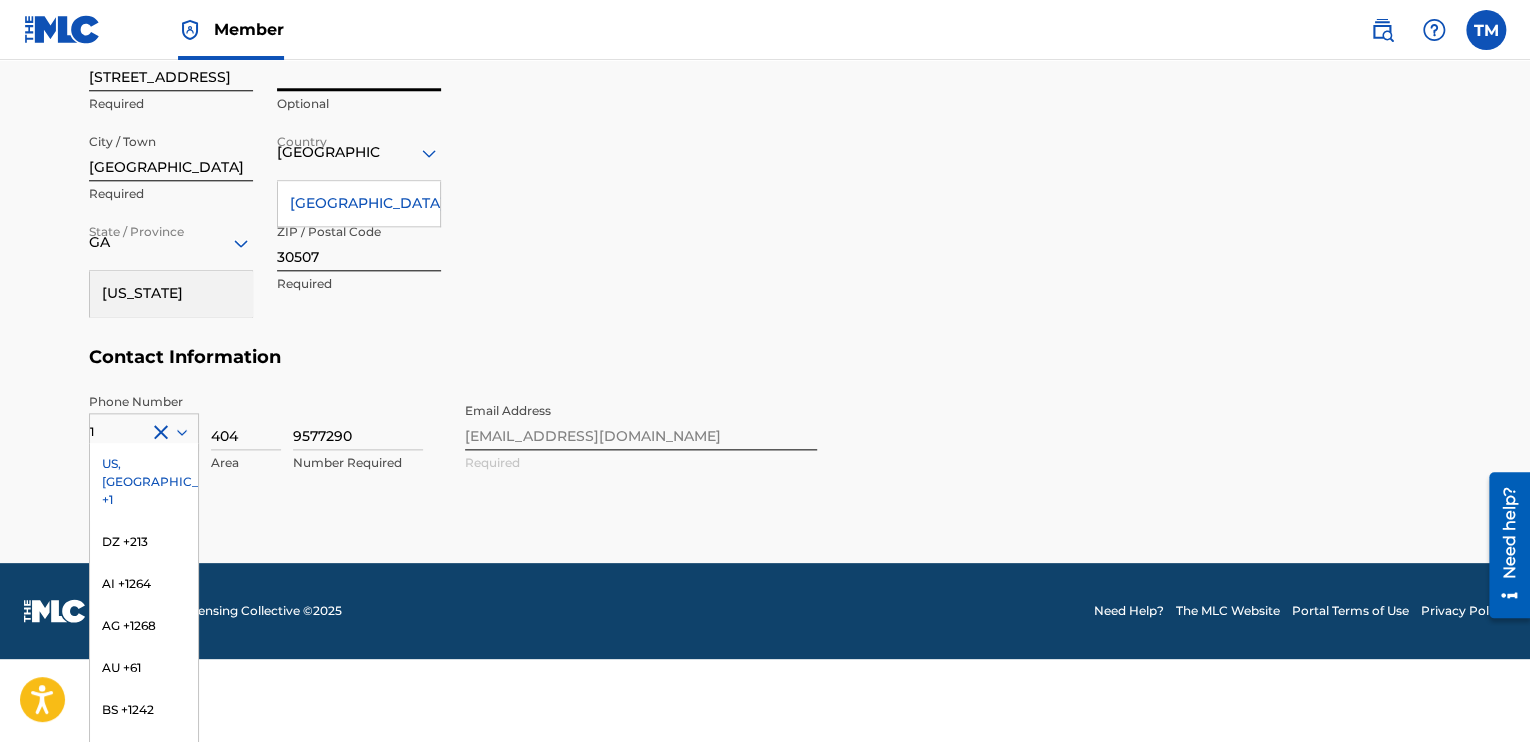 type 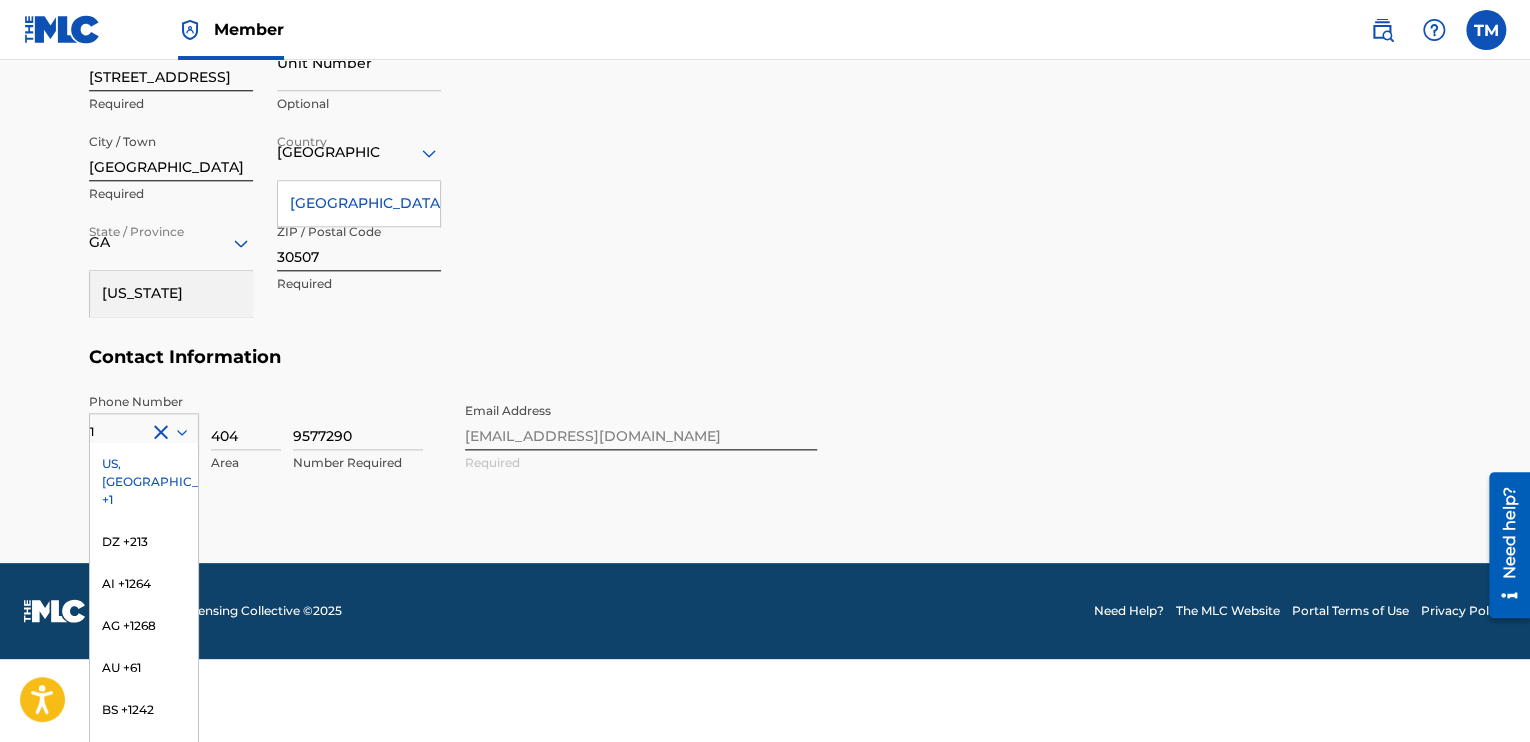 click on "Mailing Address Street Address [STREET_ADDRESS] Required Unit Number Optional City / Town [GEOGRAPHIC_DATA] Required Country [GEOGRAPHIC_DATA] [GEOGRAPHIC_DATA] Required State / Province [GEOGRAPHIC_DATA] [US_STATE] Required ZIP / Postal Code 30507 Required" at bounding box center [453, 179] 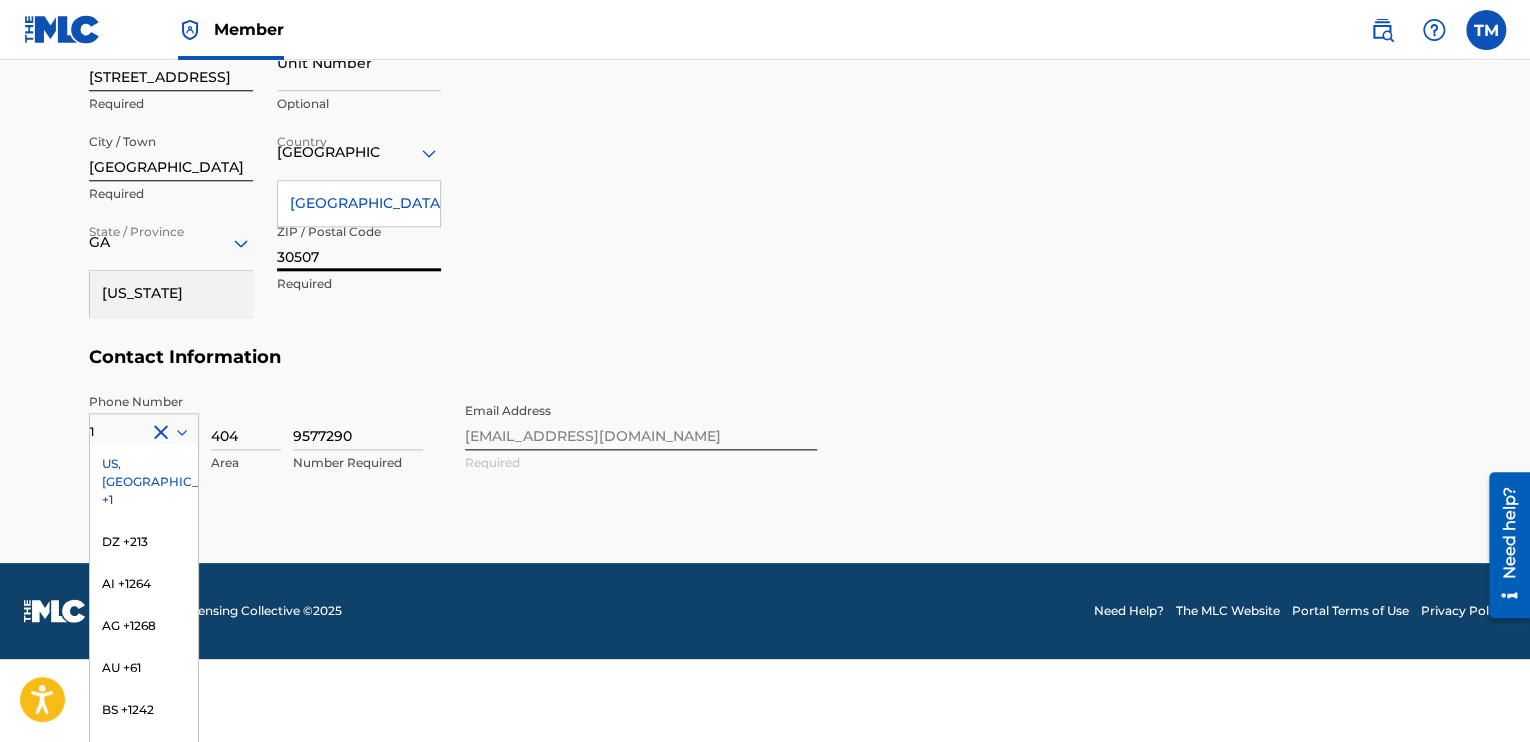 drag, startPoint x: 356, startPoint y: 255, endPoint x: 282, endPoint y: 267, distance: 74.96666 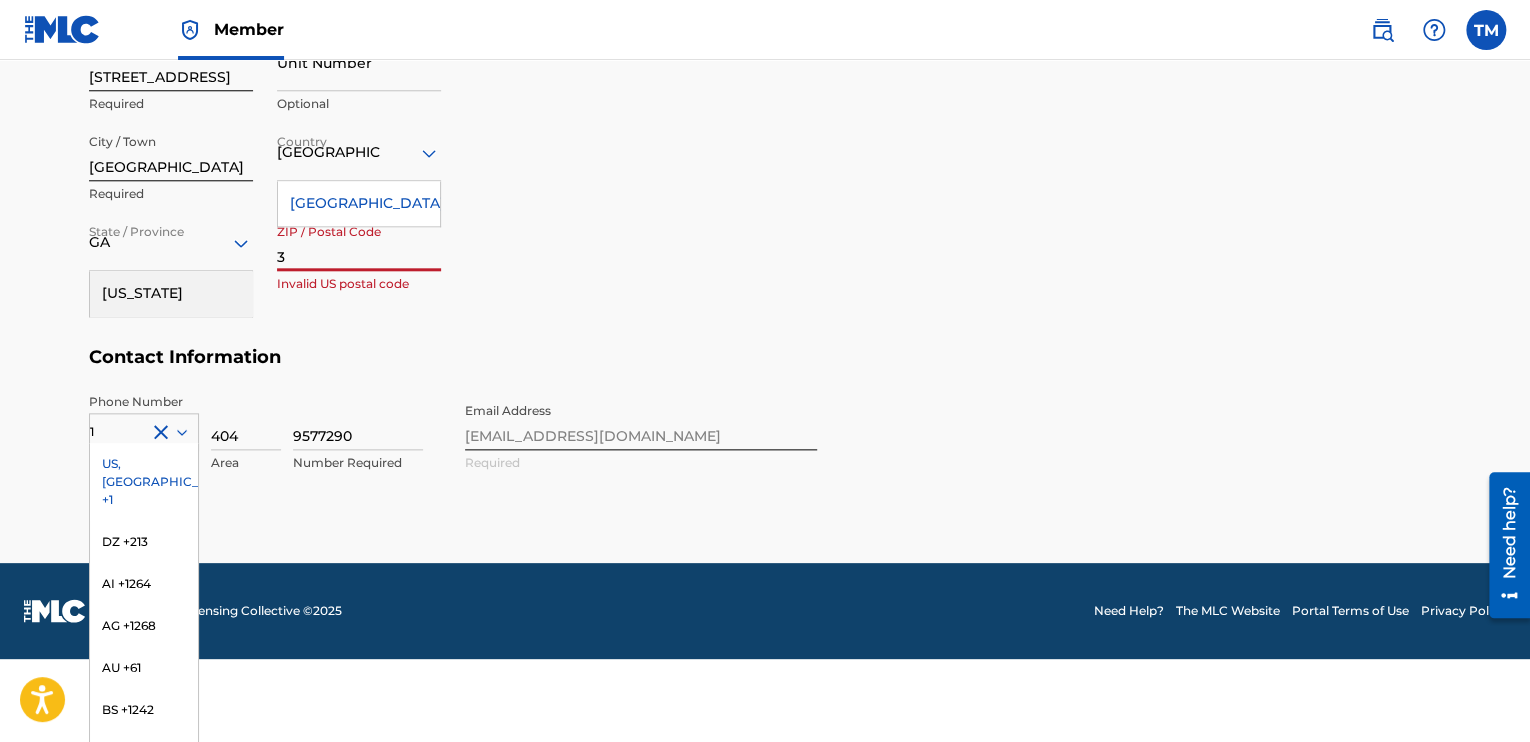click on "3" at bounding box center [359, 242] 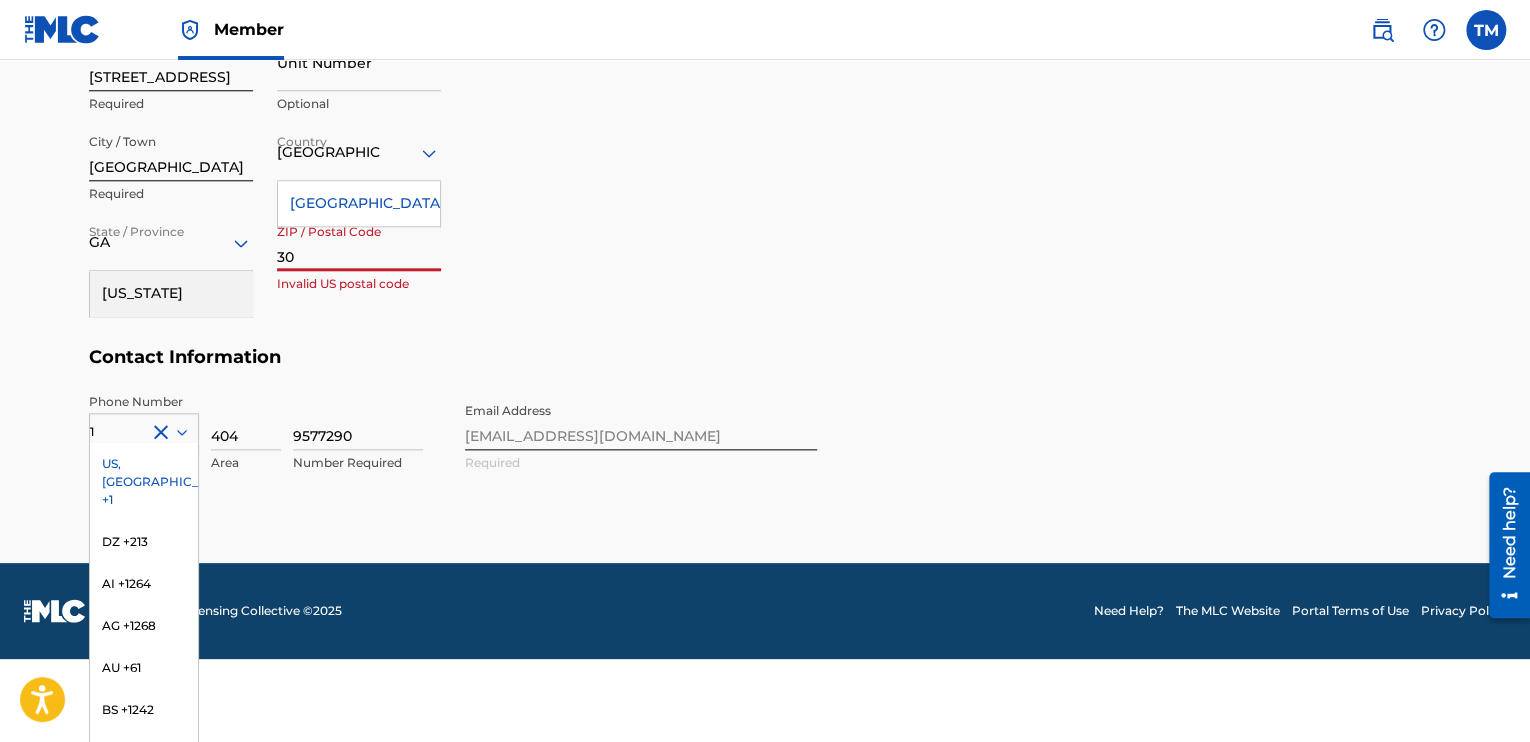 type on "30315" 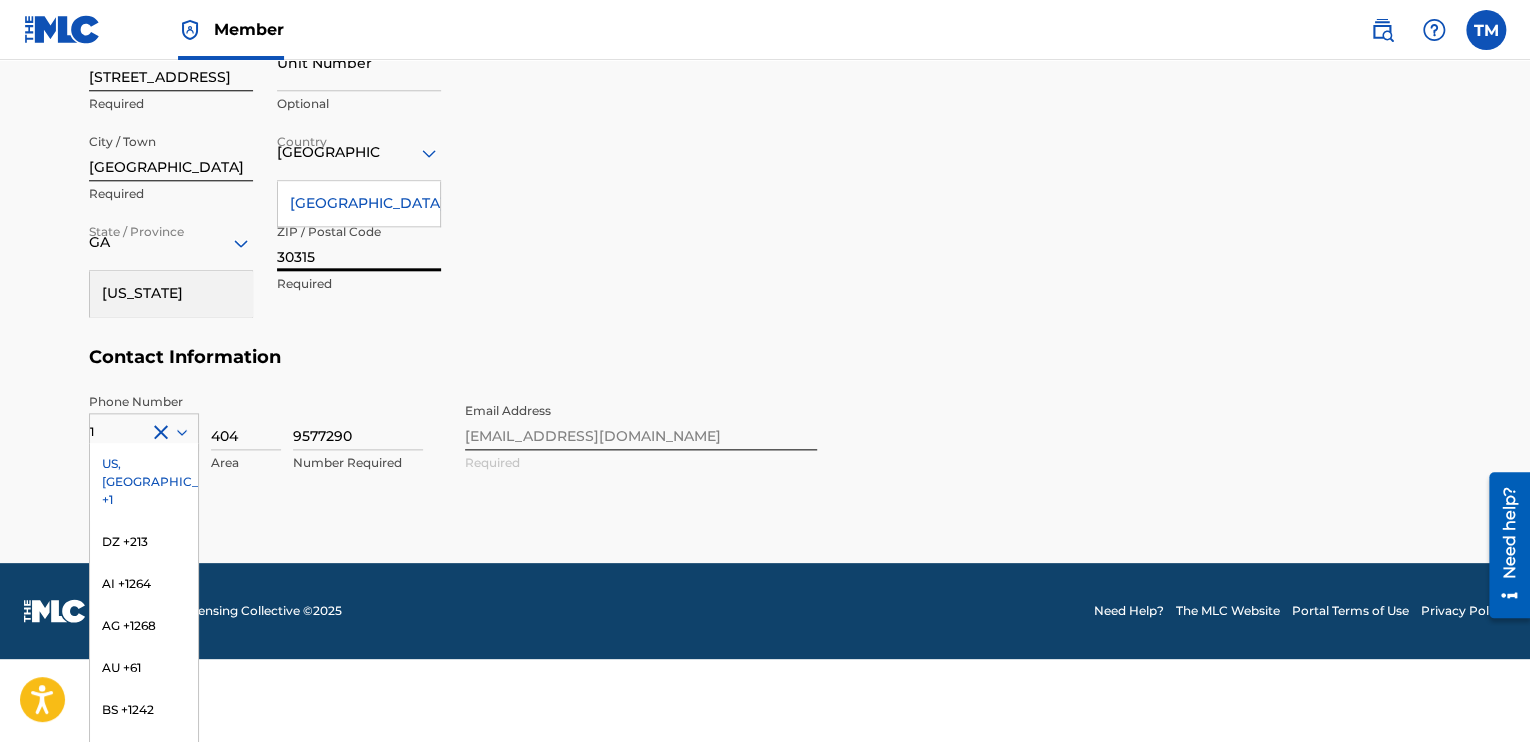 click on "US, [GEOGRAPHIC_DATA] +1" at bounding box center [144, 482] 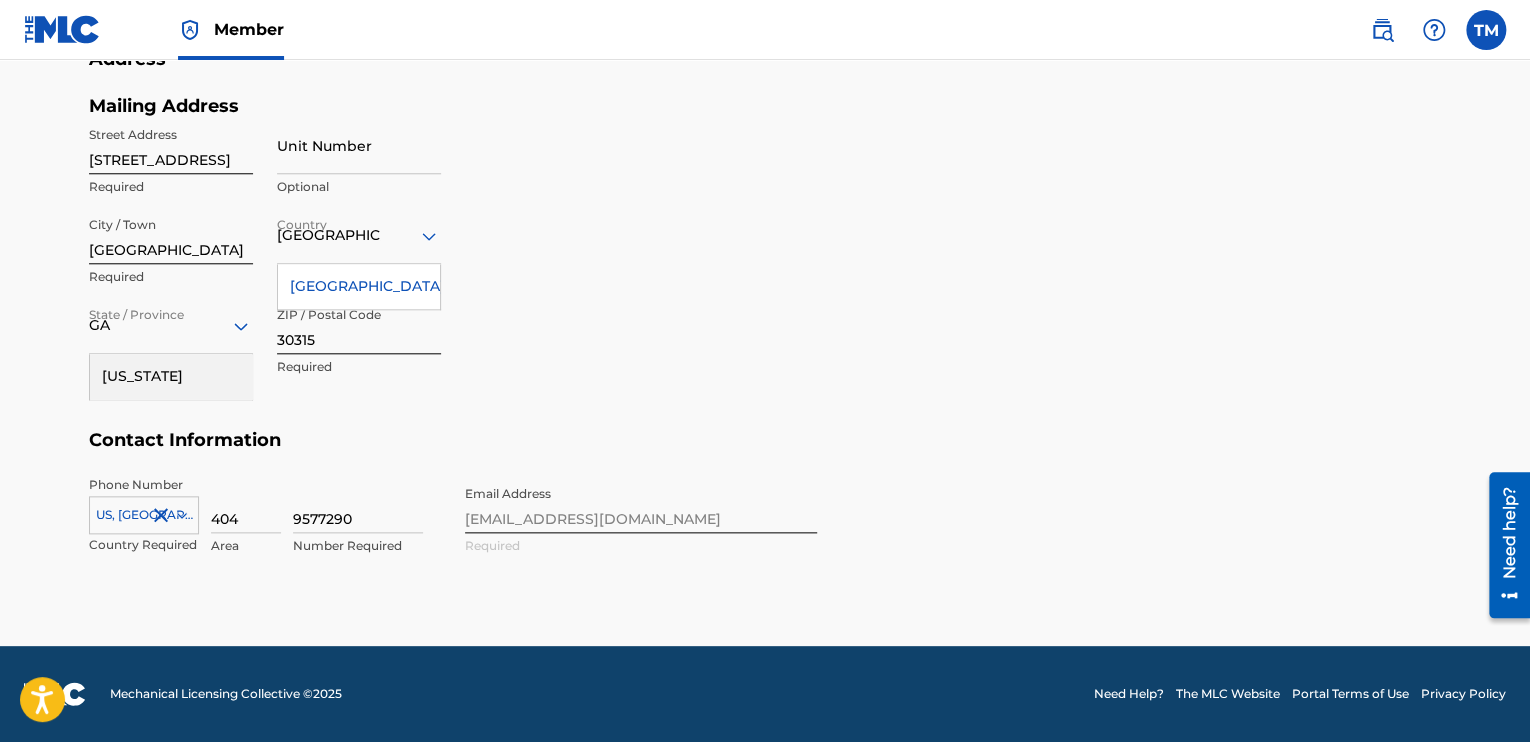 scroll, scrollTop: 860, scrollLeft: 0, axis: vertical 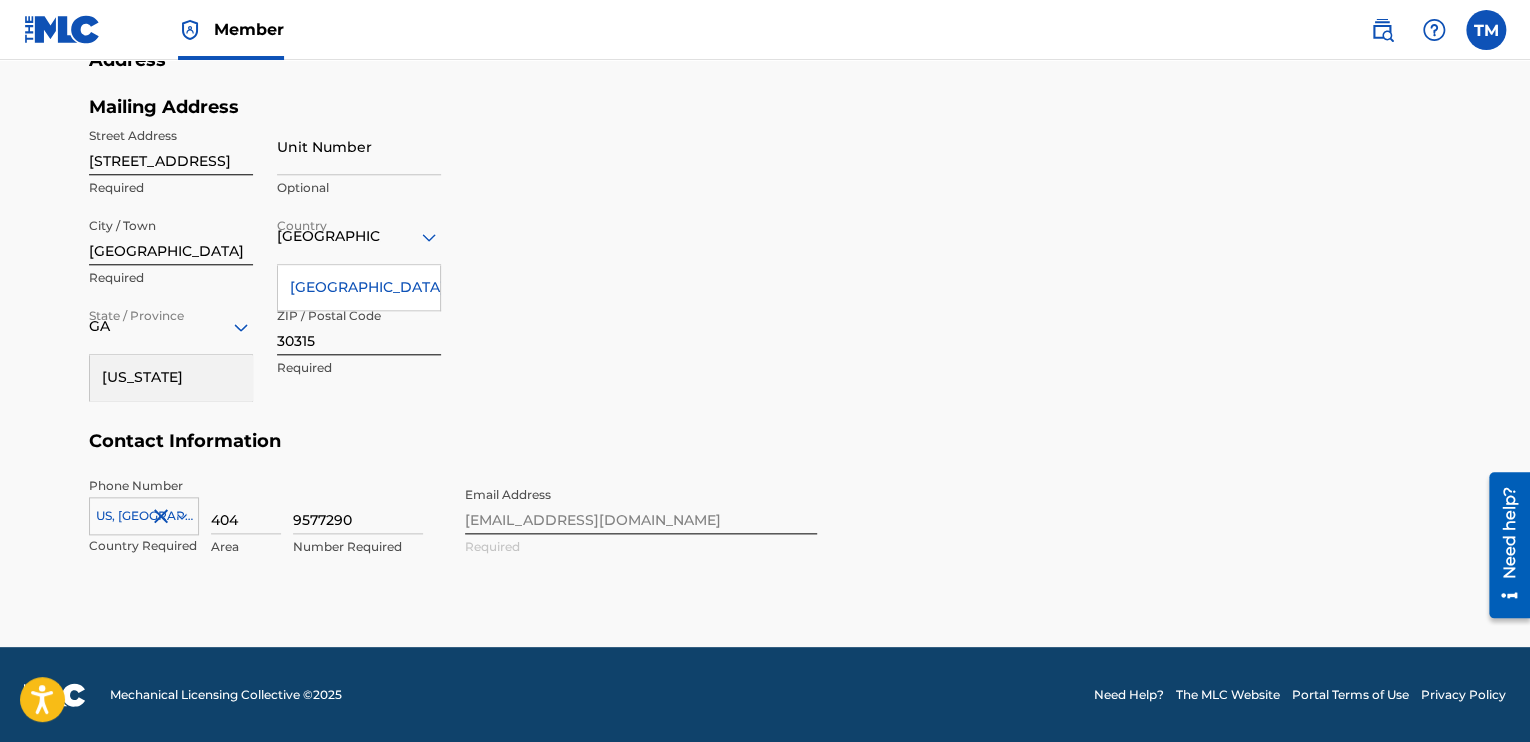 click on "[US_STATE]" at bounding box center [171, 377] 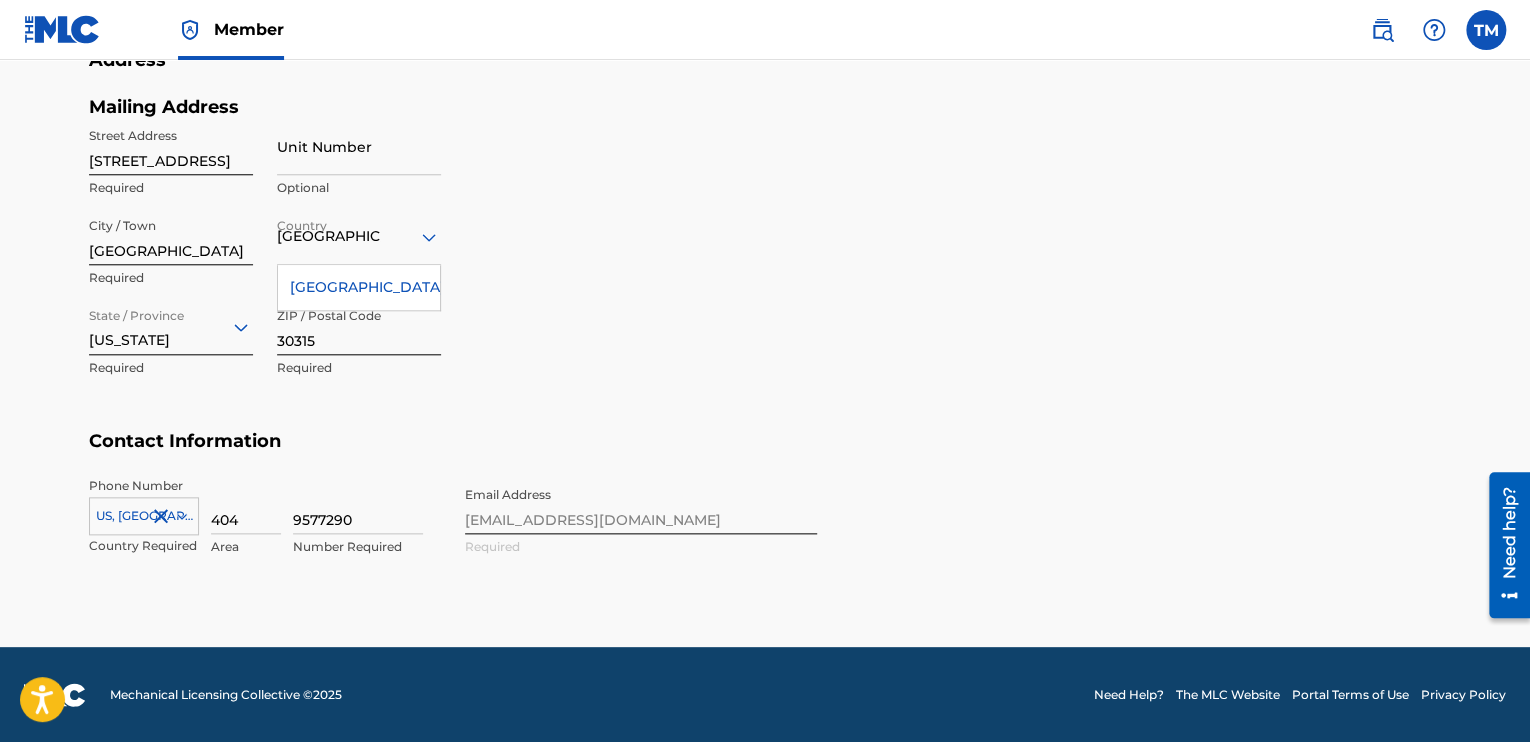 click on "[US_STATE]" at bounding box center [171, 326] 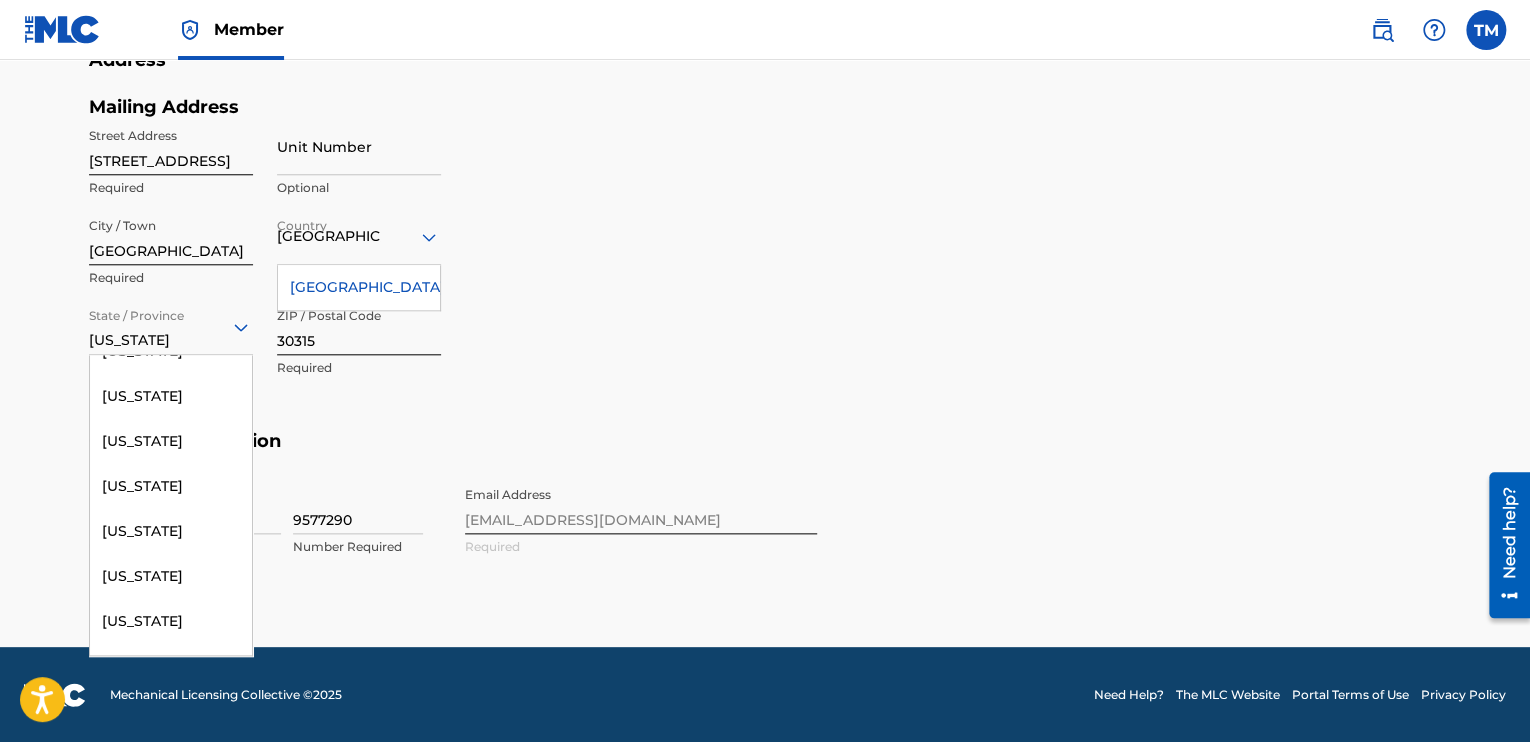 scroll, scrollTop: 428, scrollLeft: 0, axis: vertical 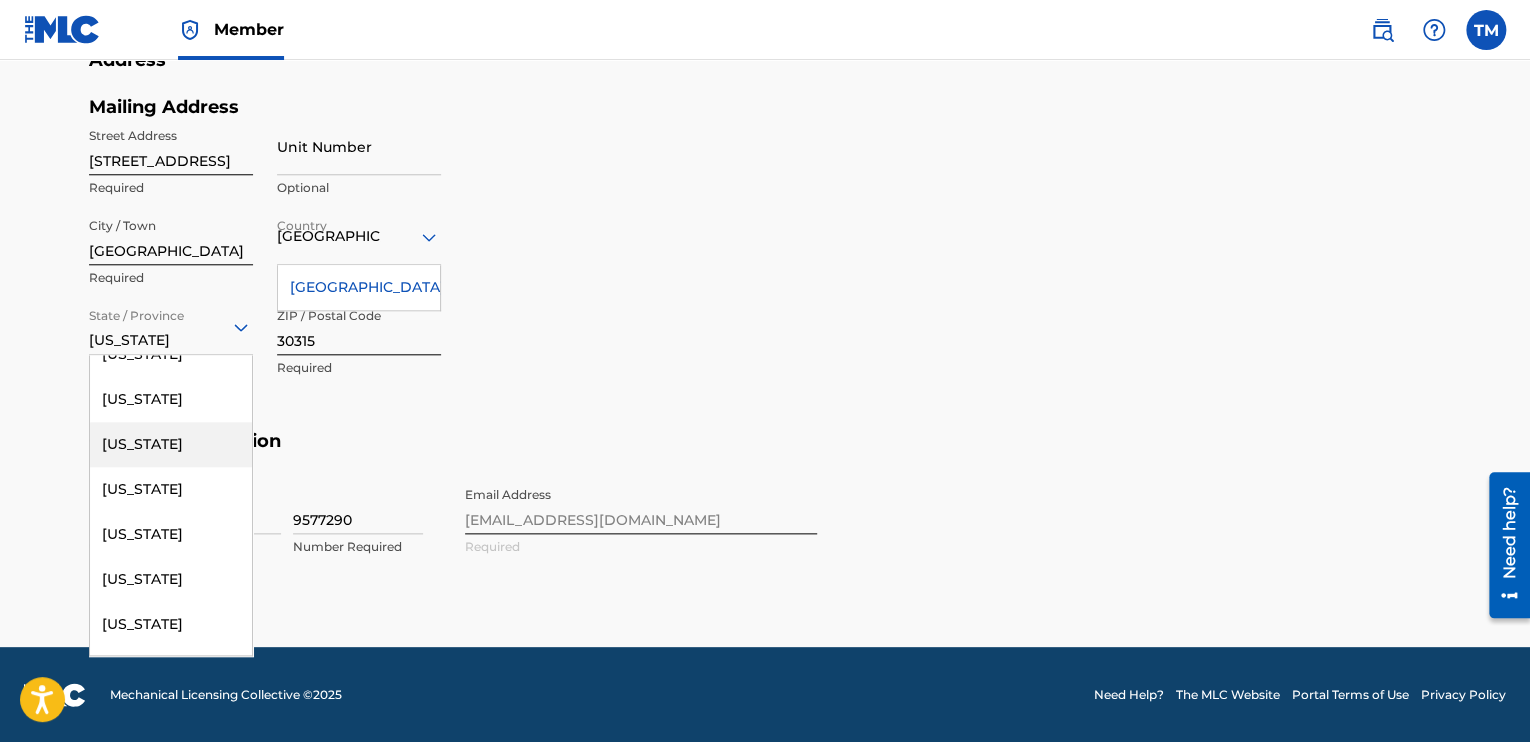 click on "[US_STATE]" at bounding box center [171, 444] 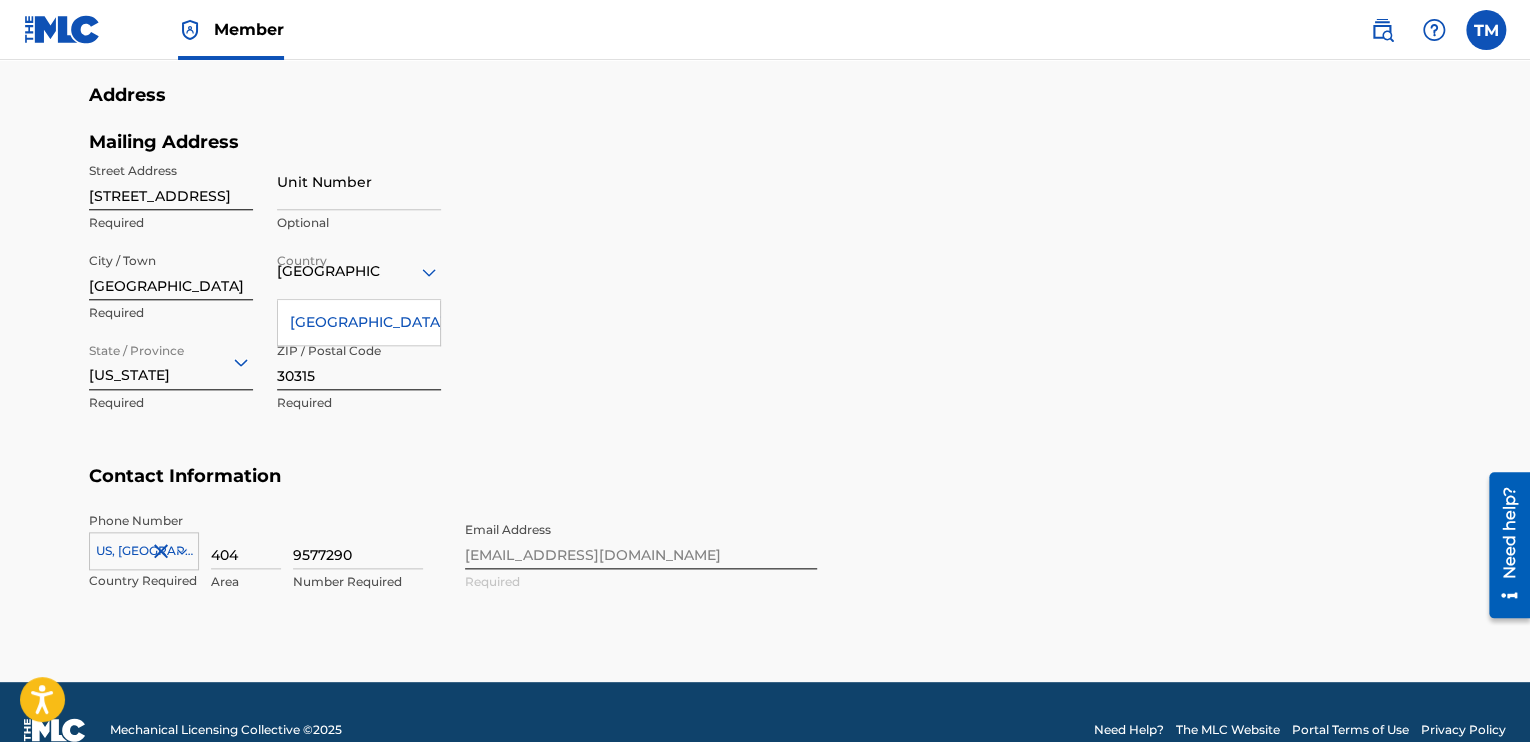 scroll, scrollTop: 860, scrollLeft: 0, axis: vertical 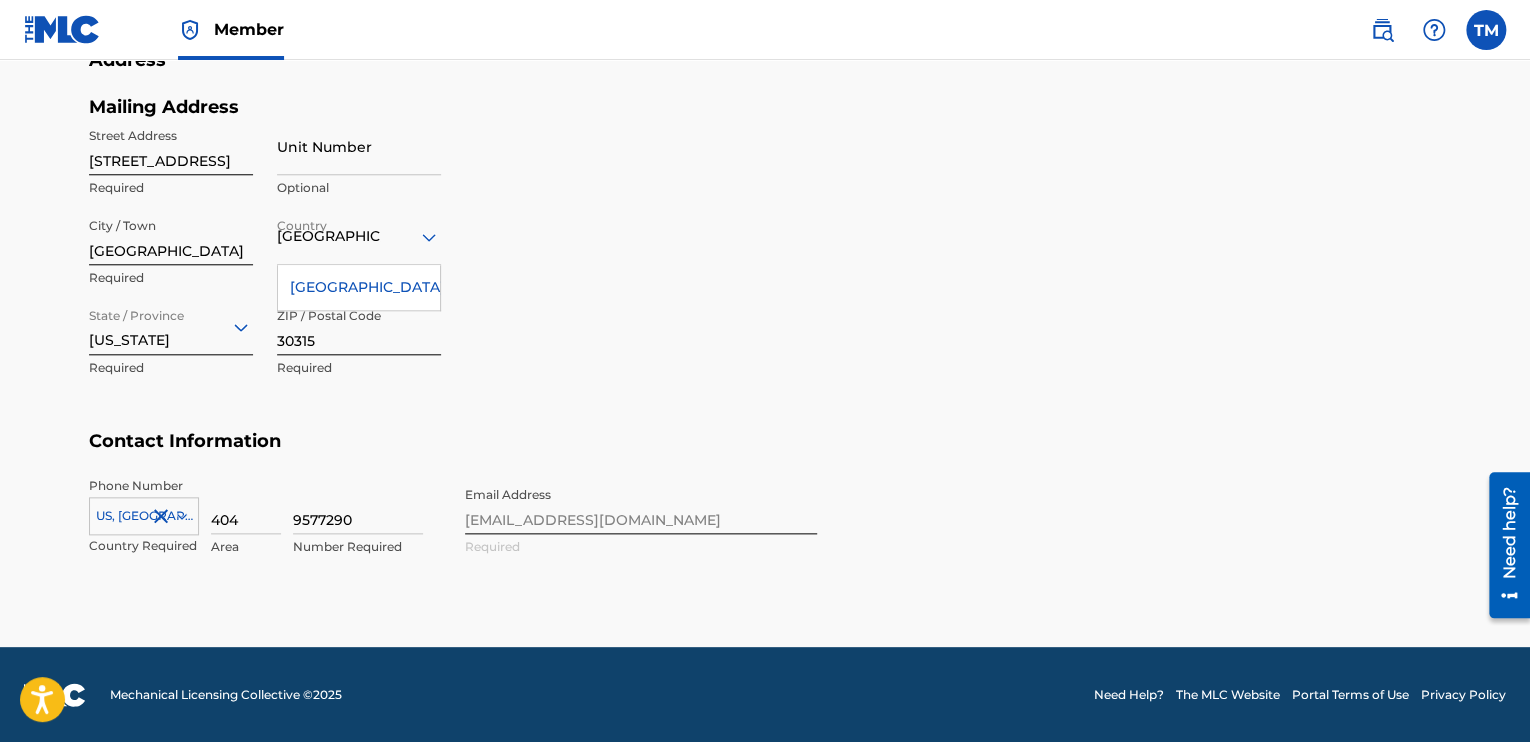 click on "Contact Information" at bounding box center (765, 453) 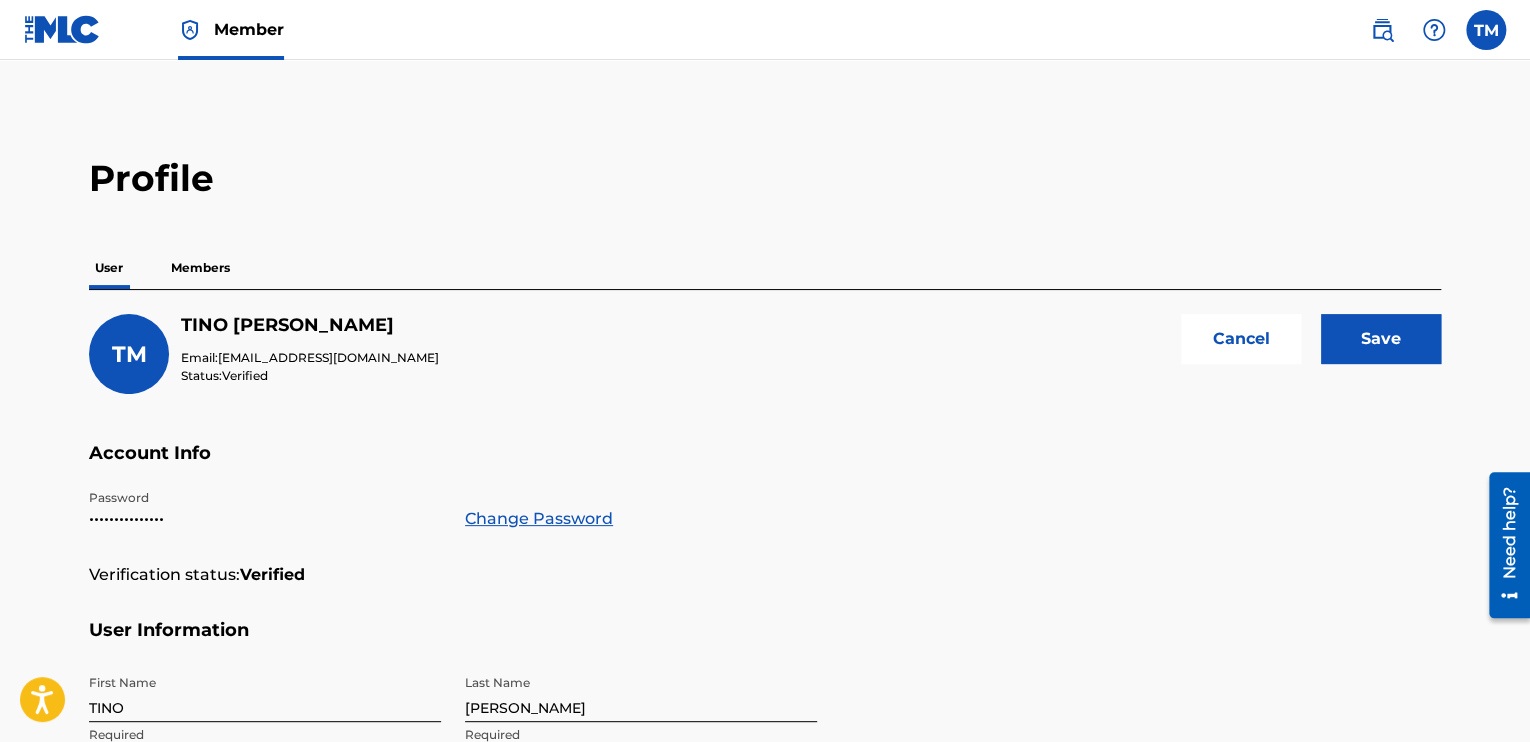 scroll, scrollTop: 0, scrollLeft: 0, axis: both 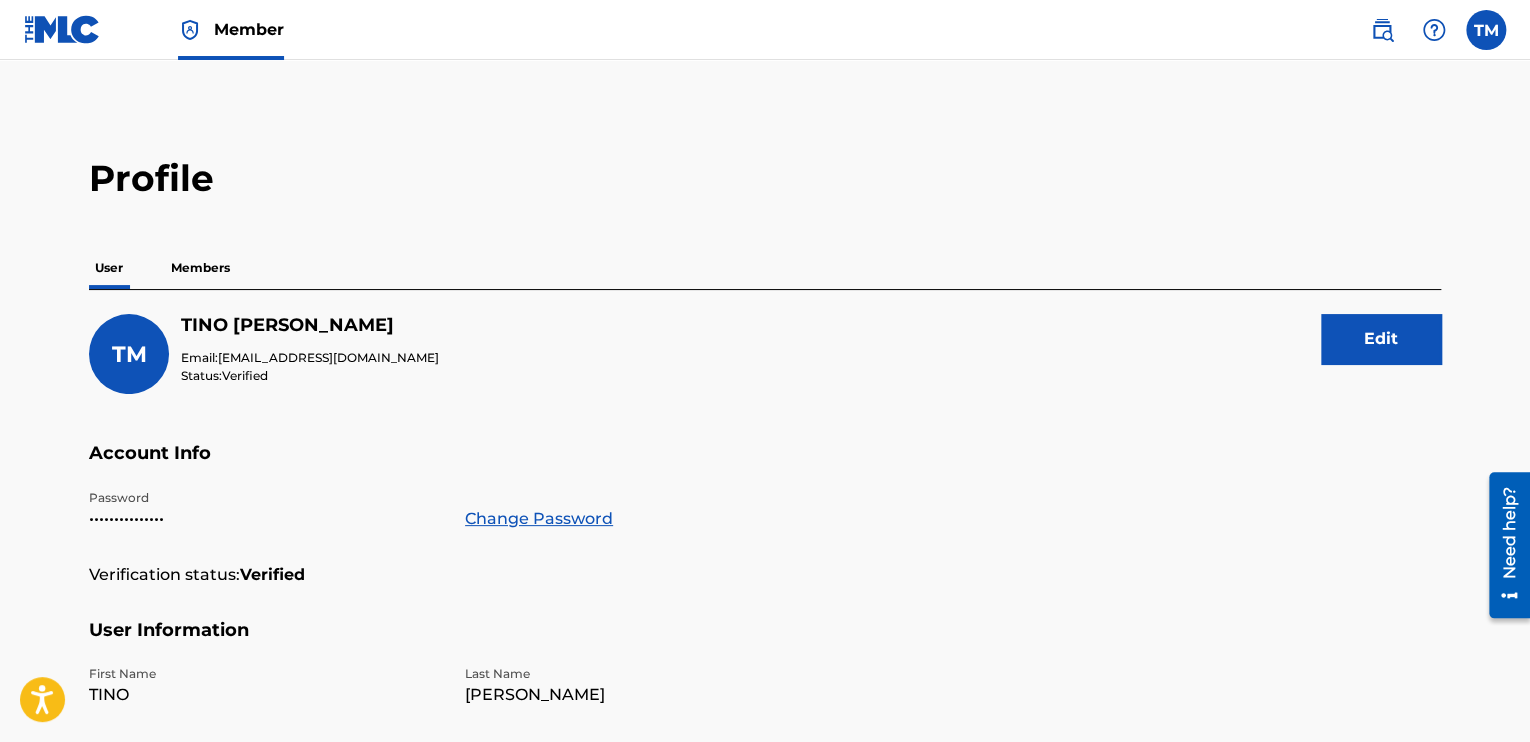 click on "Members" at bounding box center [200, 268] 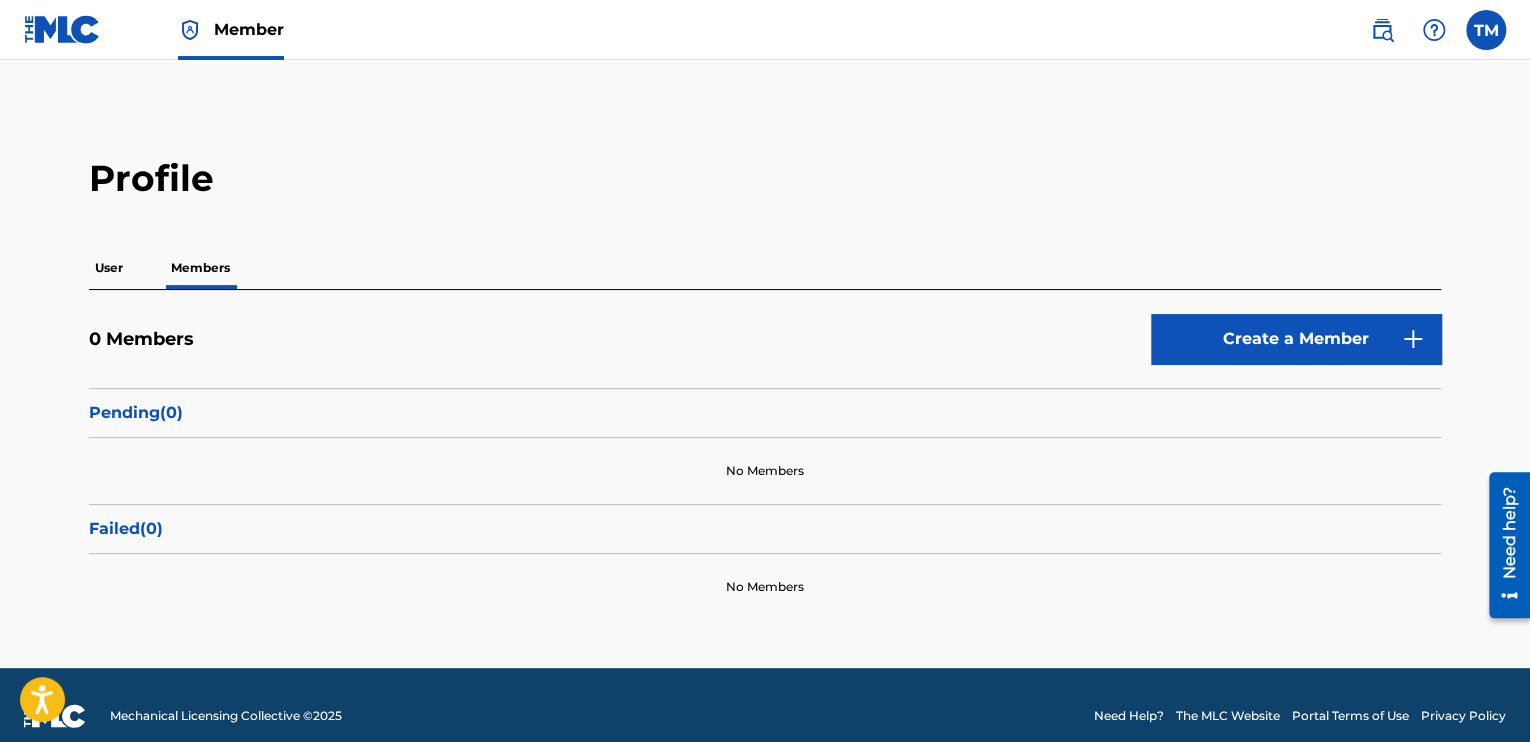 scroll, scrollTop: 0, scrollLeft: 0, axis: both 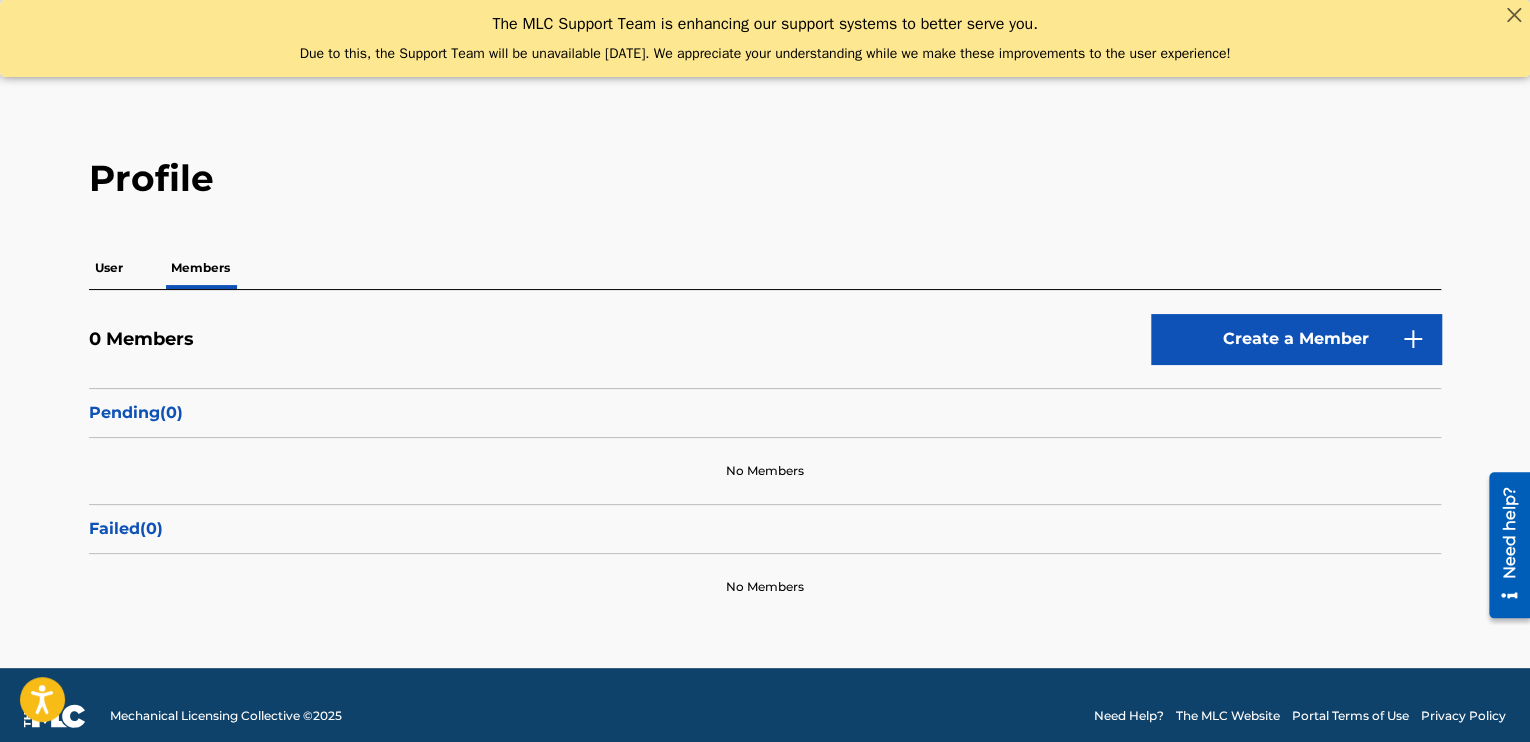 click on "Create a Member" at bounding box center [1296, 339] 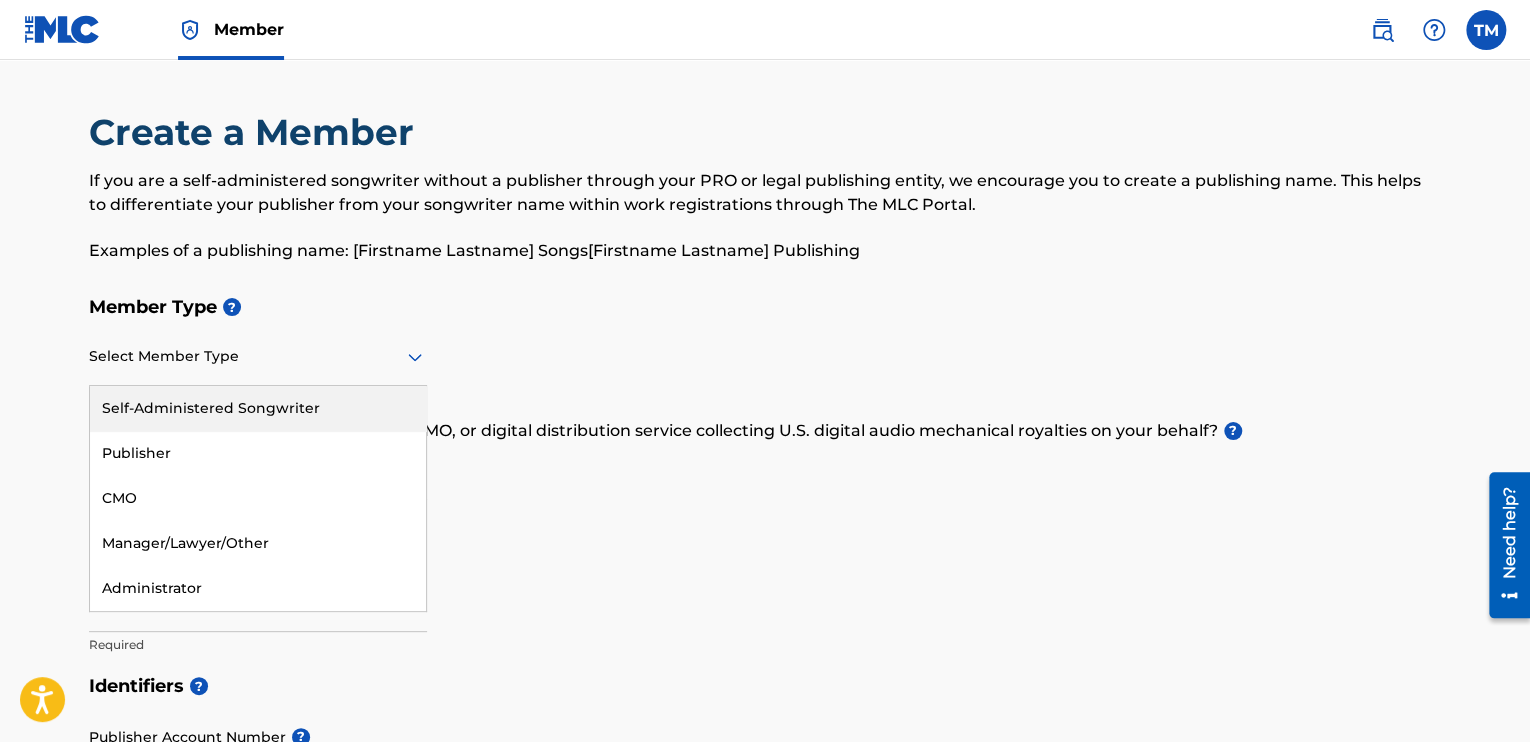 click at bounding box center (258, 356) 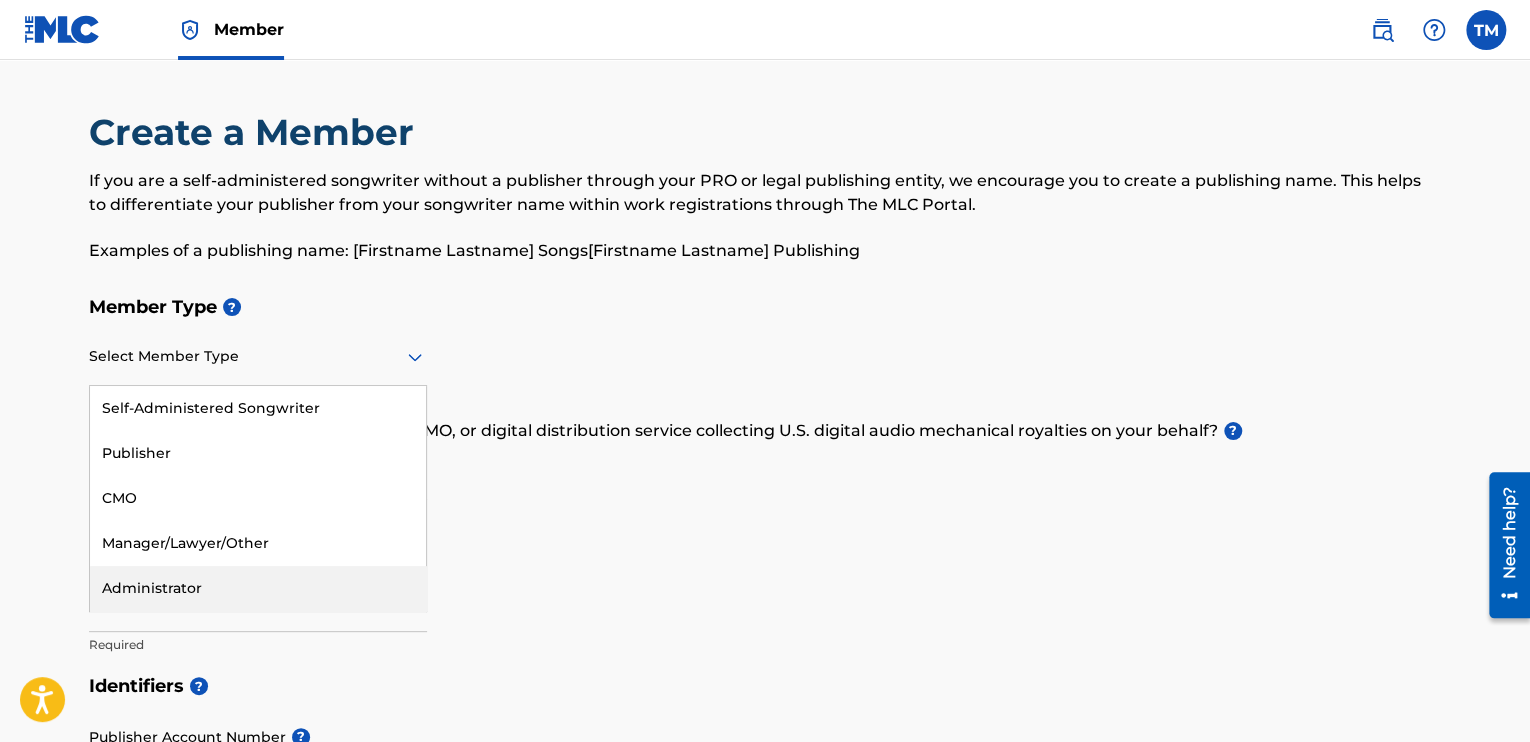 click on "Administrator" at bounding box center (258, 588) 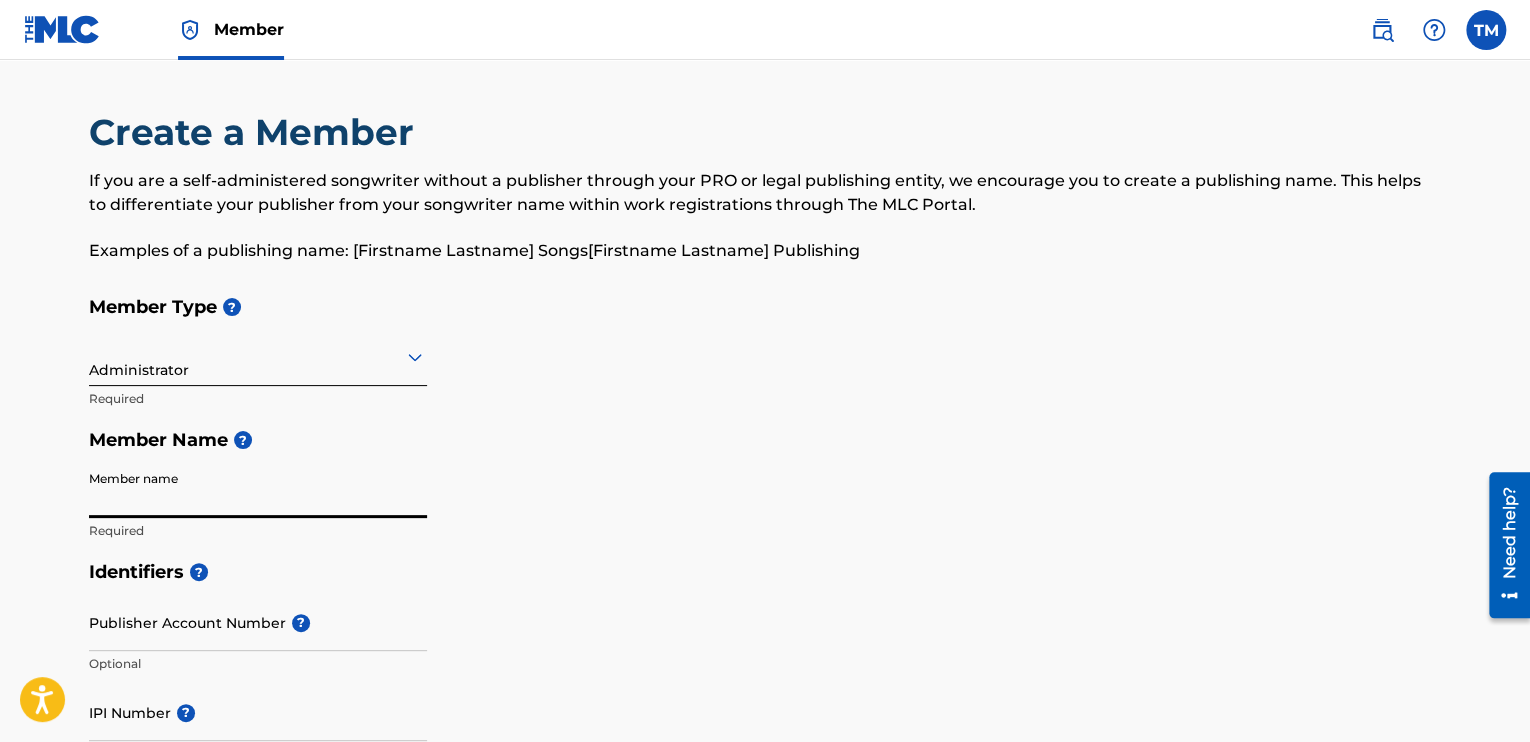 click on "Member name" at bounding box center (258, 489) 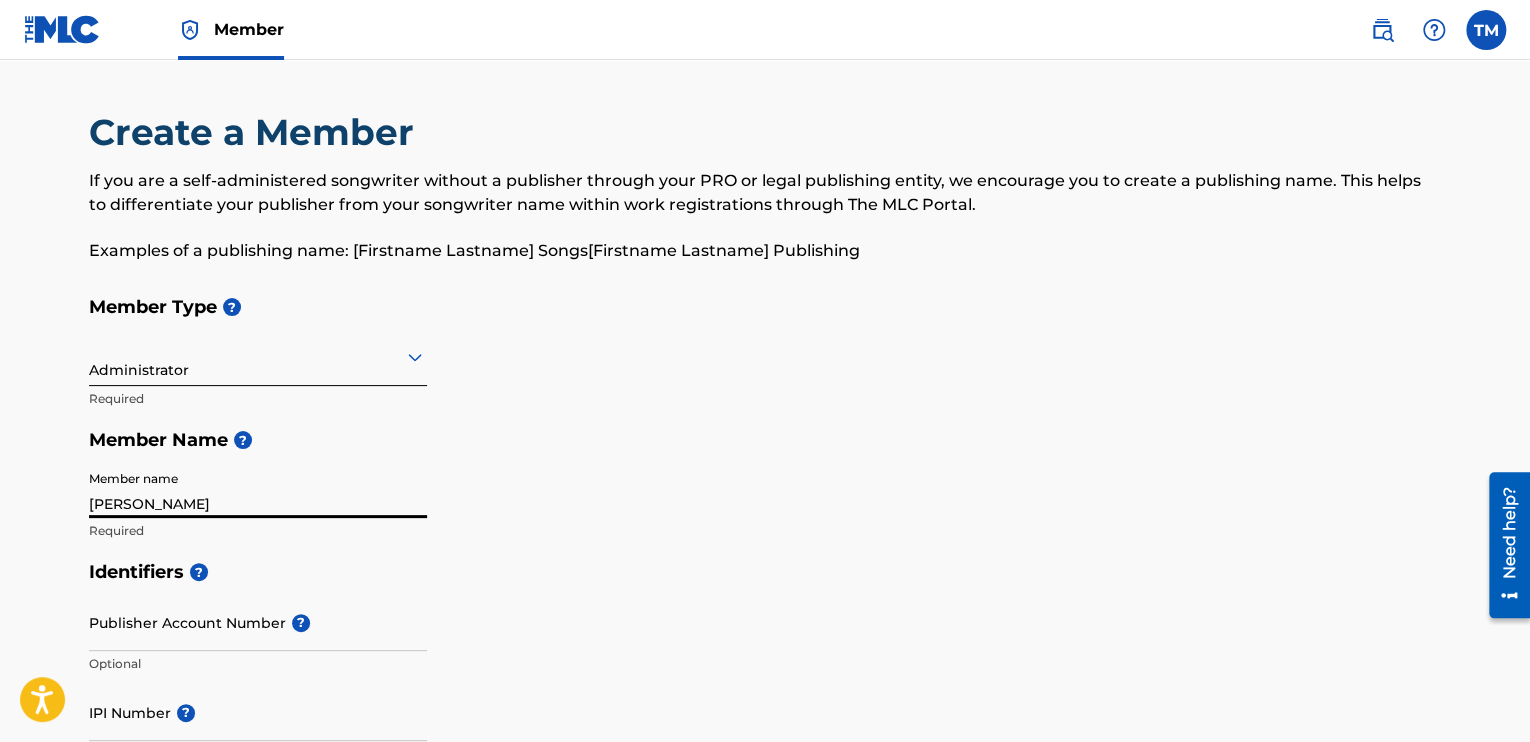 type on "[STREET_ADDRESS]" 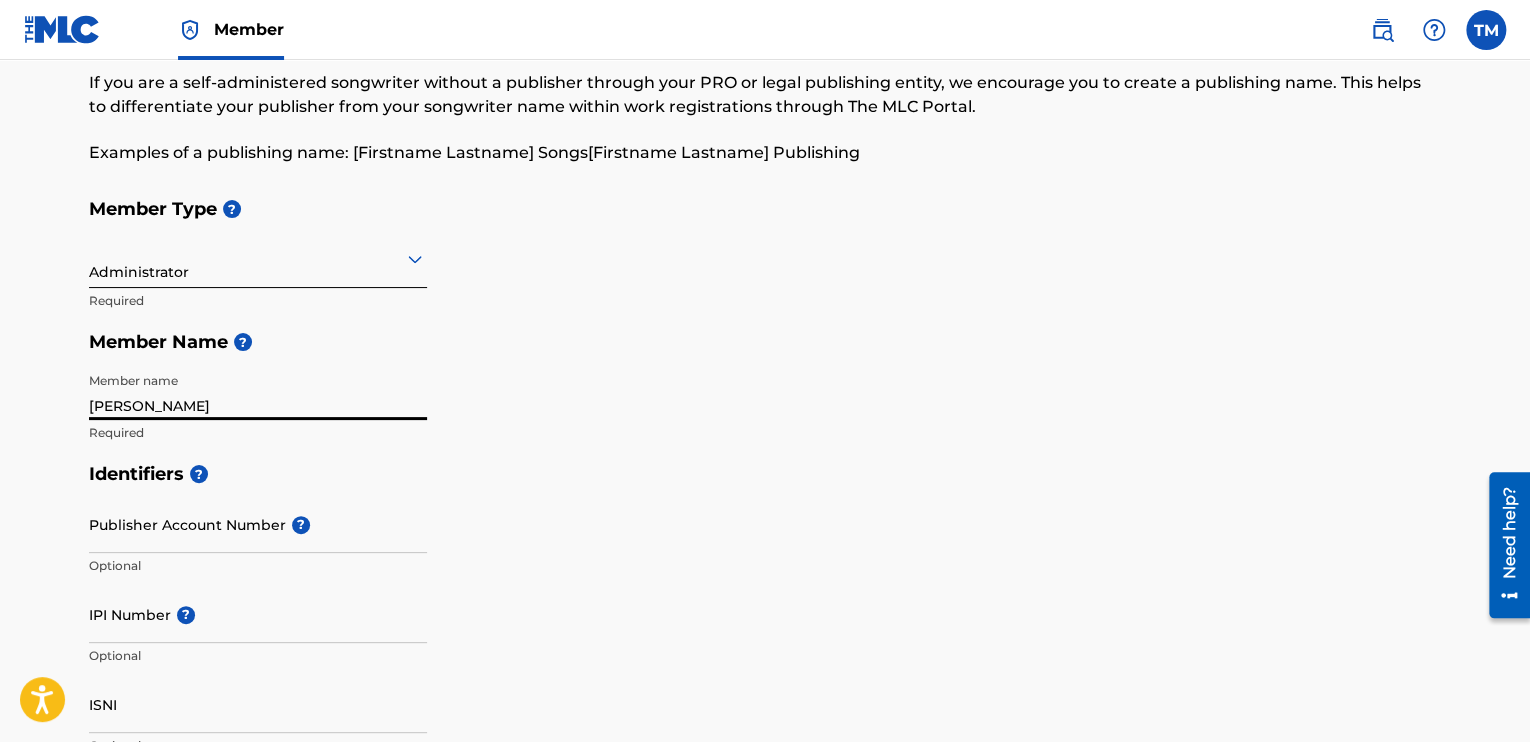 scroll, scrollTop: 0, scrollLeft: 0, axis: both 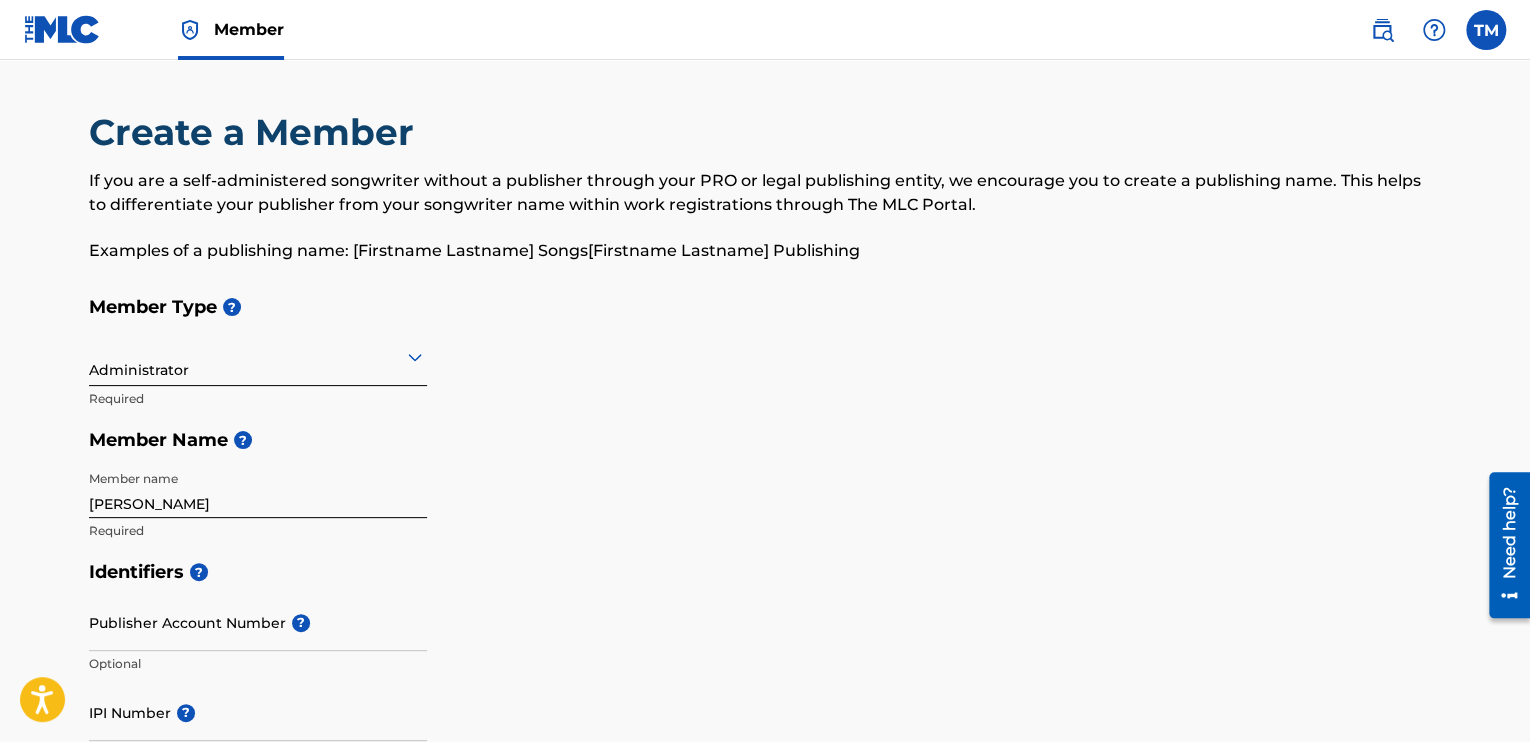 click at bounding box center (62, 29) 